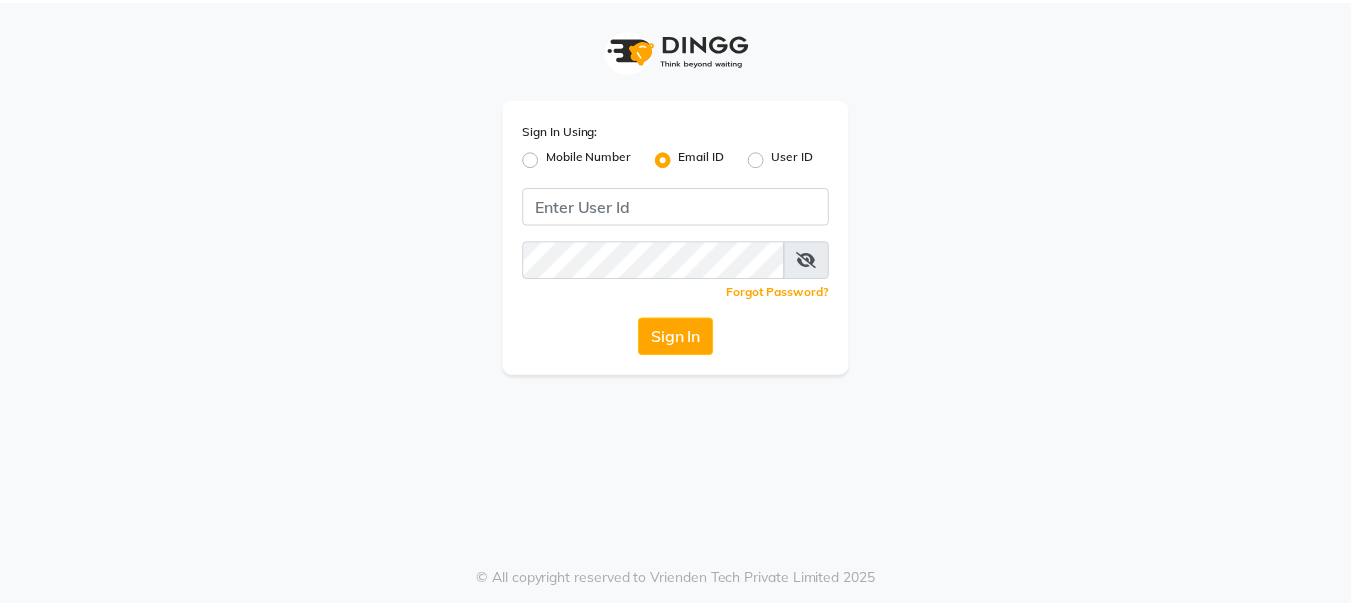 scroll, scrollTop: 0, scrollLeft: 0, axis: both 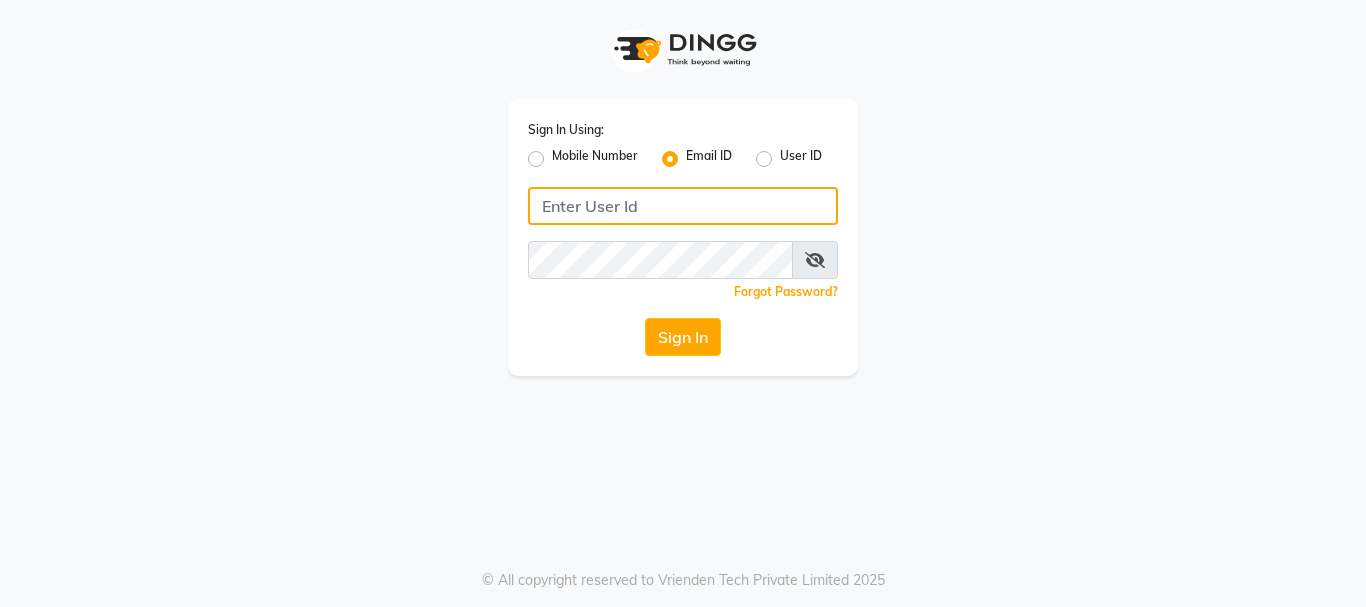 click 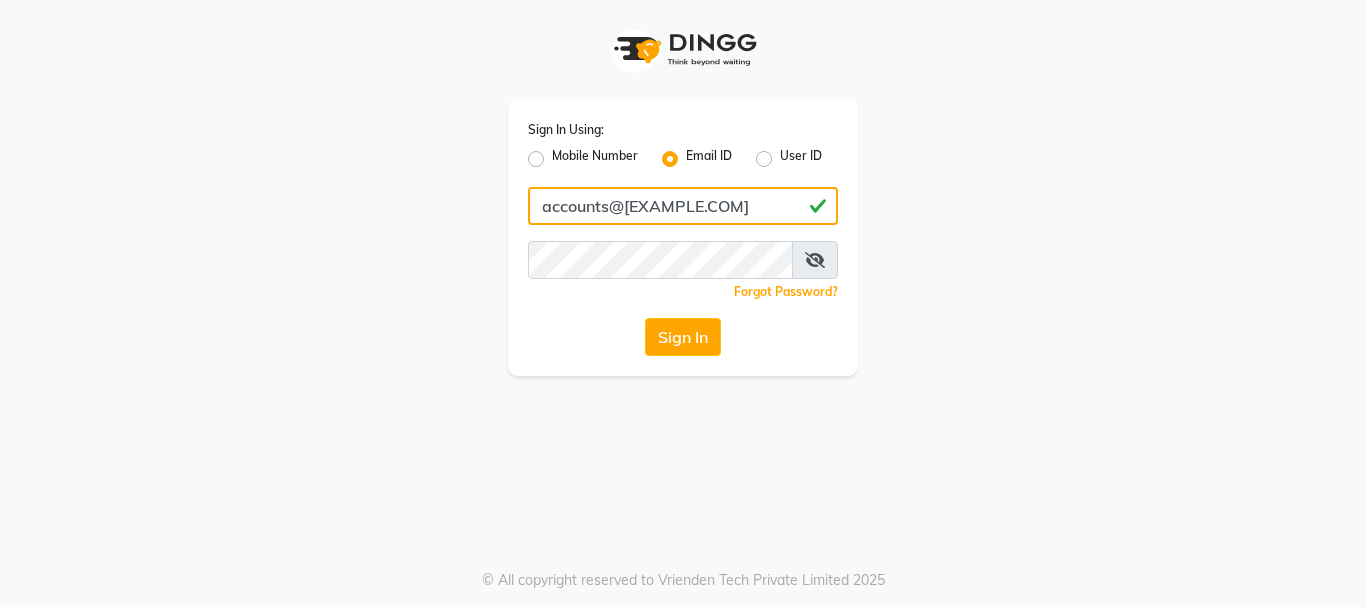 type on "accounts@[EXAMPLE.COM]" 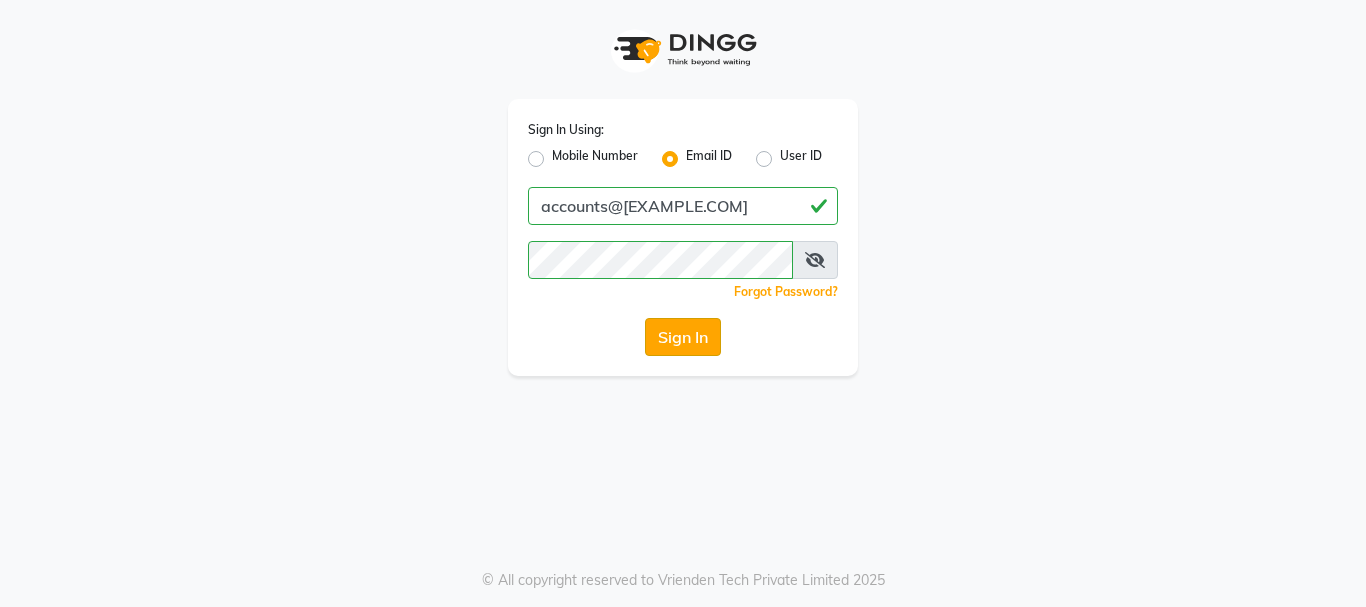click on "Sign In" 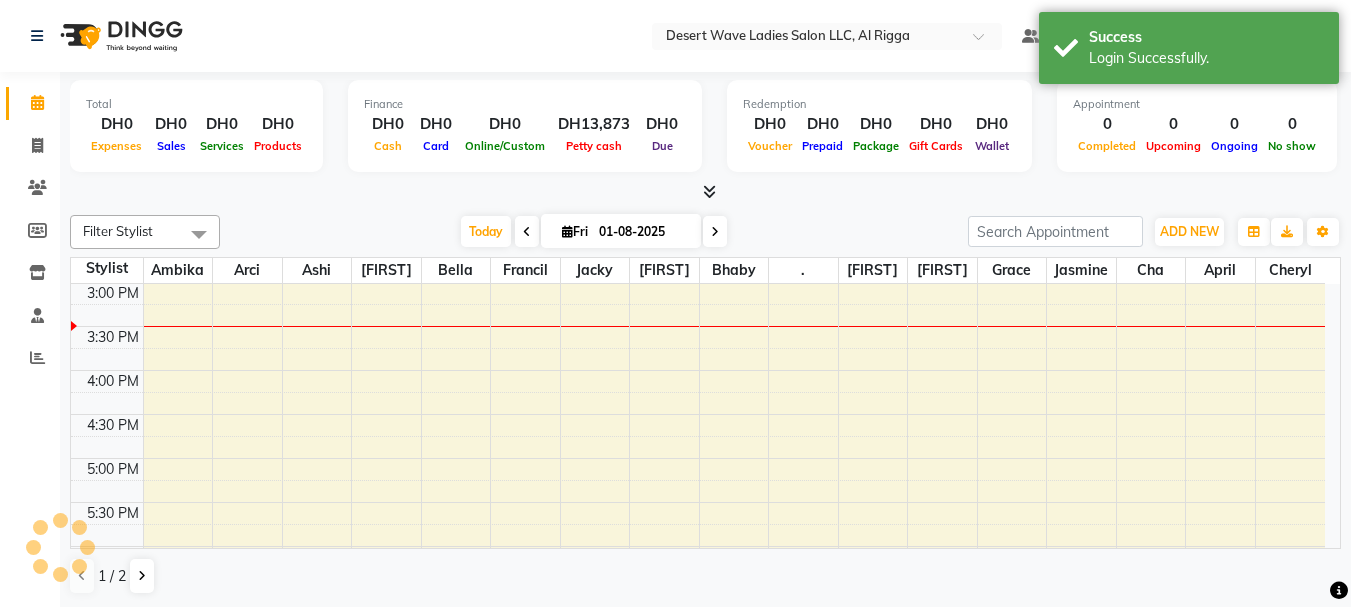 scroll, scrollTop: 0, scrollLeft: 0, axis: both 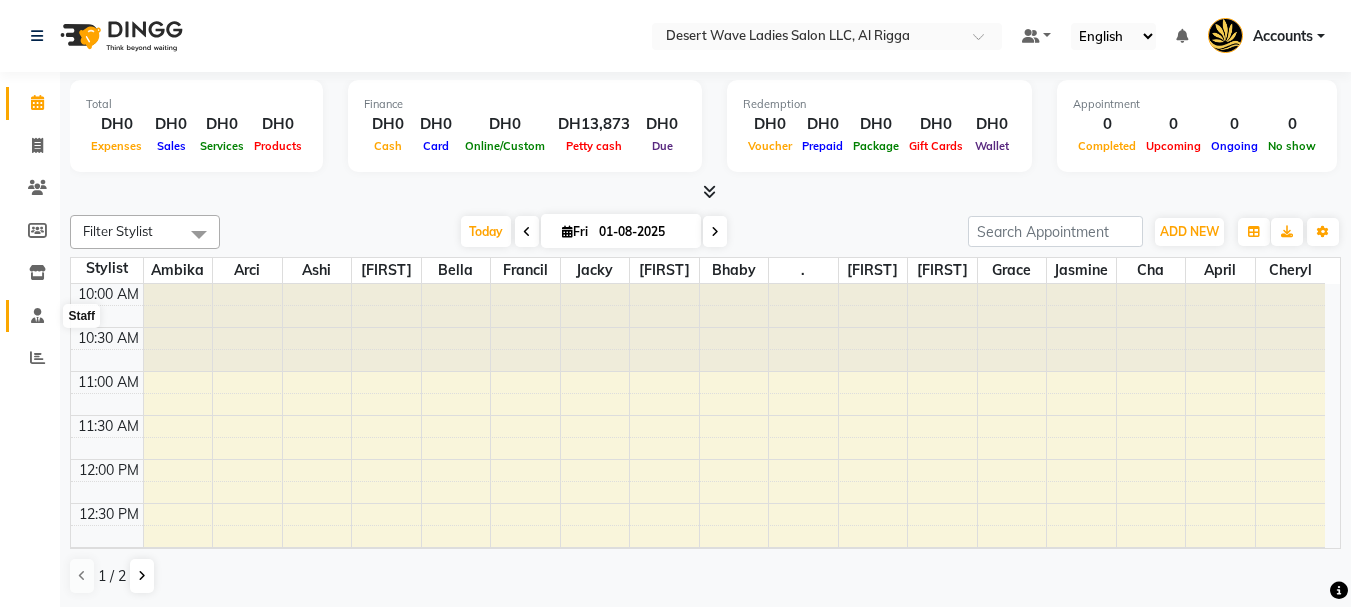 click 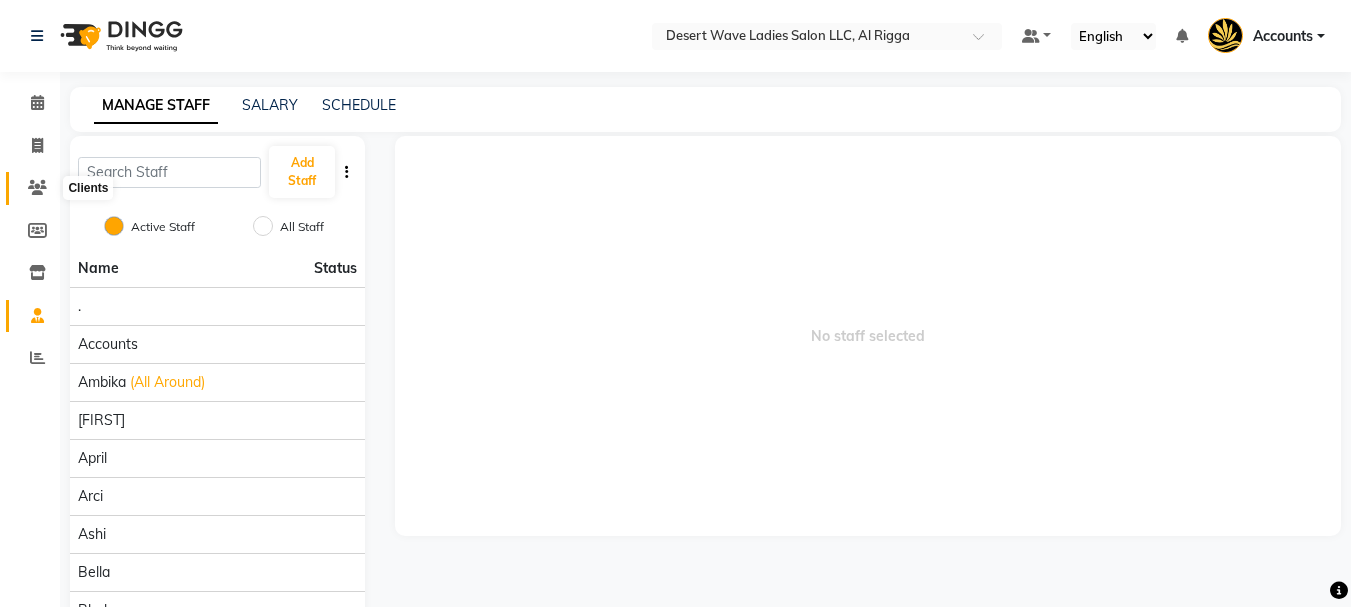 click 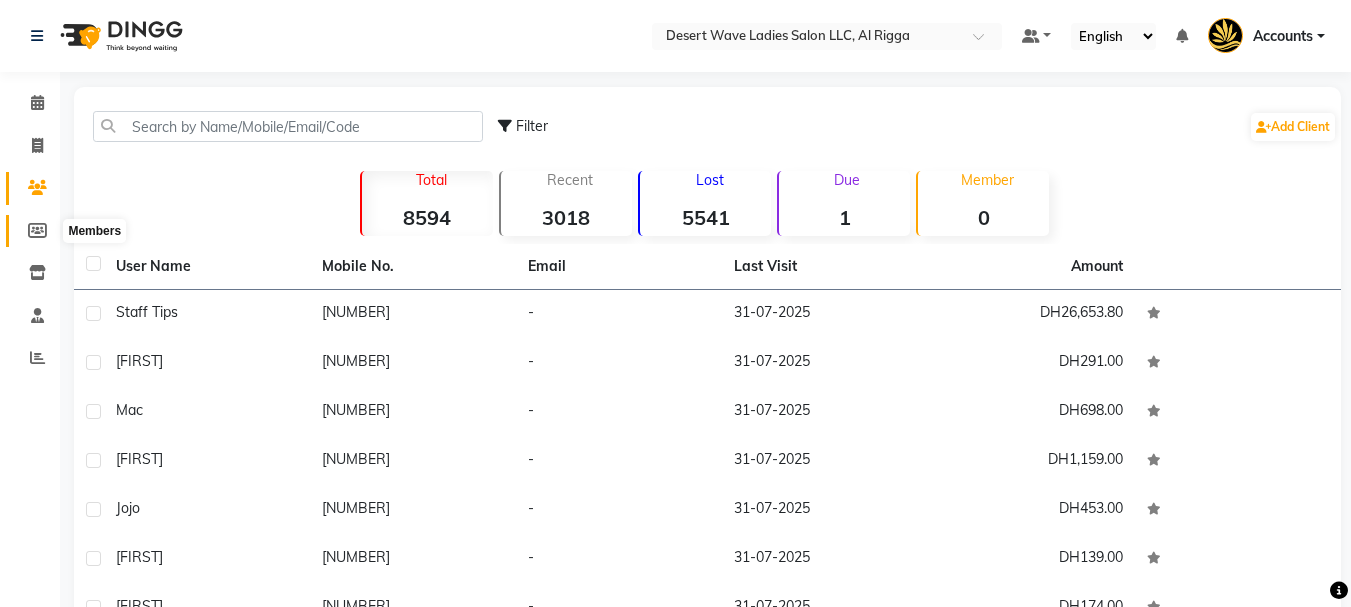 click 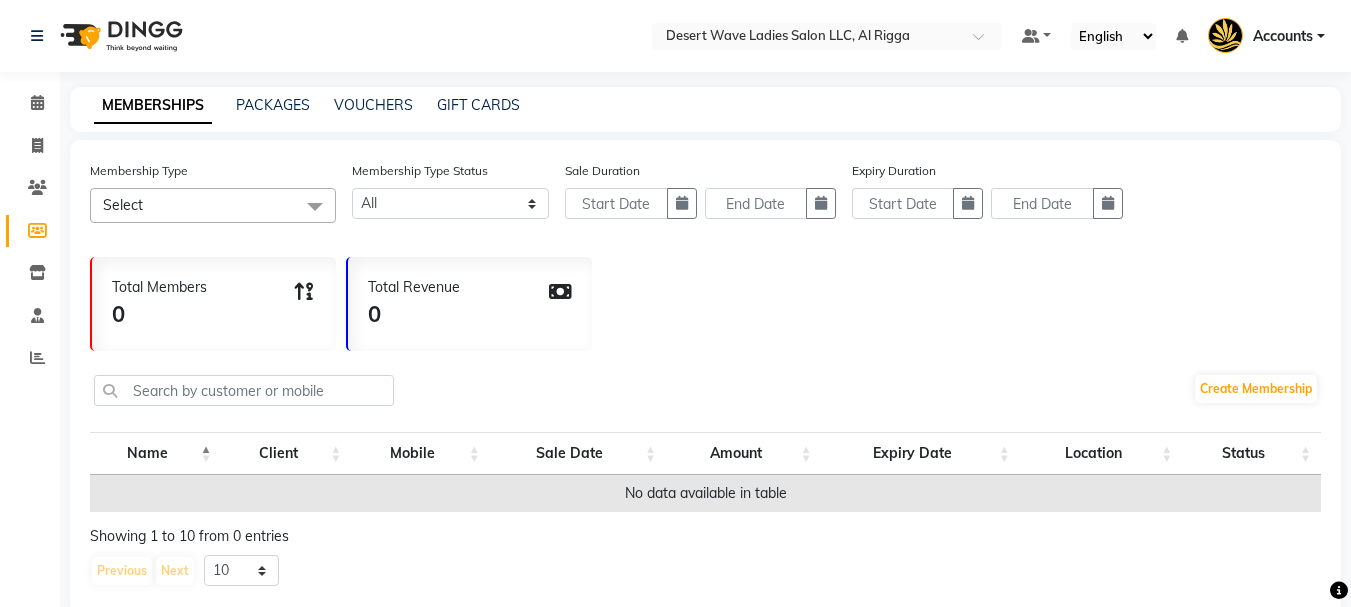 click on "Total Members 0 Total Revenue 0" 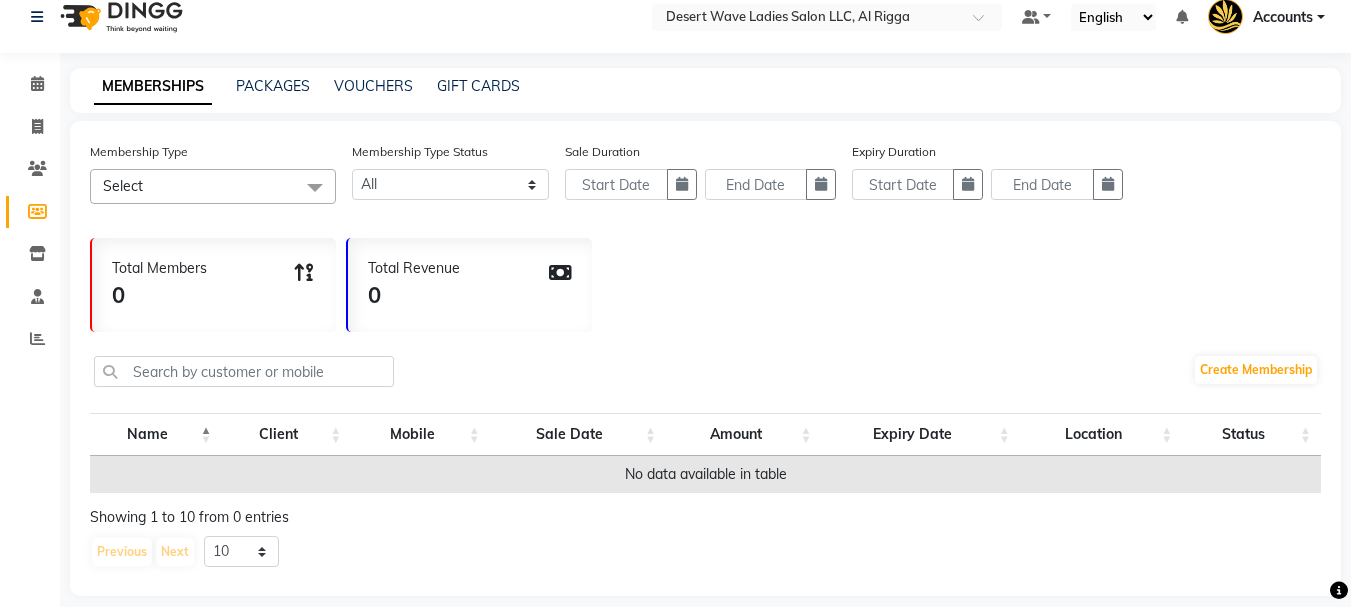 scroll, scrollTop: 38, scrollLeft: 0, axis: vertical 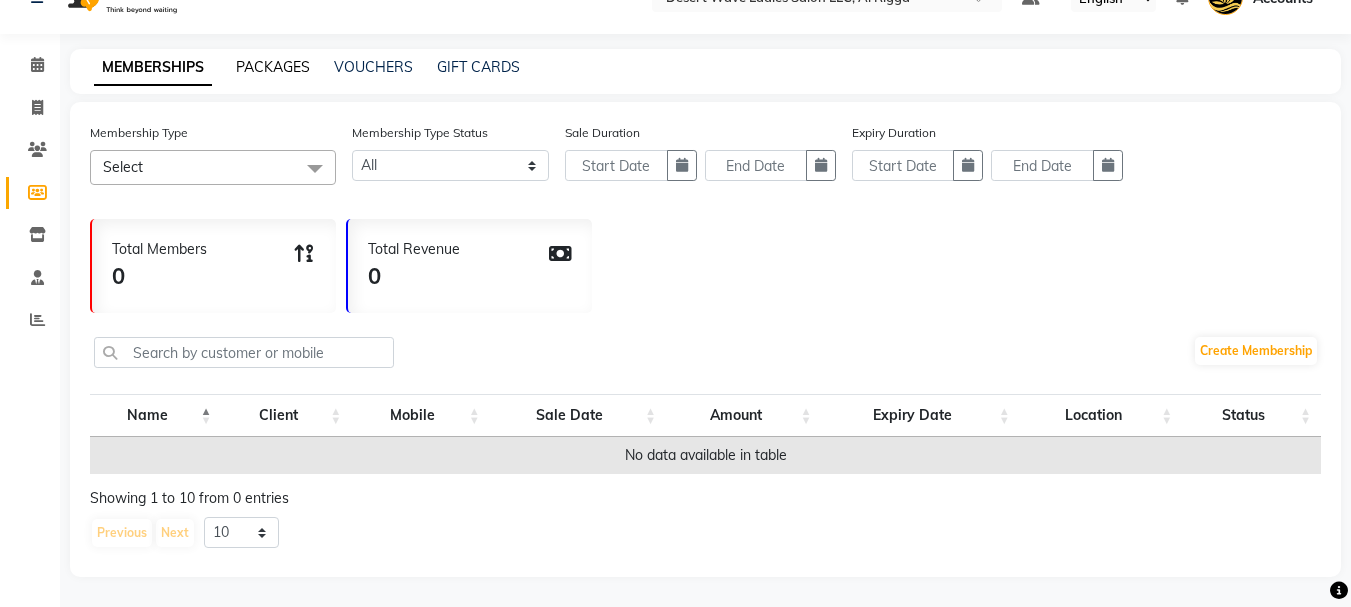 click on "PACKAGES" 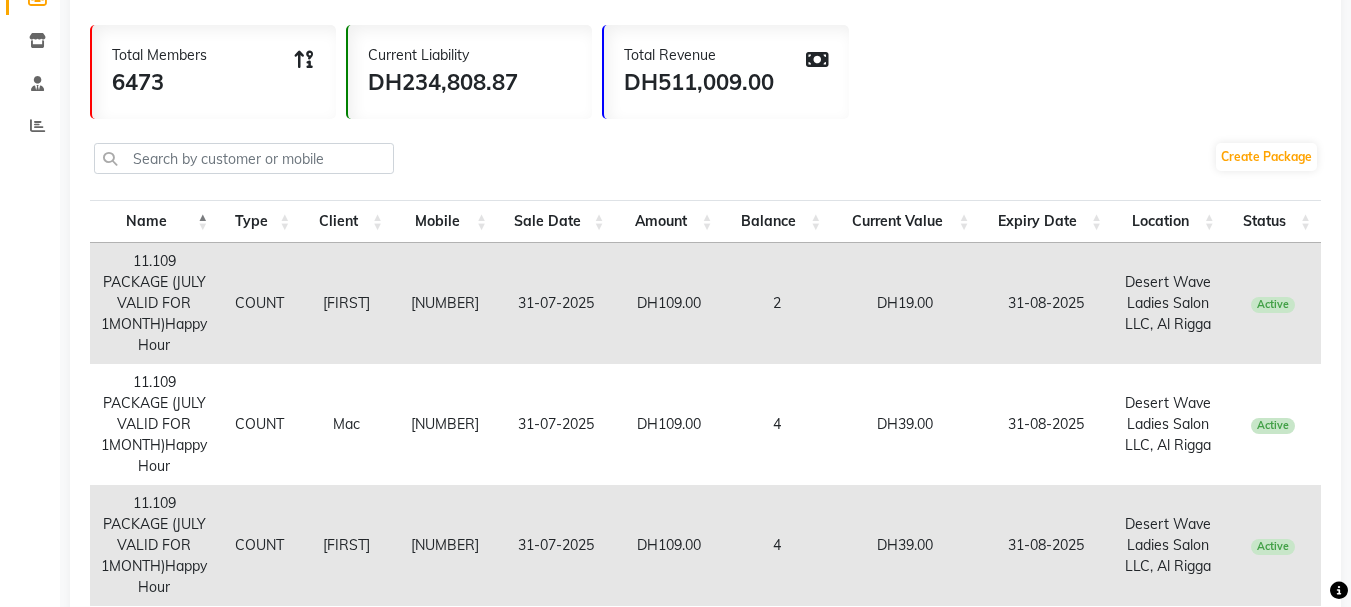 scroll, scrollTop: 0, scrollLeft: 0, axis: both 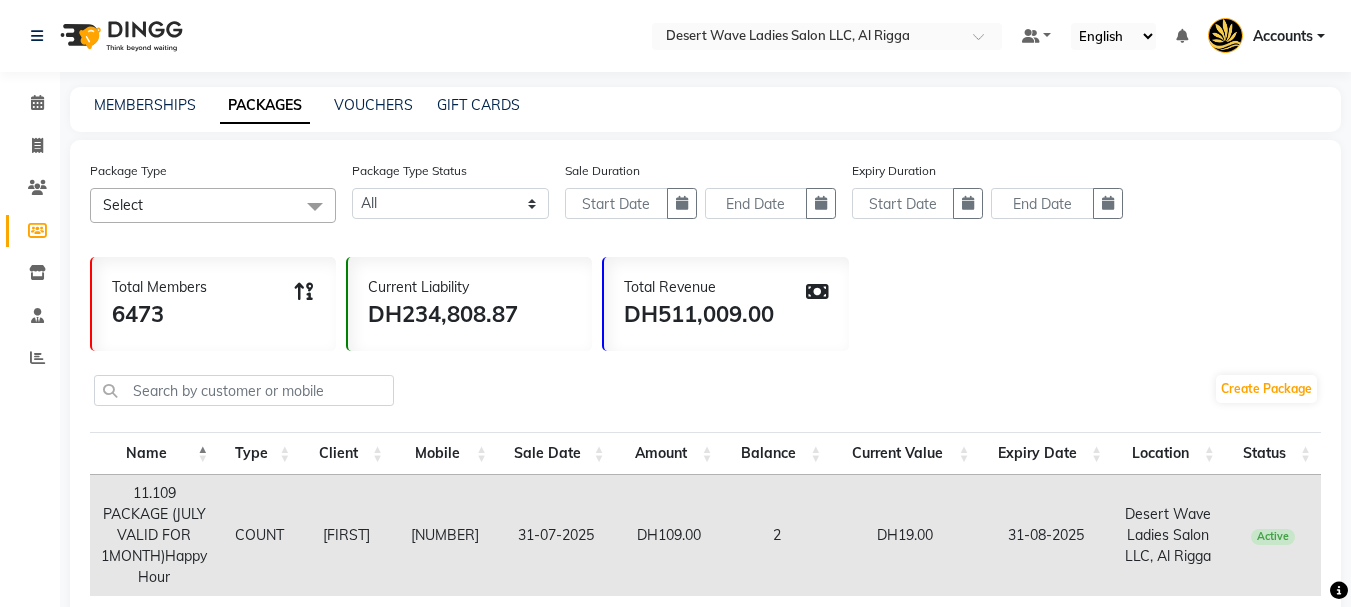 click on "MEMBERSHIPS PACKAGES VOUCHERS GIFT CARDS" 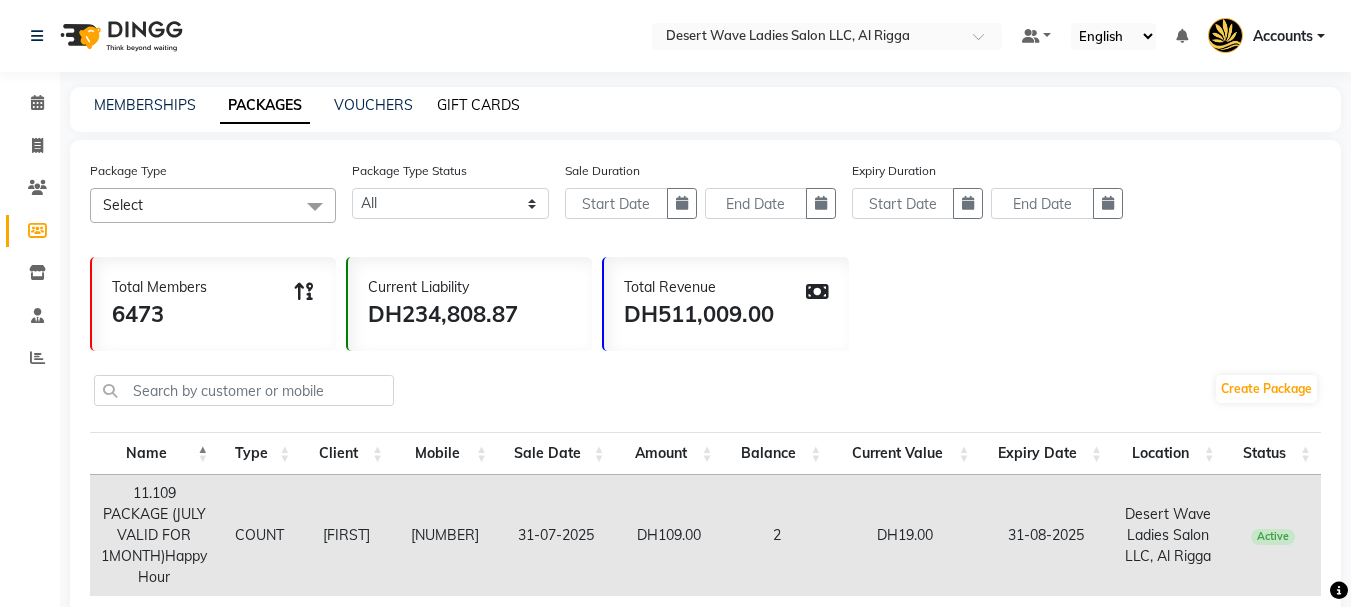 click on "GIFT CARDS" 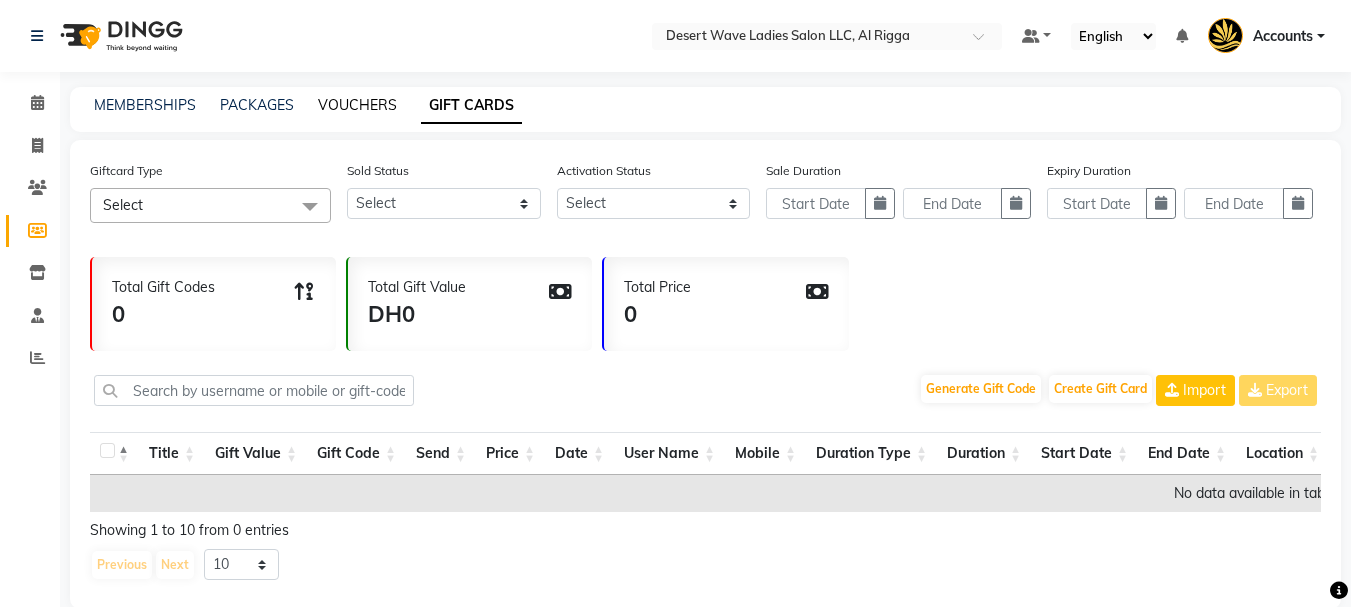 click on "VOUCHERS" 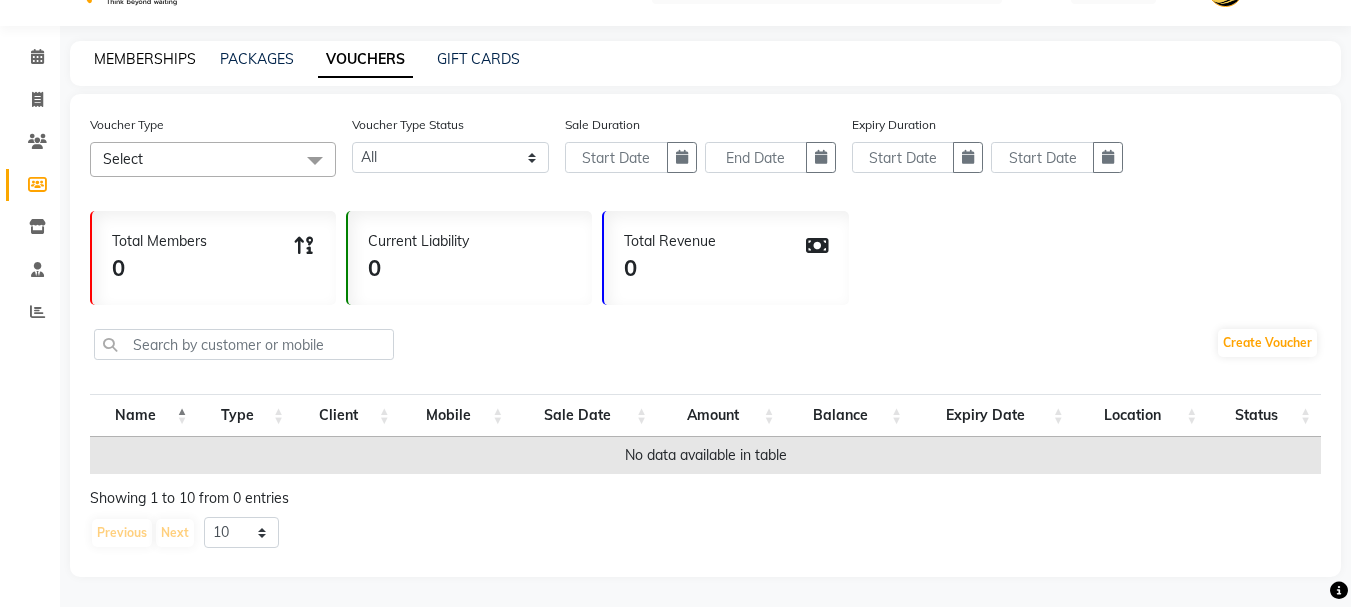 click on "MEMBERSHIPS" 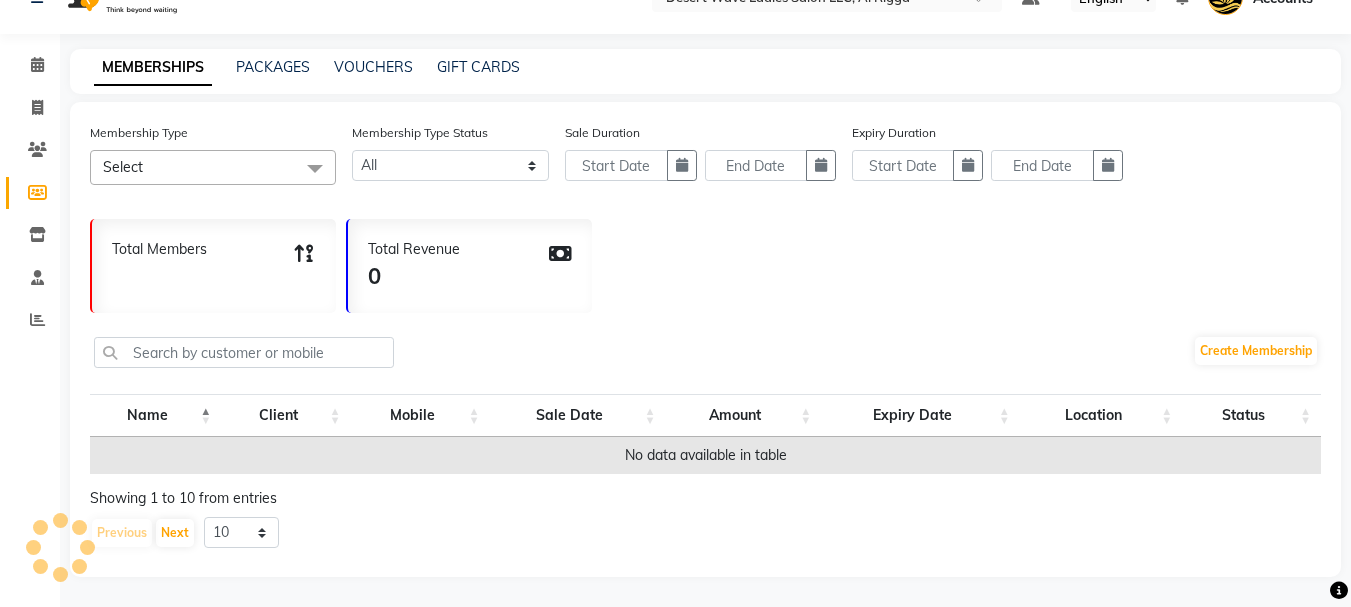 scroll, scrollTop: 38, scrollLeft: 0, axis: vertical 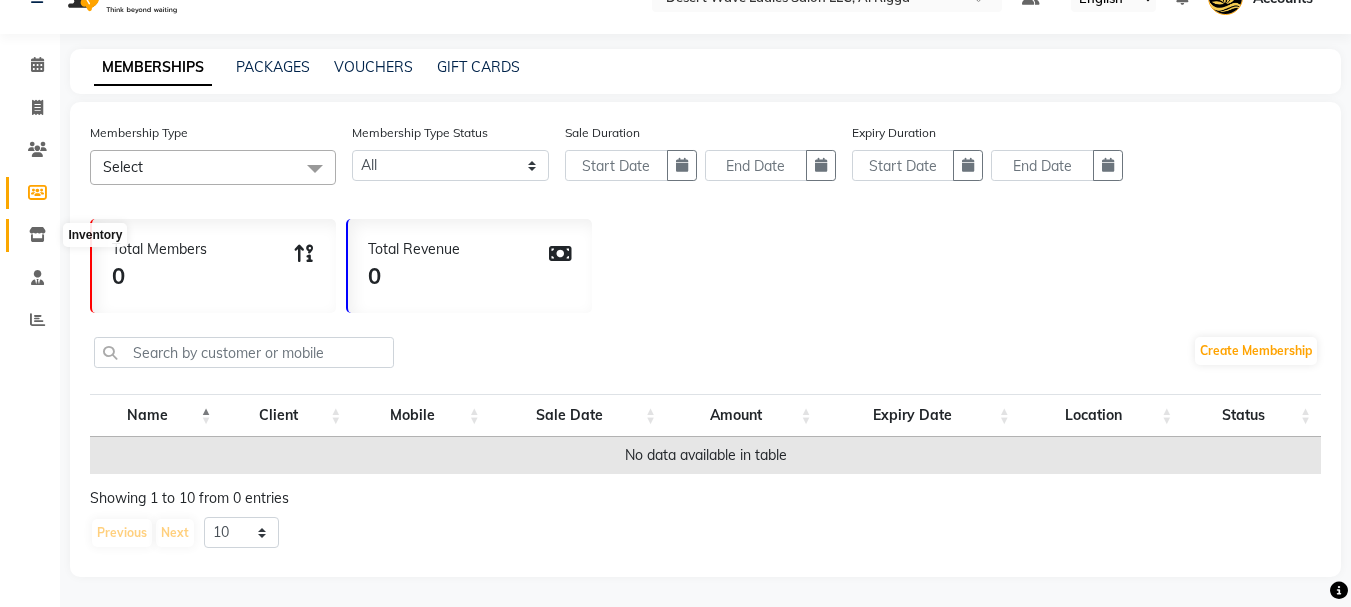 click 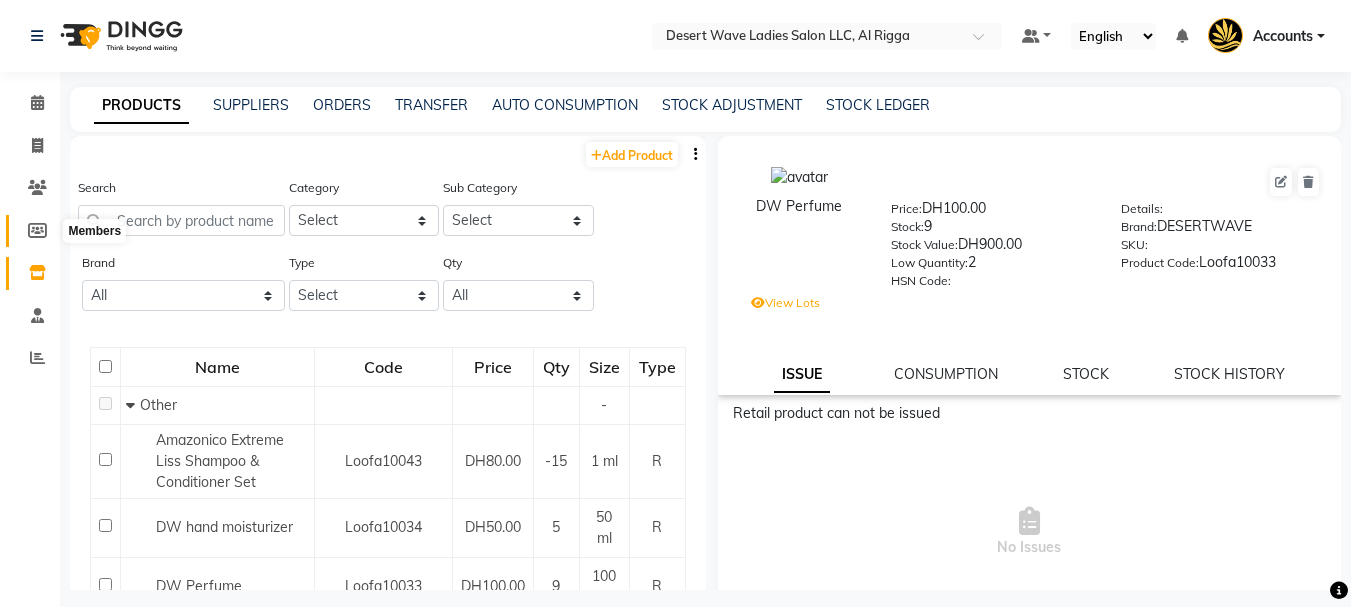click 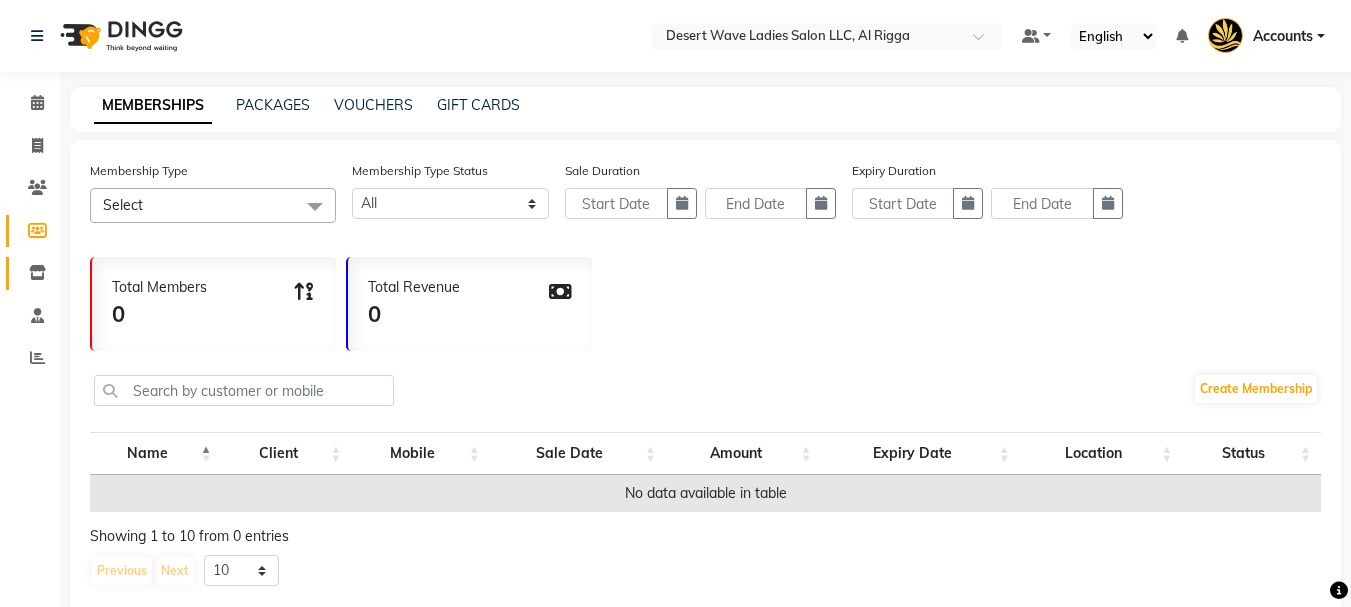 click on "Inventory" 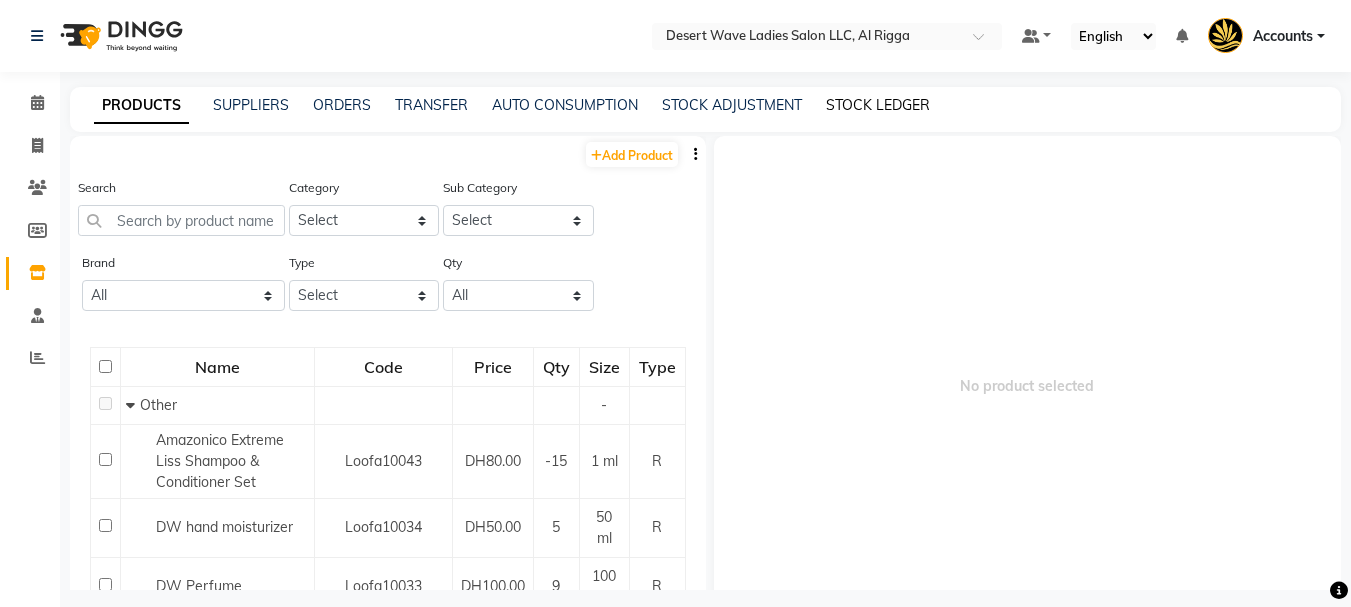 click on "STOCK LEDGER" 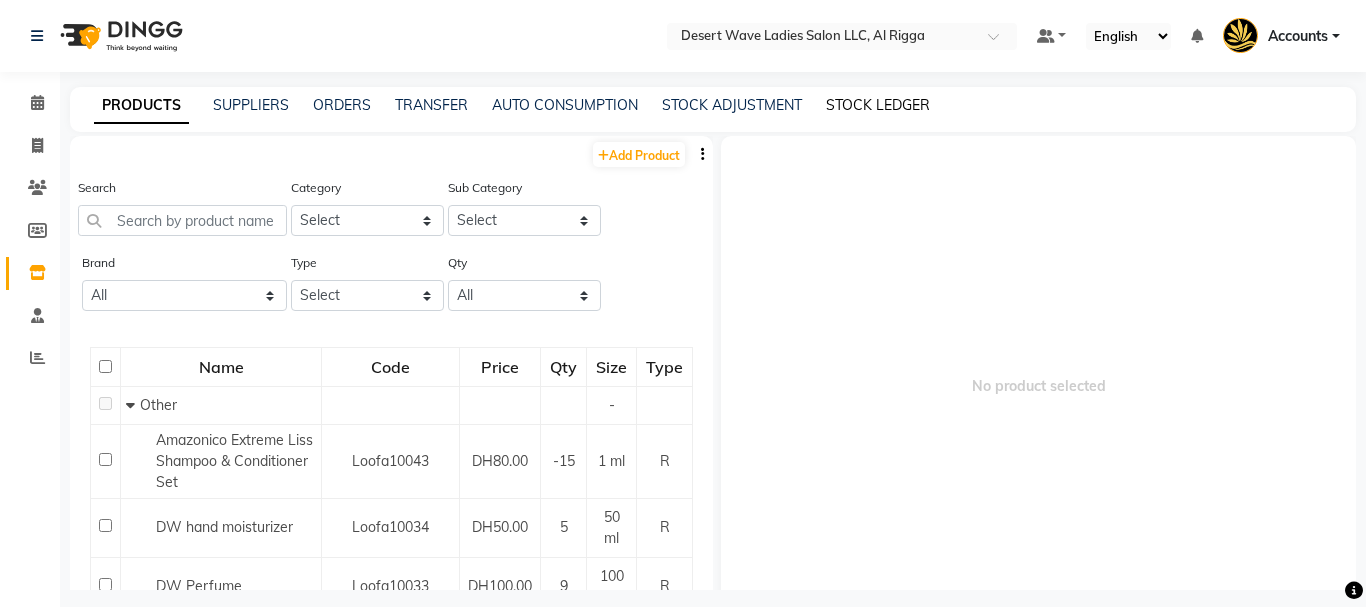 select on "all" 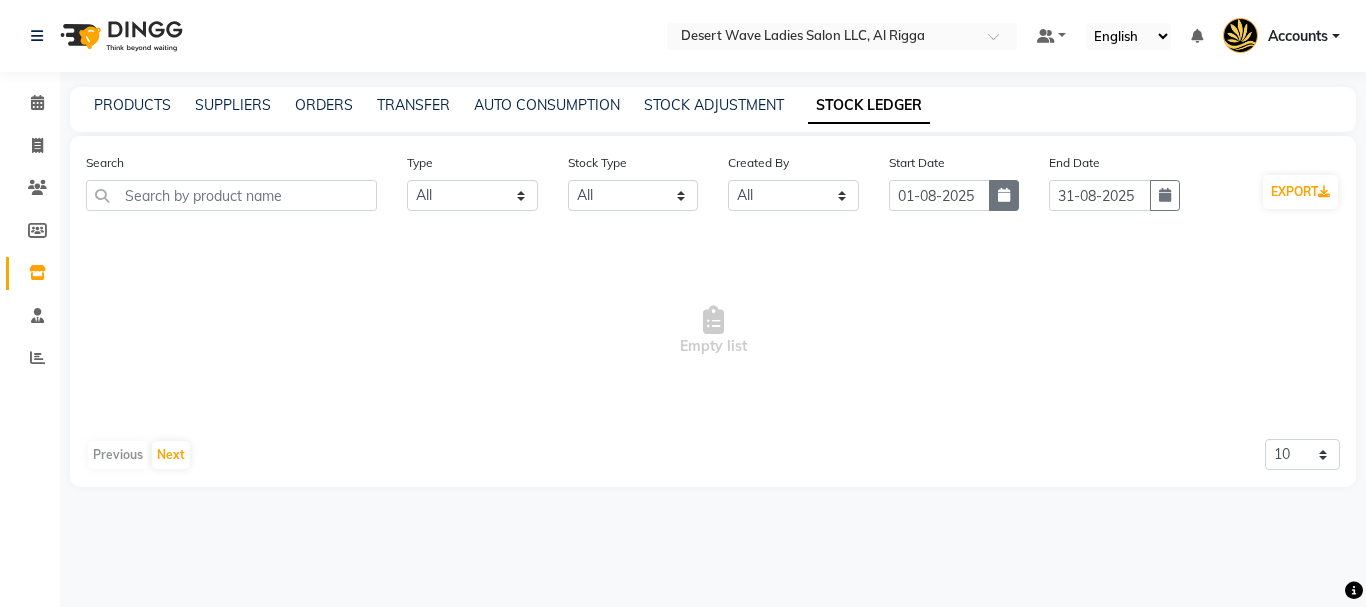 click 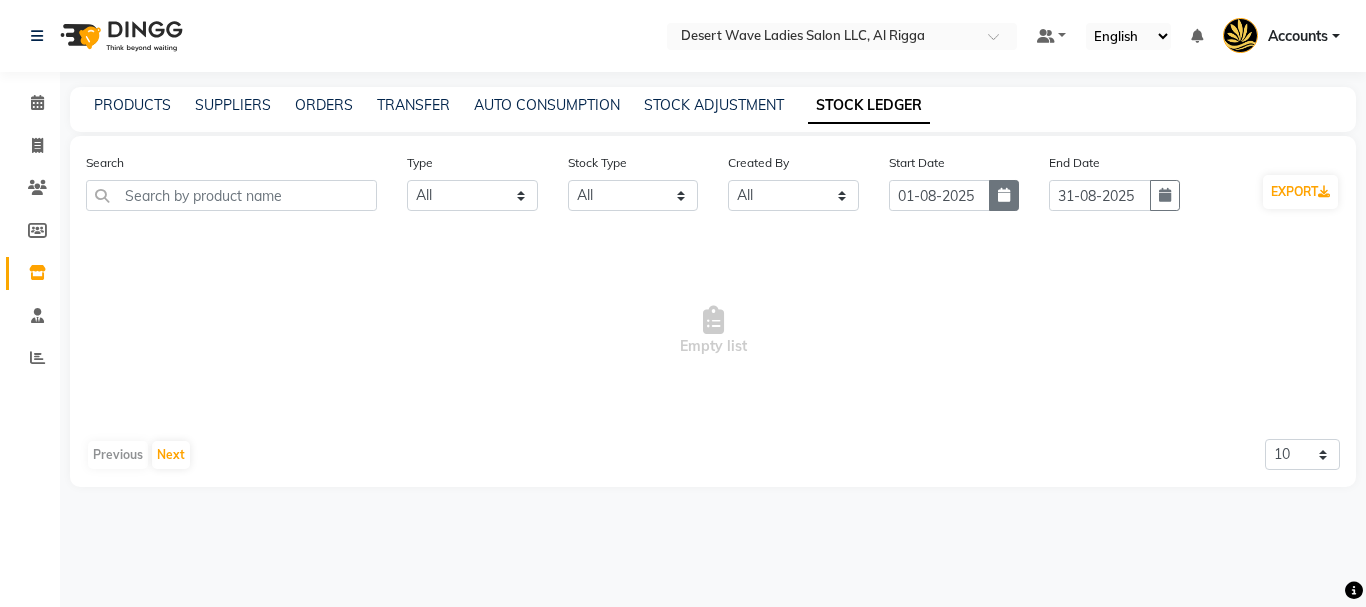 select on "8" 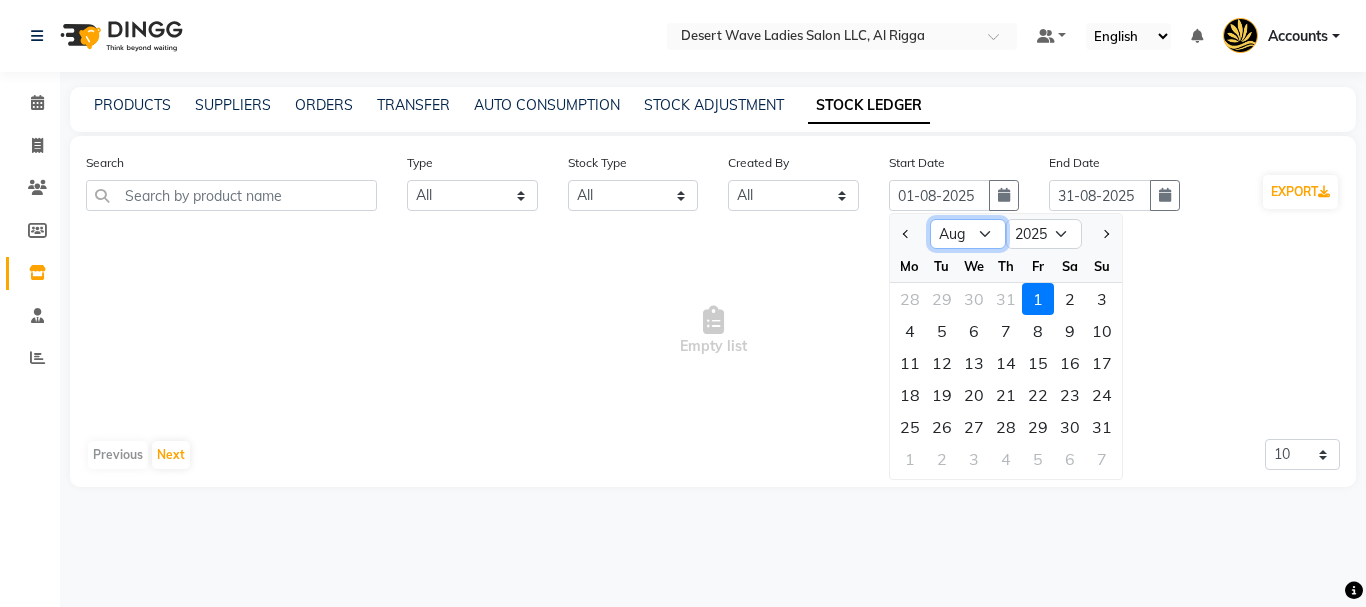 click on "Jan Feb Mar Apr May Jun Jul Aug Sep Oct Nov Dec" 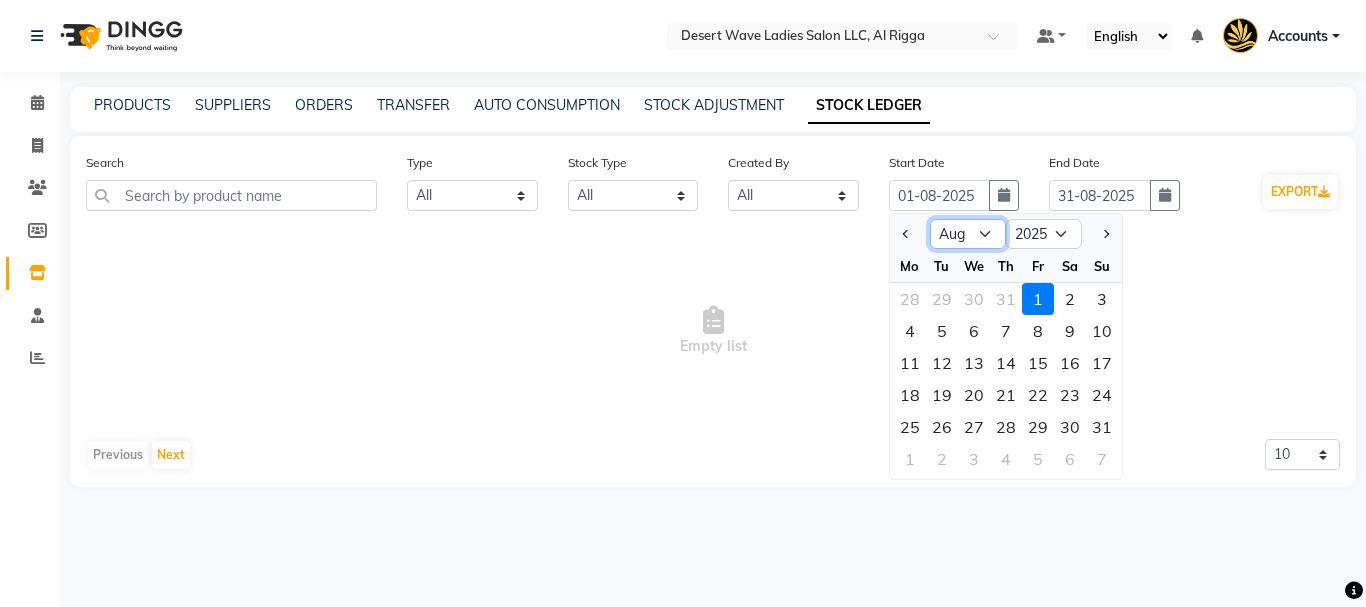 select on "7" 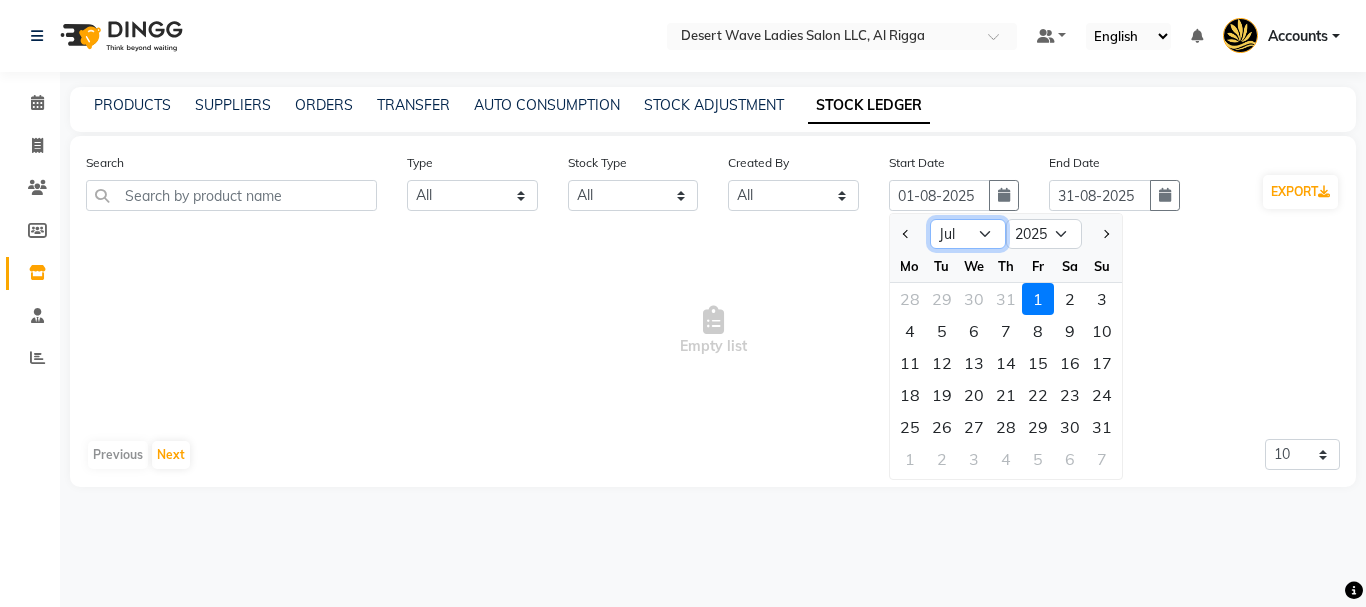 click on "Jan Feb Mar Apr May Jun Jul Aug Sep Oct Nov Dec" 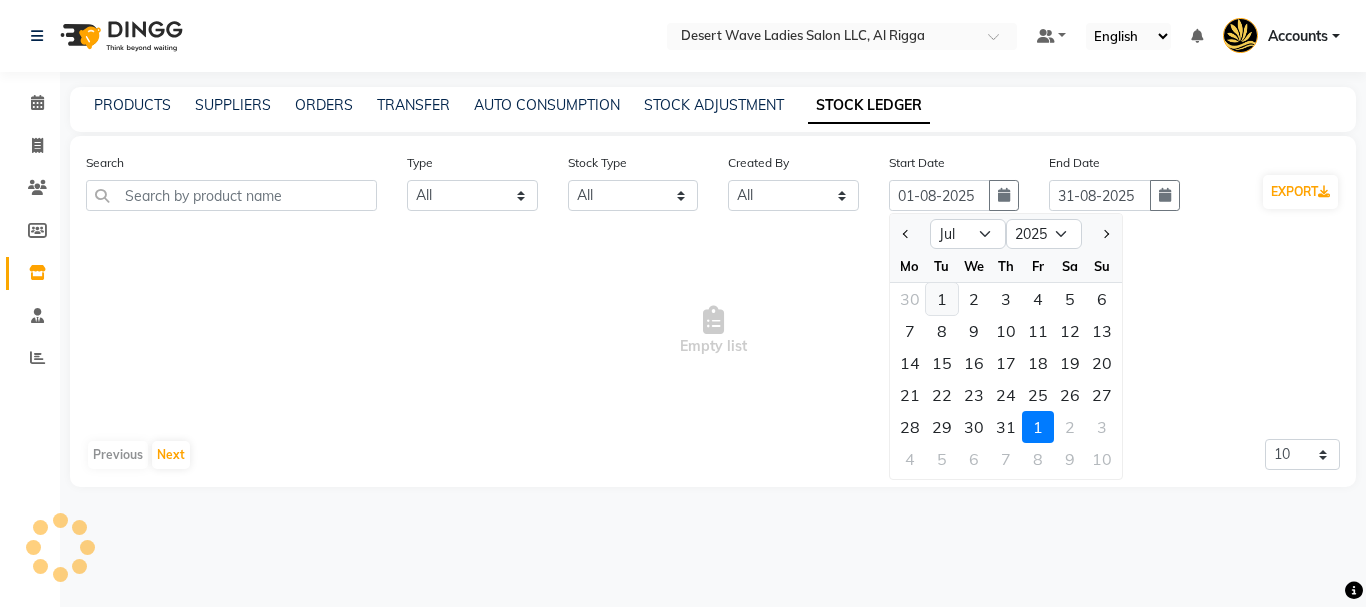 click on "1" 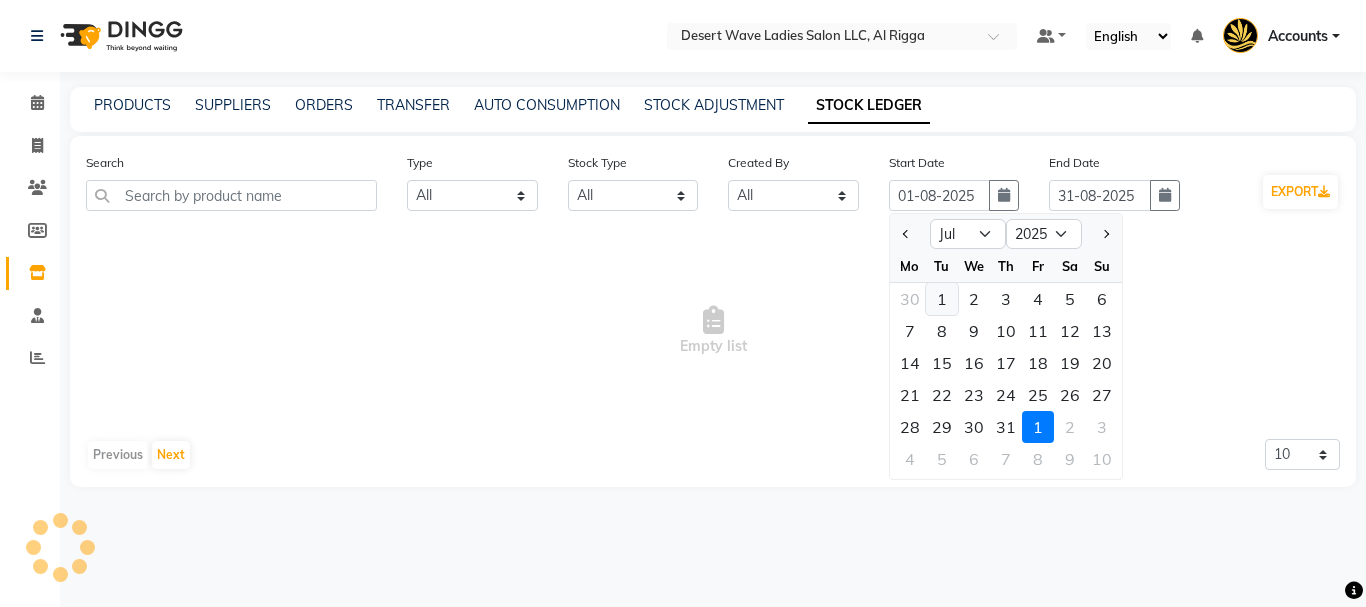 type on "01-07-2025" 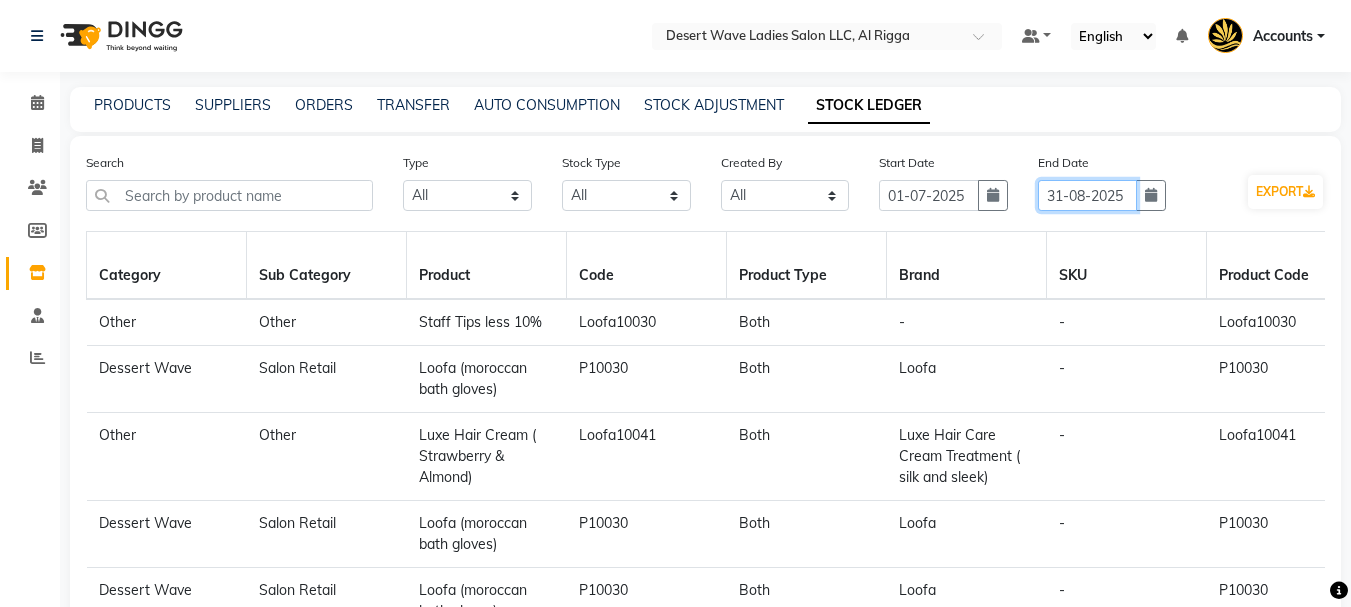 click on "31-08-2025" 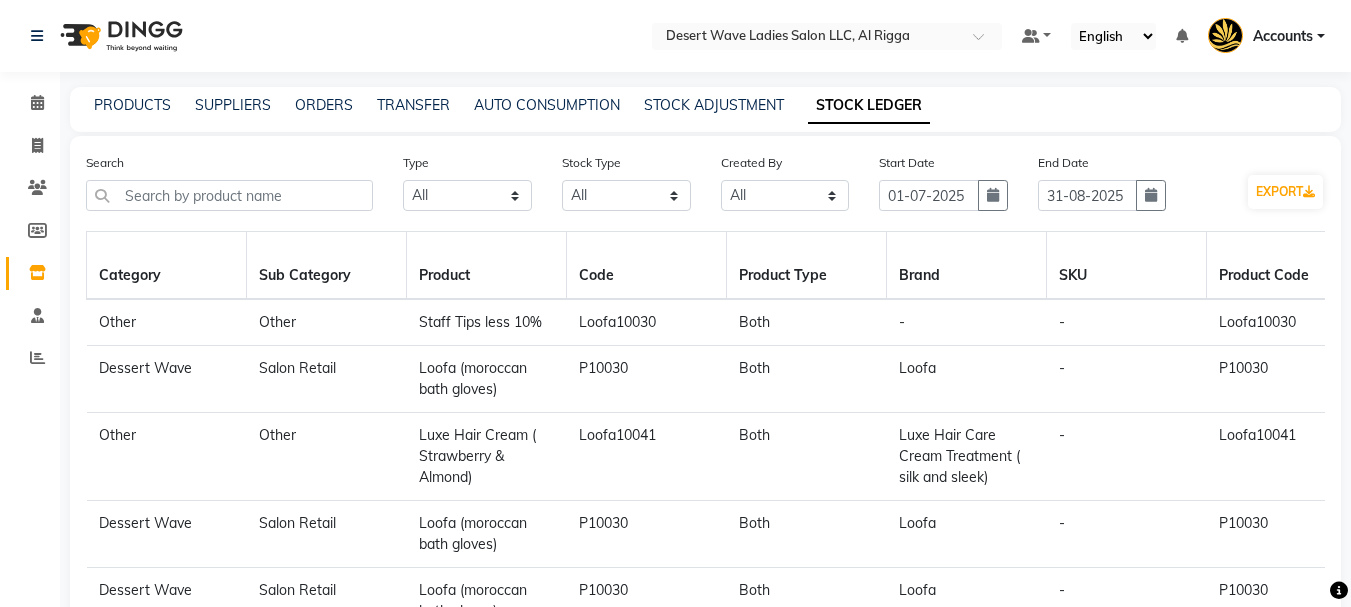 select on "8" 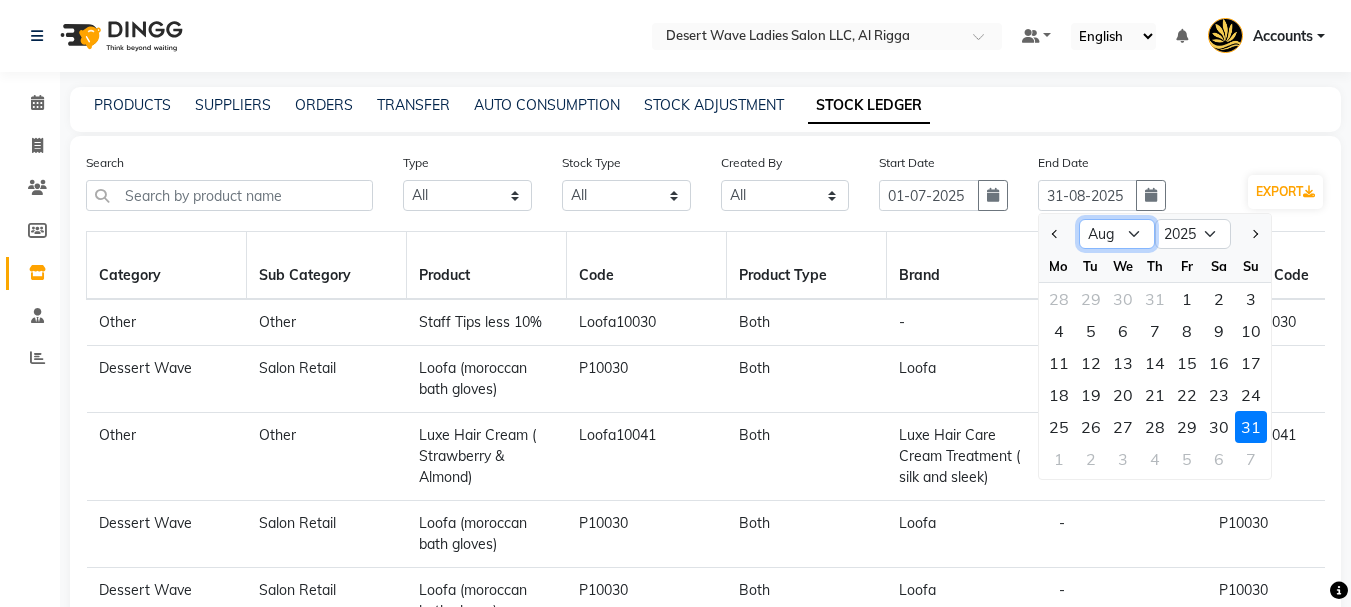 click on "Jan Feb Mar Apr May Jun Jul Aug Sep Oct Nov Dec" 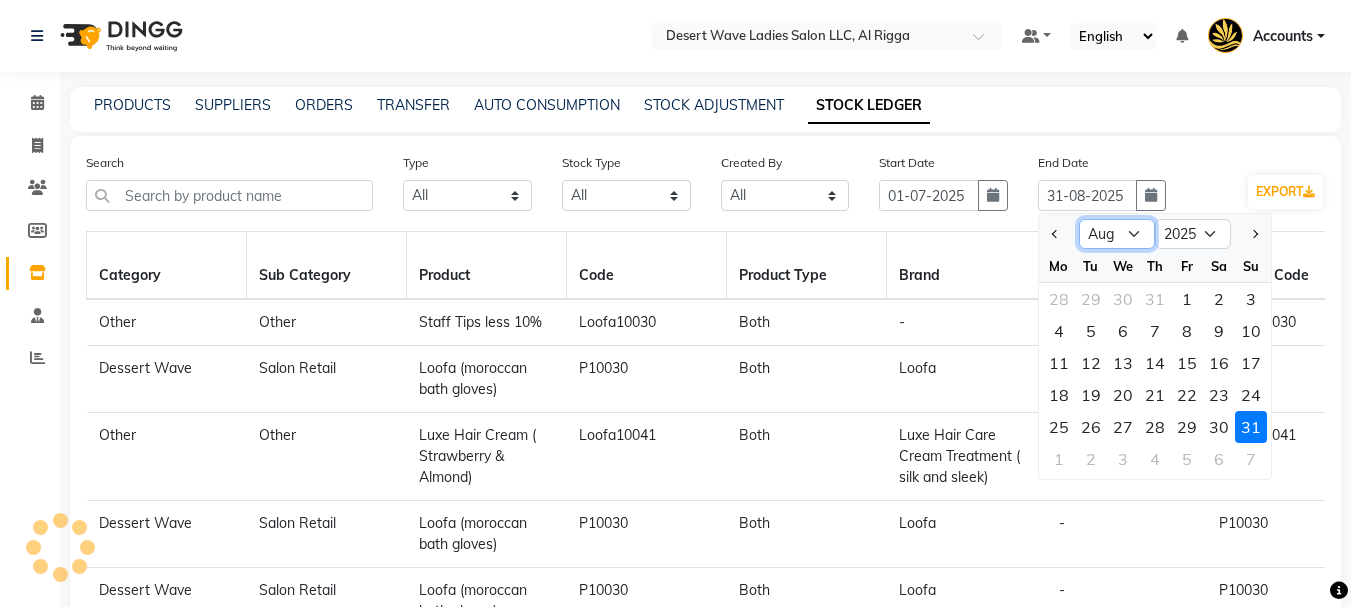 select on "7" 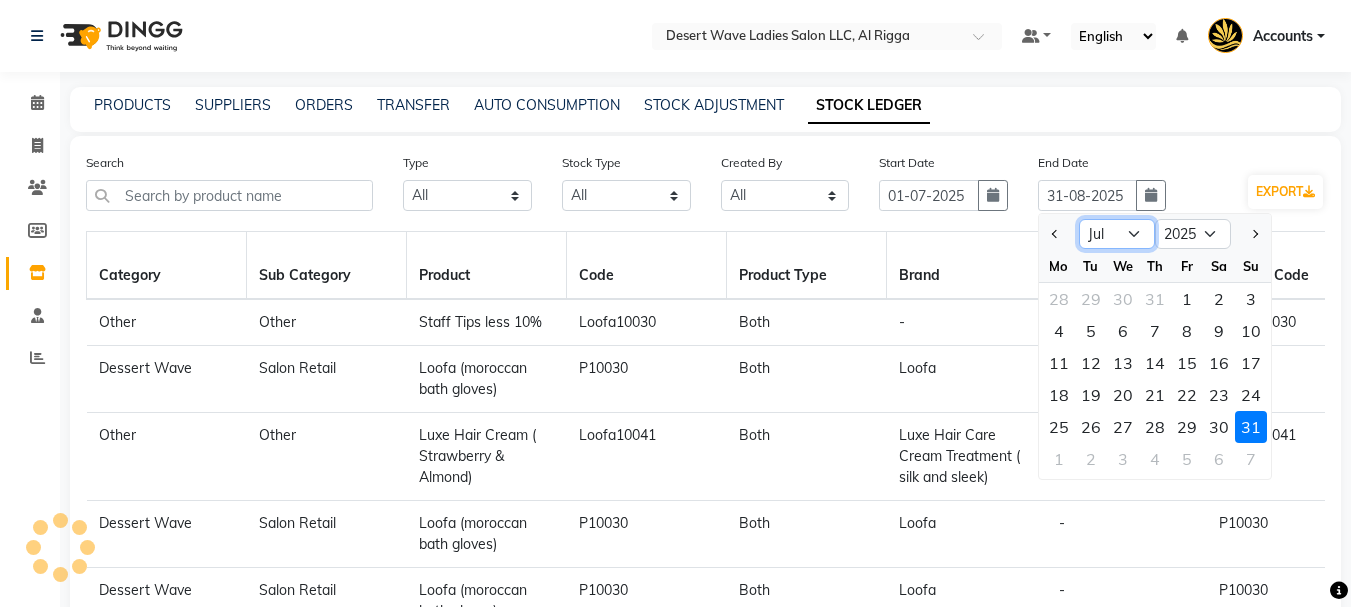 click on "Jan Feb Mar Apr May Jun Jul Aug Sep Oct Nov Dec" 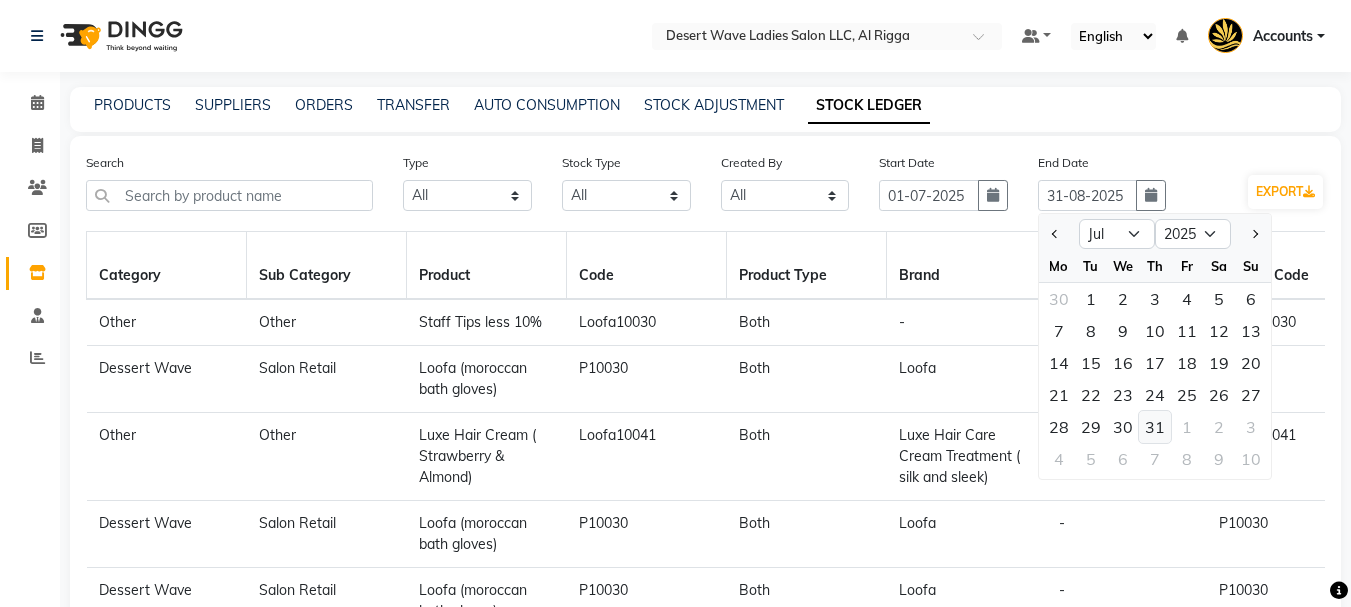click on "31" 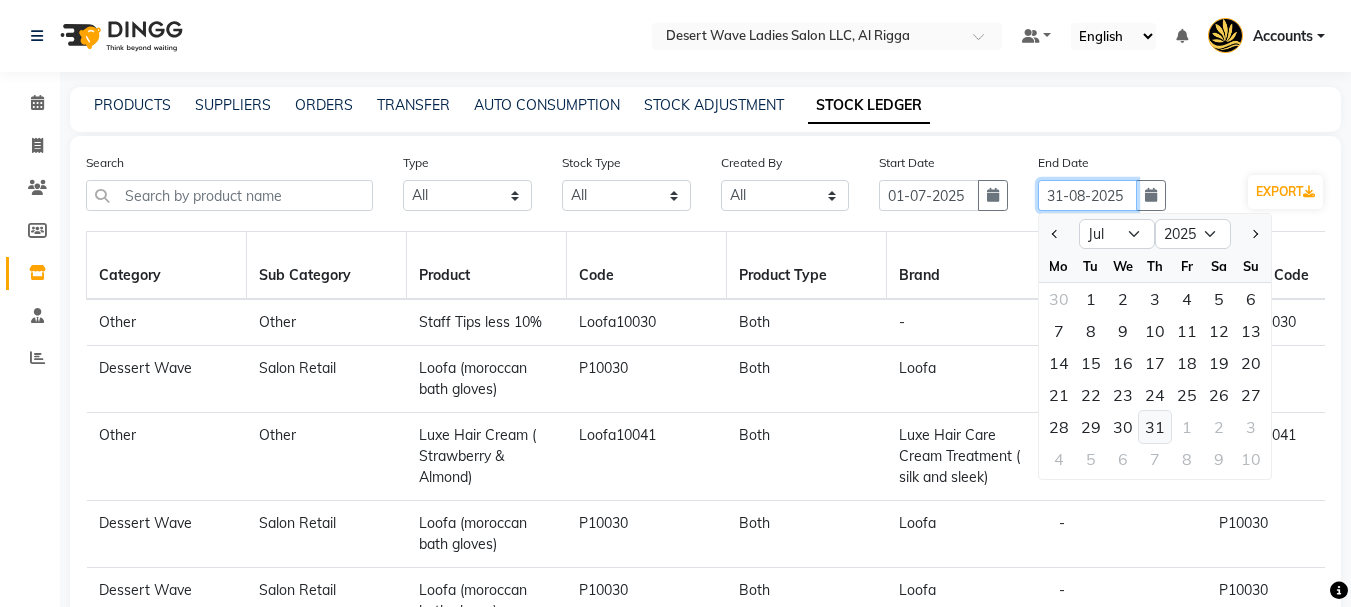 type on "31-07-2025" 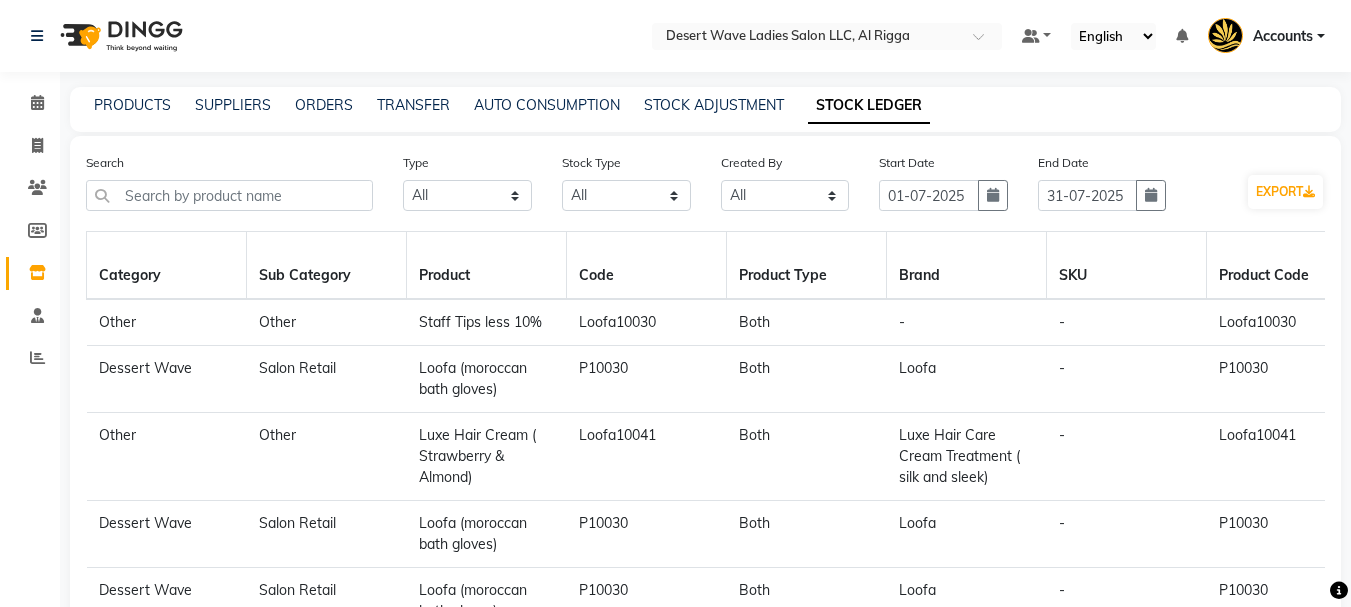 click on "End Date 31-07-[YEAR]" 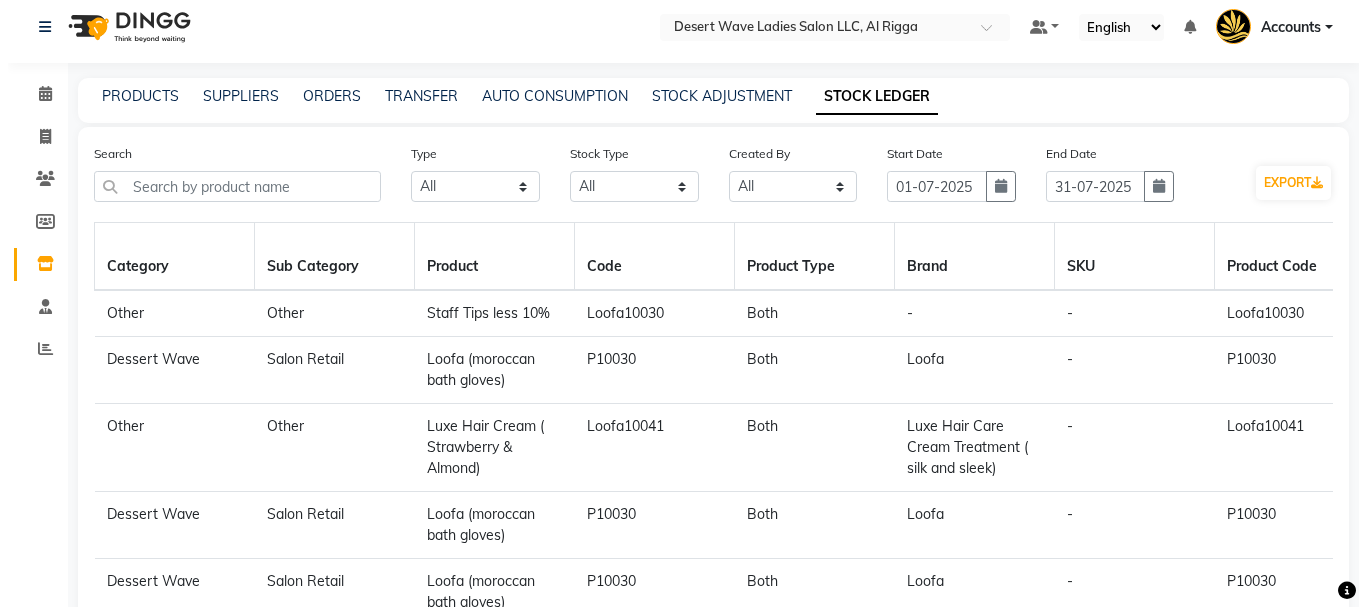 scroll, scrollTop: 0, scrollLeft: 0, axis: both 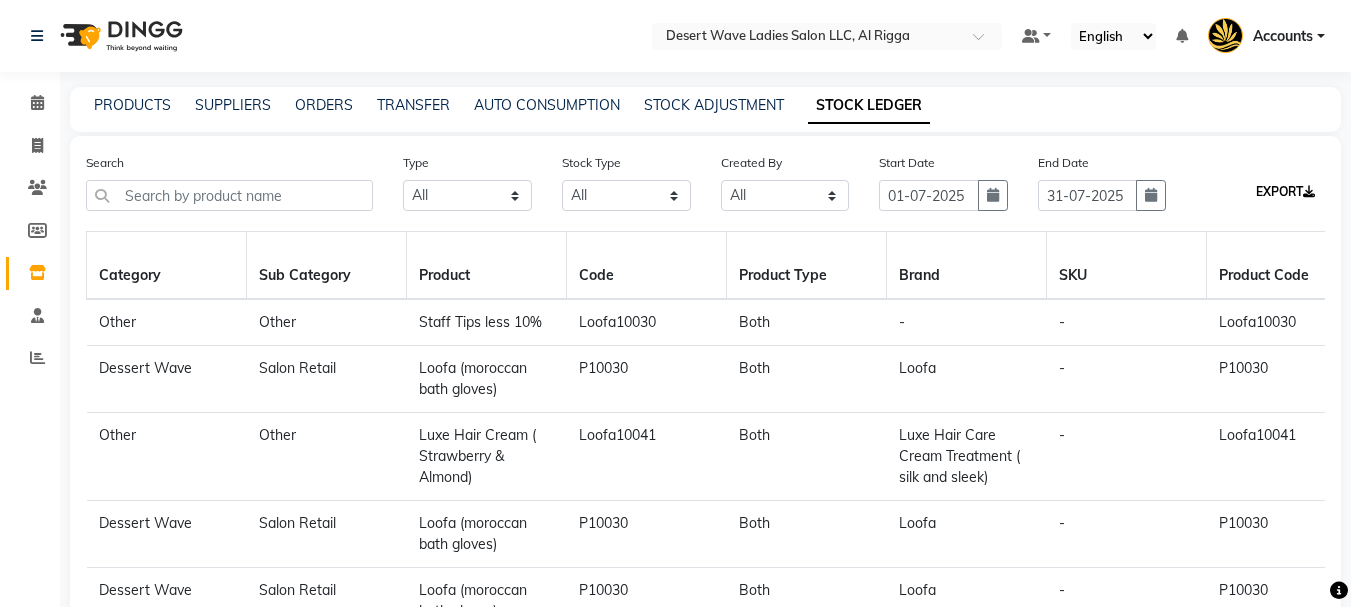 click on "EXPORT" 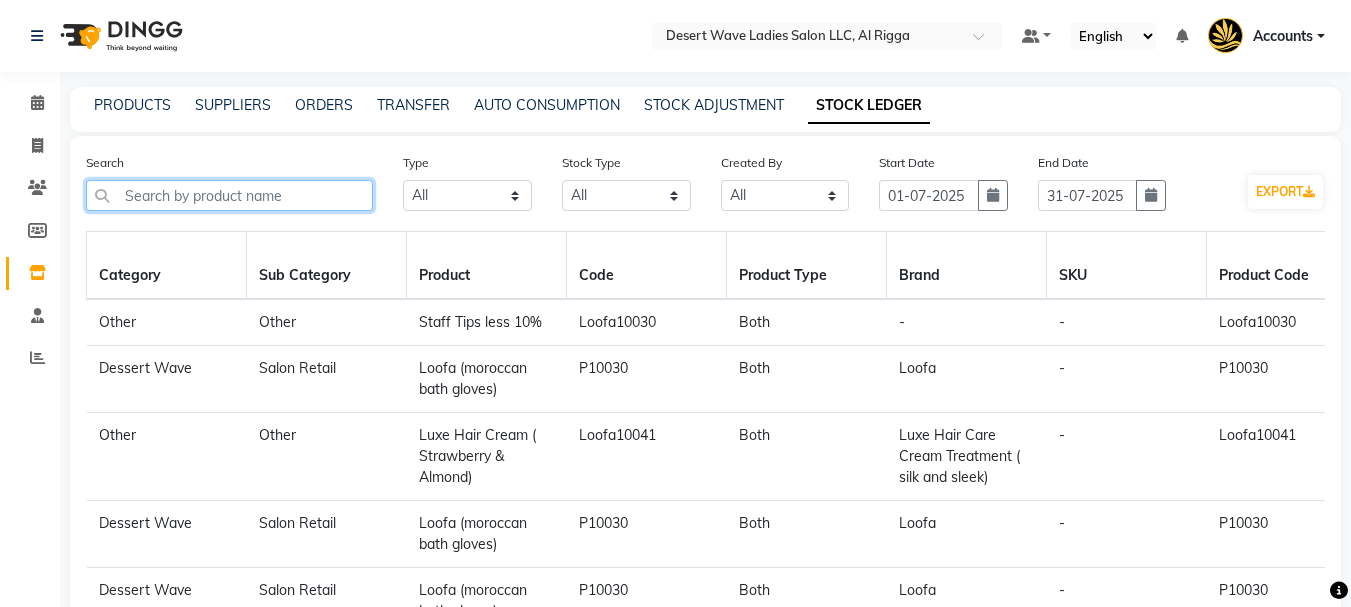 click 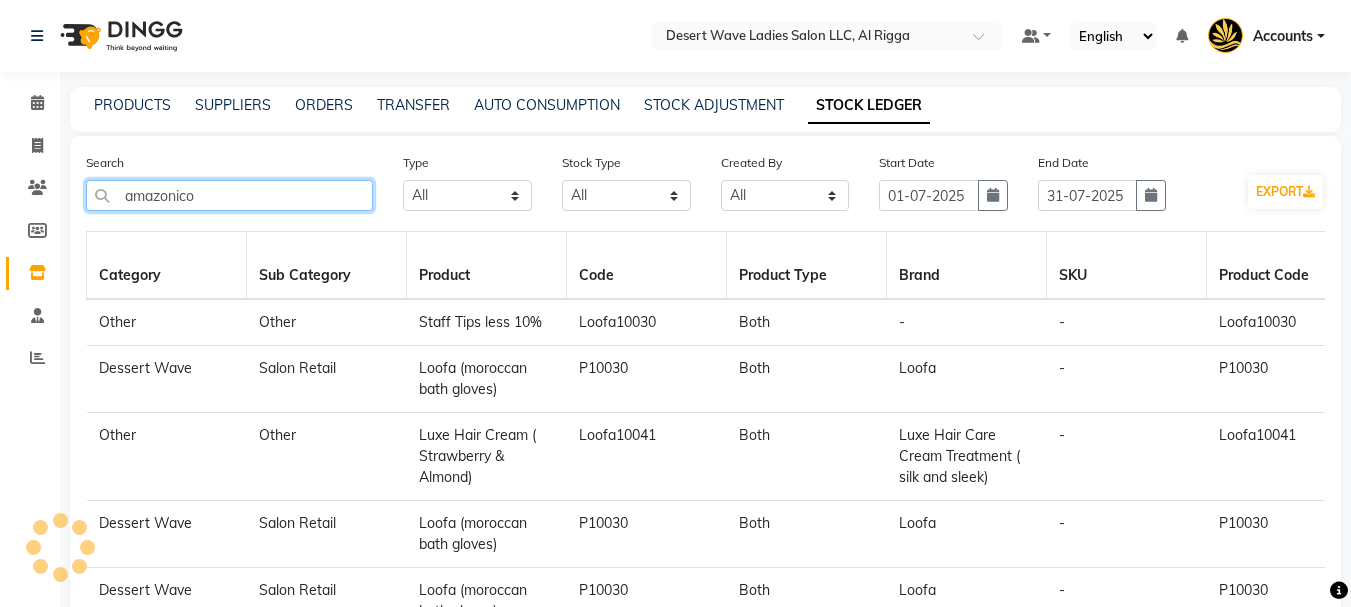 type on "amazonico" 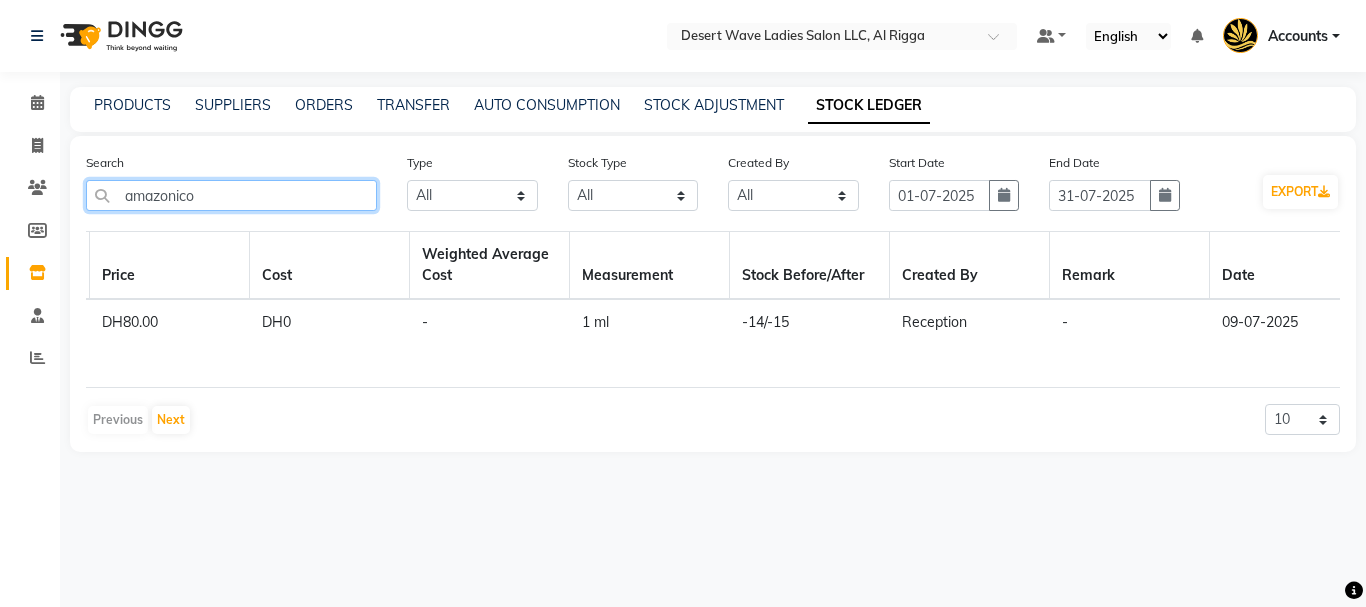 scroll, scrollTop: 0, scrollLeft: 2088, axis: horizontal 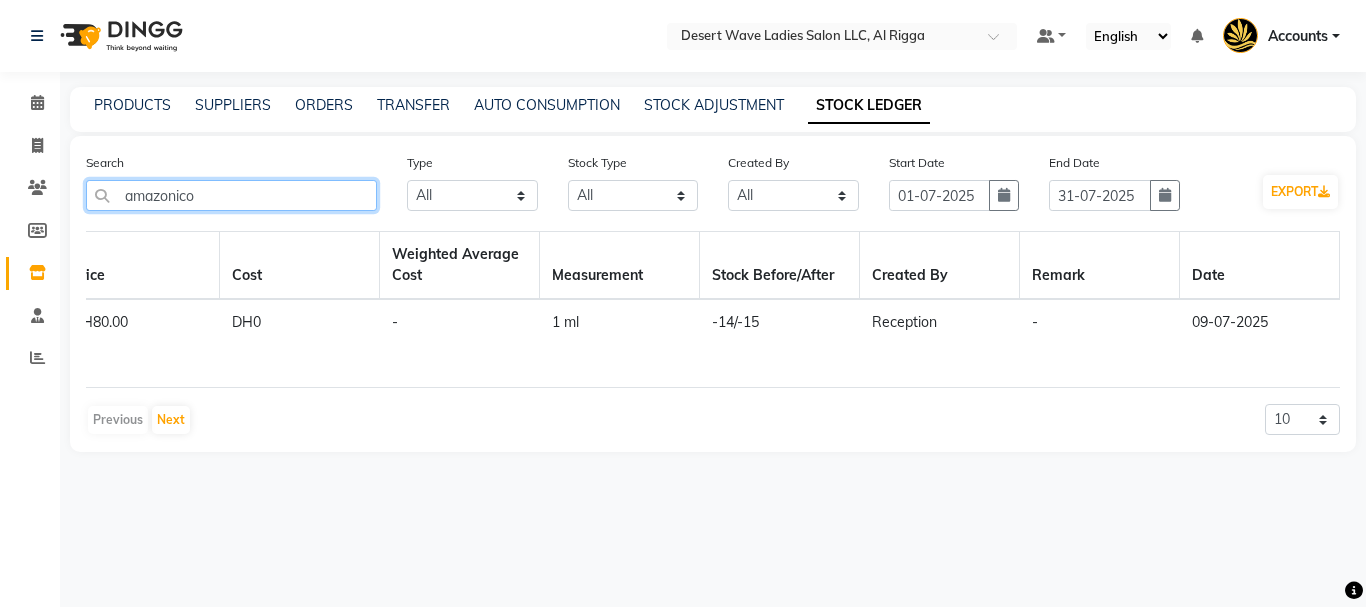 drag, startPoint x: 159, startPoint y: 171, endPoint x: 0, endPoint y: 170, distance: 159.00314 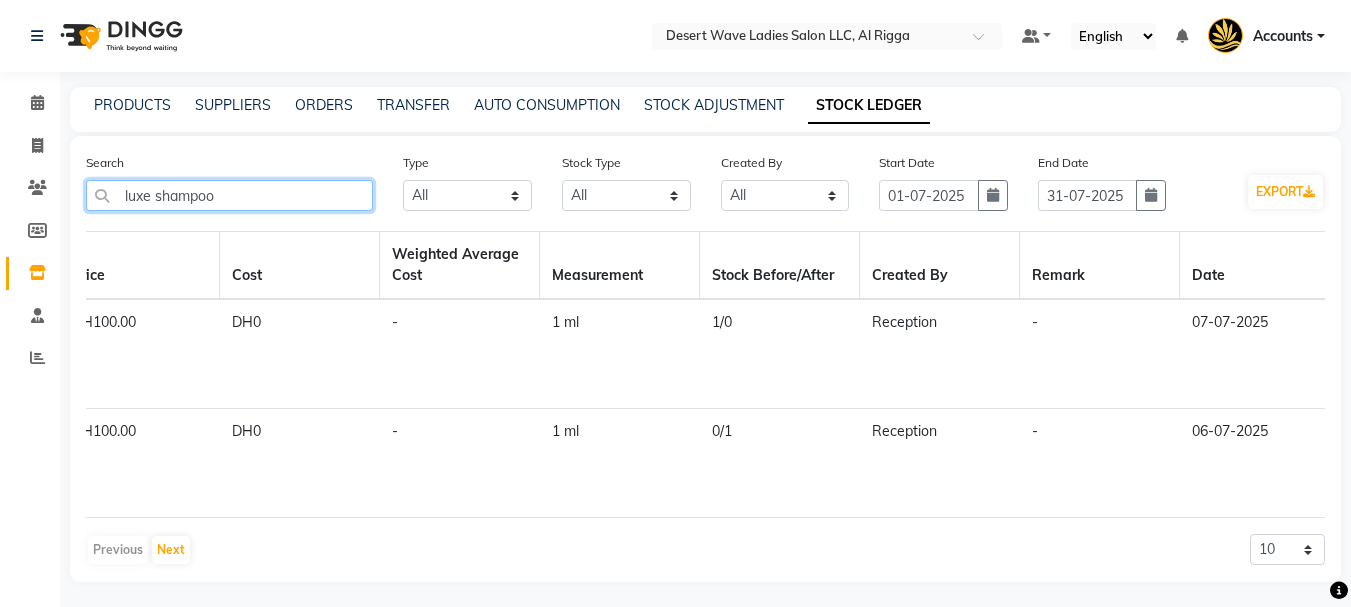 type on "luxe shampoo" 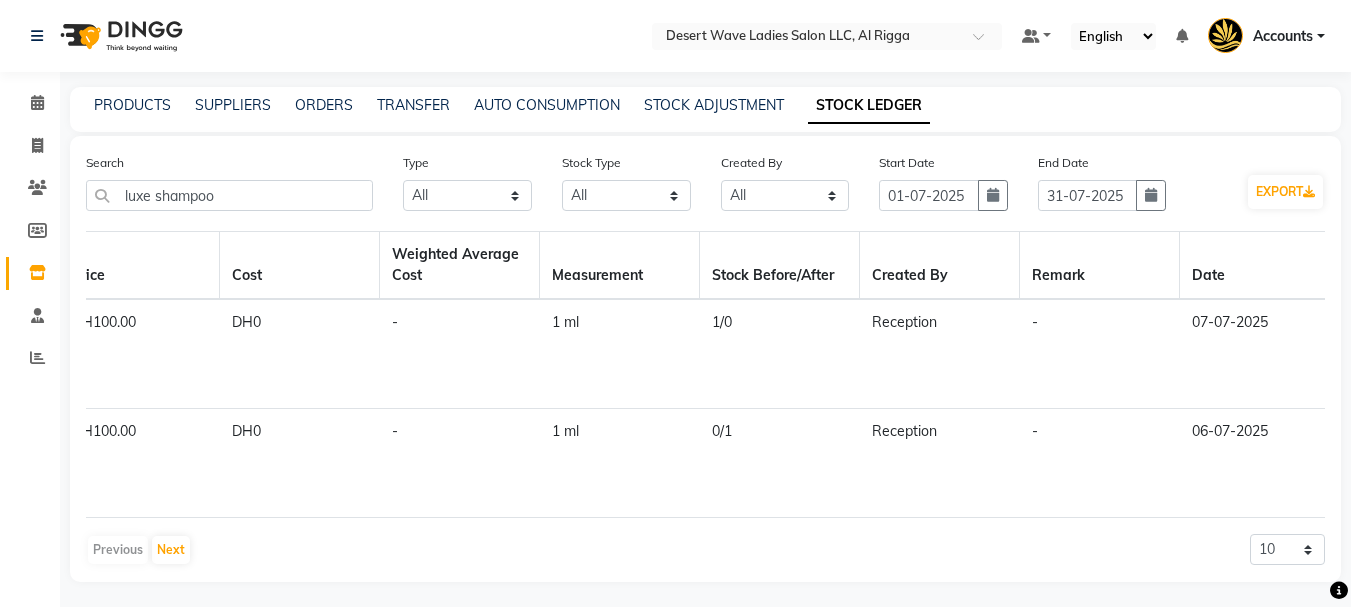 drag, startPoint x: 905, startPoint y: 515, endPoint x: 1019, endPoint y: 512, distance: 114.03947 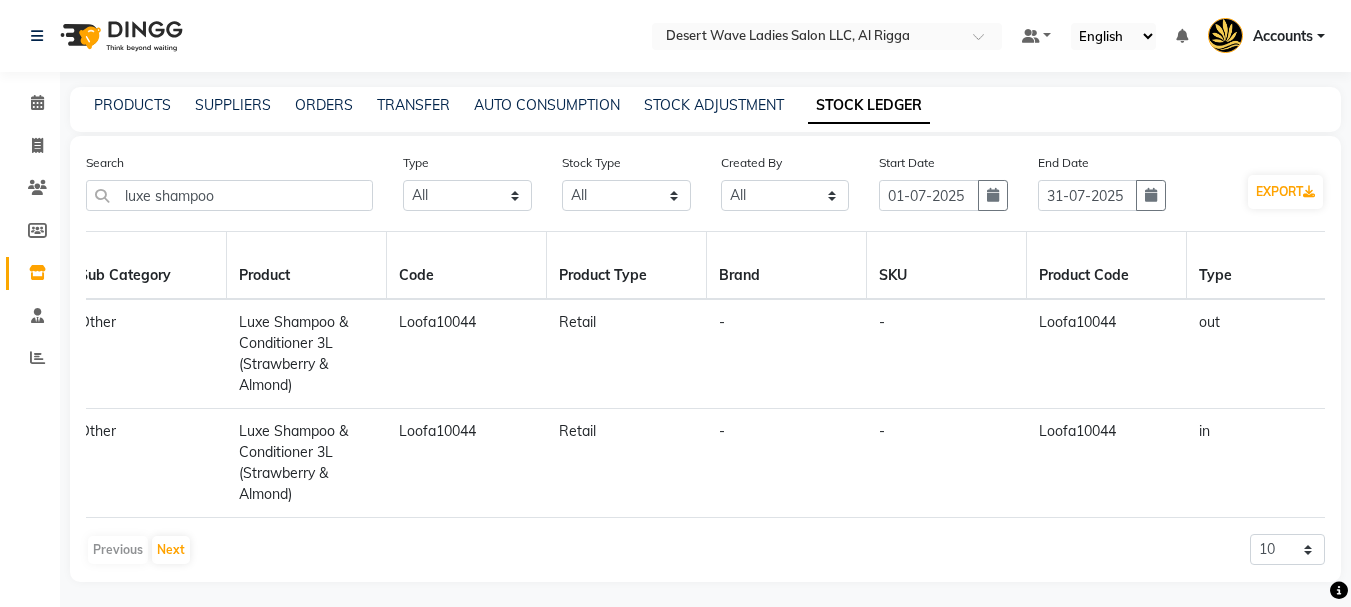 scroll, scrollTop: 0, scrollLeft: 0, axis: both 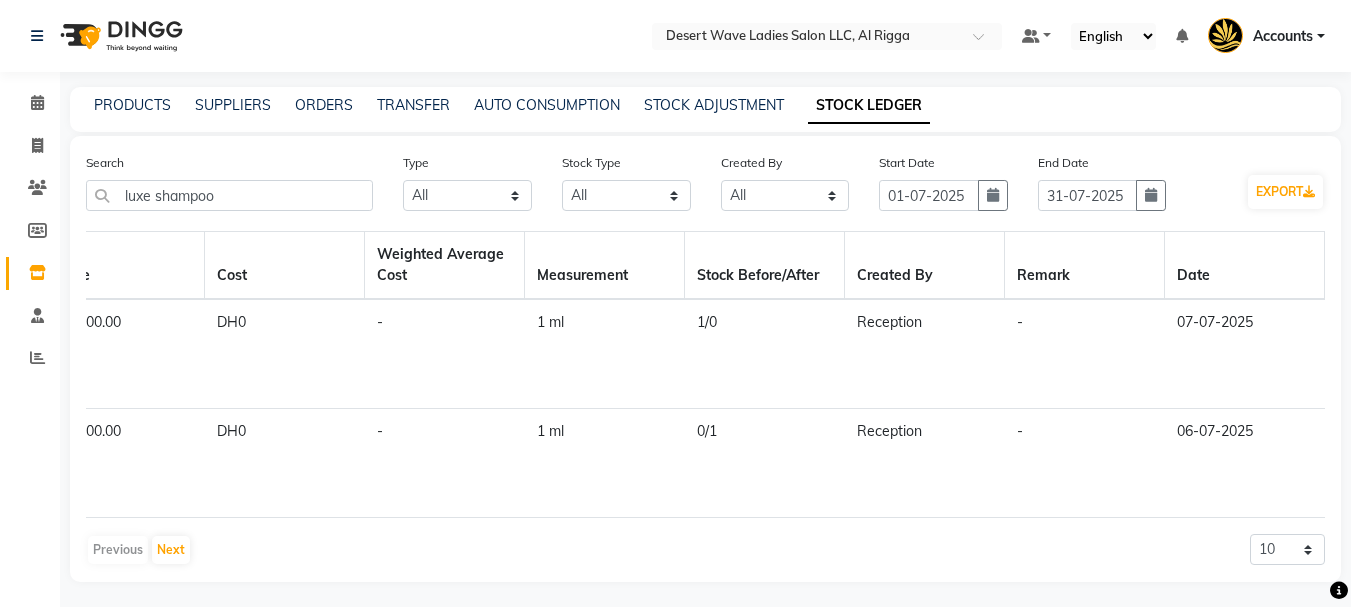 click on "-" 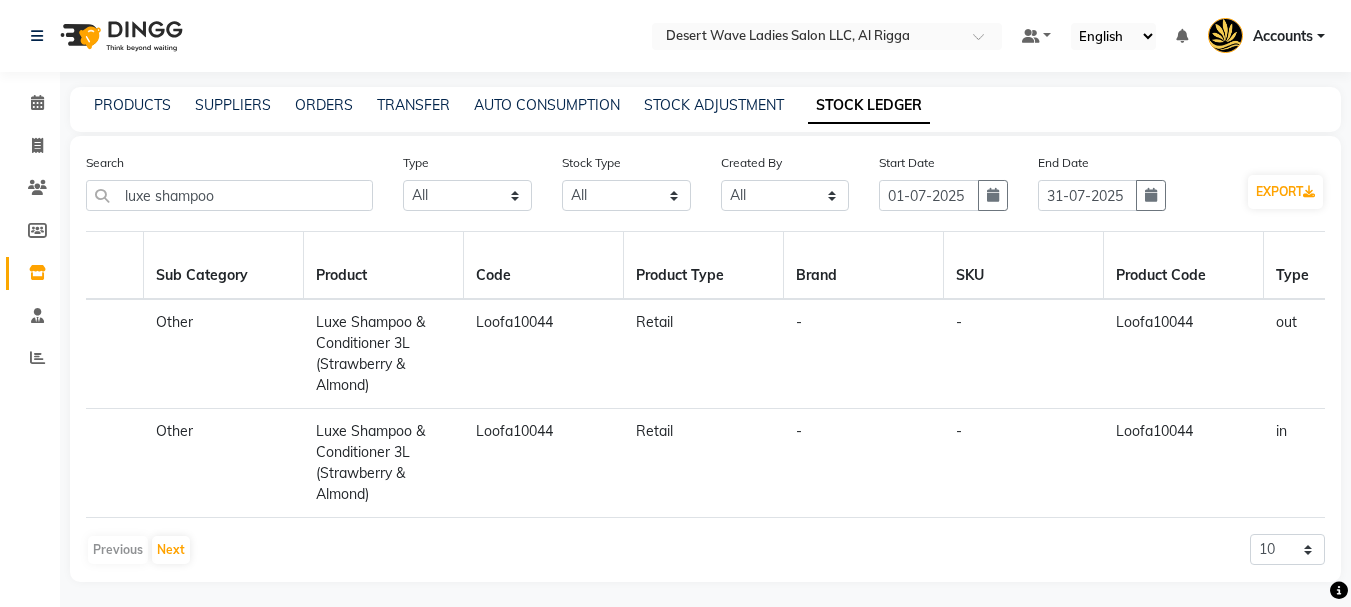 scroll, scrollTop: 0, scrollLeft: 0, axis: both 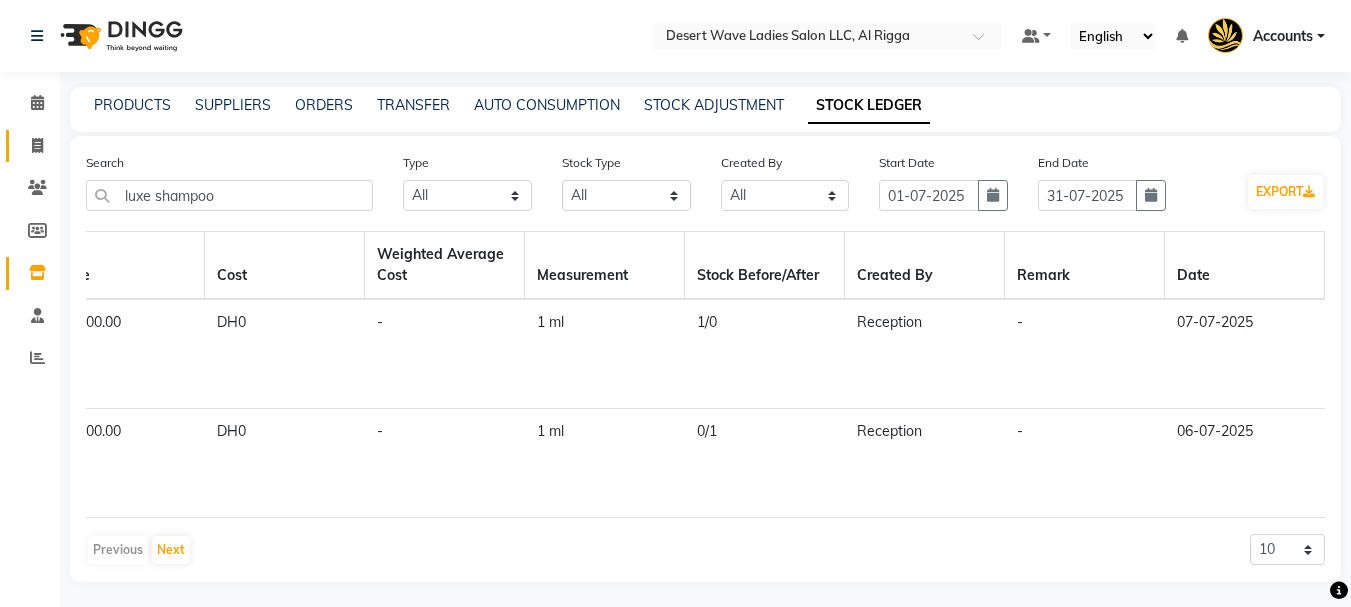 click on "Invoice" 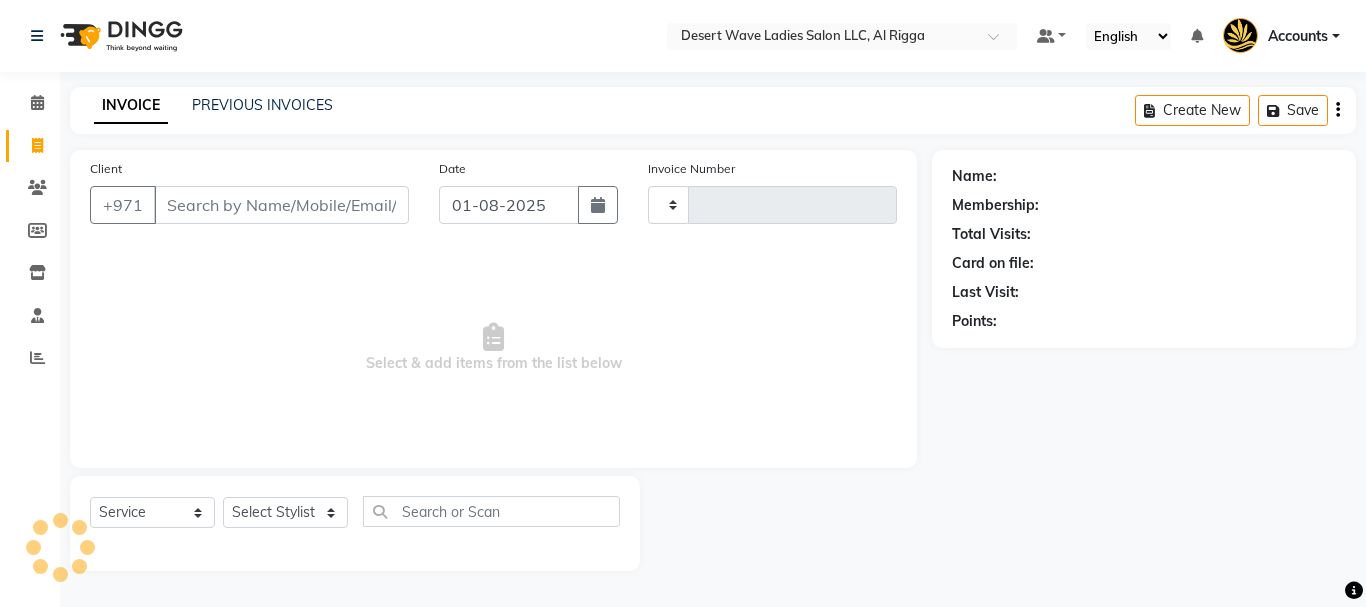 type on "5285" 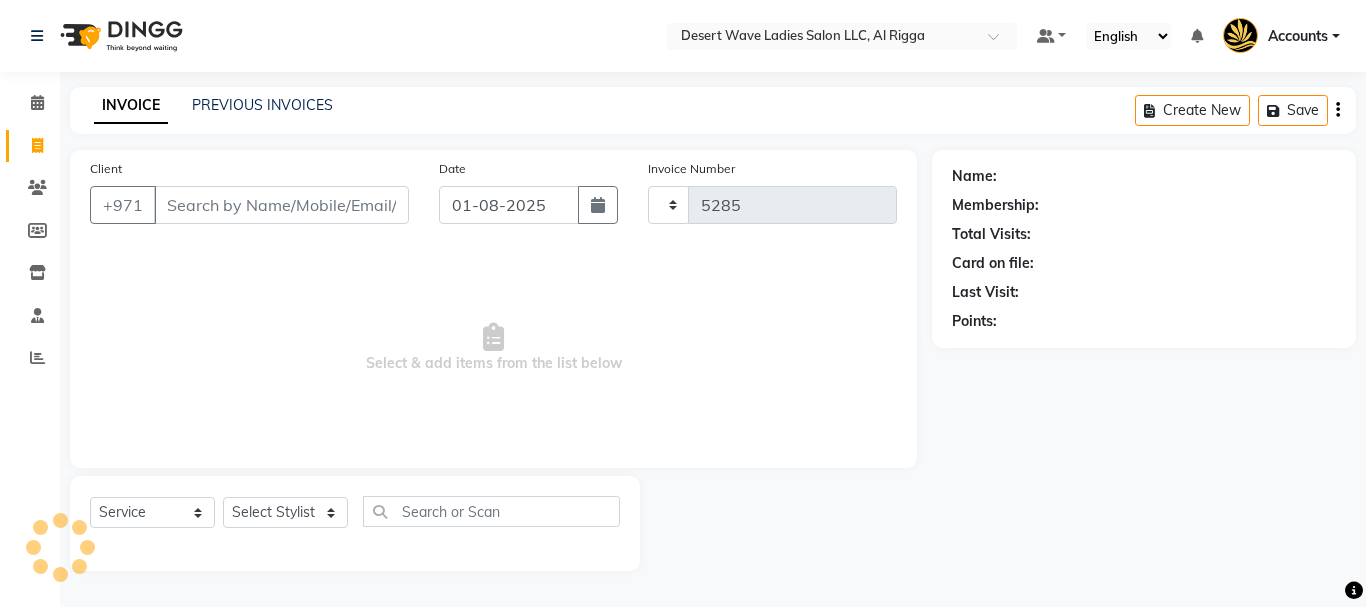 select on "6563" 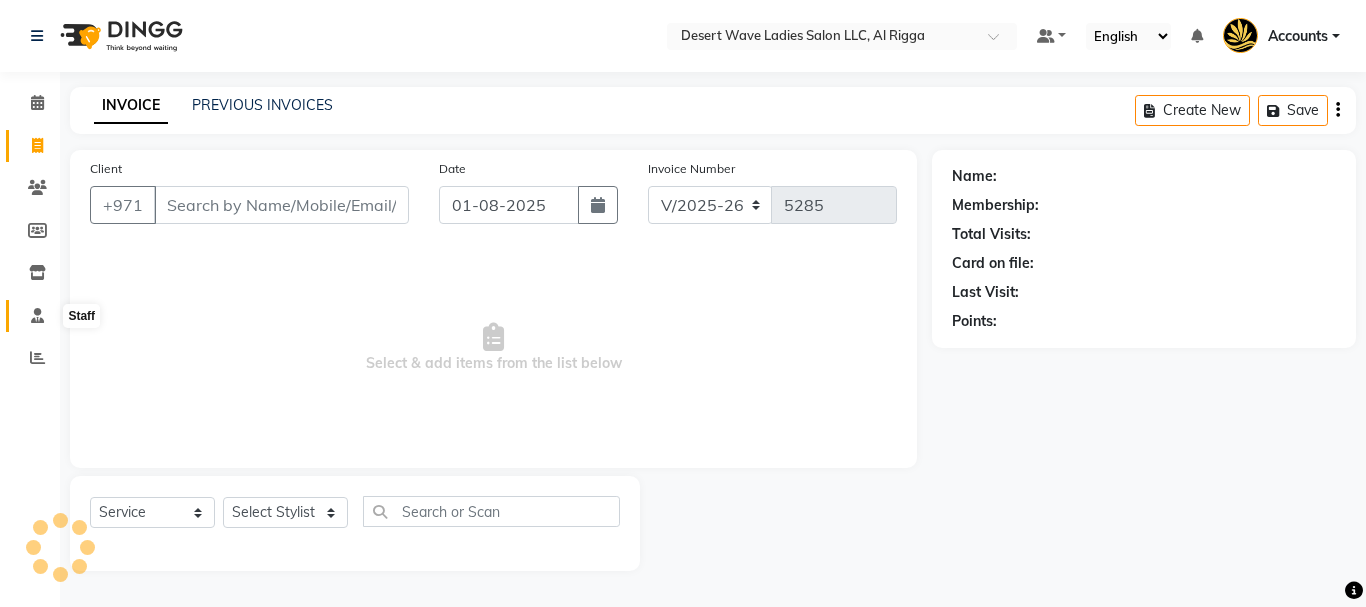 click 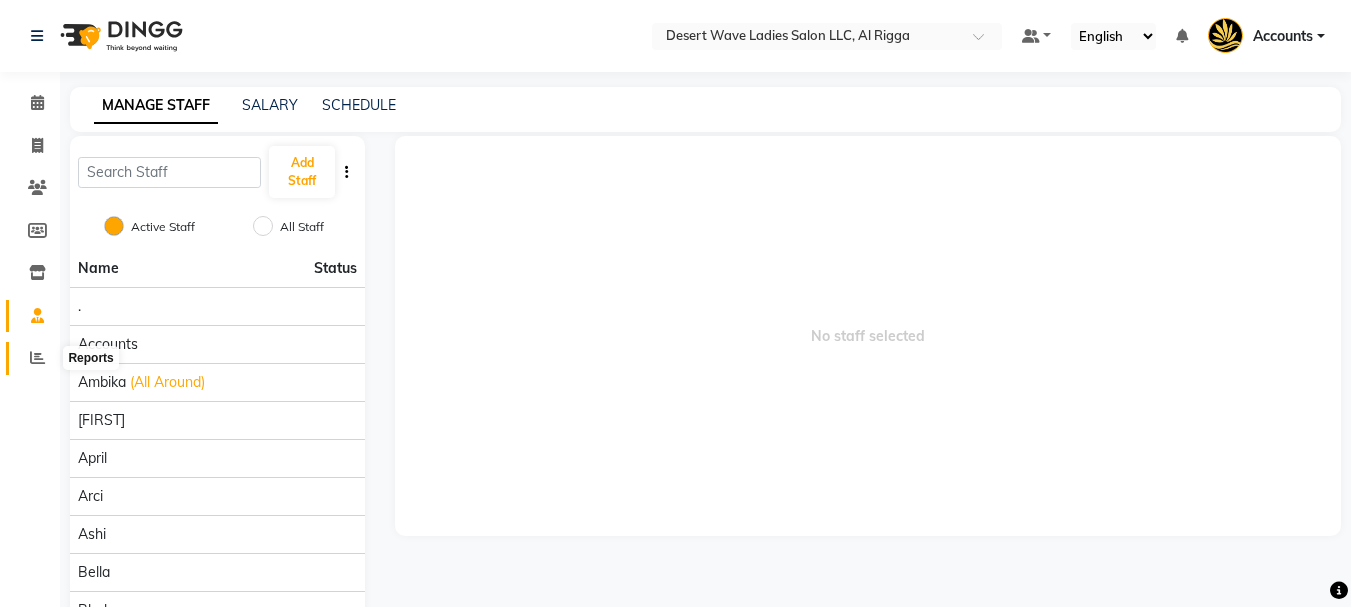click 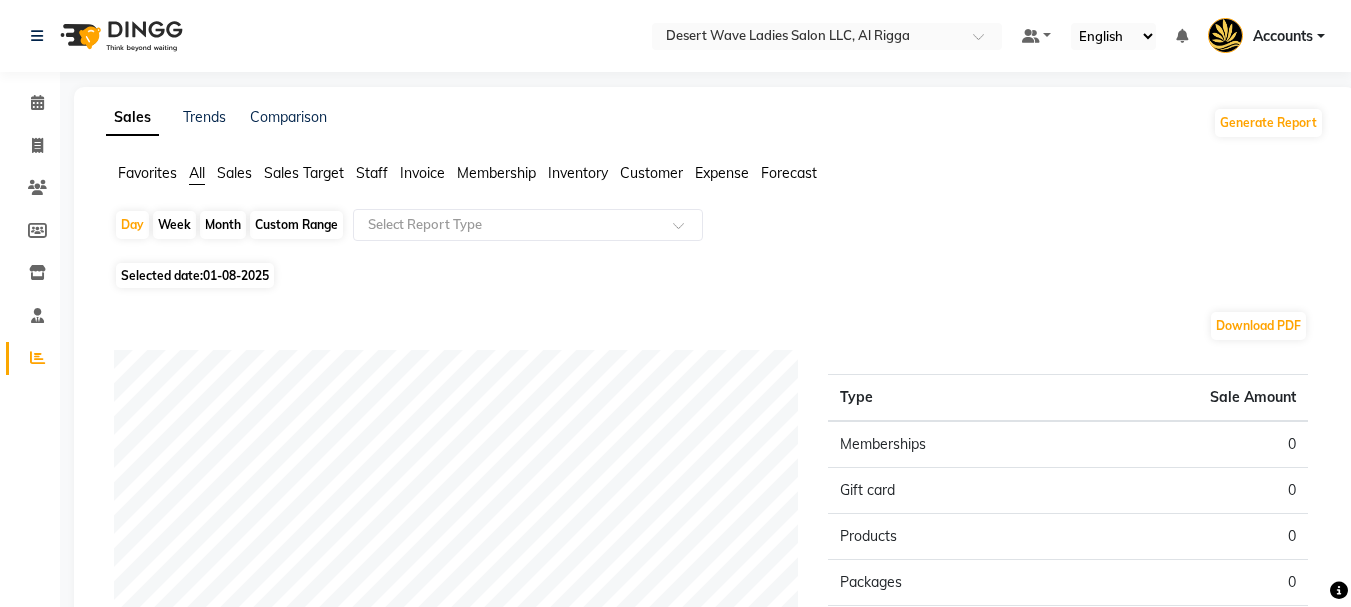 click on "Sales" 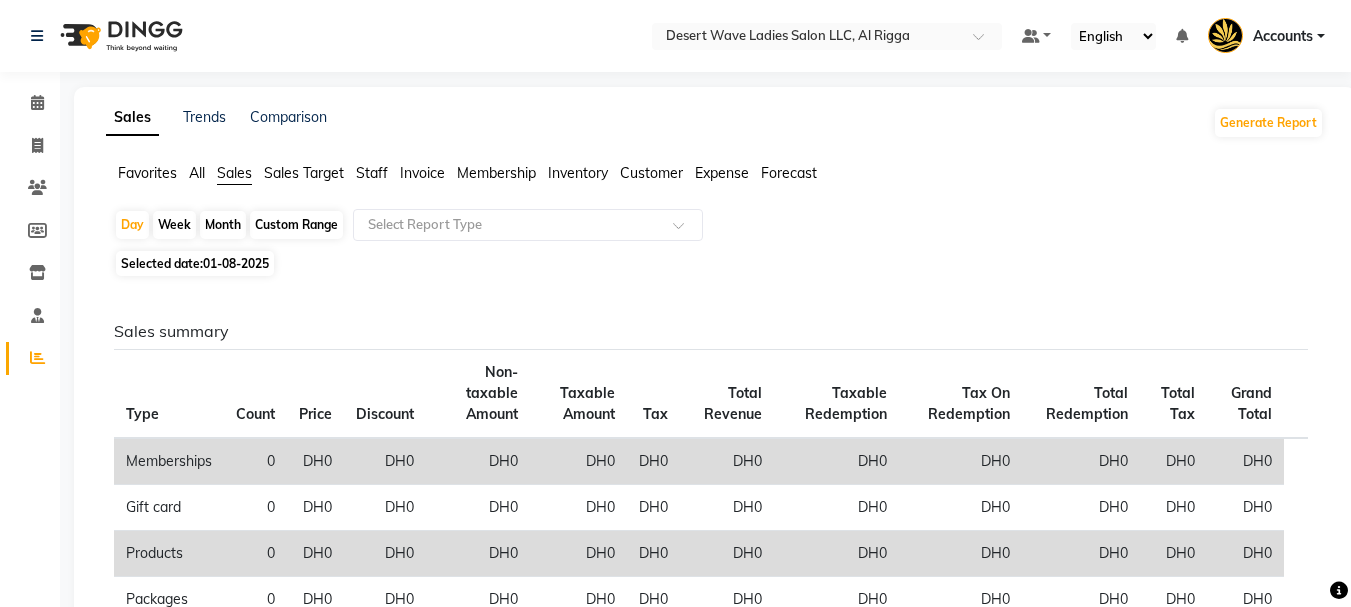 click on "Sales" 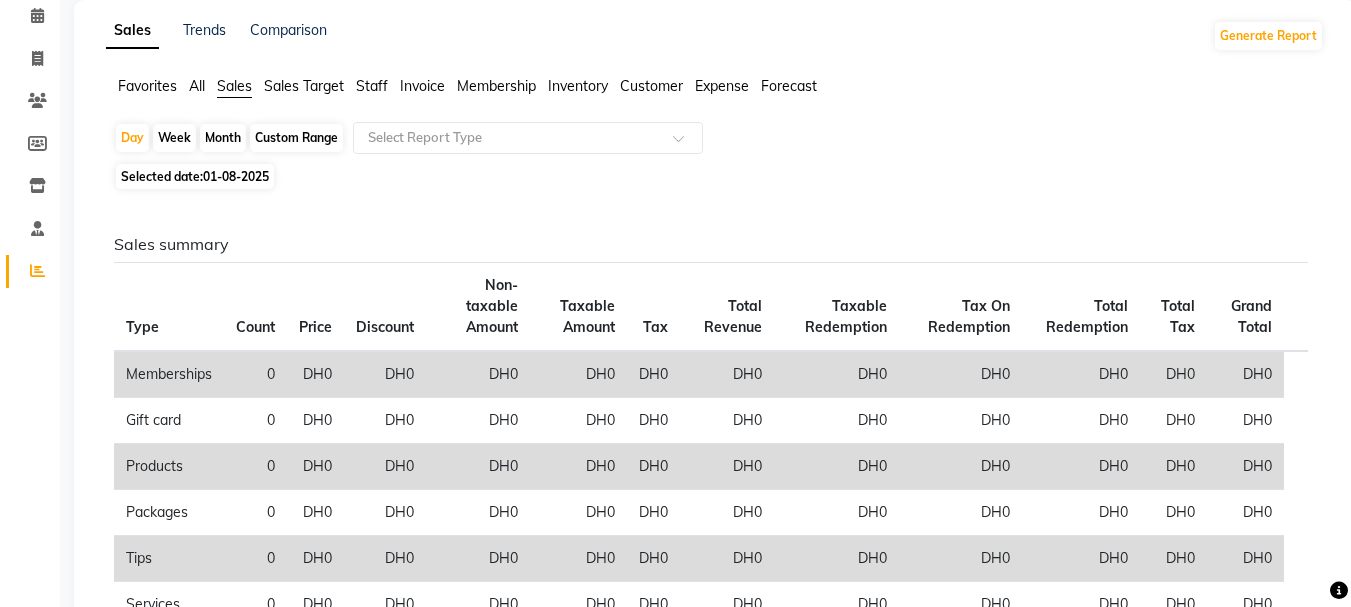 scroll, scrollTop: 0, scrollLeft: 0, axis: both 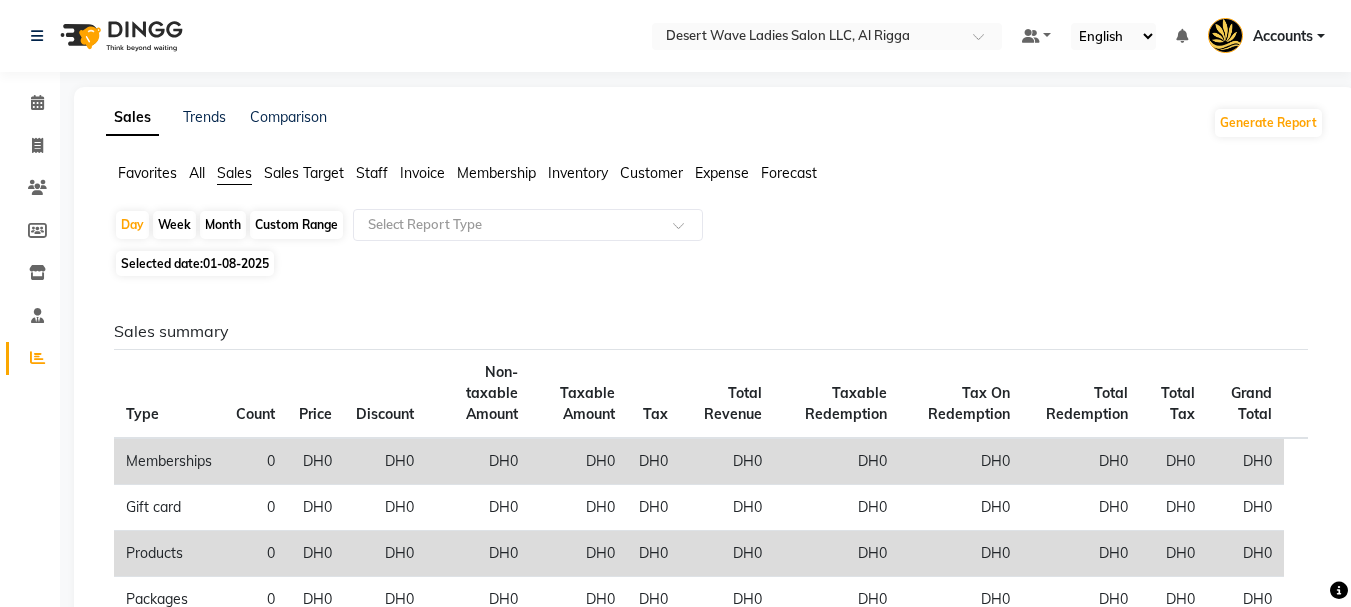 click on "01-08-2025" 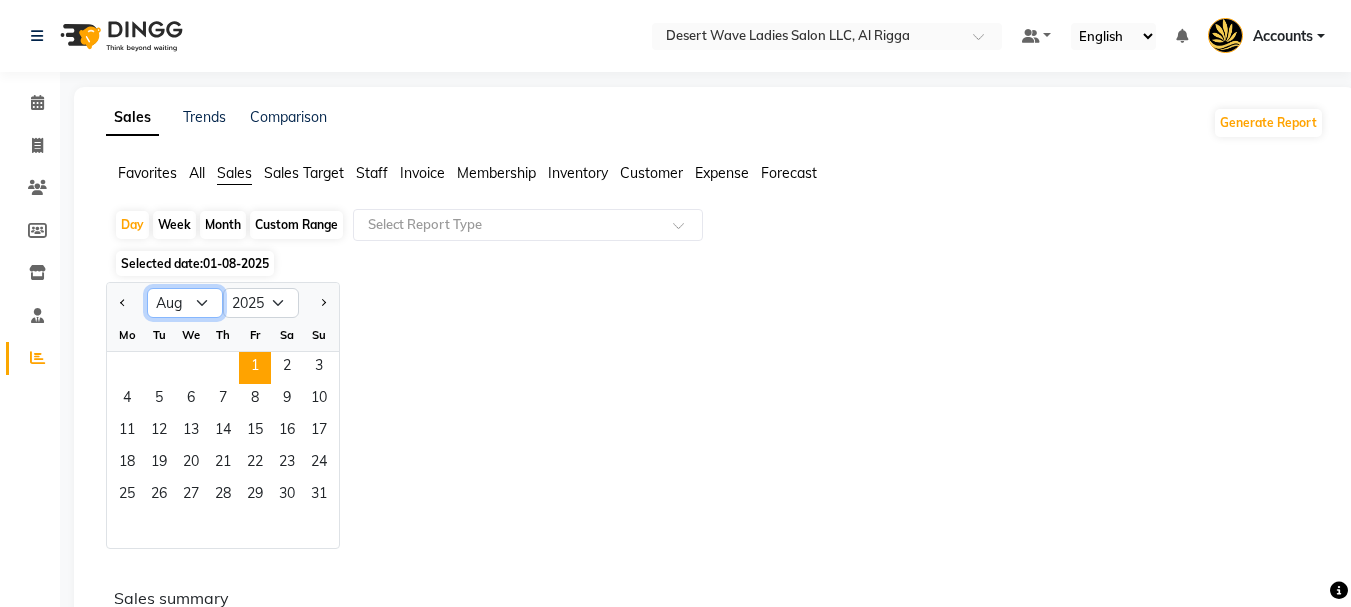 click on "Jan Feb Mar Apr May Jun Jul Aug Sep Oct Nov Dec" 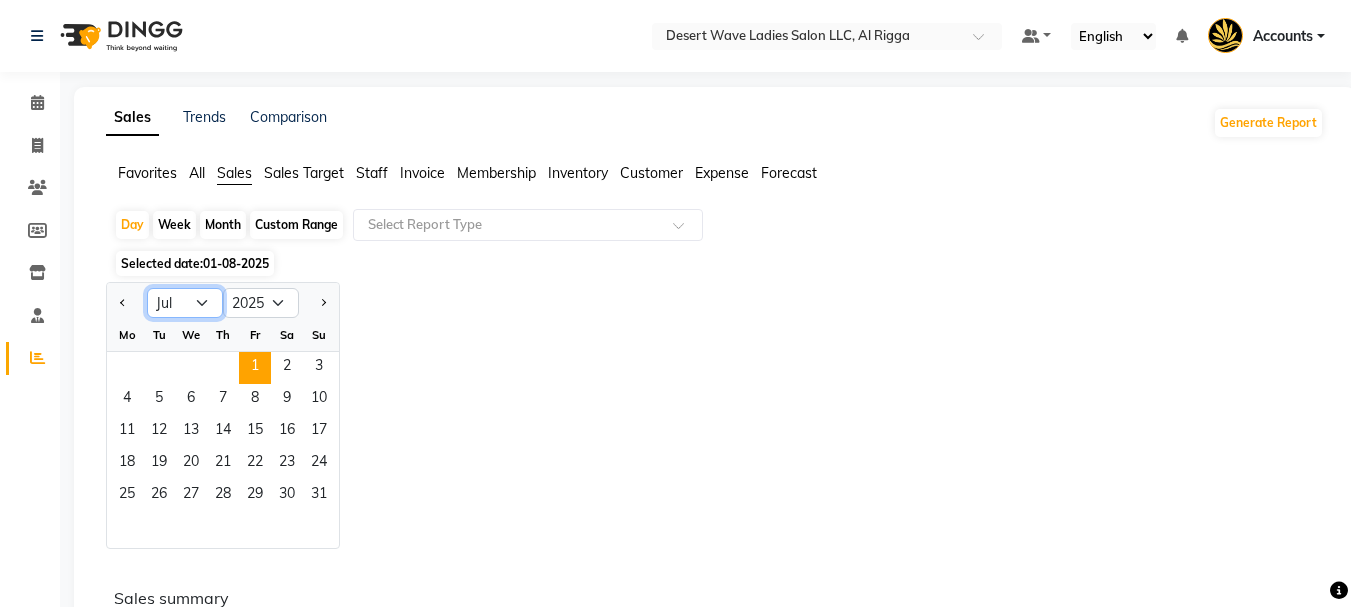click on "Jan Feb Mar Apr May Jun Jul Aug Sep Oct Nov Dec" 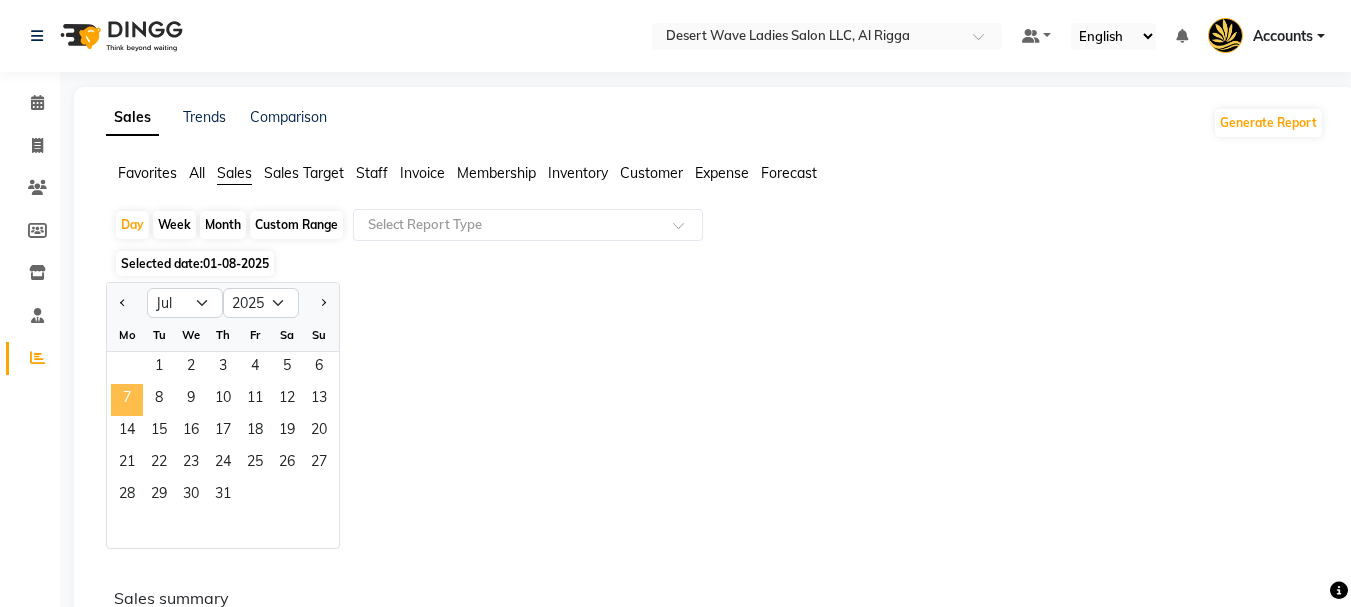 click on "7" 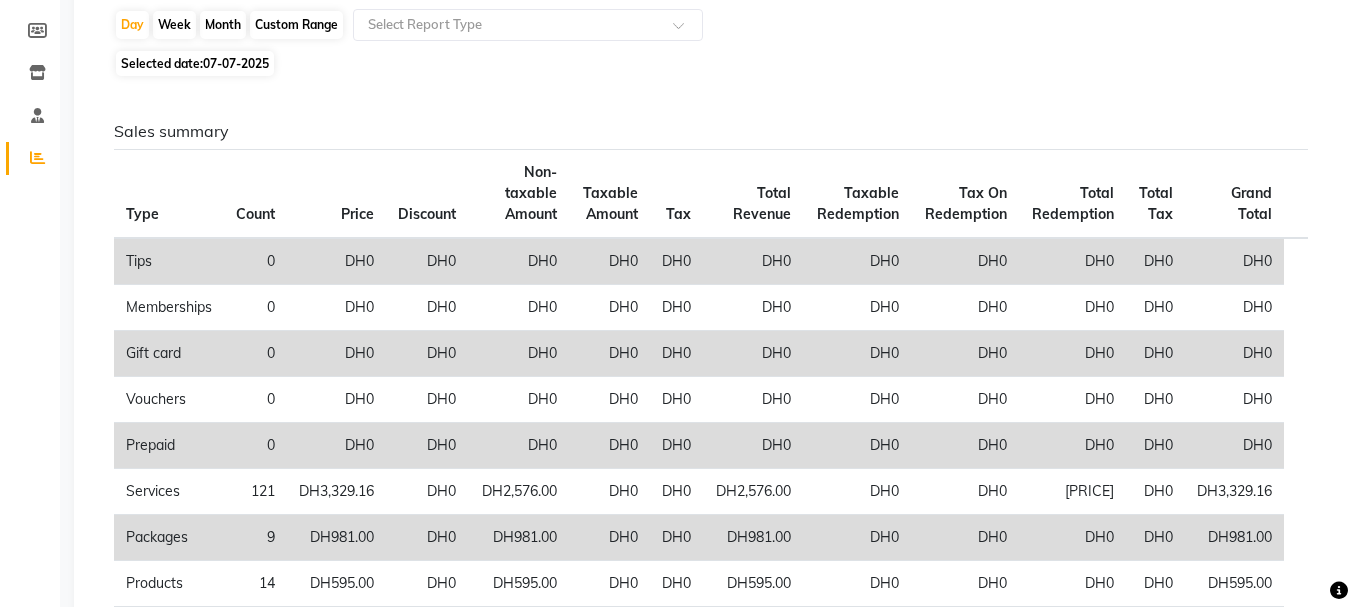 scroll, scrollTop: 300, scrollLeft: 0, axis: vertical 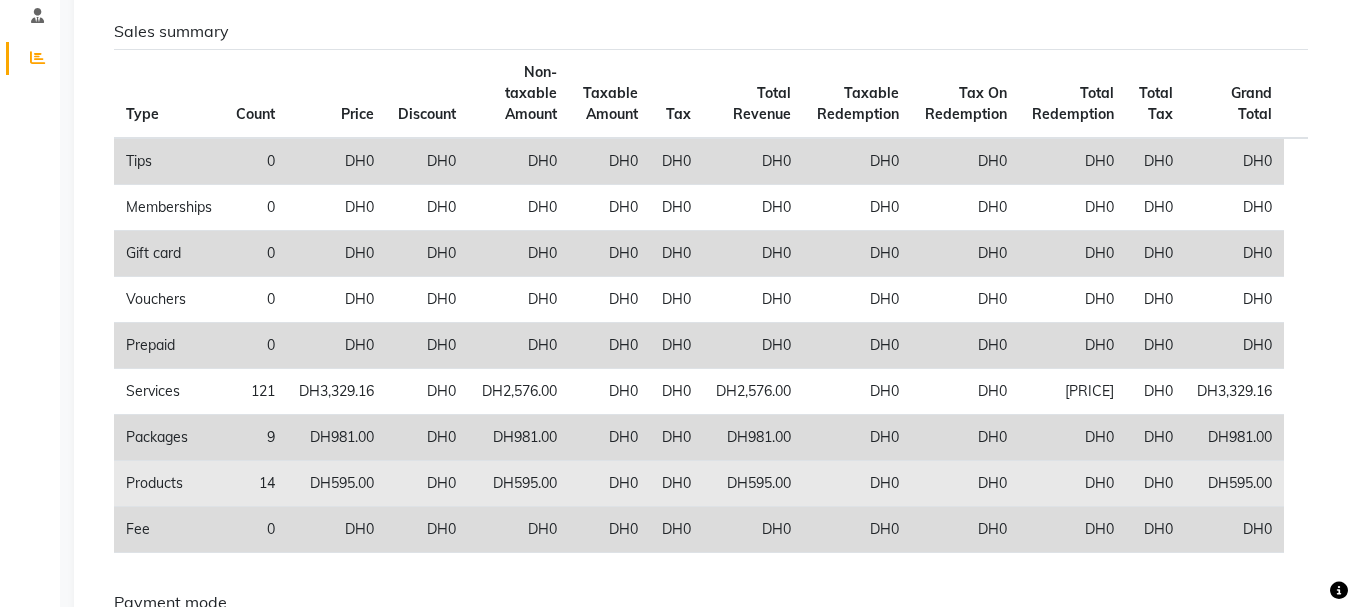 click on "DH595.00" 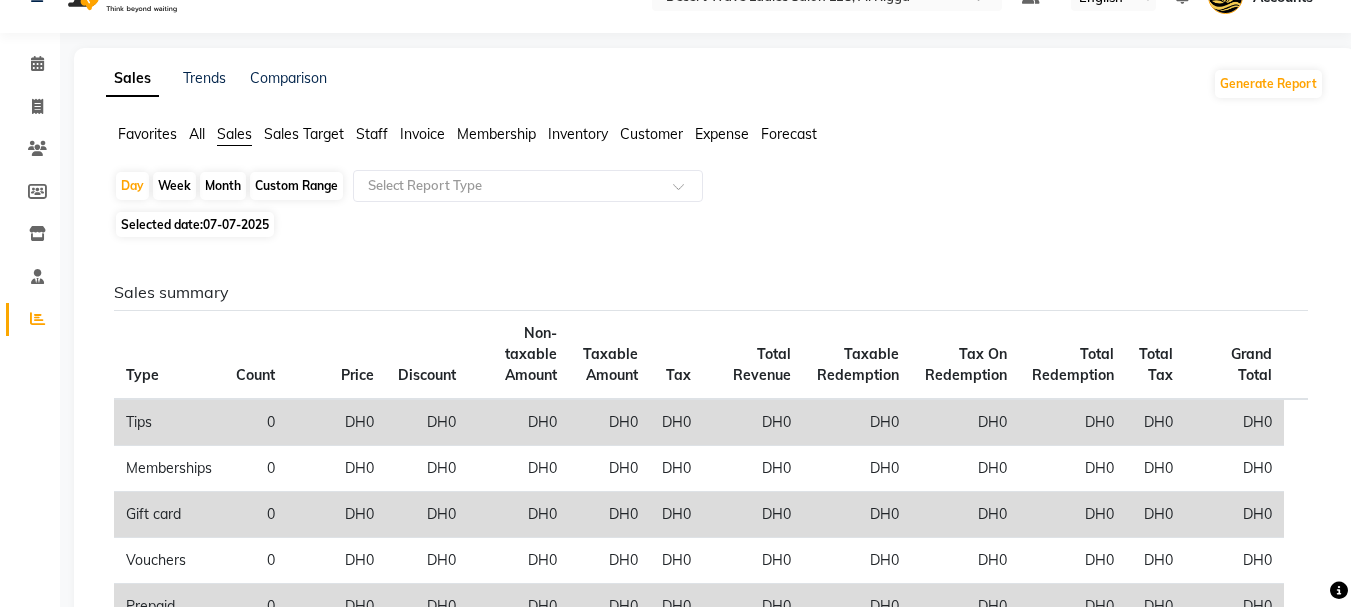 scroll, scrollTop: 0, scrollLeft: 0, axis: both 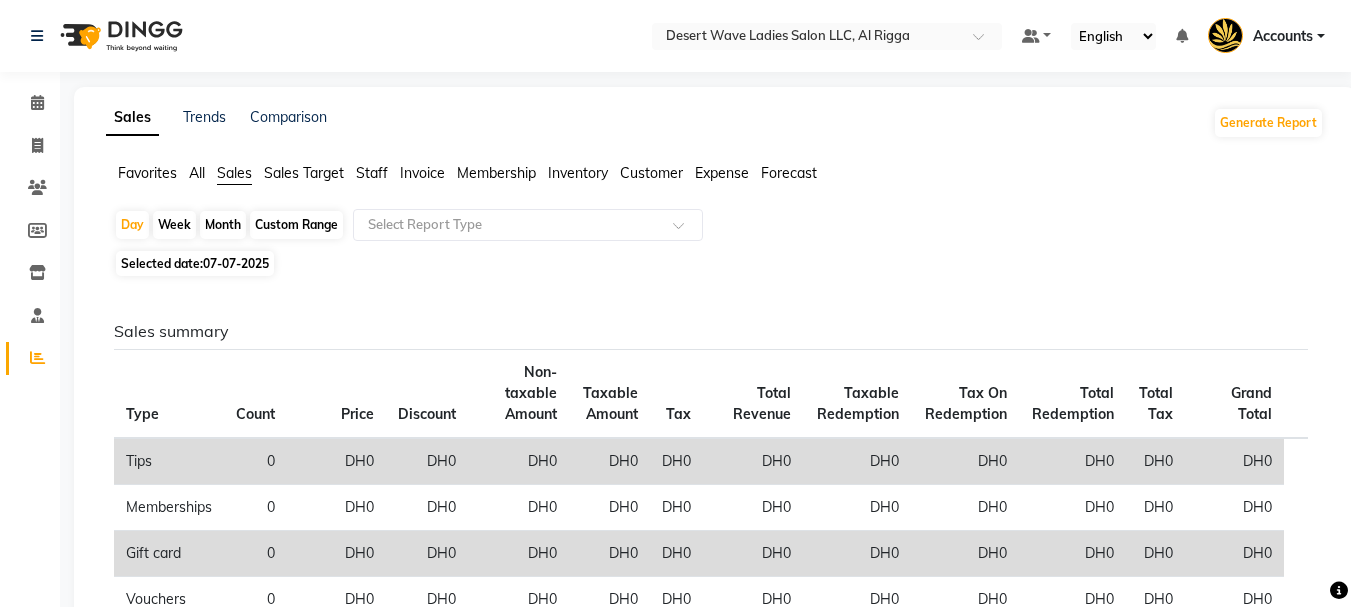 click on "Sales summary" 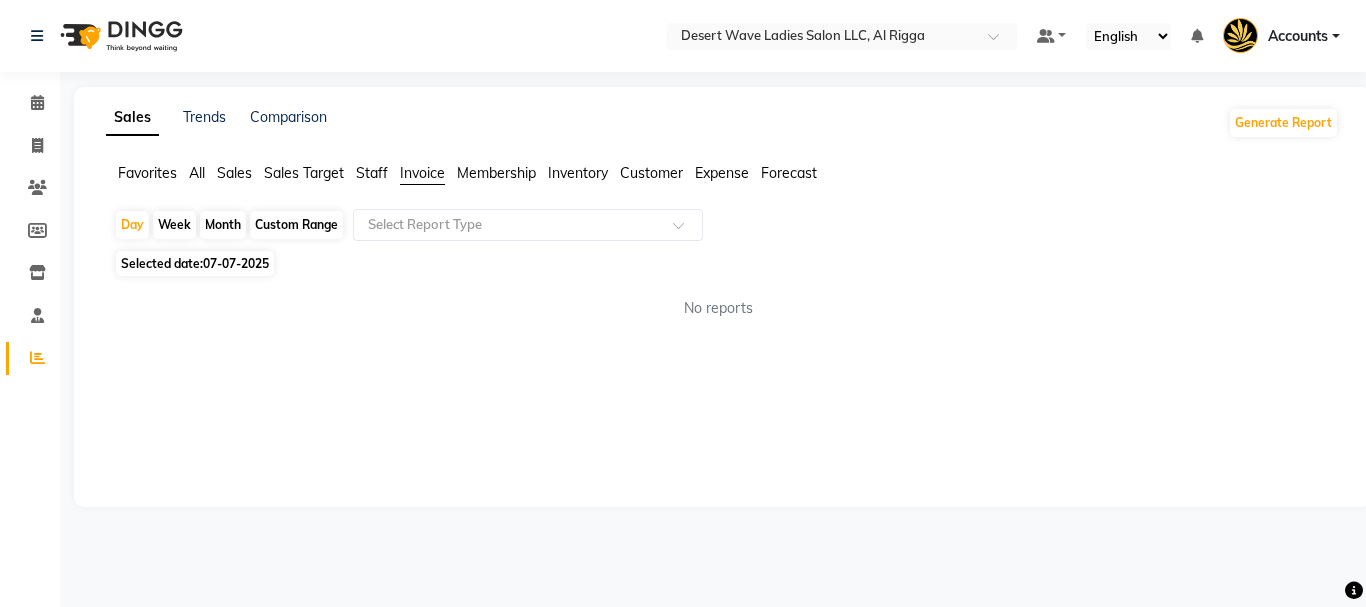 click on "07-07-2025" 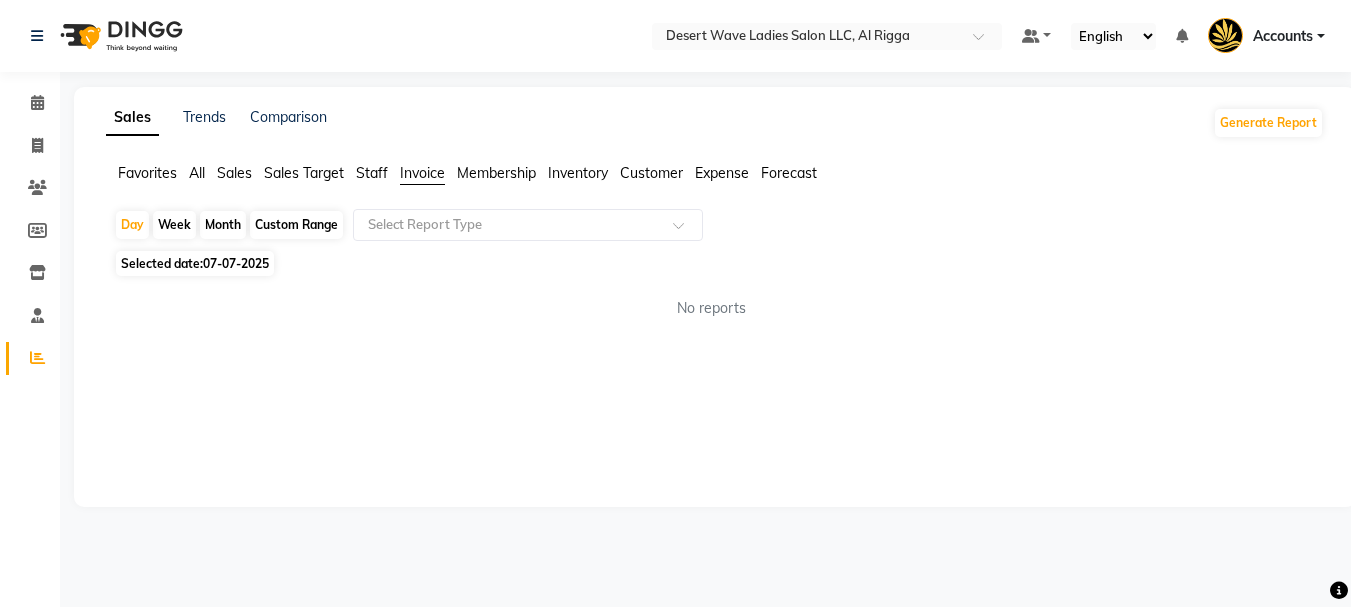 select on "7" 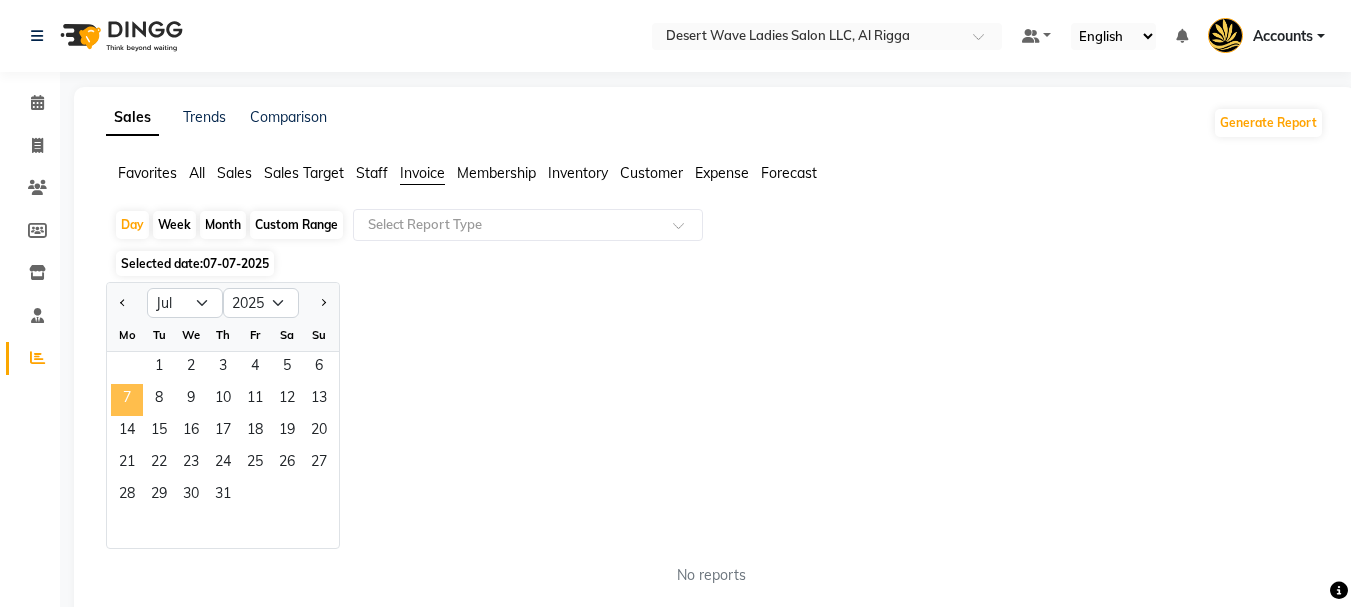 click on "7" 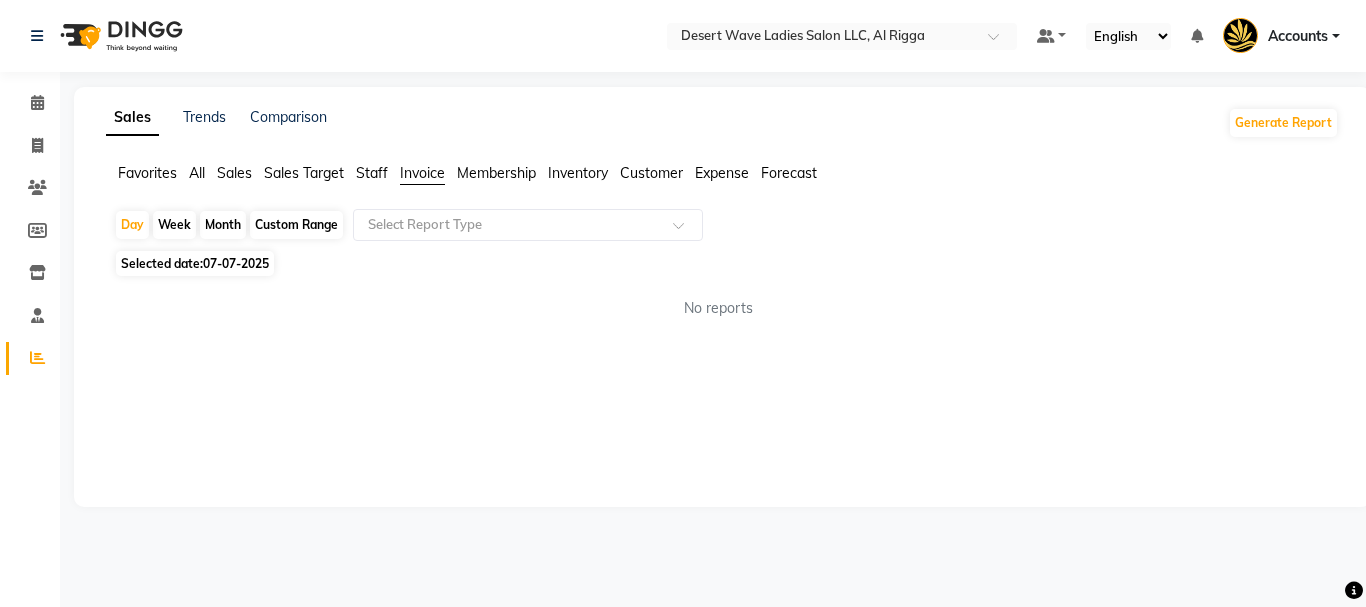 click on "No reports" 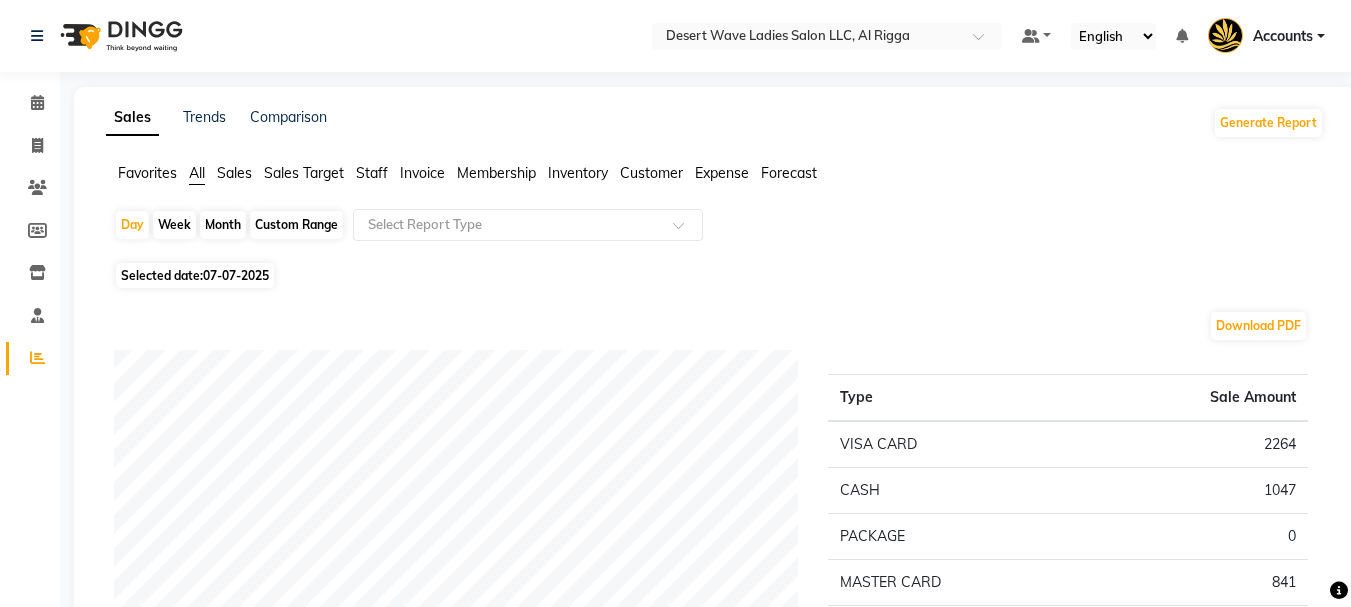 click on "Sales" 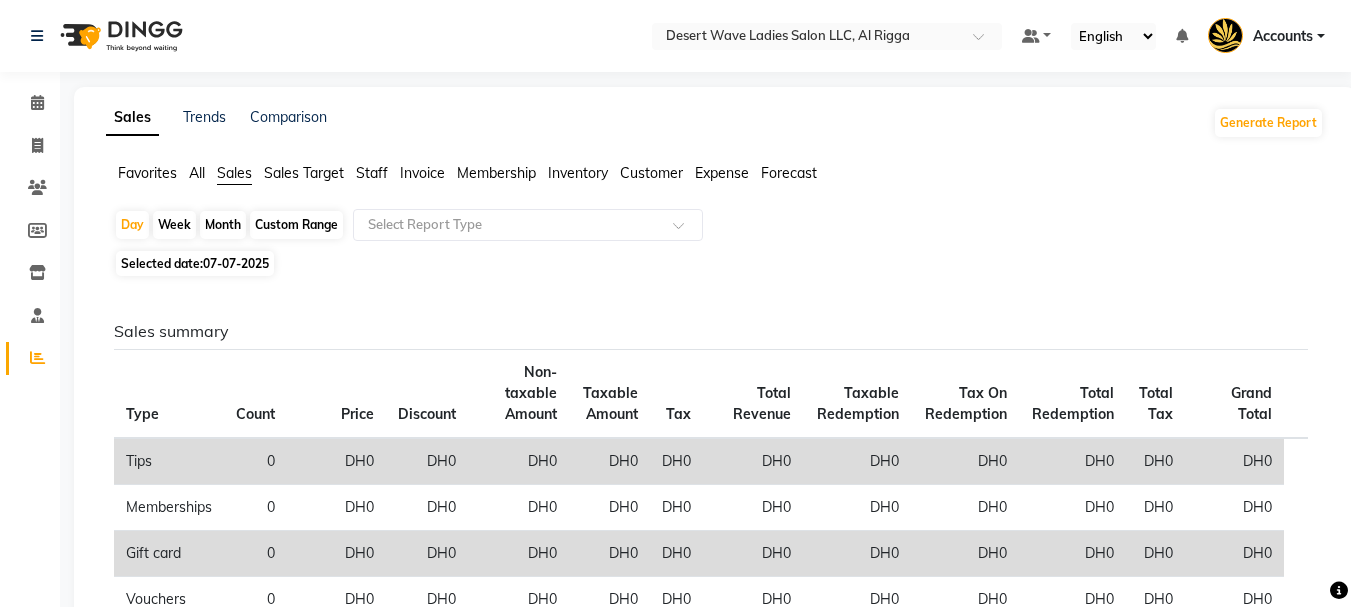 click on "Sales Target" 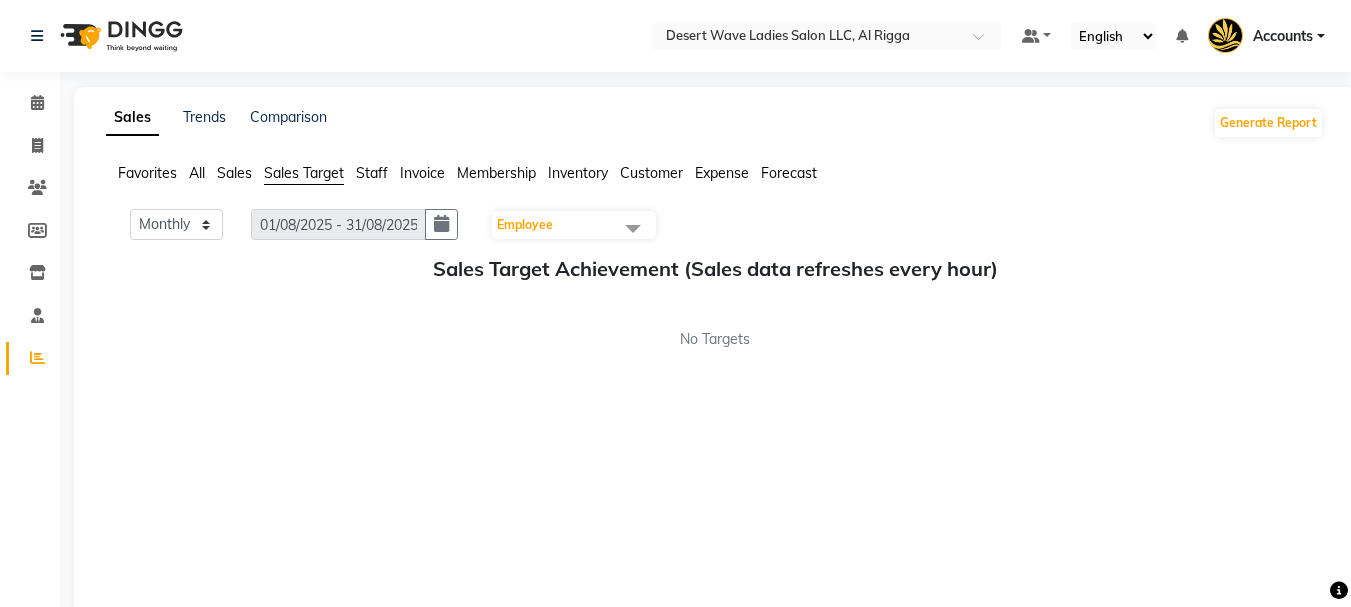 click on "Staff" 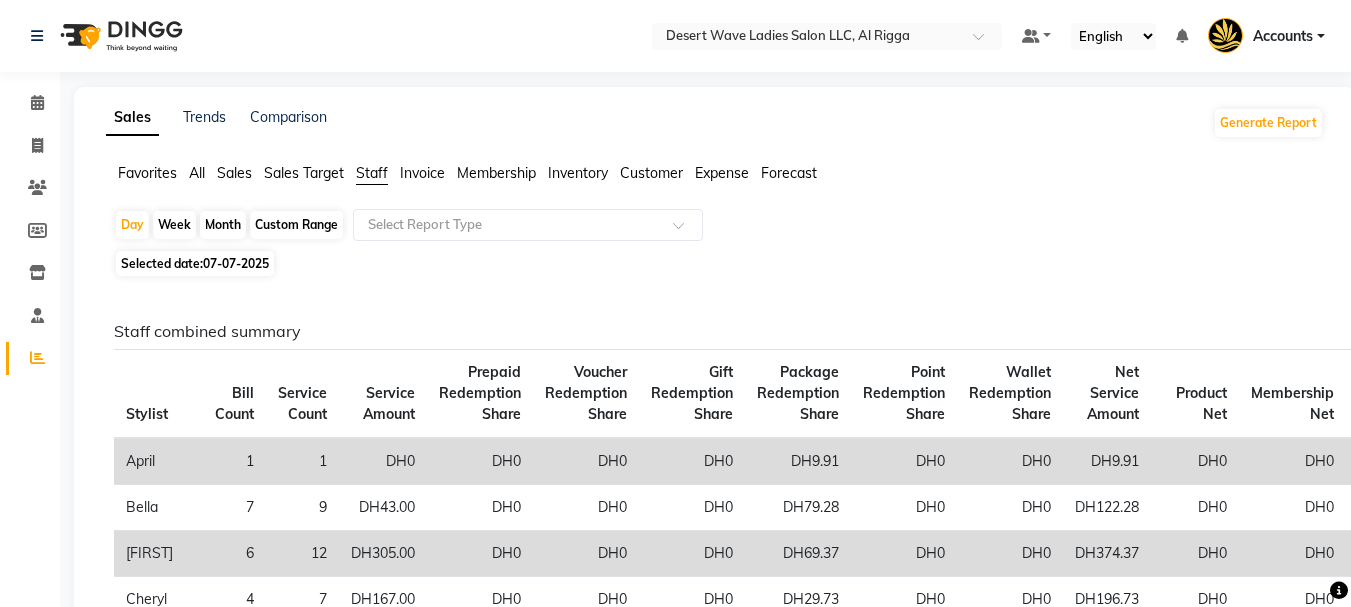click on "Invoice" 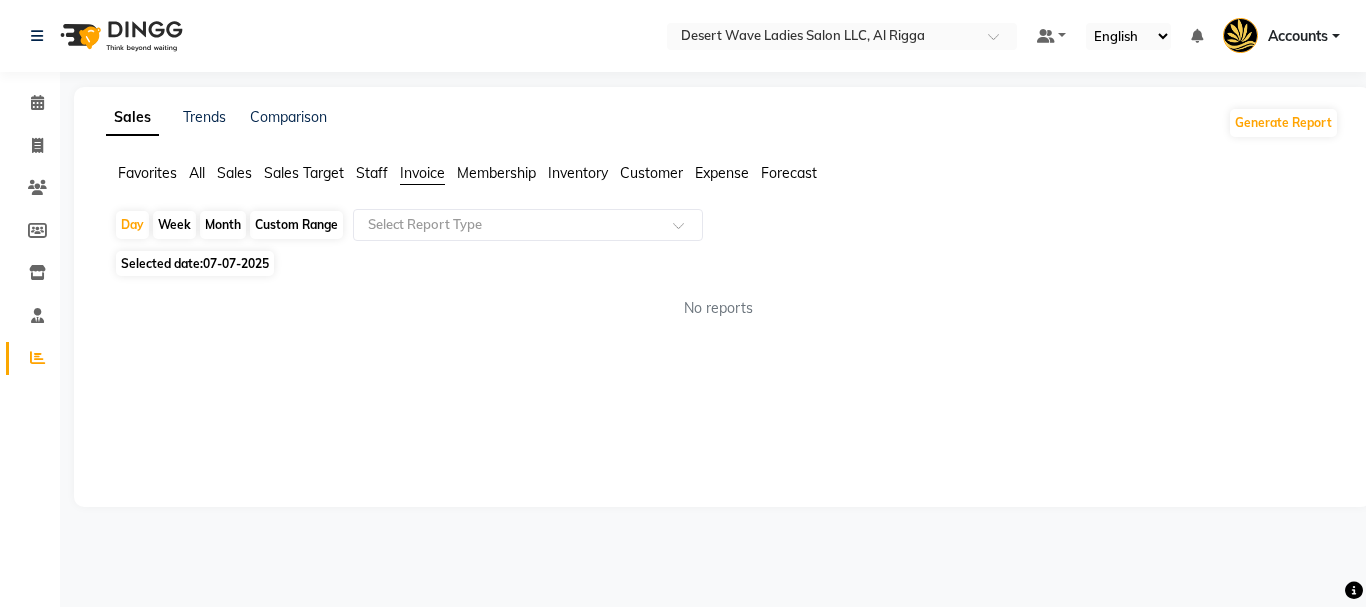 click on "Membership" 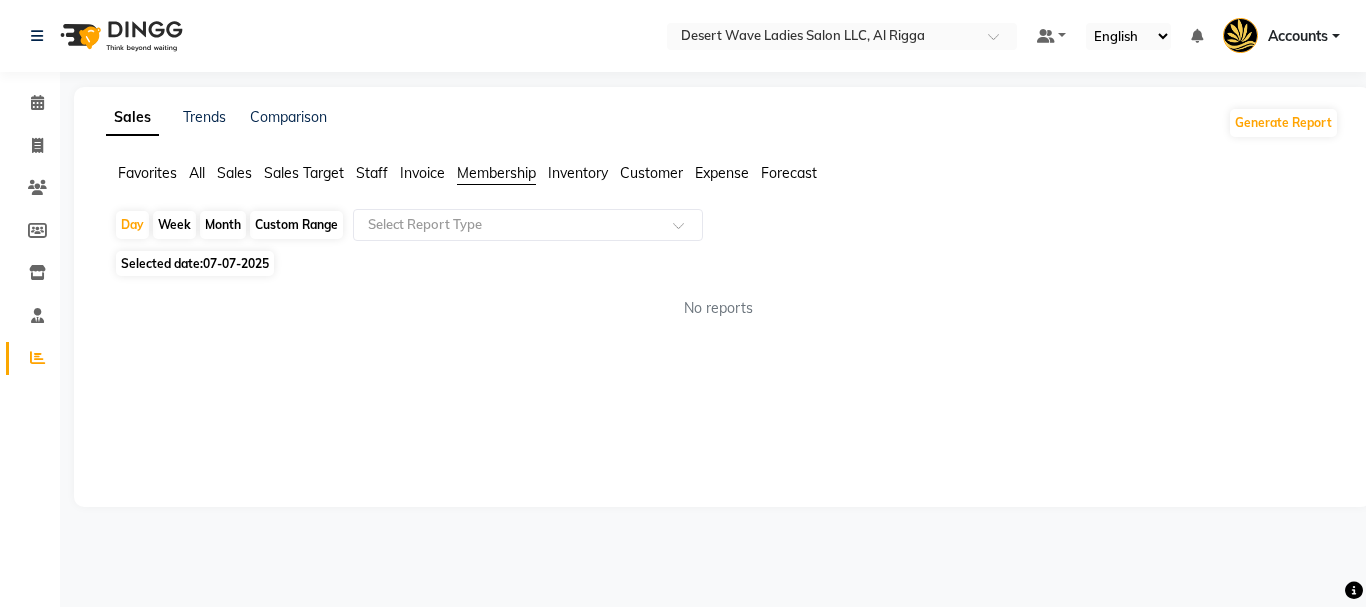 click on "Inventory" 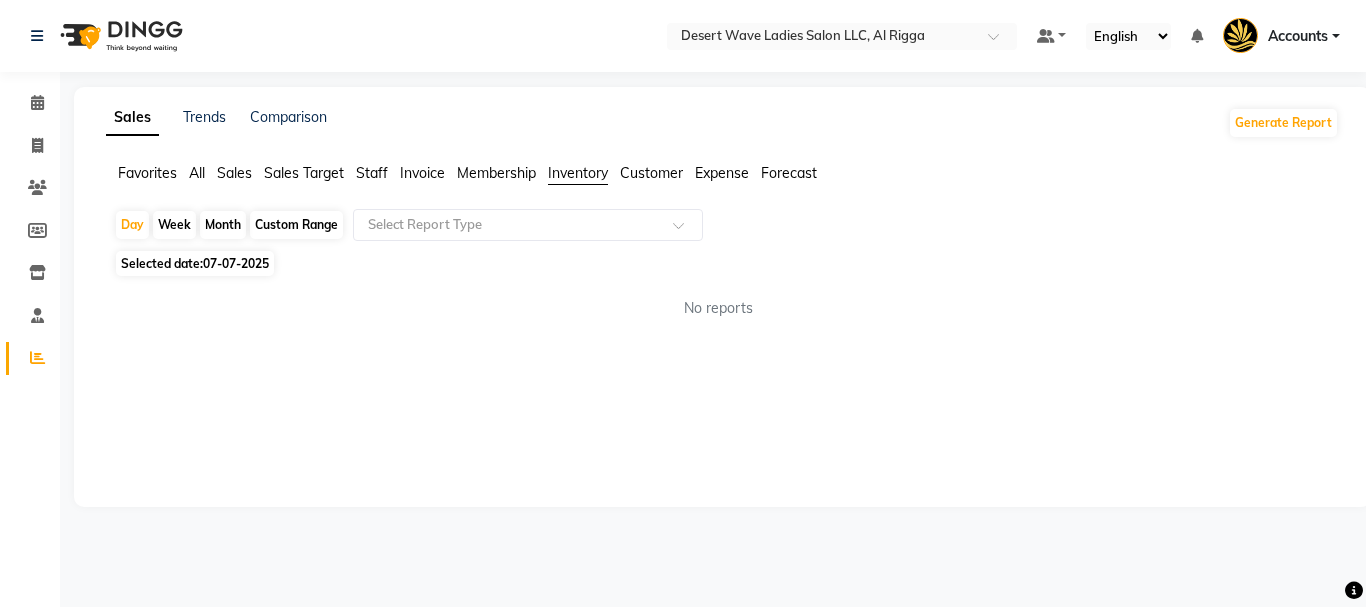 click on "Customer" 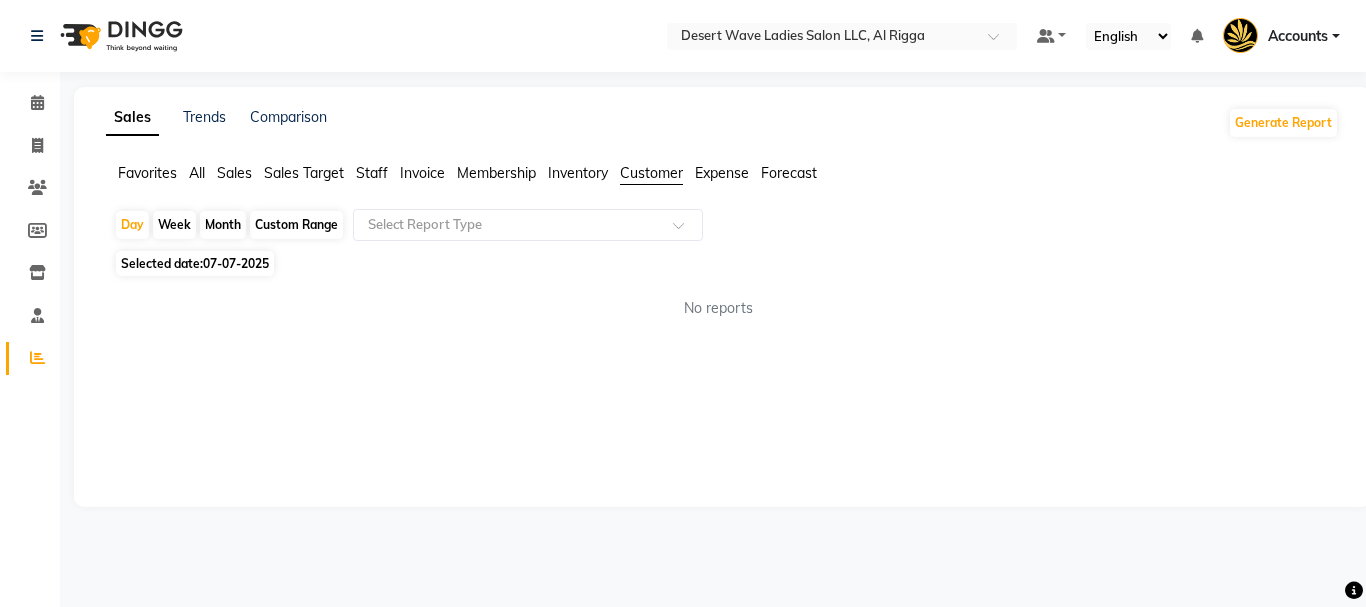 click on "Expense" 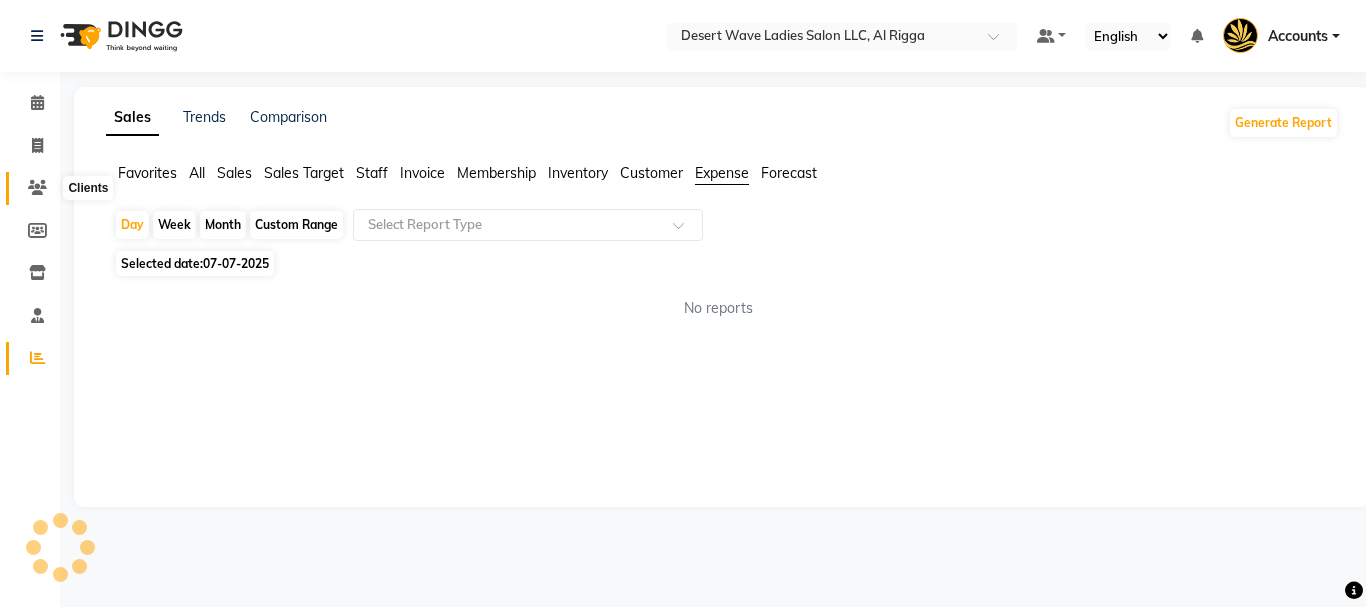 click 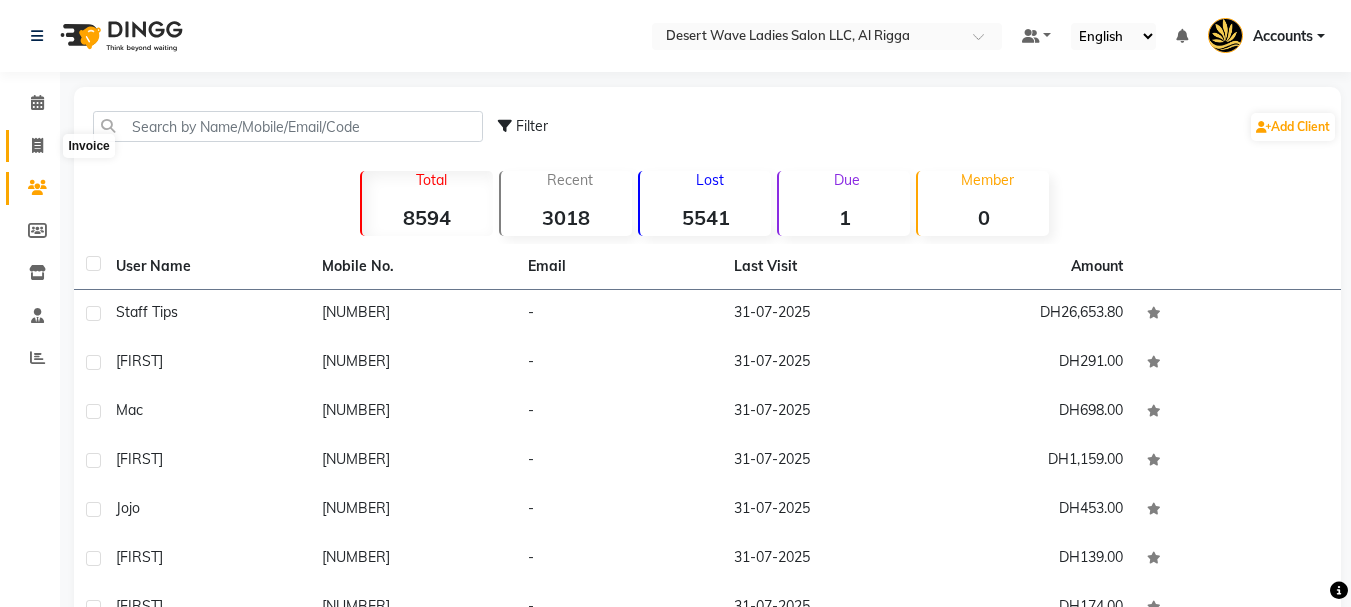 click 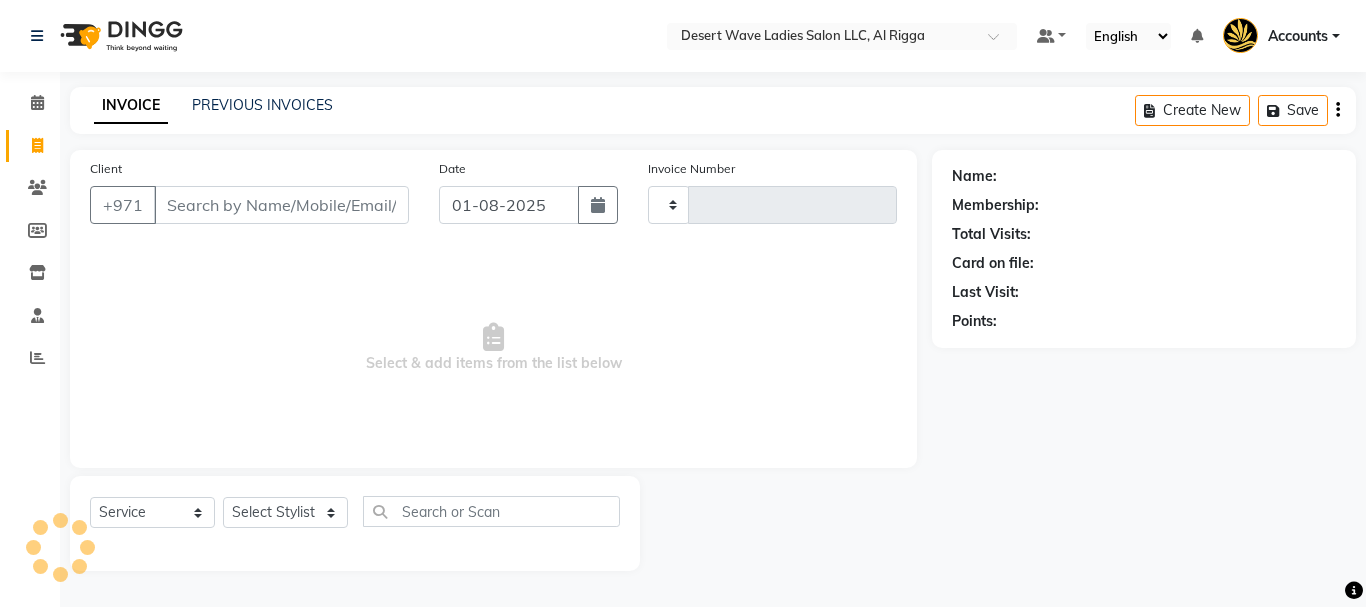 type on "5285" 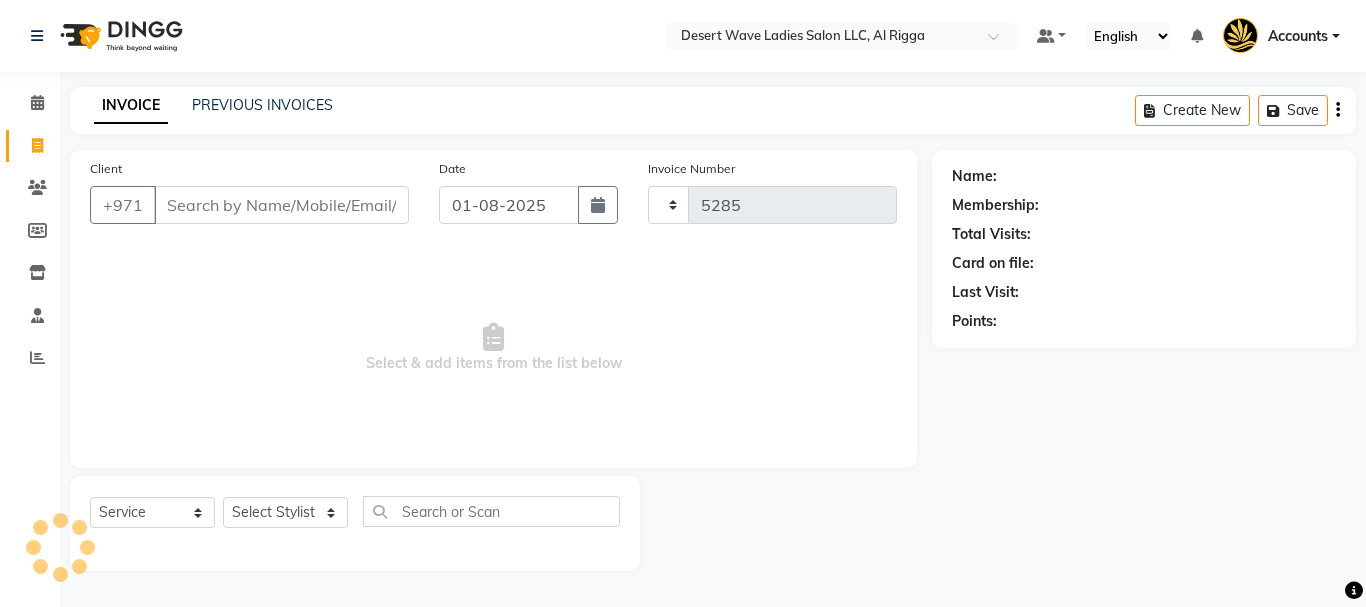 select on "6563" 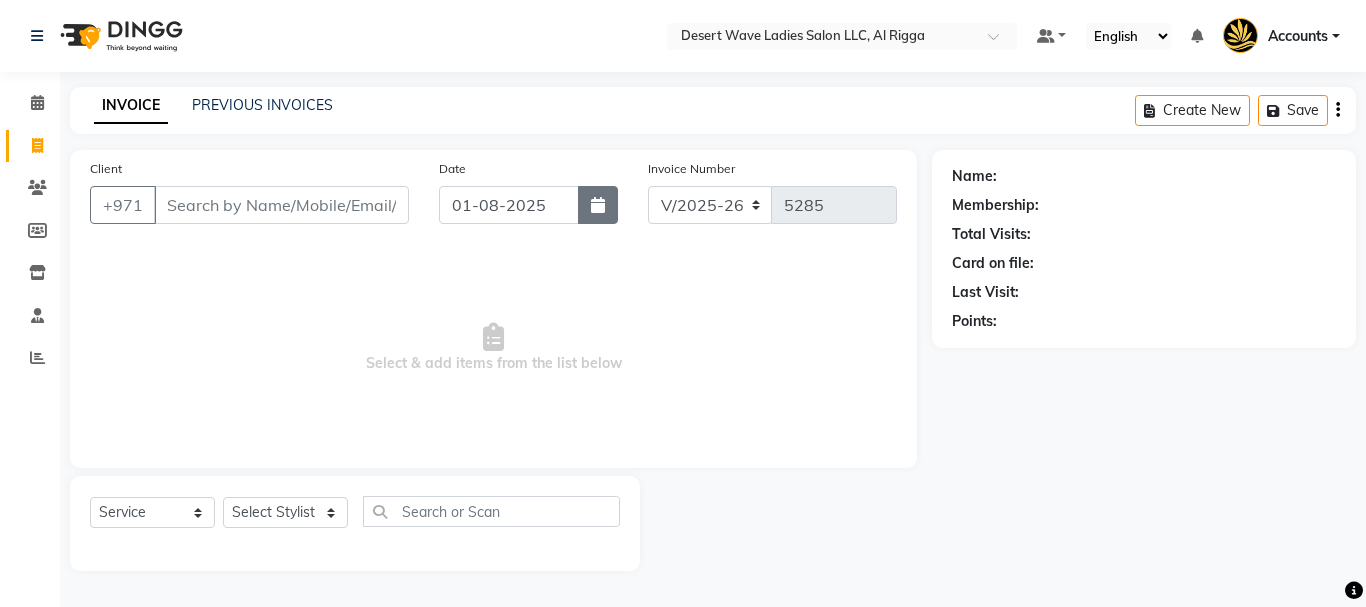 click 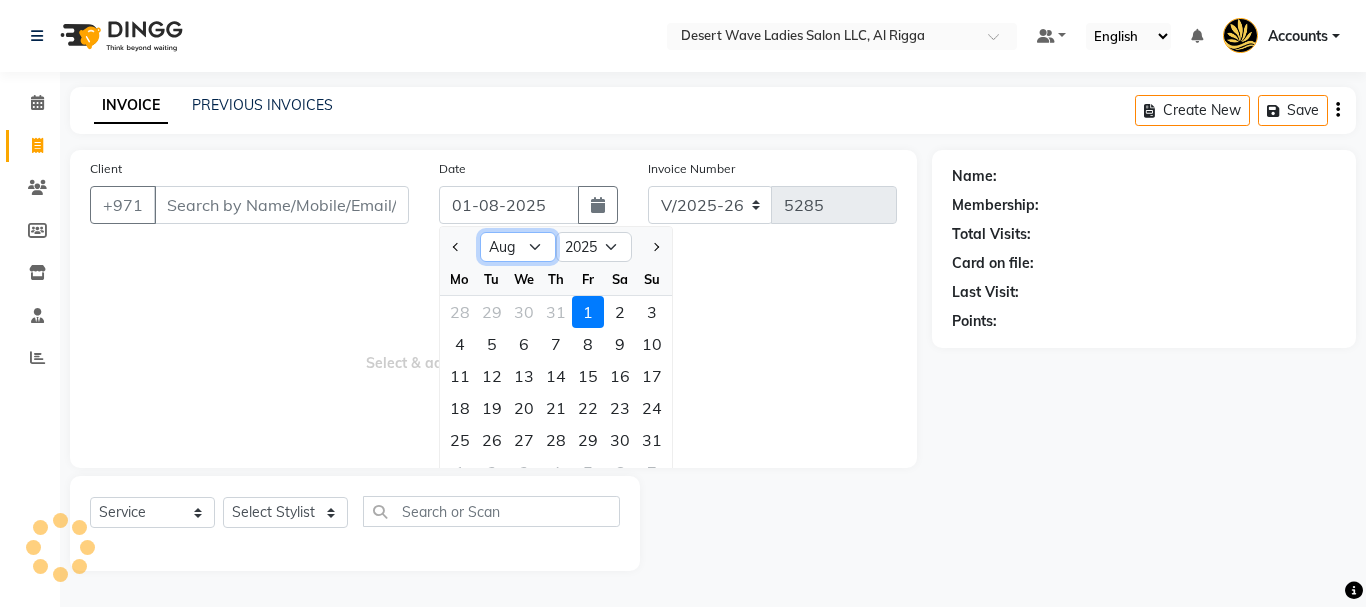 click on "Jan Feb Mar Apr May Jun Jul Aug Sep Oct Nov Dec" 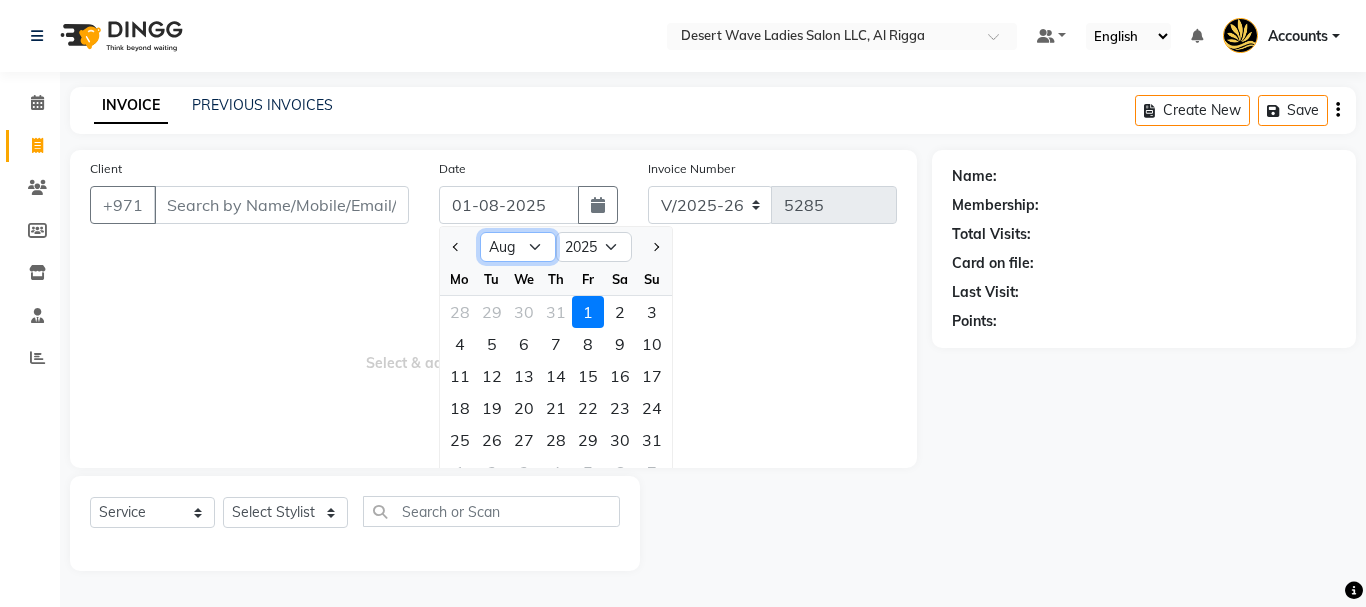 select on "7" 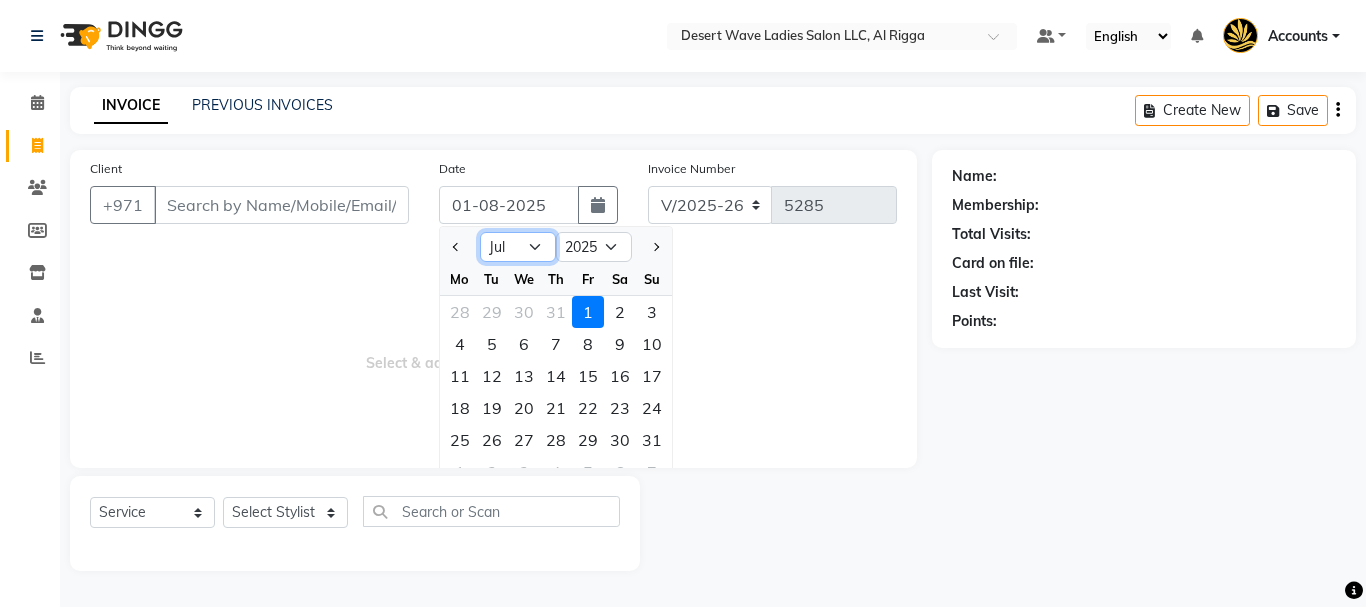 click on "Jan Feb Mar Apr May Jun Jul Aug Sep Oct Nov Dec" 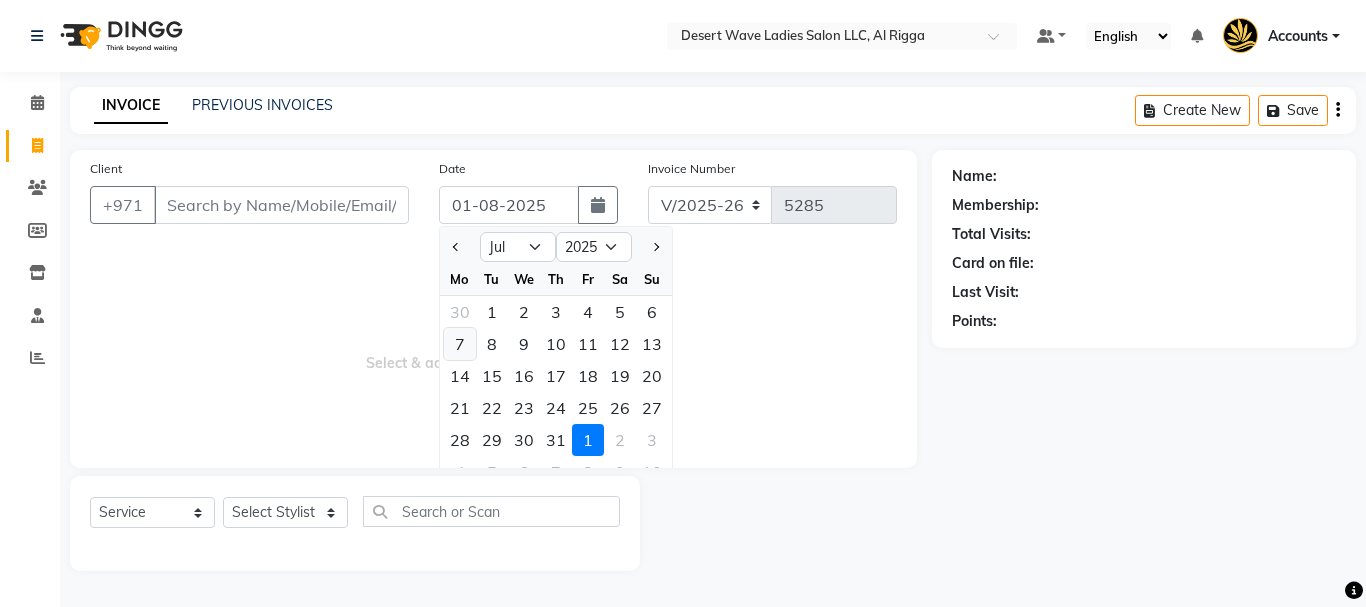 click on "7" 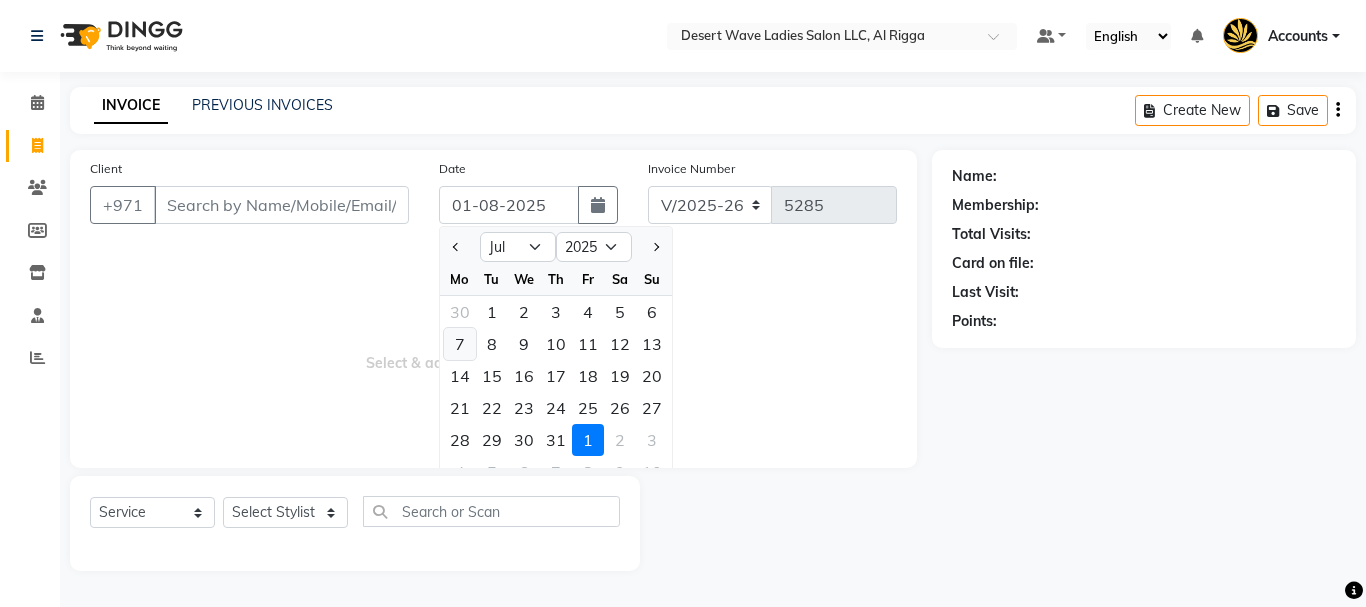 type on "07-07-2025" 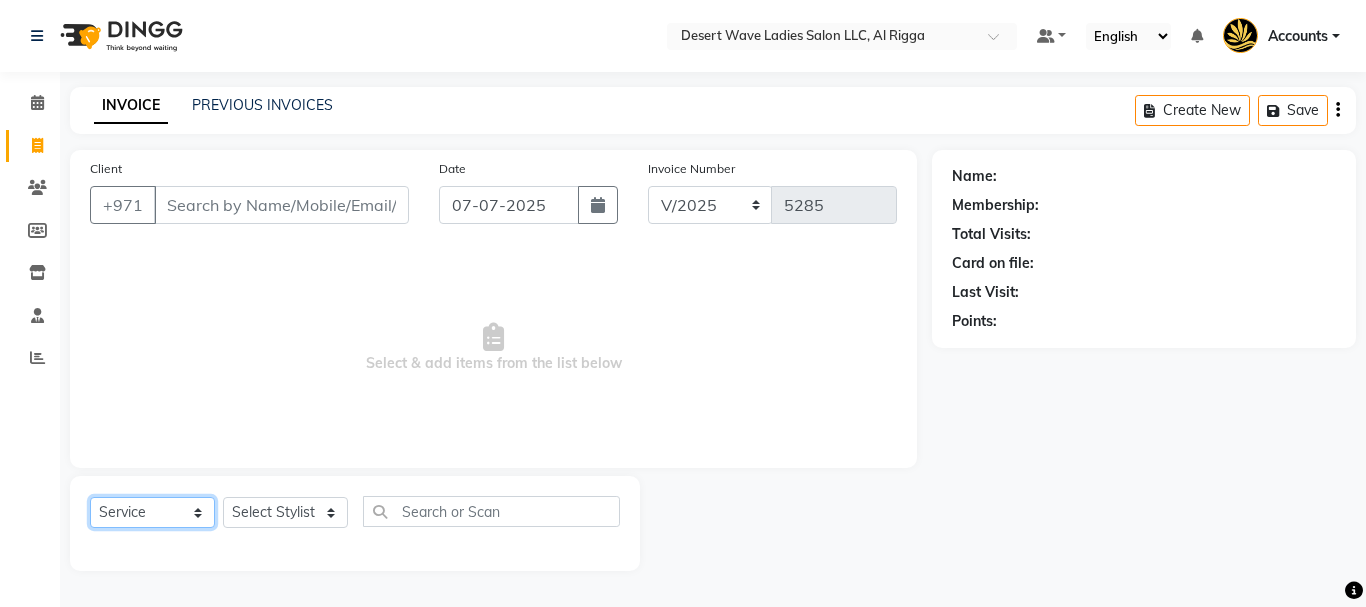click on "Select  Service  Product  Membership  Package Voucher Prepaid Gift Card" 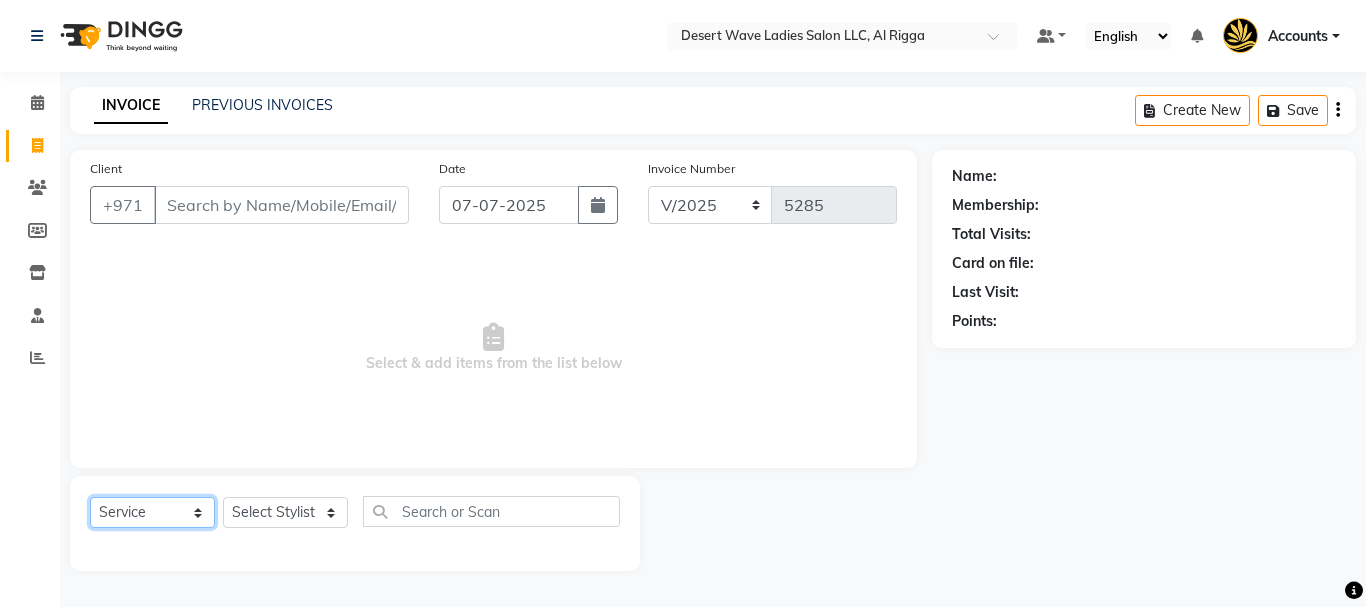 select on "product" 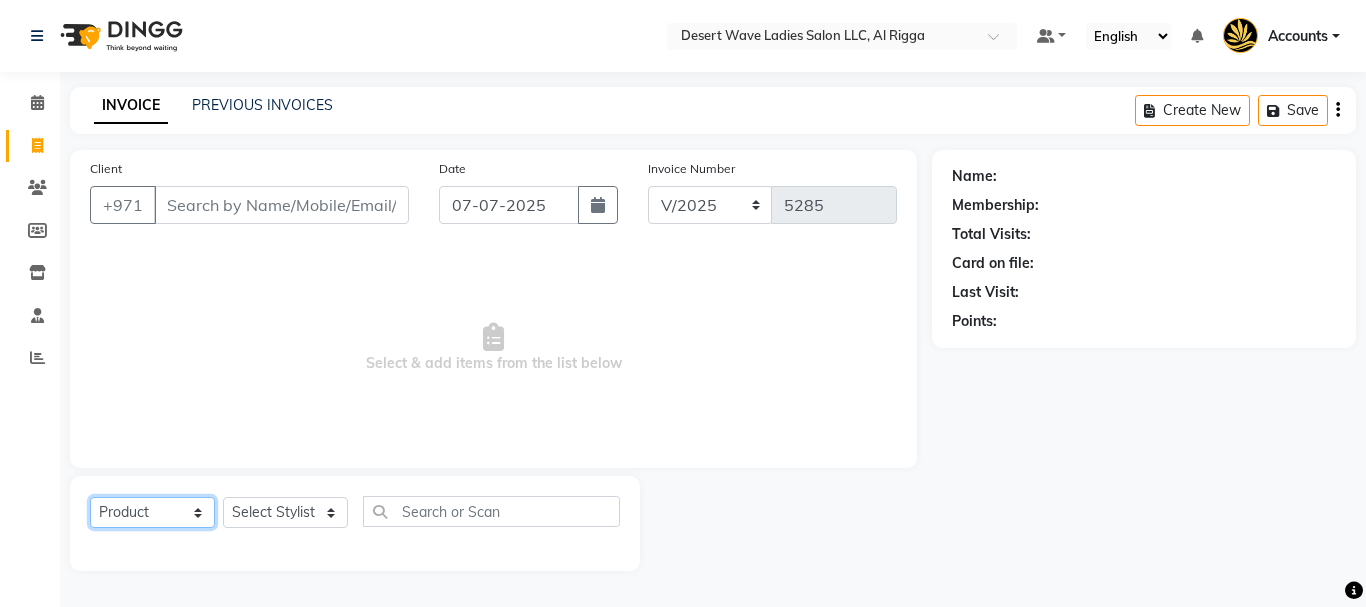 click on "Select  Service  Product  Membership  Package Voucher Prepaid Gift Card" 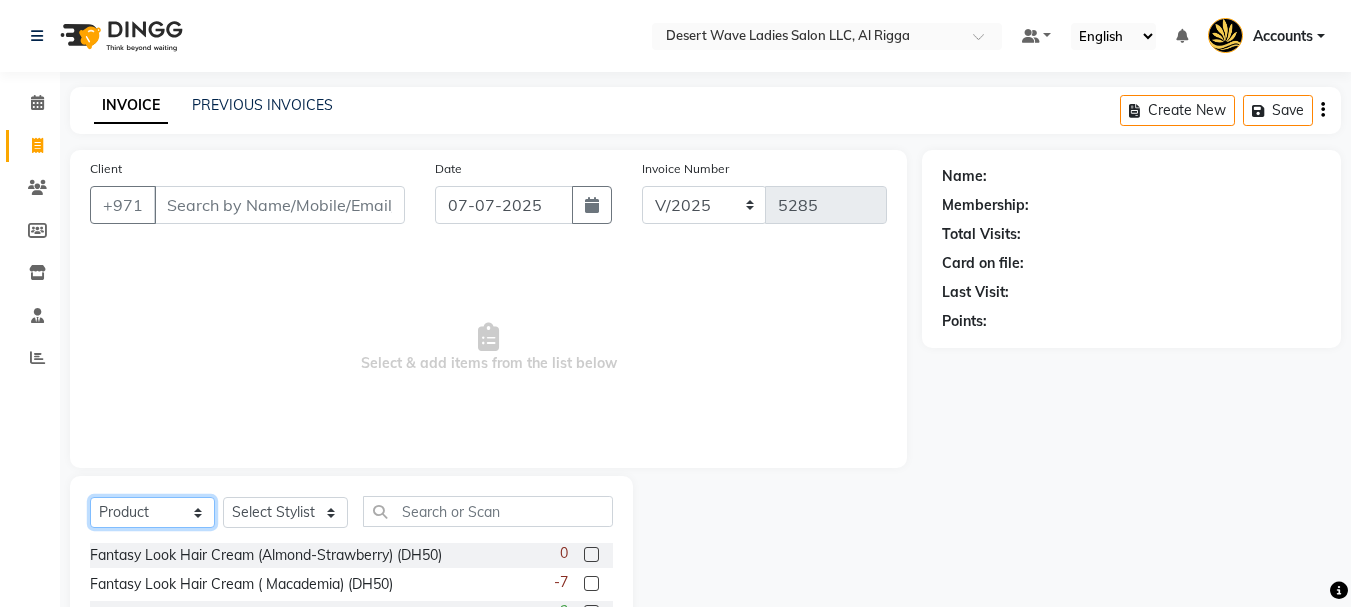 scroll, scrollTop: 194, scrollLeft: 0, axis: vertical 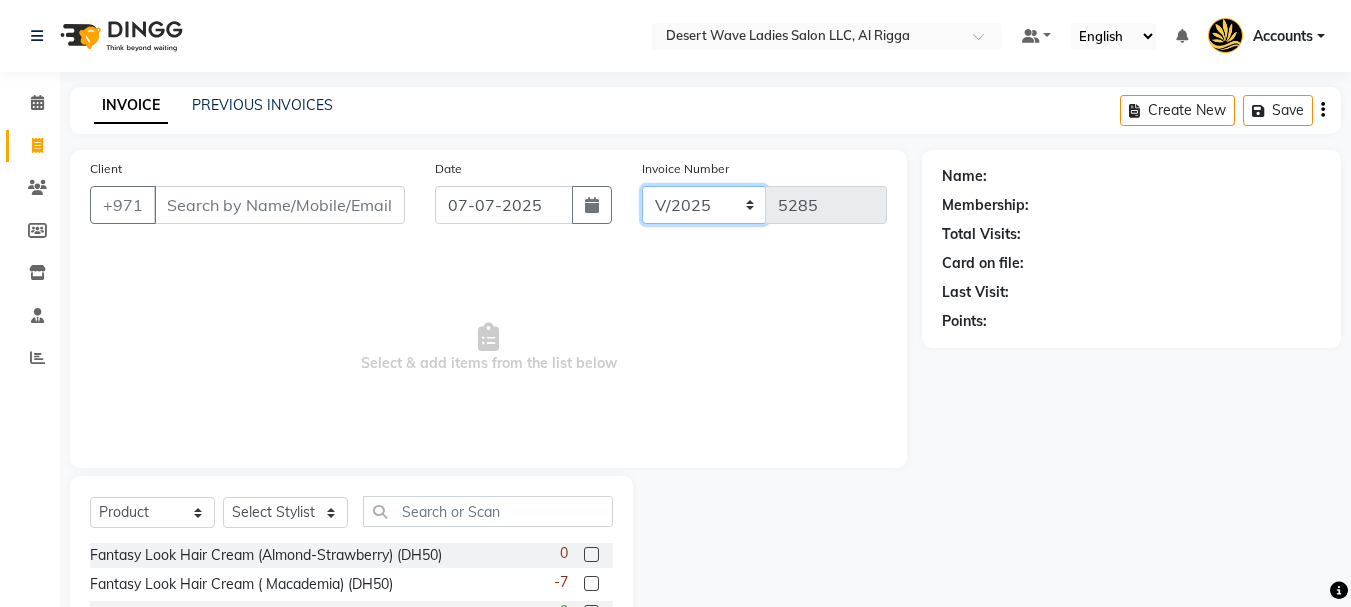 click on "V/2025 V/2025-26" 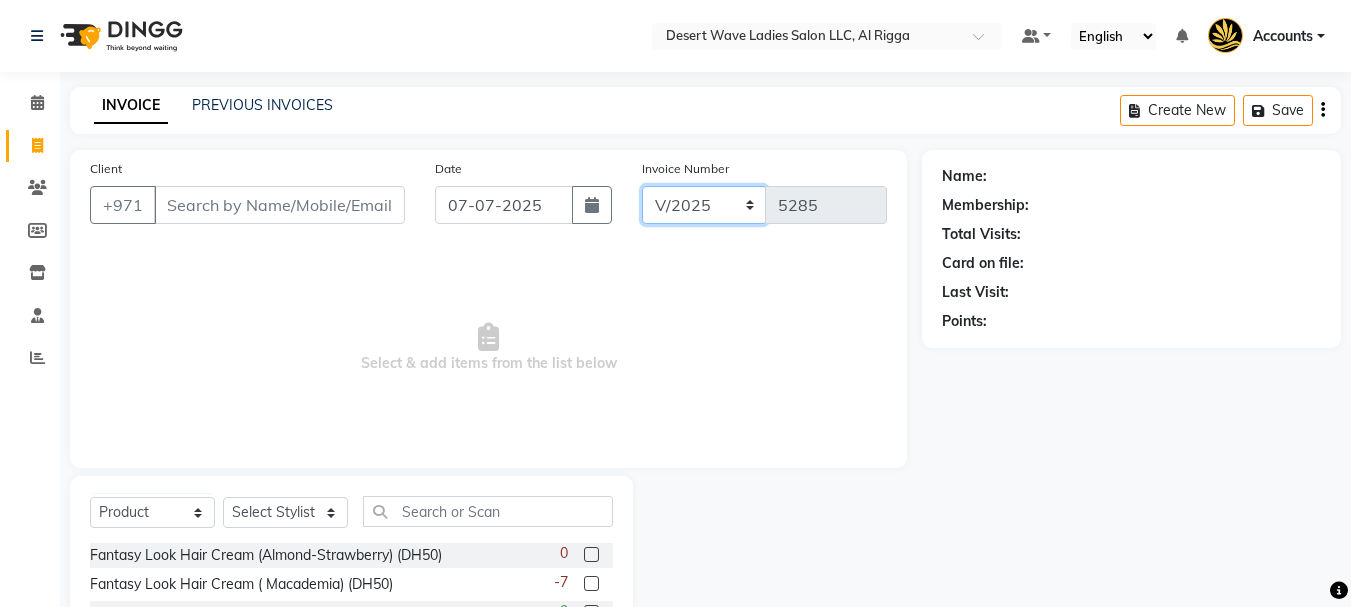 click on "V/2025 V/2025-26" 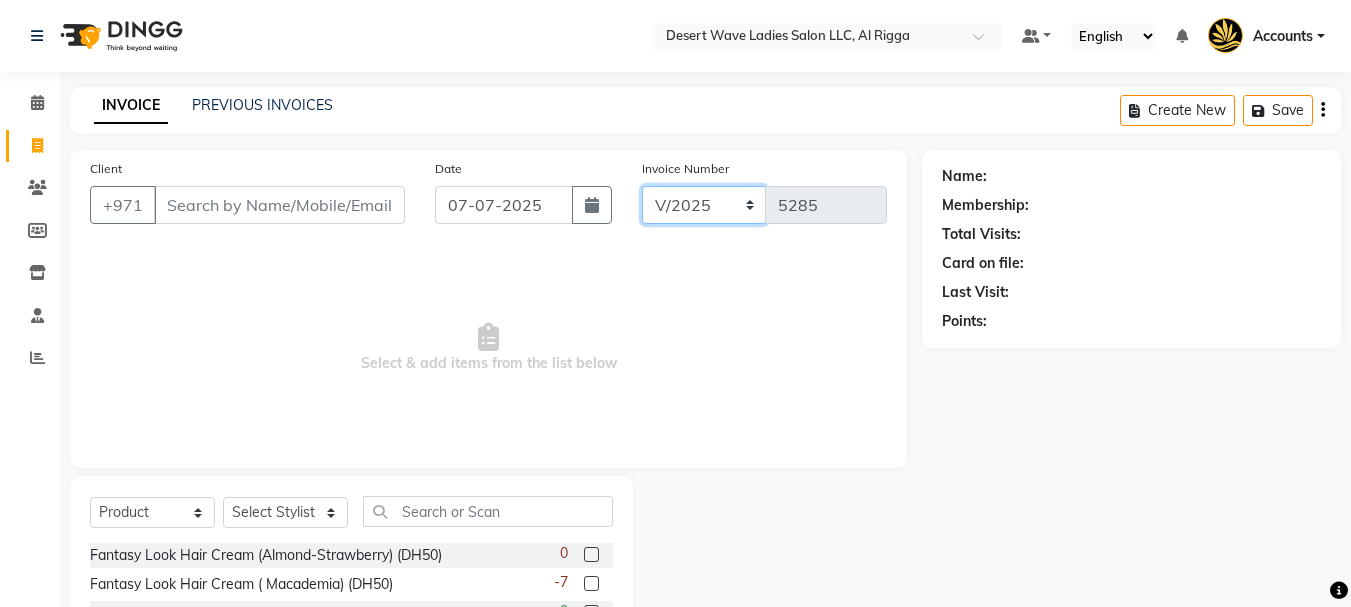 scroll, scrollTop: 100, scrollLeft: 0, axis: vertical 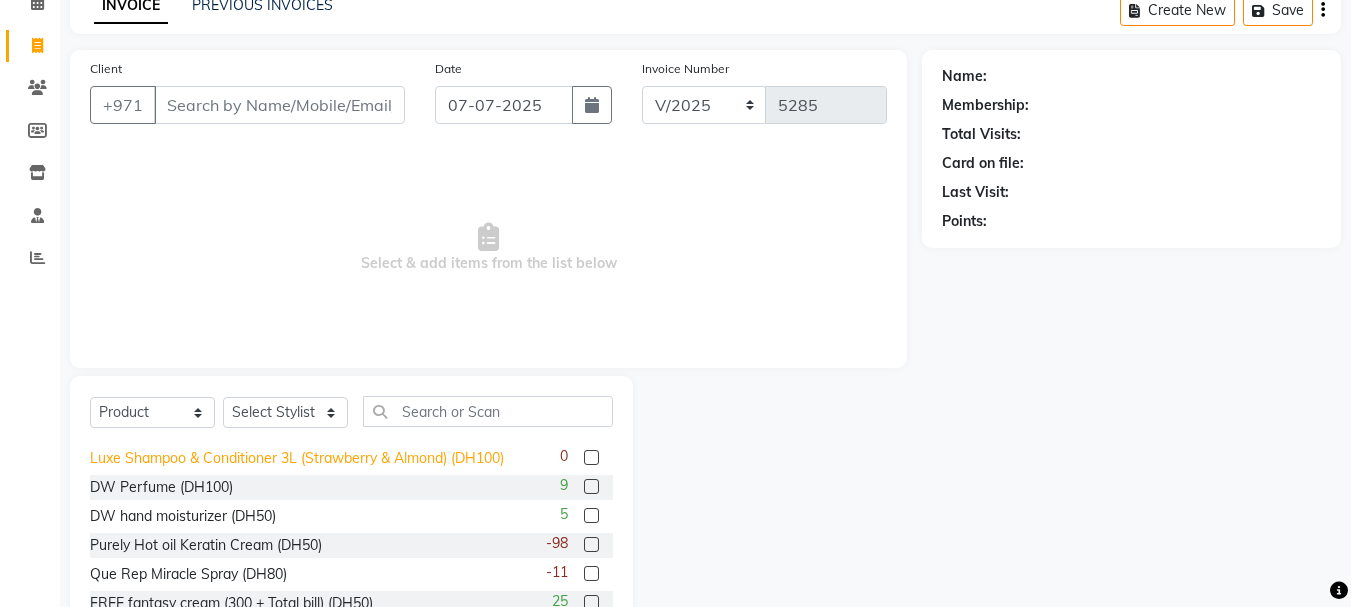 click on "Luxe Shampoo & Conditioner 3L (Strawberry & Almond) (DH100)" 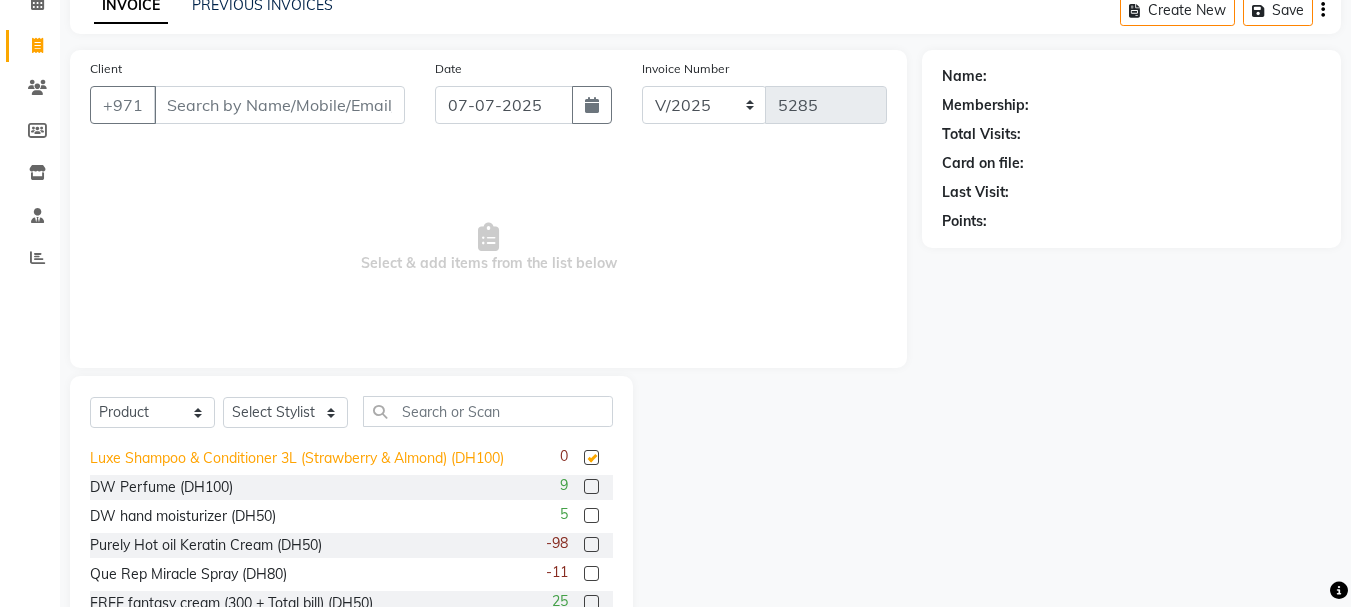 checkbox on "false" 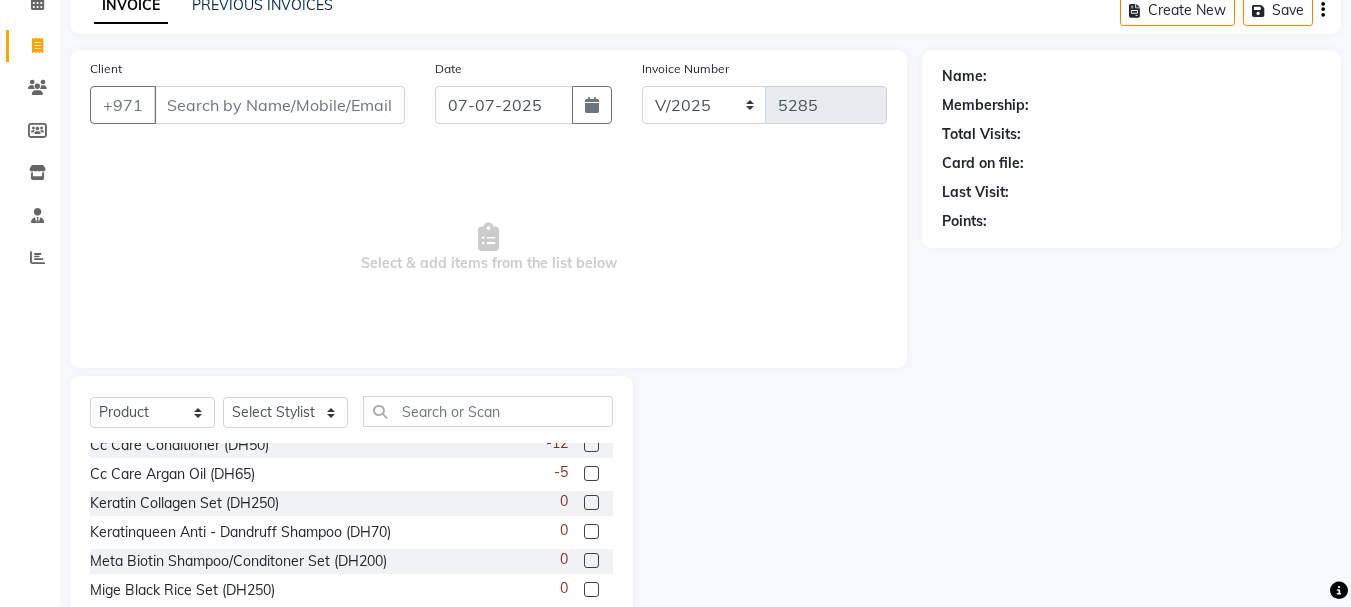 scroll, scrollTop: 1334, scrollLeft: 0, axis: vertical 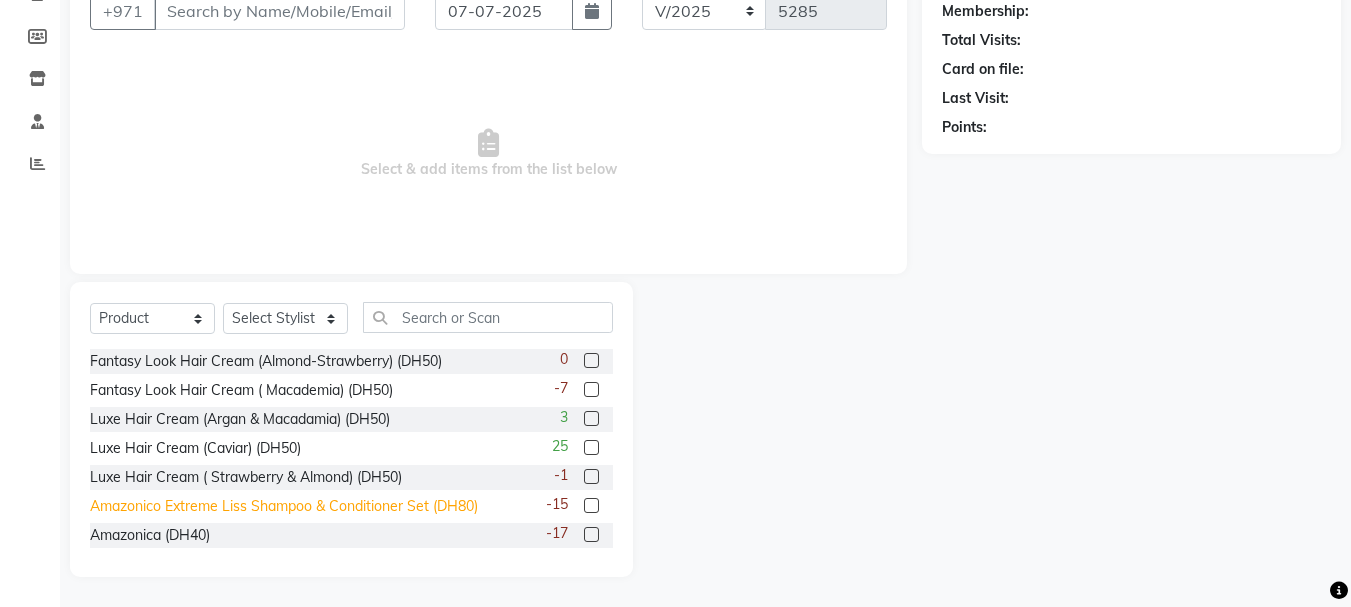 click on "Amazonico Extreme Liss Shampoo & Conditioner Set (DH80)" 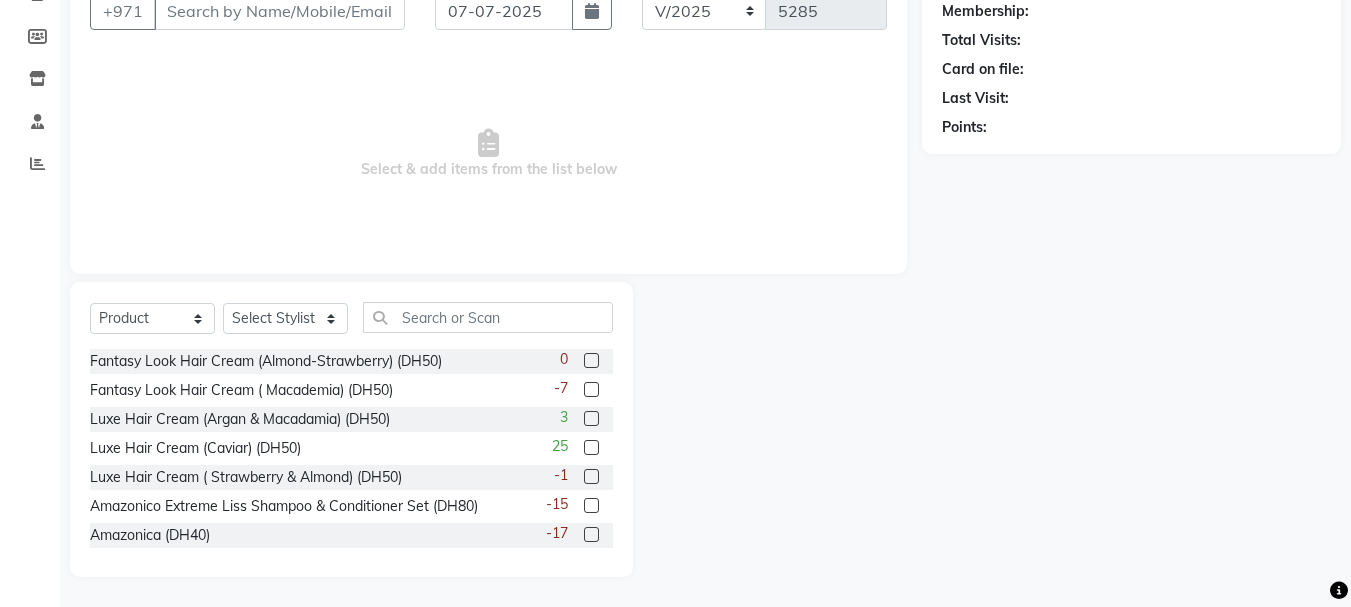 click 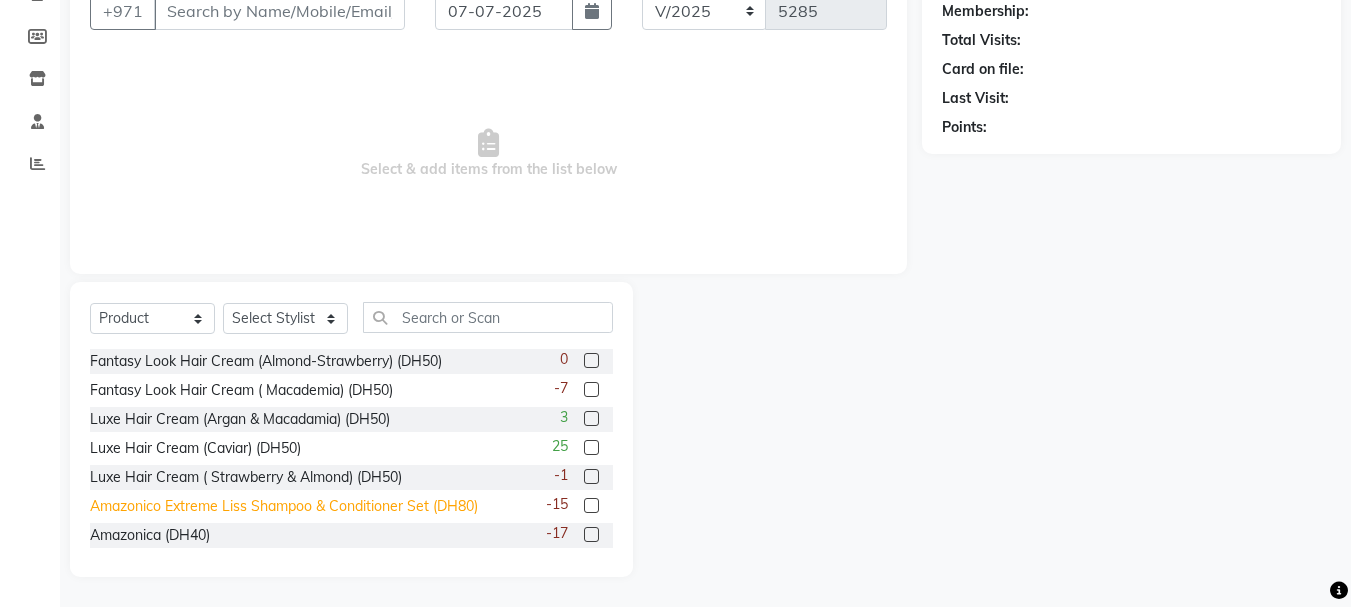 click on "Amazonico Extreme Liss Shampoo & Conditioner Set (DH80)" 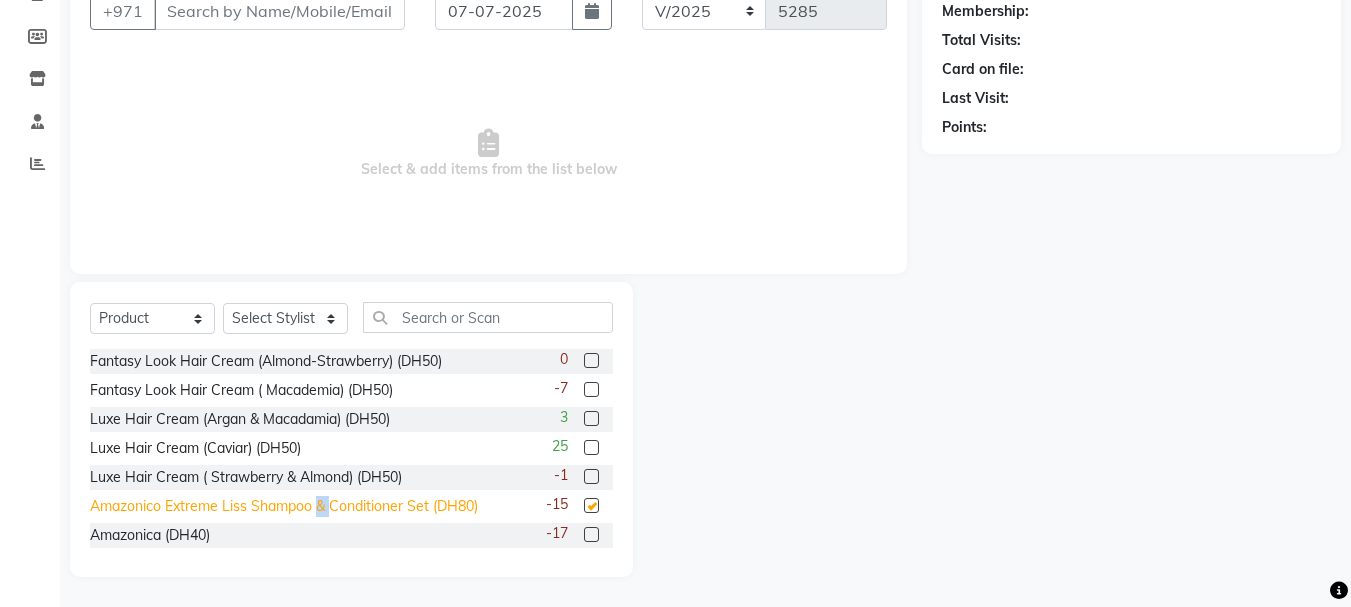 click on "Amazonico Extreme Liss Shampoo & Conditioner Set (DH80)" 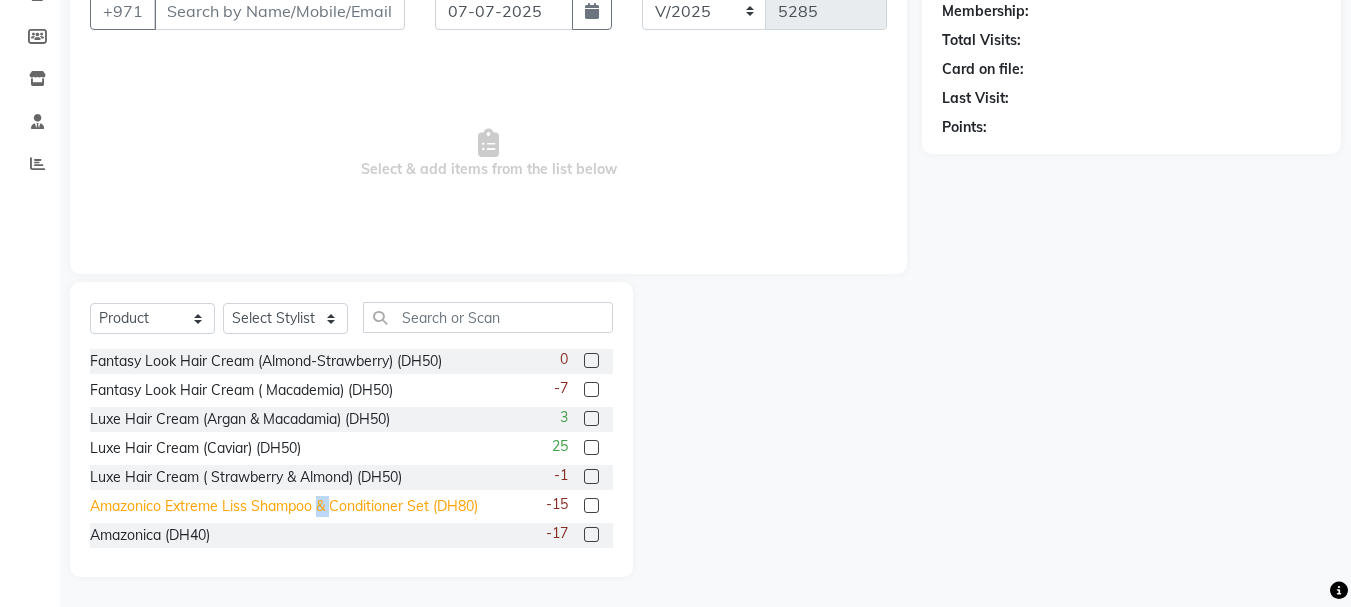 checkbox on "false" 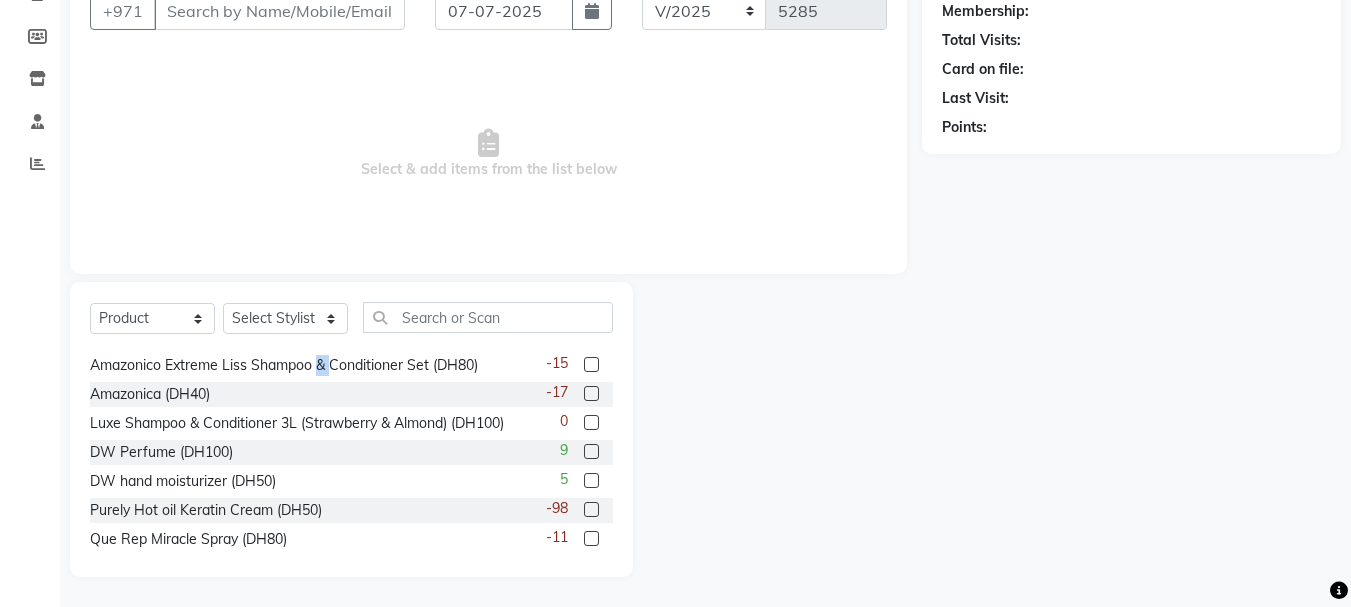 scroll, scrollTop: 400, scrollLeft: 0, axis: vertical 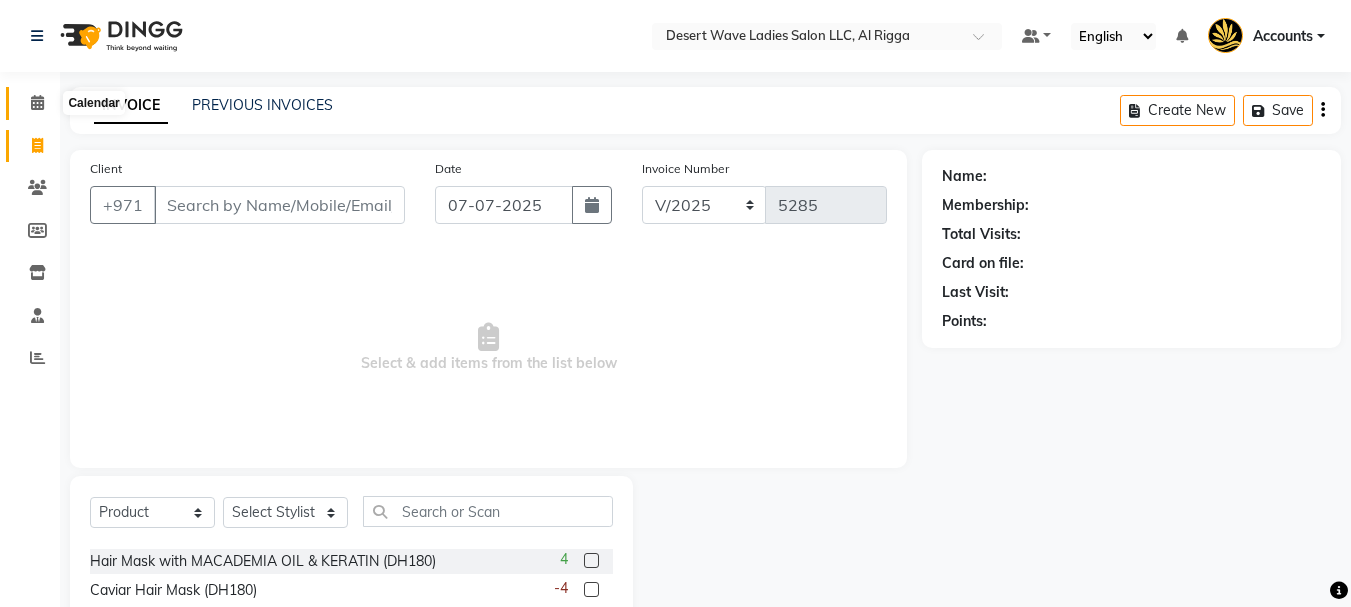 click 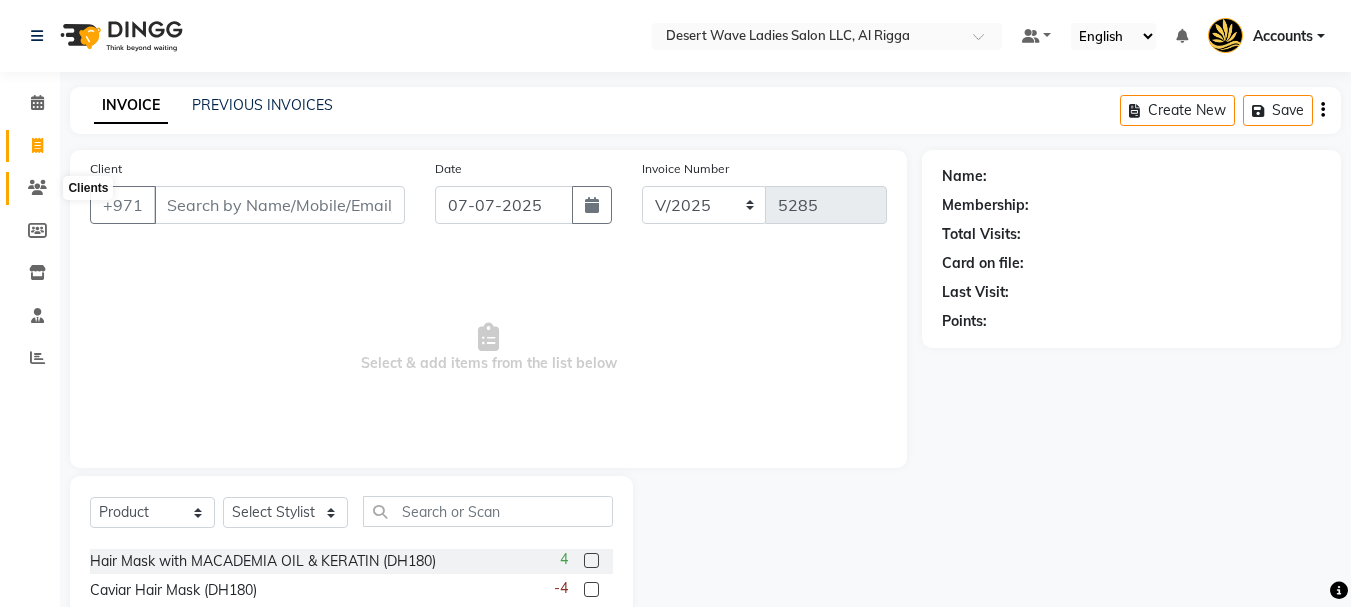 click 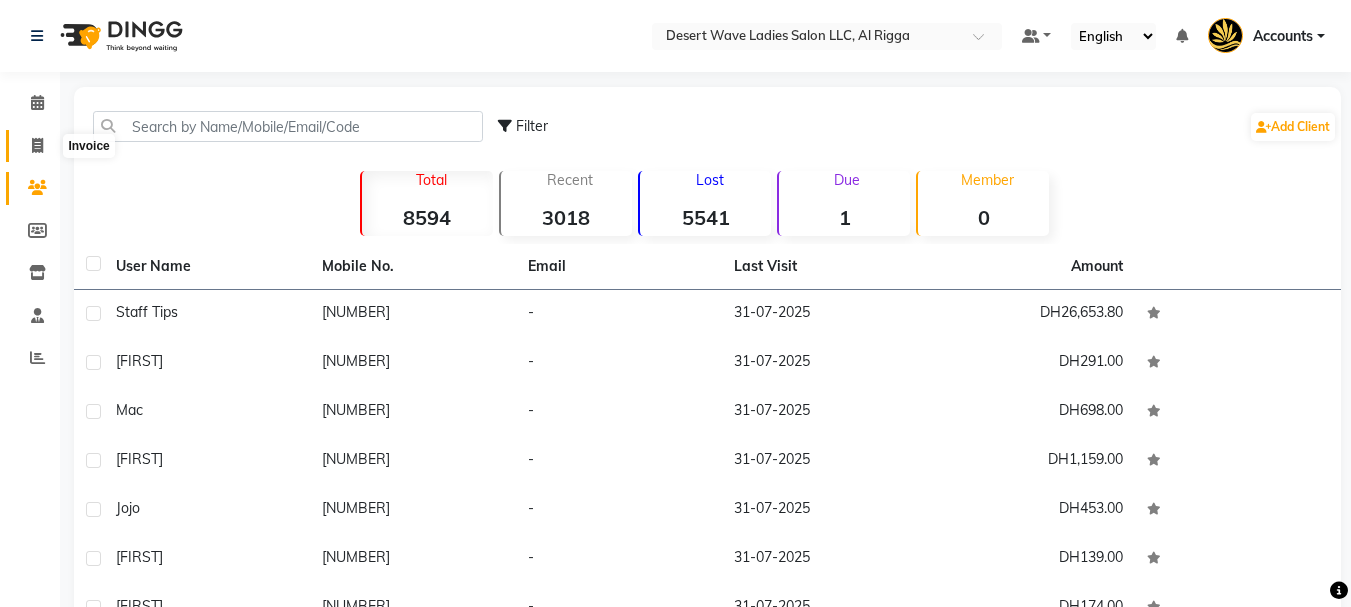 click 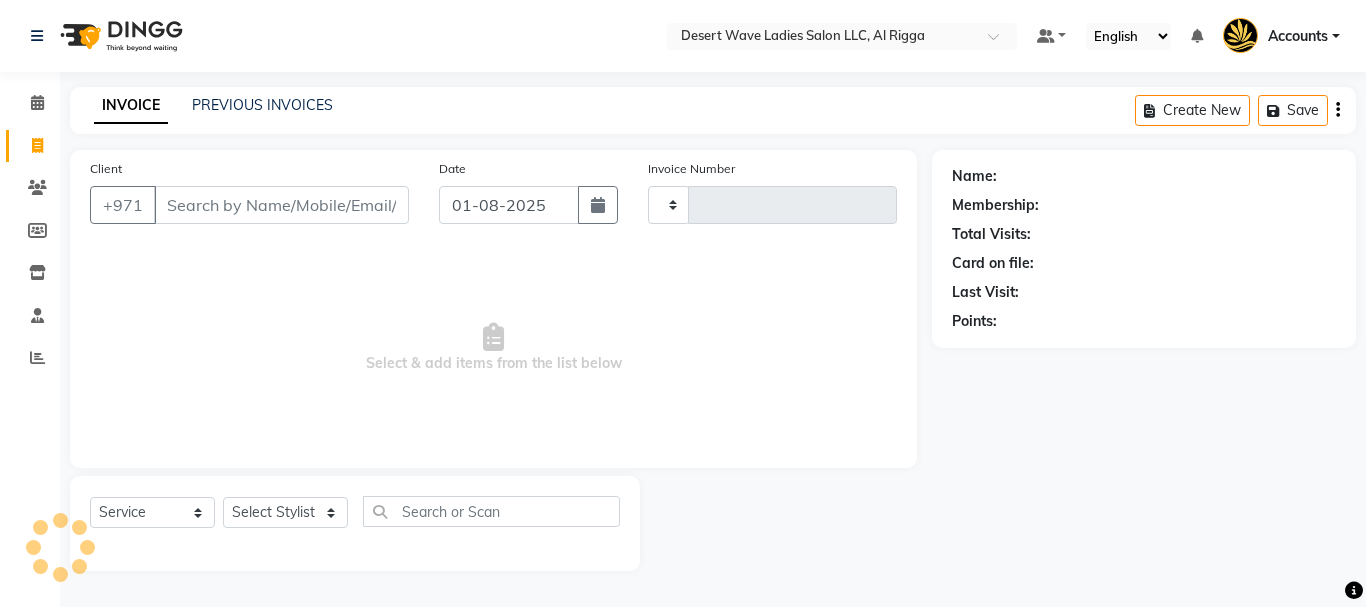 type on "5285" 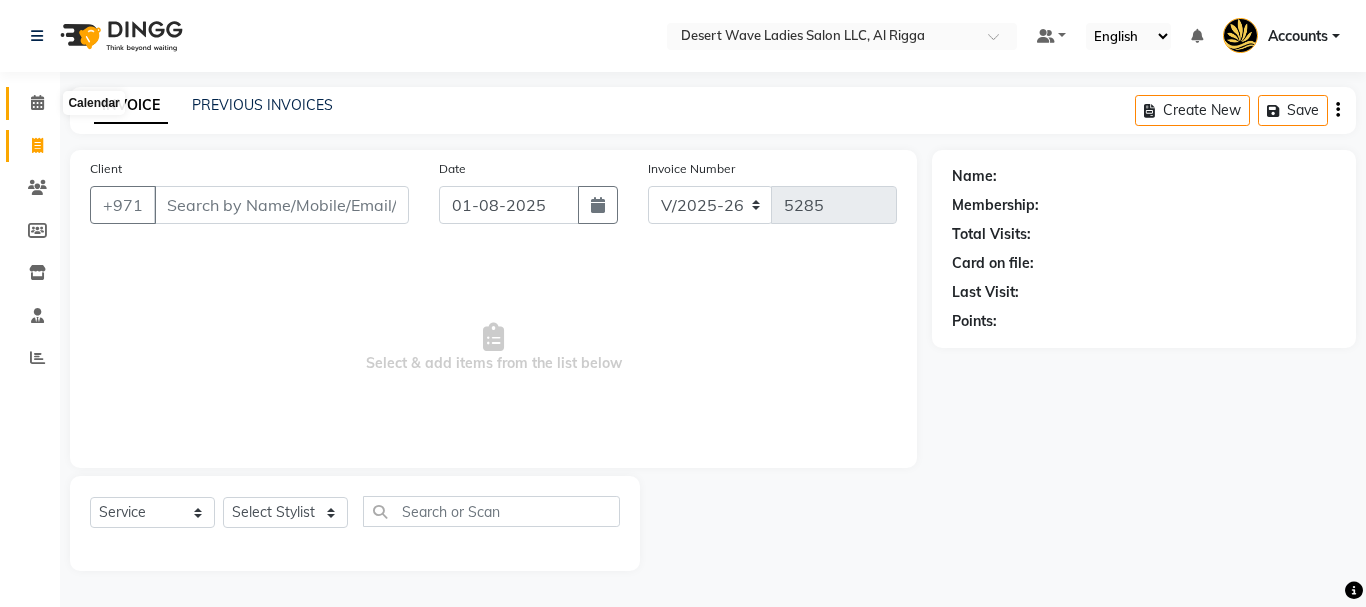 click 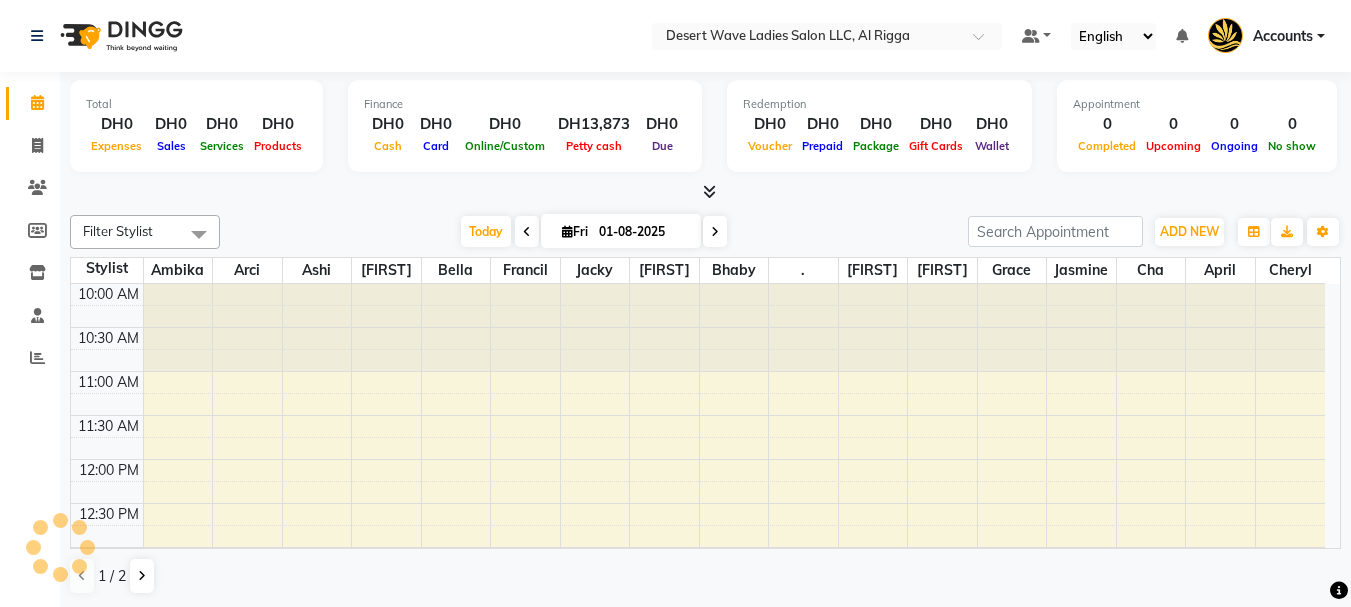 scroll, scrollTop: 0, scrollLeft: 0, axis: both 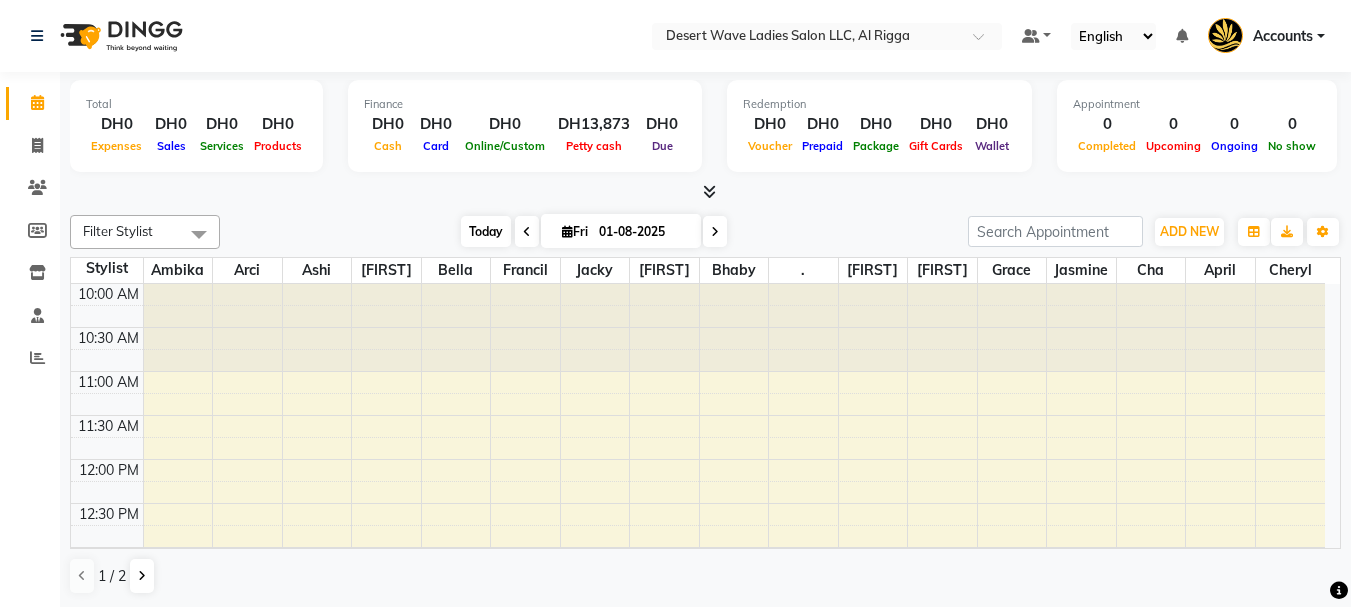 click on "Today" at bounding box center (486, 231) 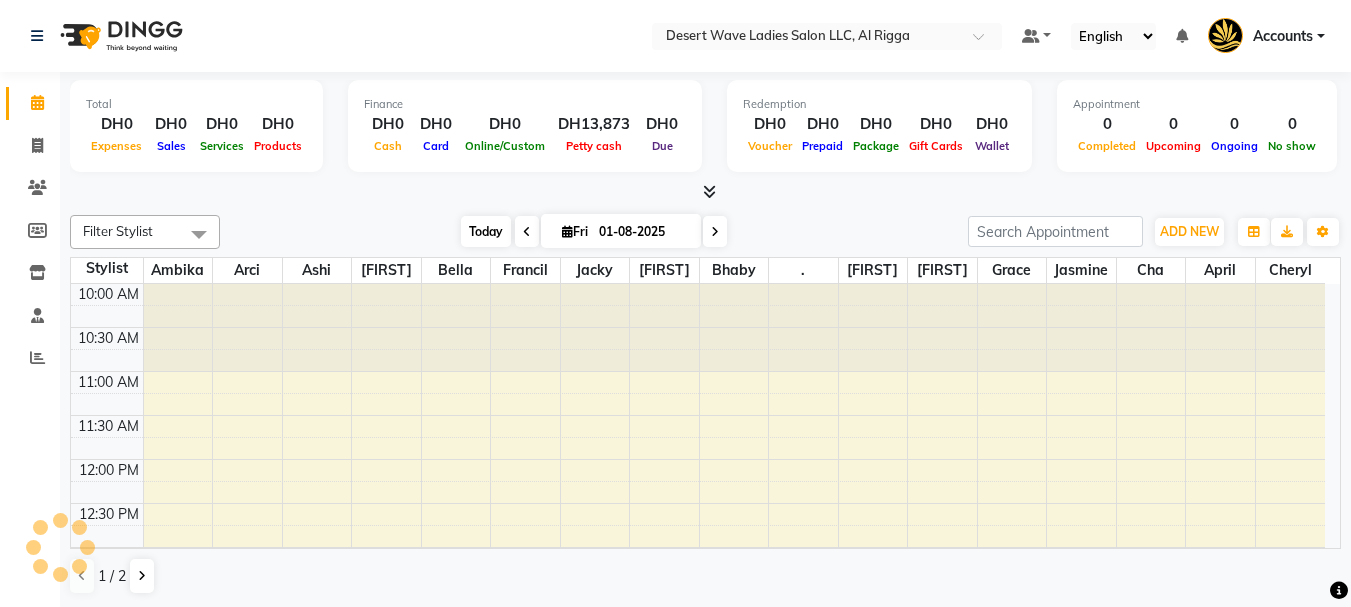 scroll, scrollTop: 529, scrollLeft: 0, axis: vertical 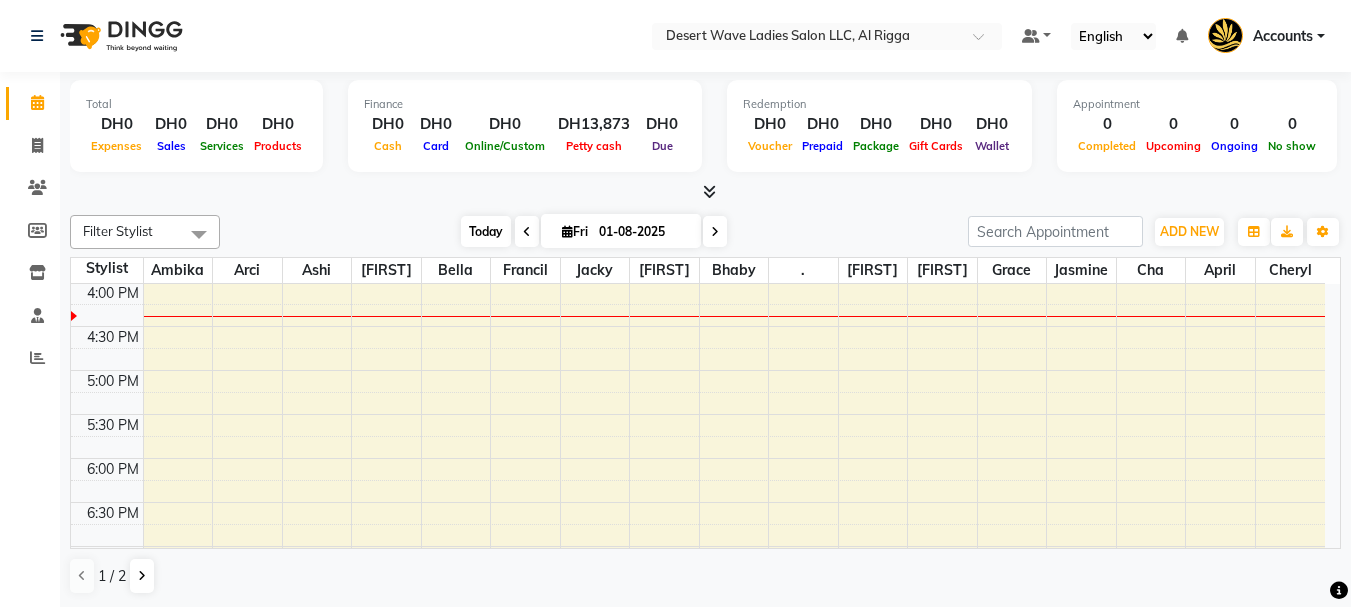 click on "Today" at bounding box center [486, 231] 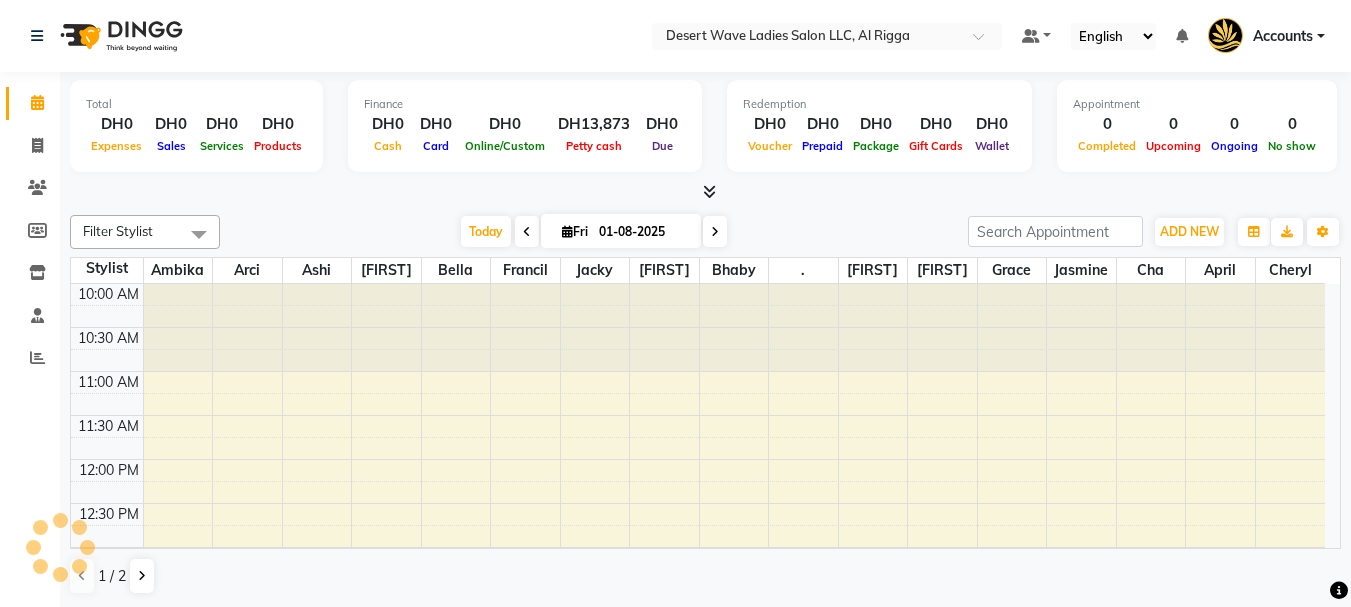 scroll, scrollTop: 529, scrollLeft: 0, axis: vertical 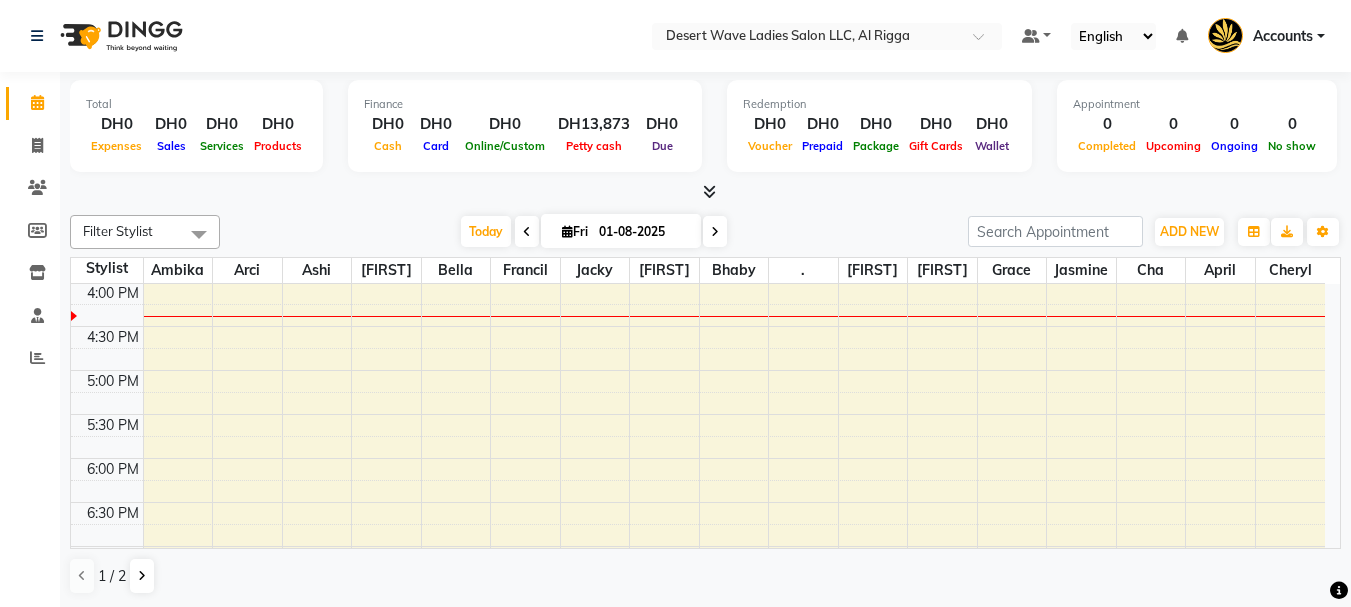 click at bounding box center [709, 191] 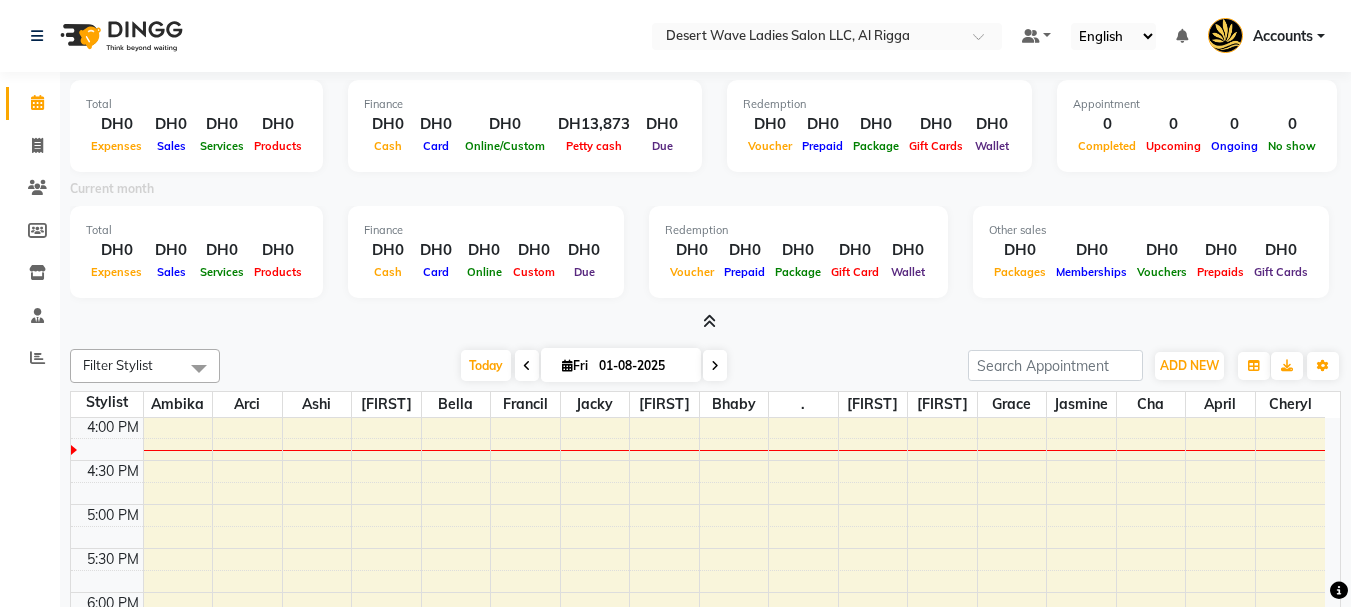 click on "01-08-2025" at bounding box center [643, 366] 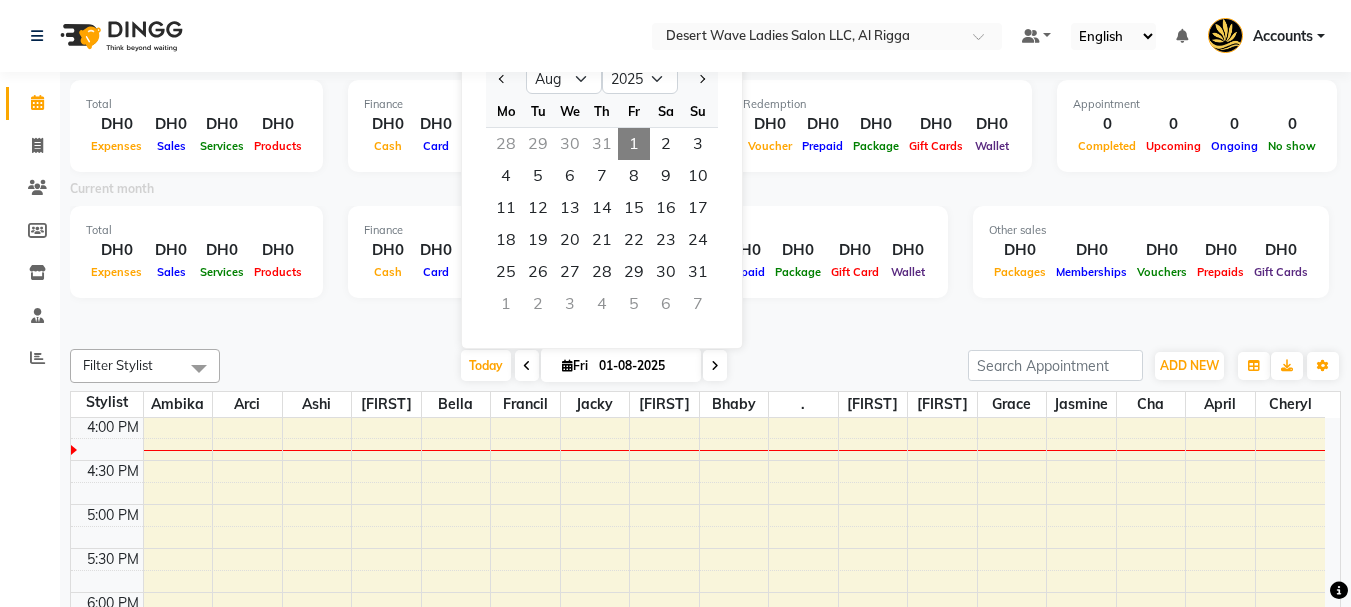 click on "Select Location × Desert Wave Ladies Salon LLC, Al Rigga Default Panel My Panel English ENGLISH Español العربية मराठी हिंदी ગુજરાતી தமிழ் 中文 Notifications nothing to show Accounts Manage Profile Change Password Sign out Version:3.15.4" 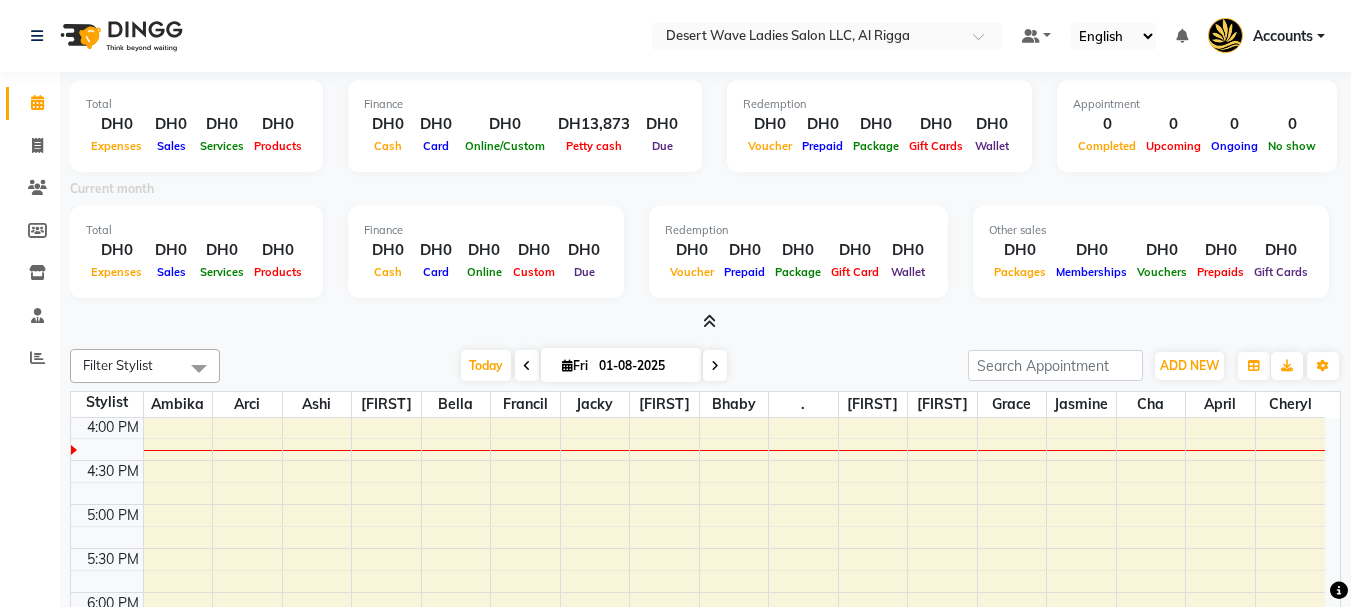 click on "01-08-2025" at bounding box center (643, 366) 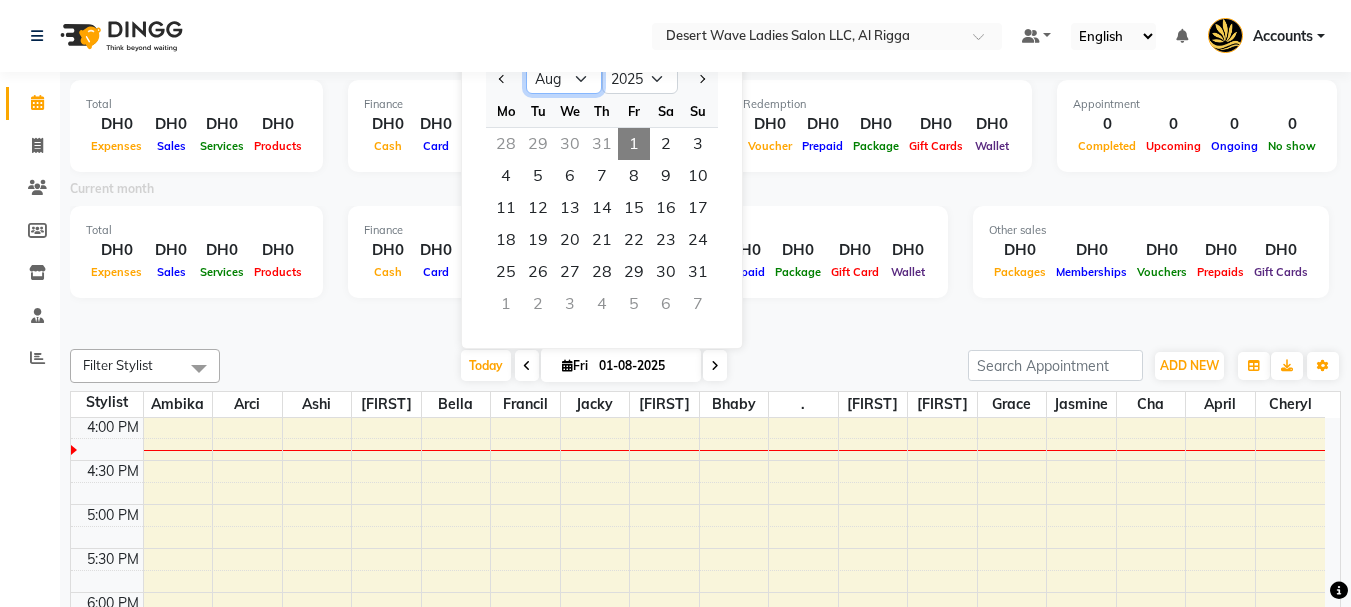 click on "Jan Feb Mar Apr May Jun Jul Aug Sep Oct Nov Dec" at bounding box center [564, 79] 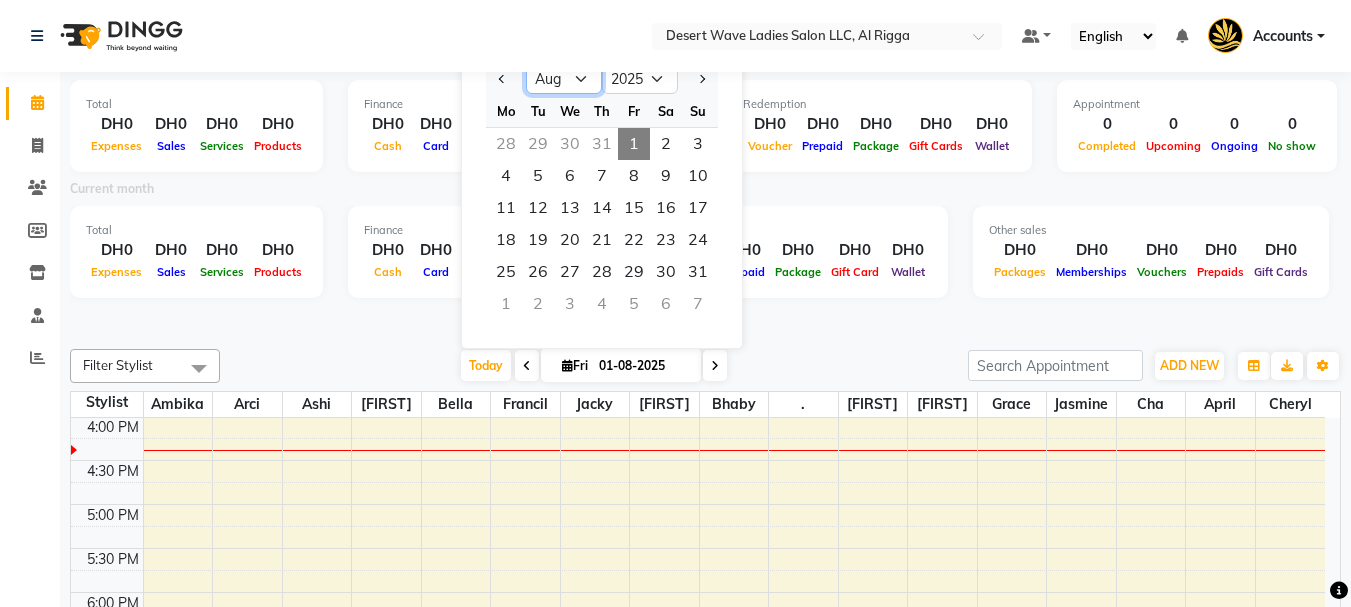 select on "7" 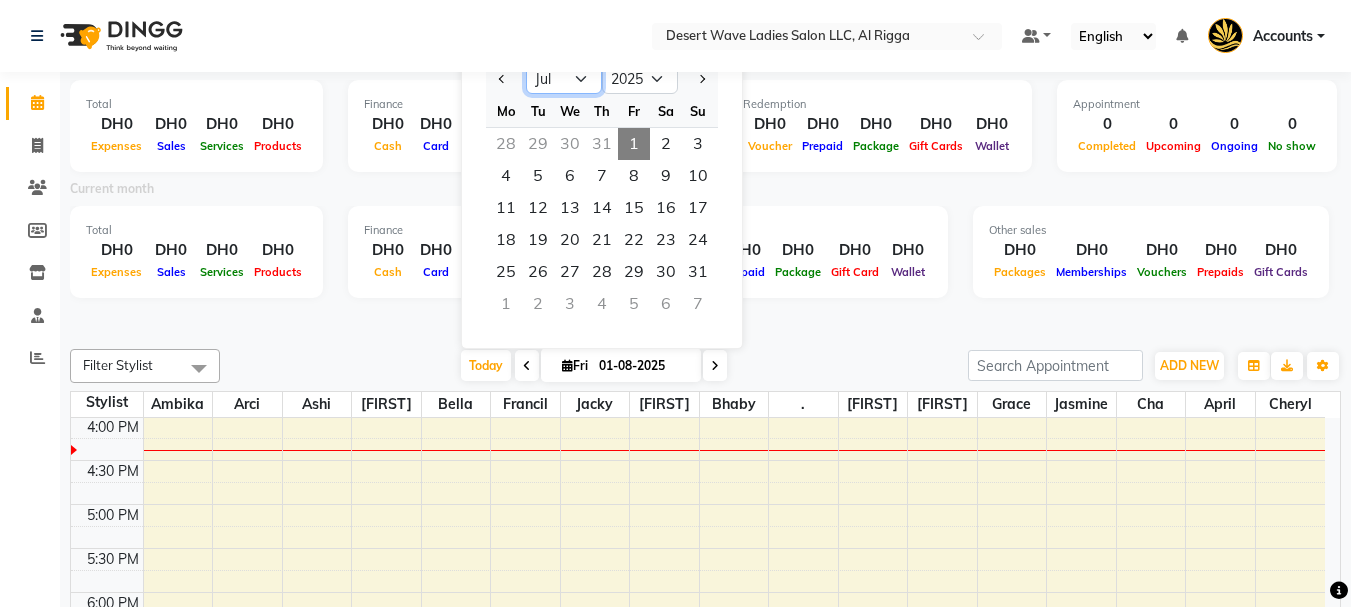 click on "Jan Feb Mar Apr May Jun Jul Aug Sep Oct Nov Dec" at bounding box center (564, 79) 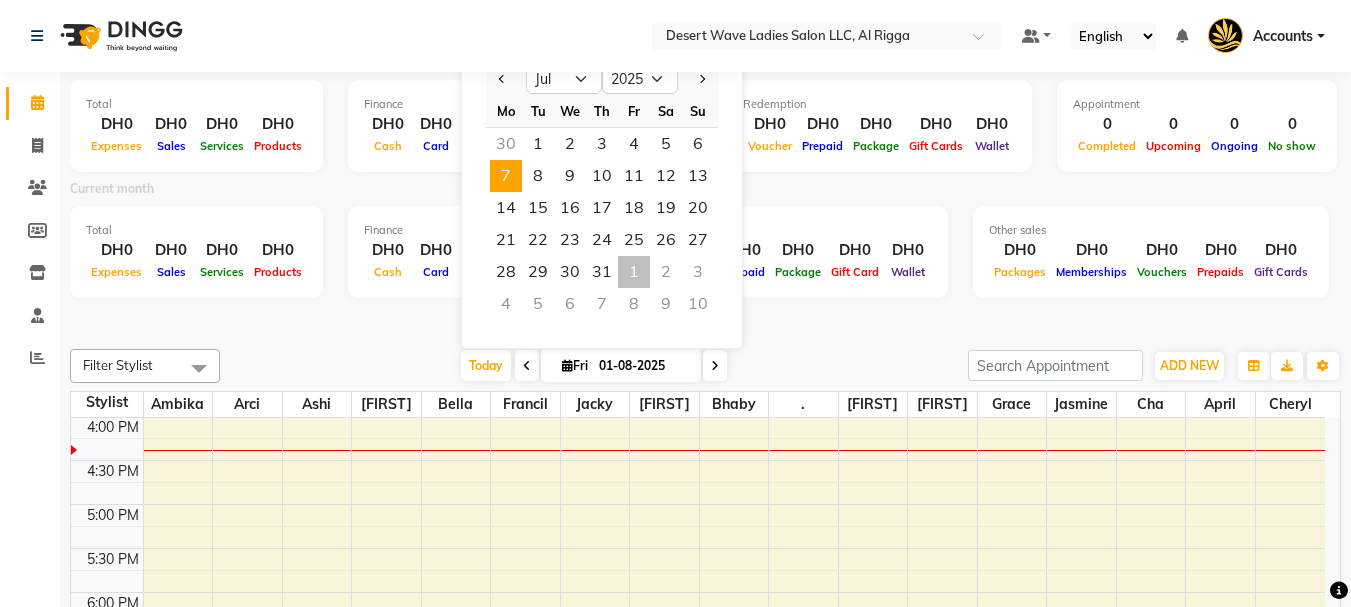 click on "7" at bounding box center (506, 176) 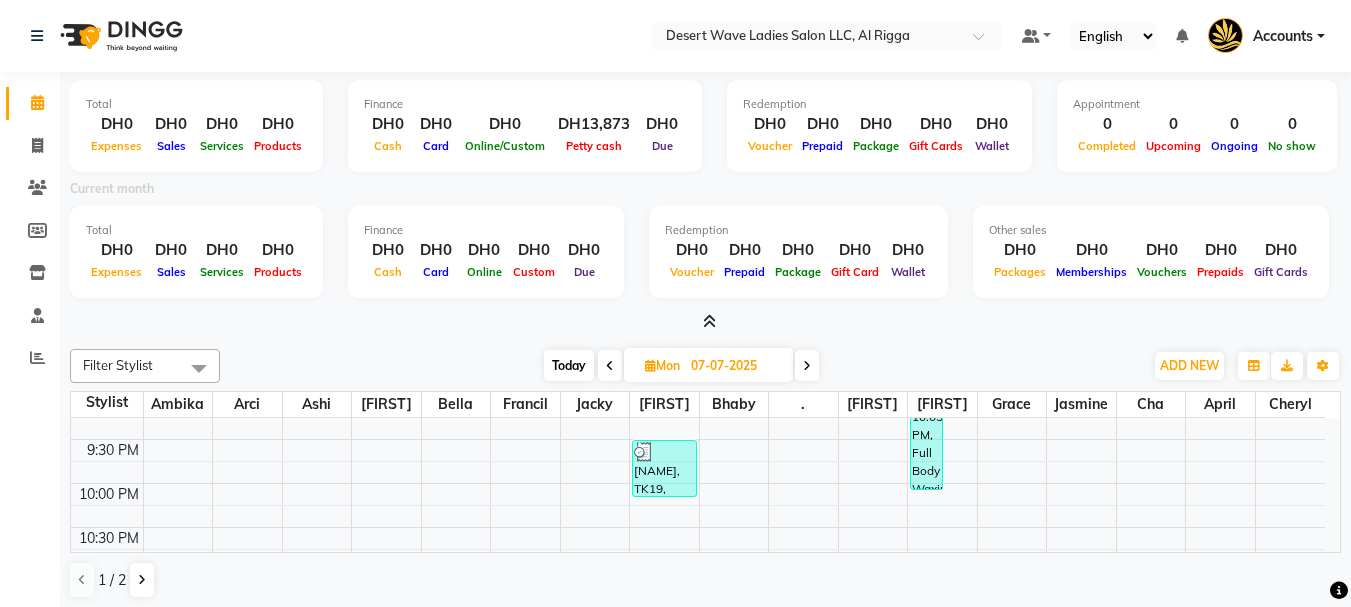 scroll, scrollTop: 1097, scrollLeft: 0, axis: vertical 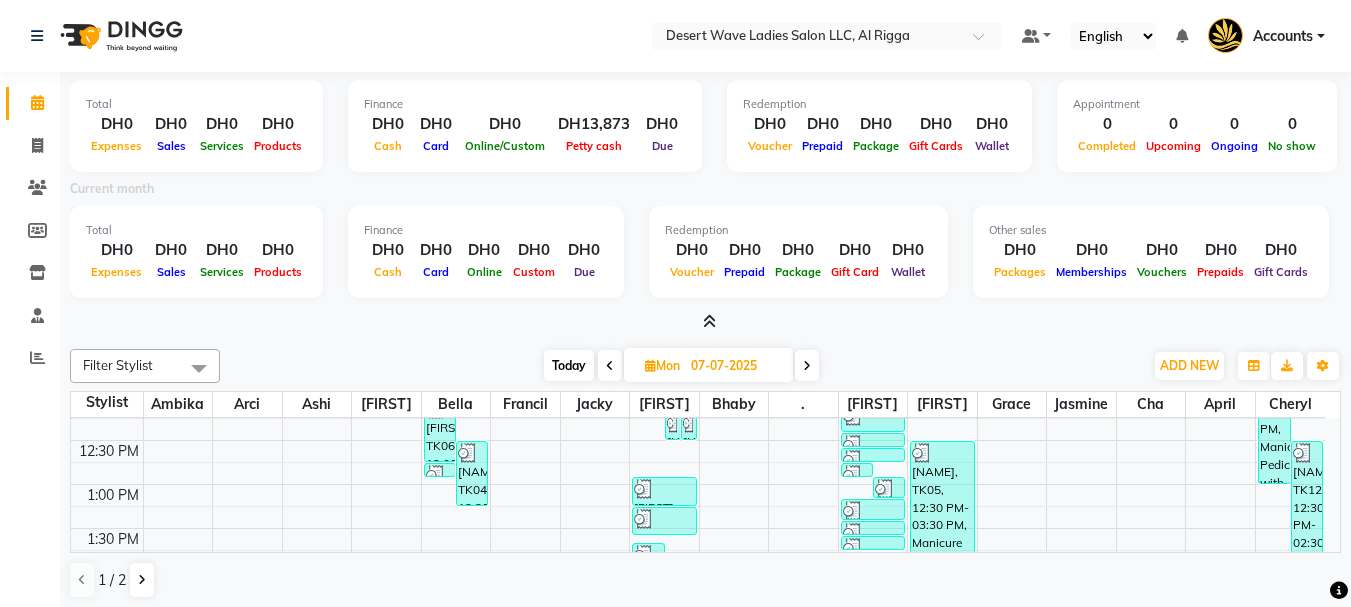 click 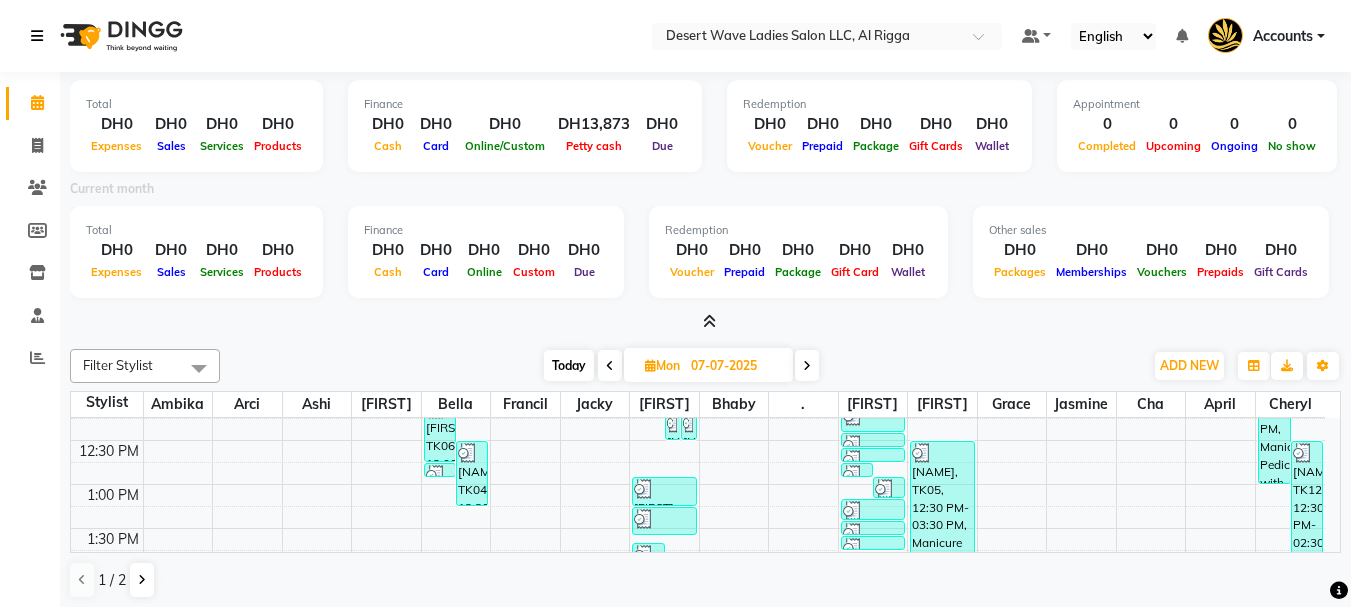 click at bounding box center [41, 36] 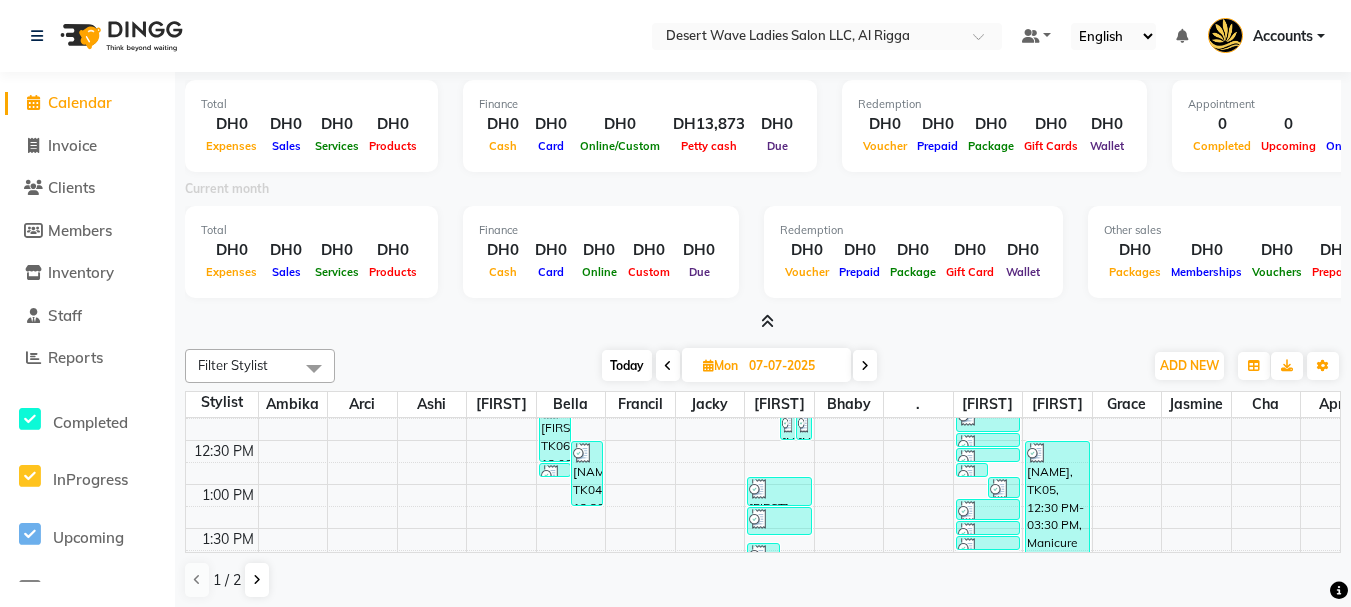click 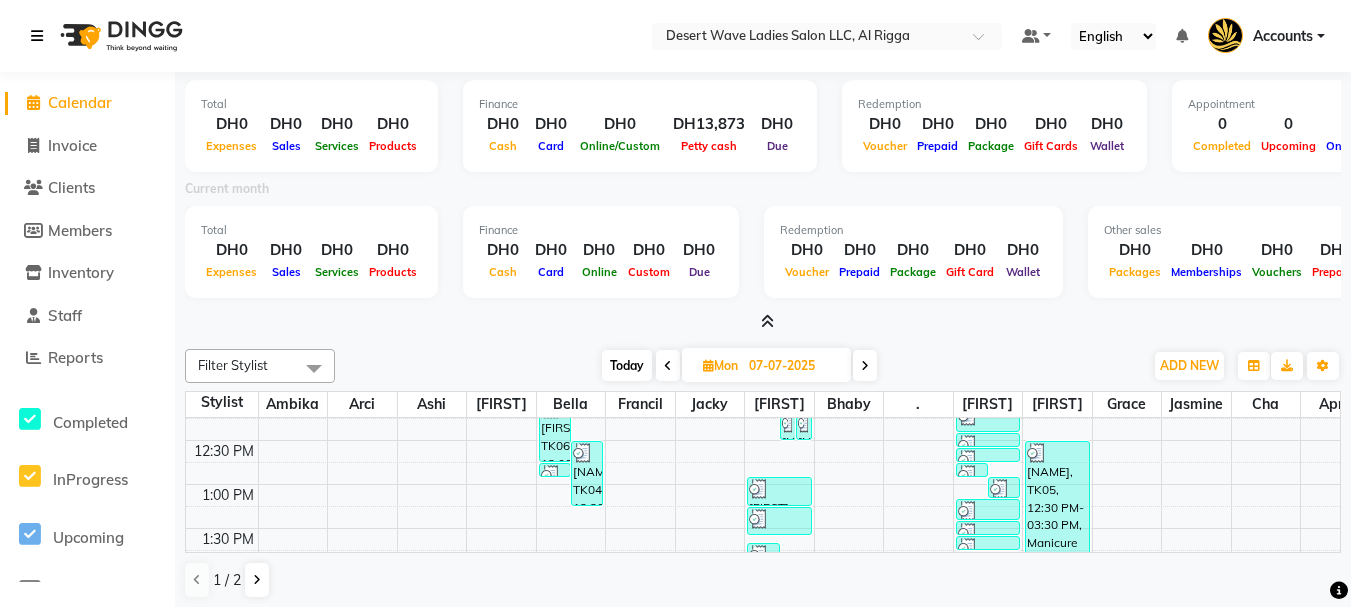 click at bounding box center (37, 36) 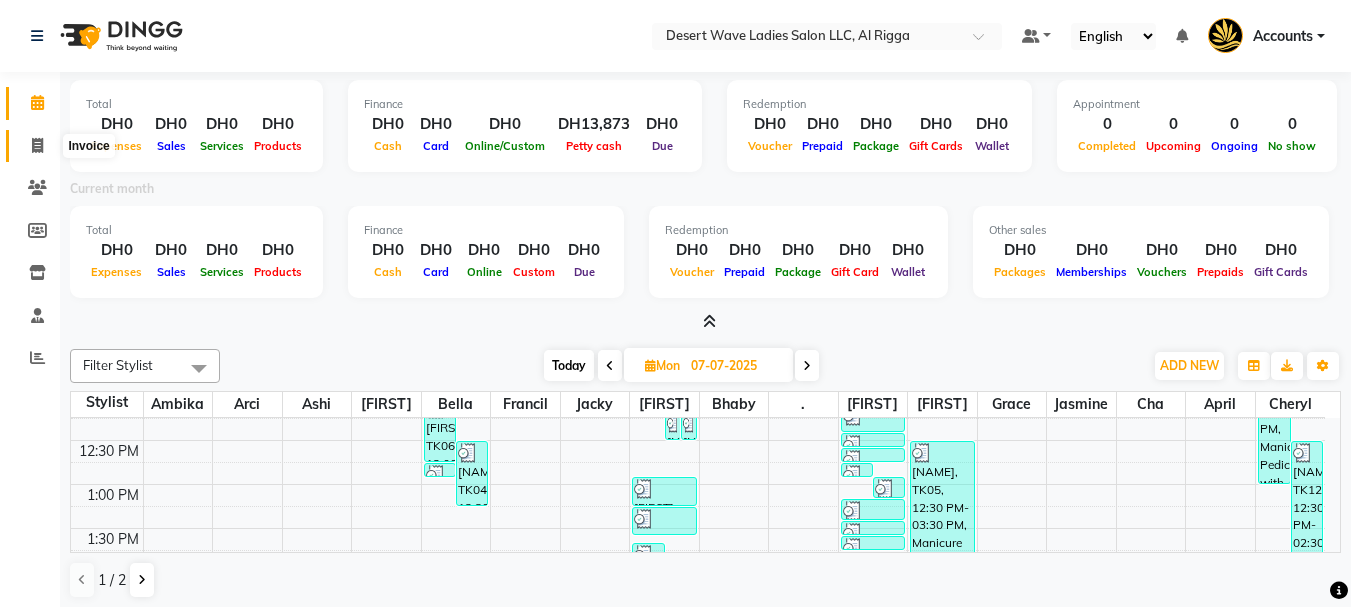 click 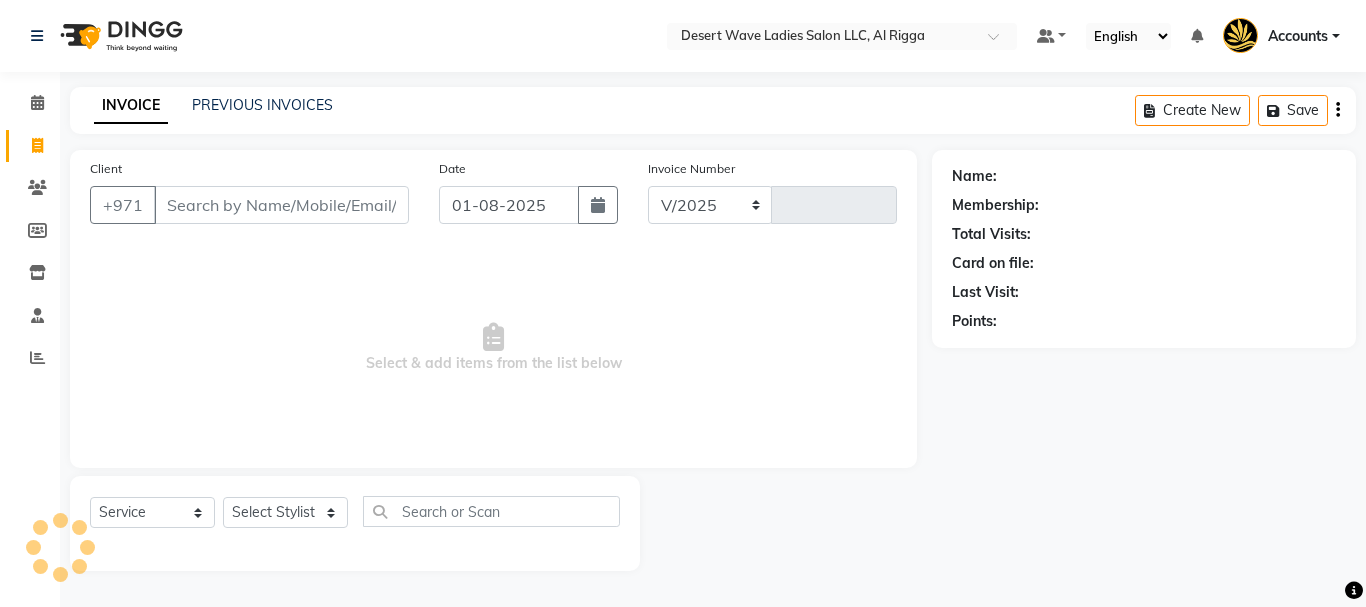 select on "6563" 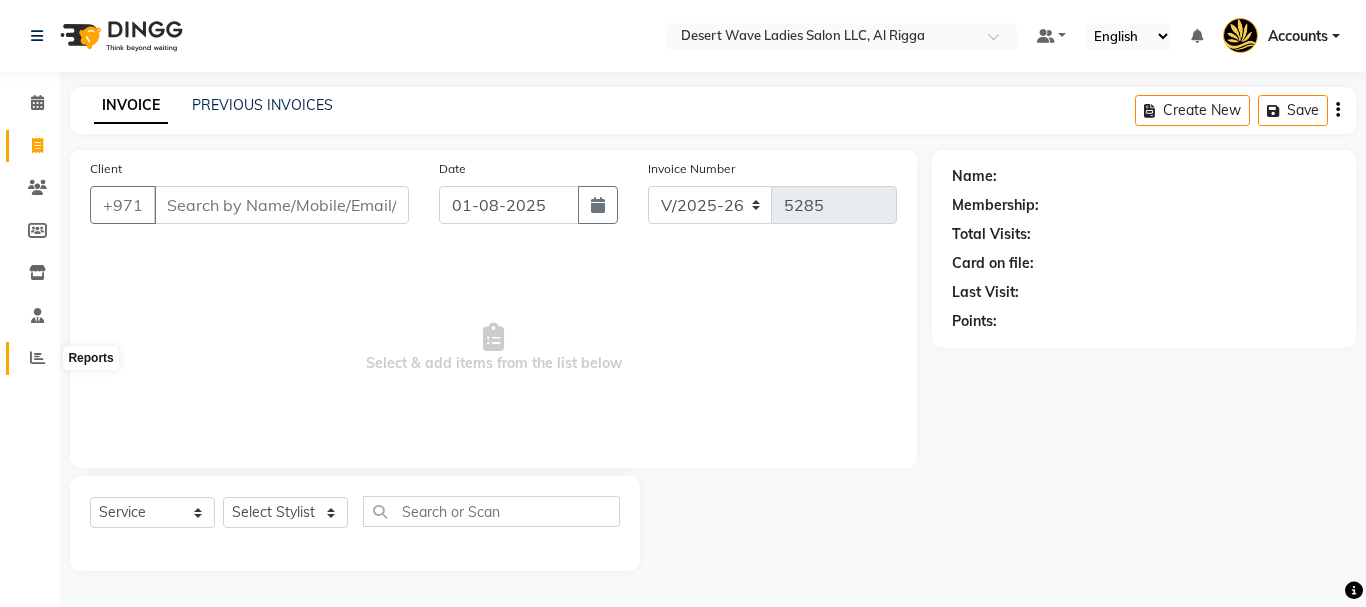 click 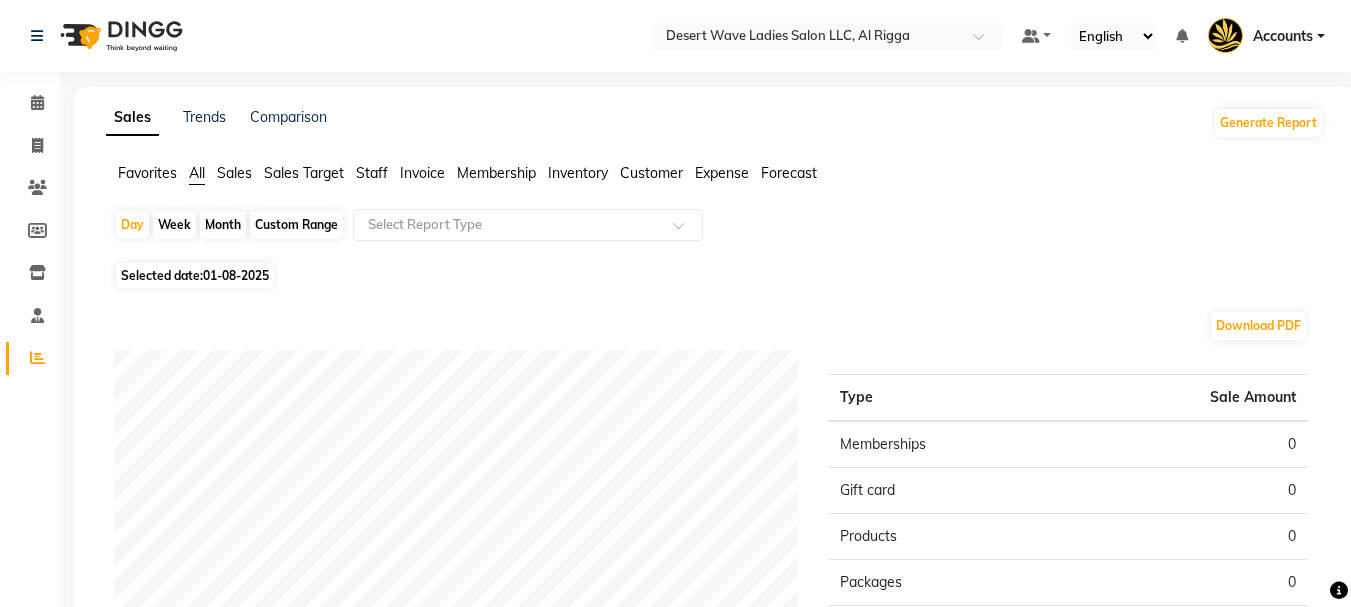 click on "Invoice" 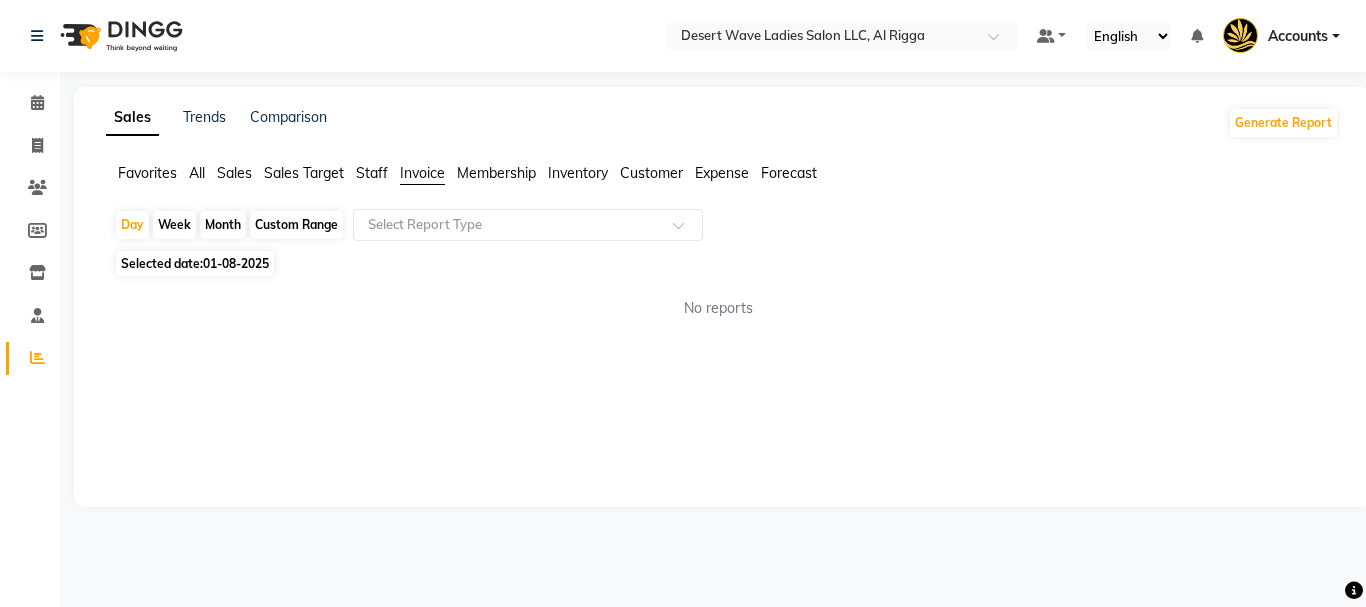 click on "Staff" 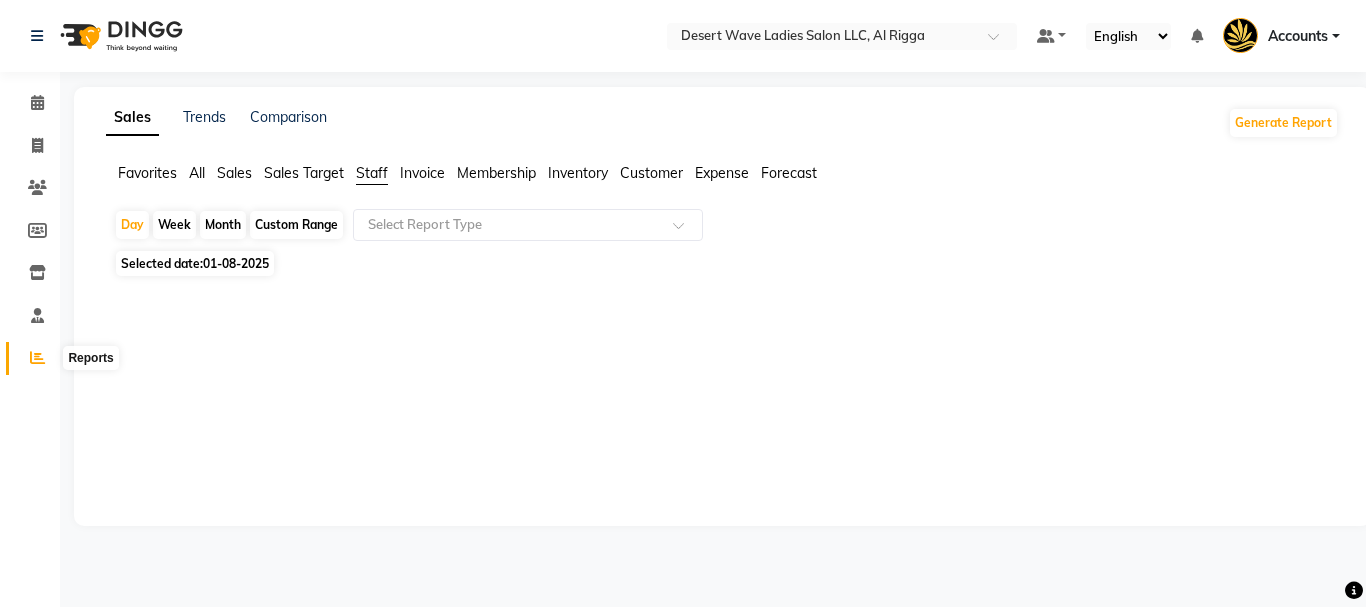 click 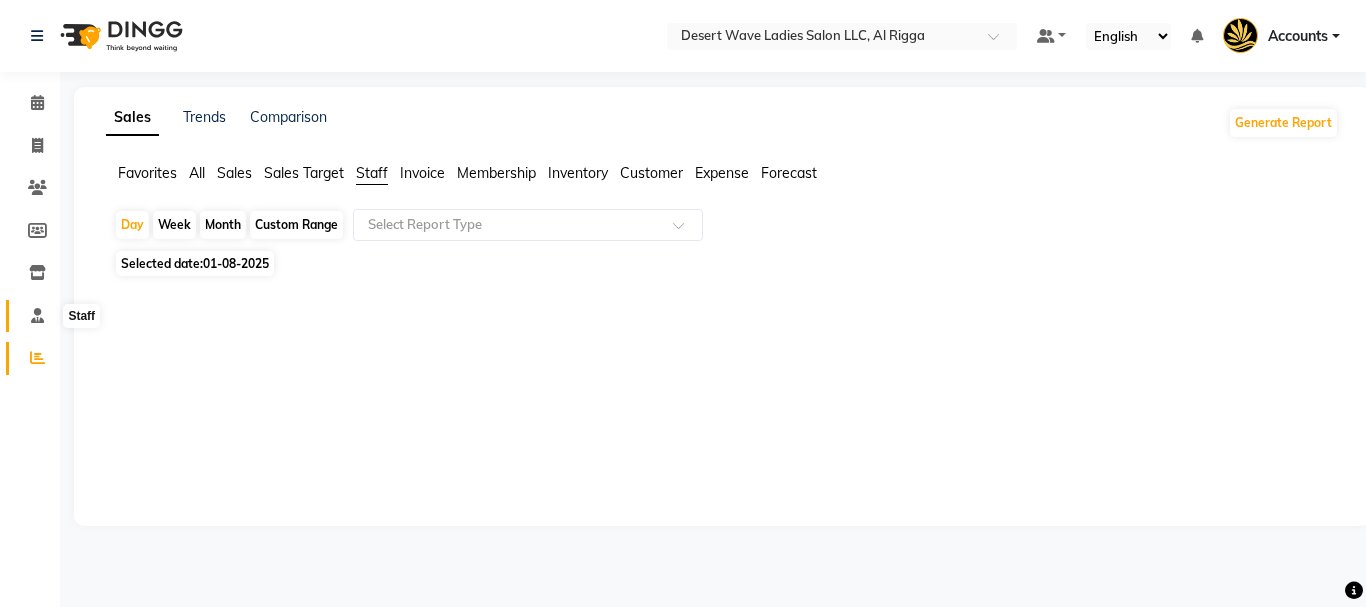click 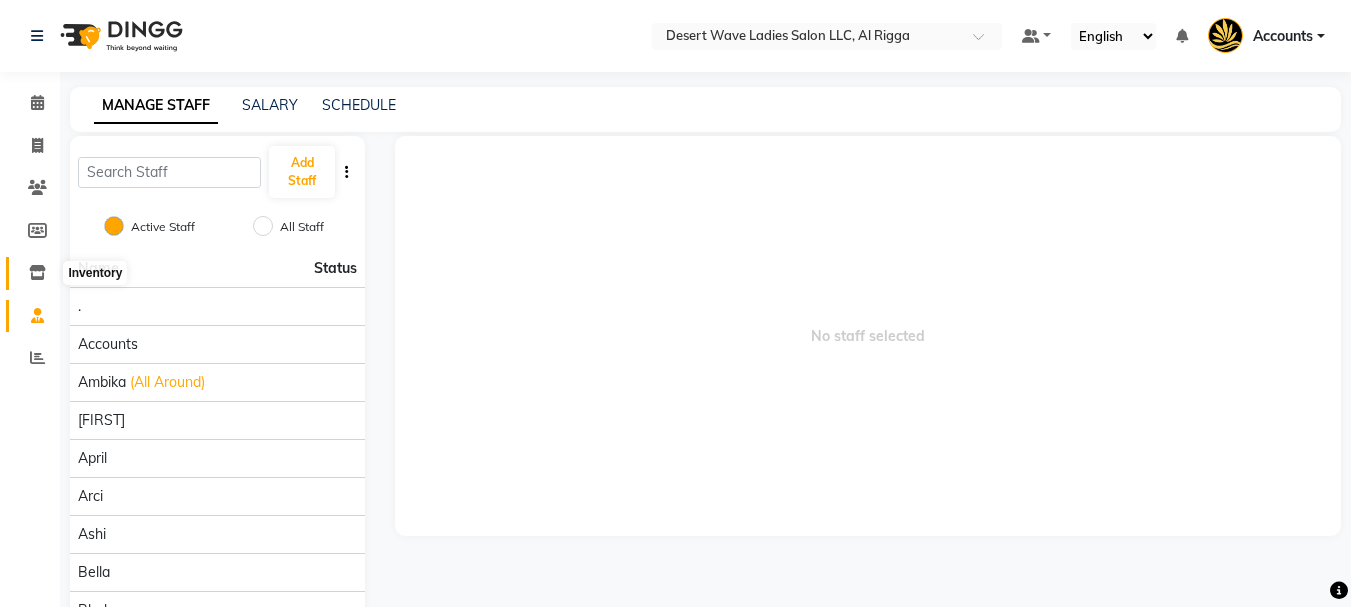 click 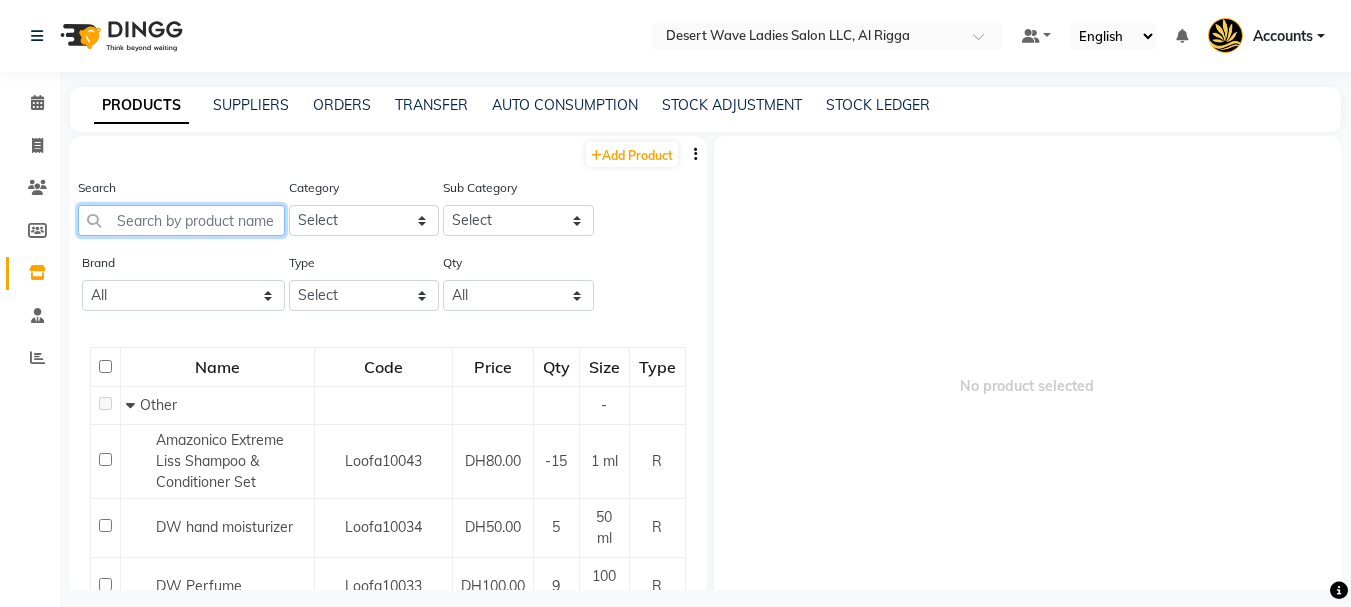 click 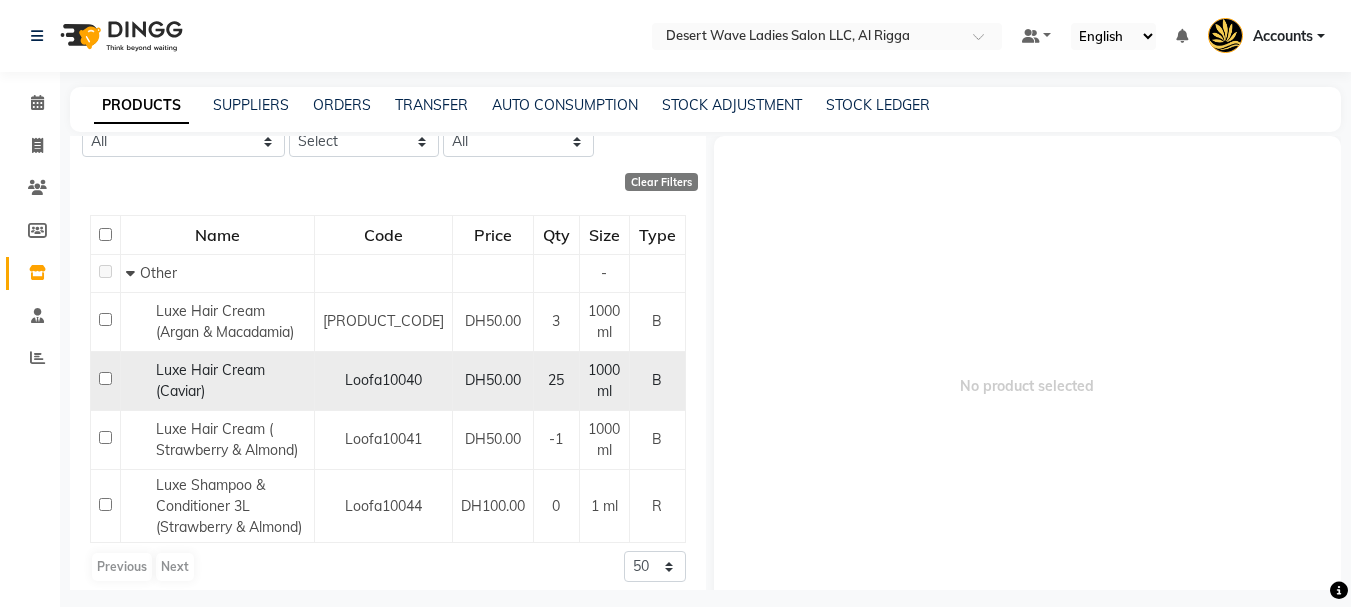scroll, scrollTop: 167, scrollLeft: 0, axis: vertical 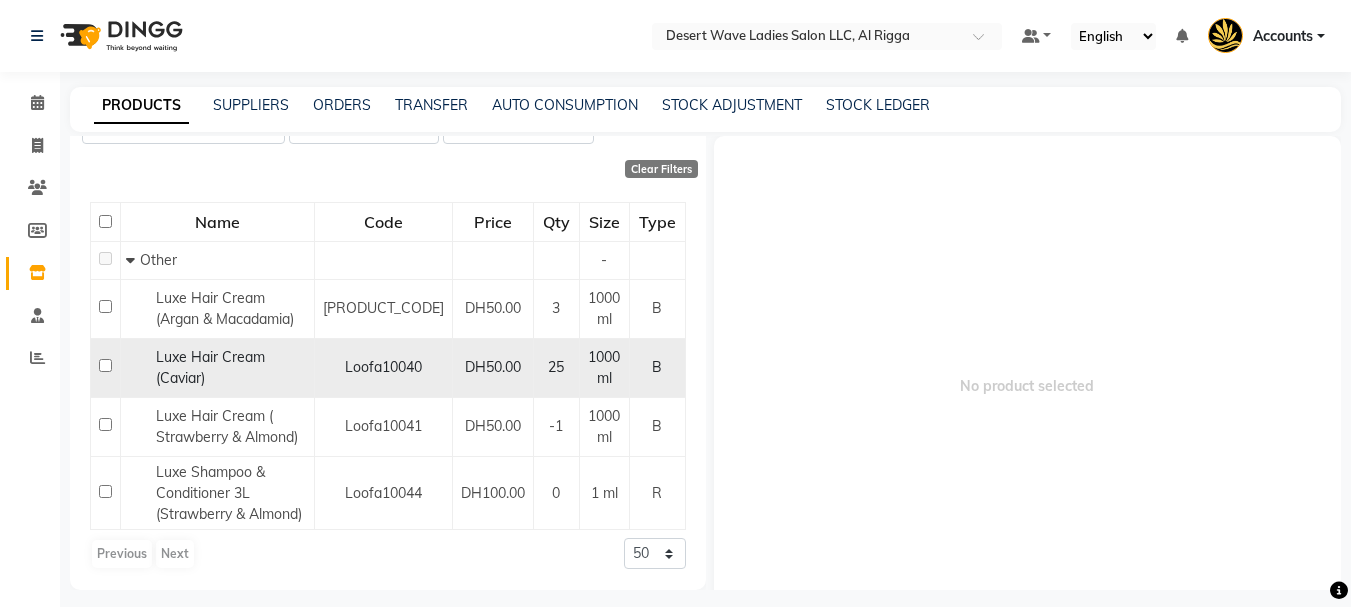 type on "luxe" 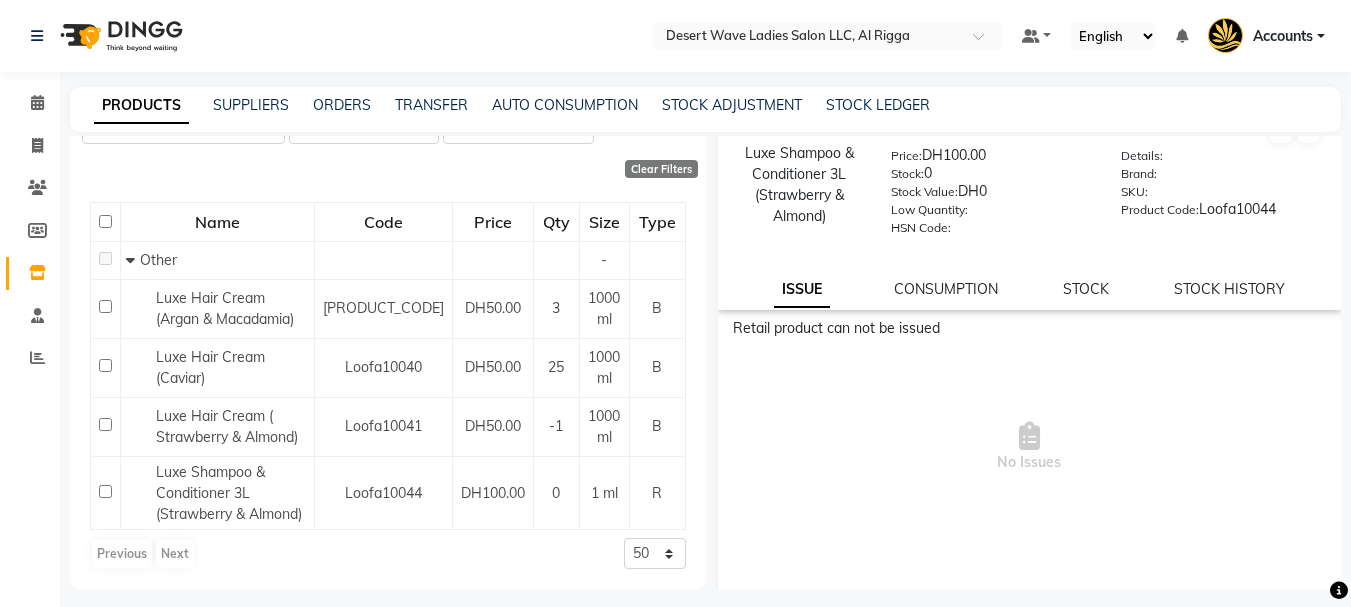 scroll, scrollTop: 100, scrollLeft: 0, axis: vertical 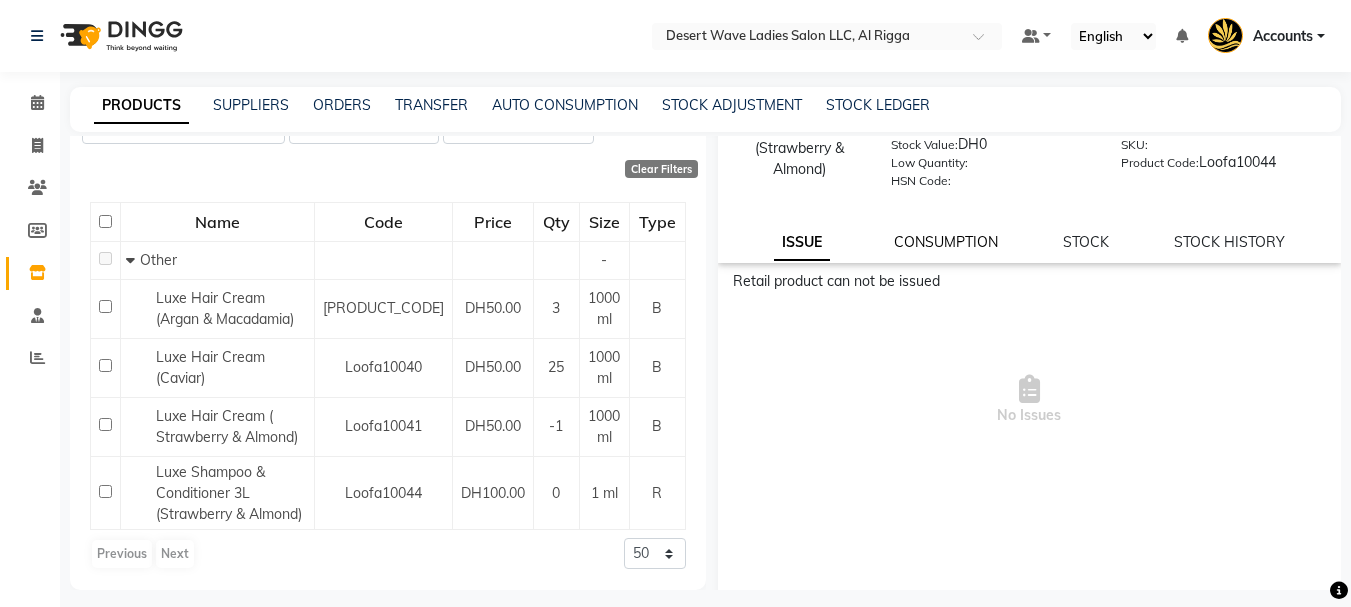 click on "CONSUMPTION" 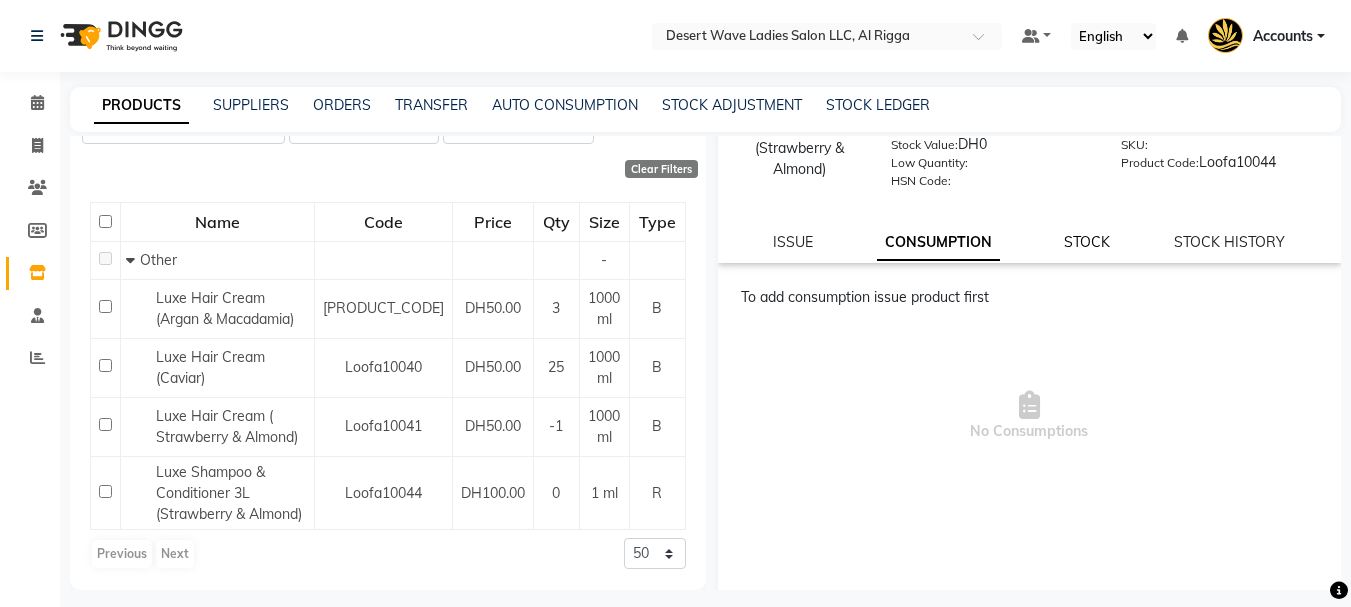 click on "STOCK" 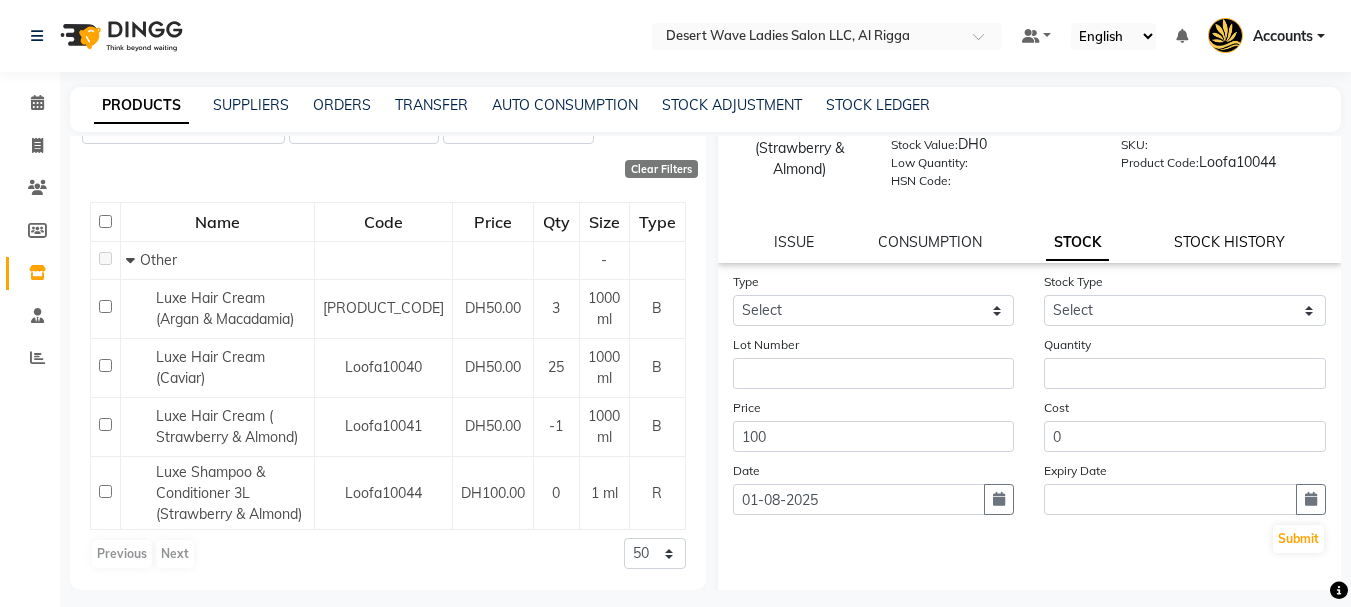 click on "STOCK HISTORY" 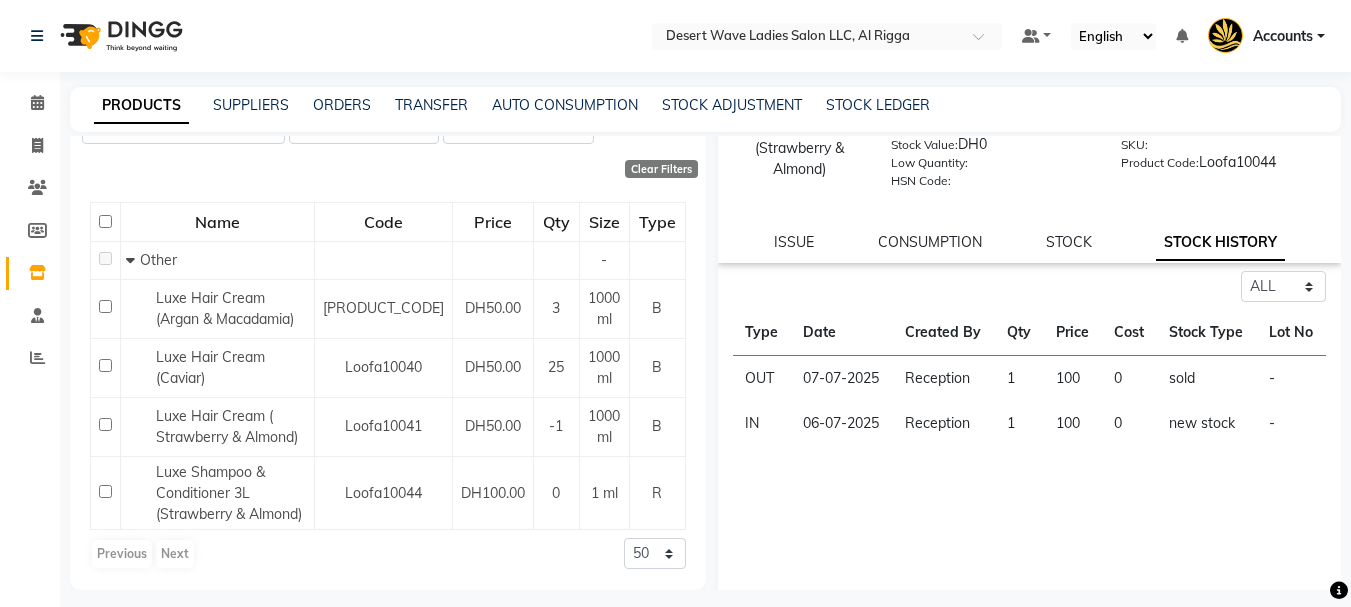 click on "Reception" 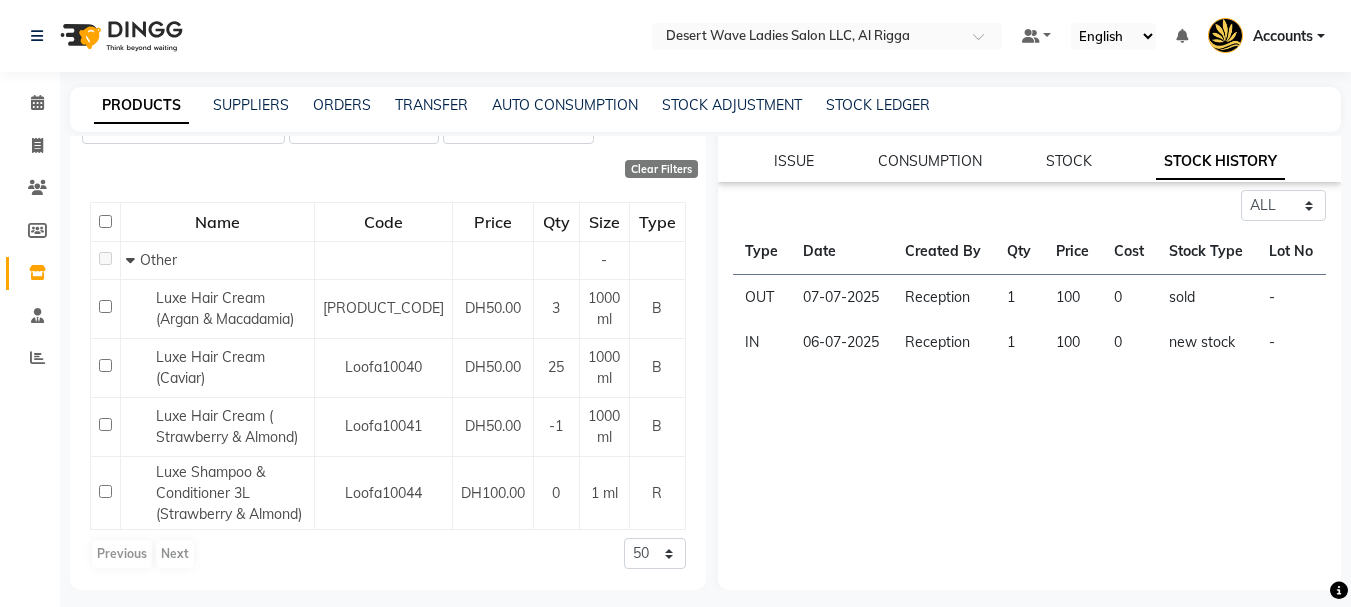 scroll, scrollTop: 170, scrollLeft: 0, axis: vertical 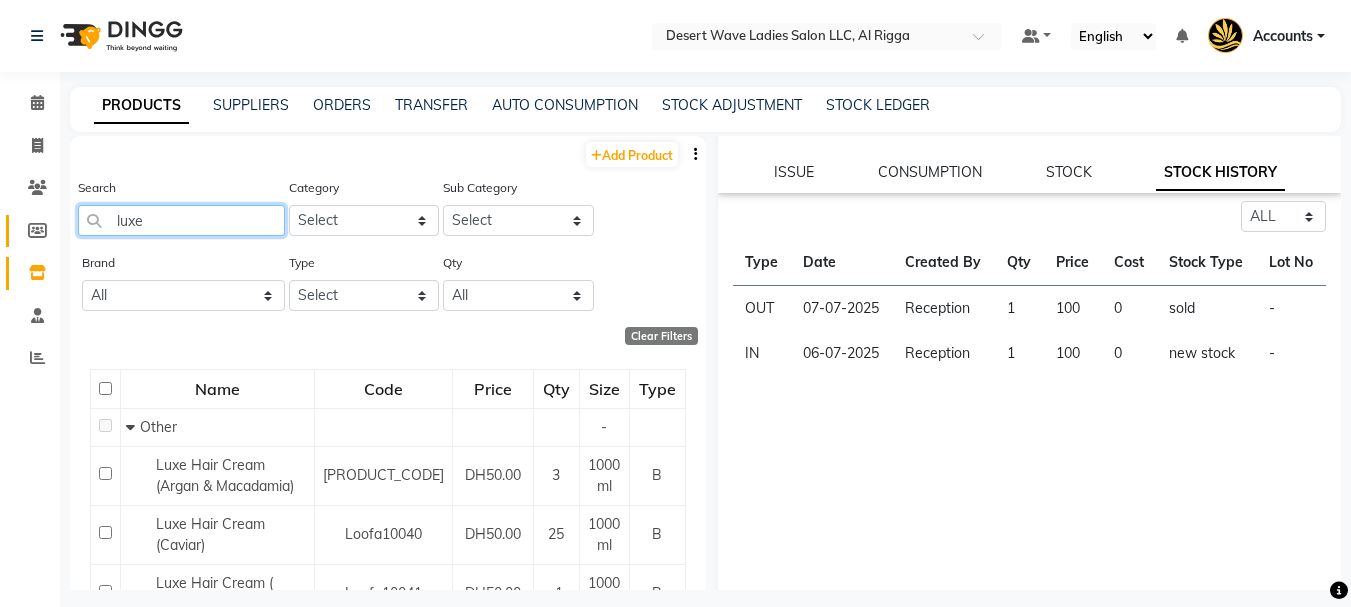 click on "Select Location × Desert Wave Ladies Salon Llc, Al Rigga Default Panel My Panel English ENGLISH Español العربية मराठी हिंदी ગુજરાતી தமிழ் 中文 Notifications nothing to show Accounts Manage Profile Change Password Sign out Version:3.15.4 ☀ Desert Wave Ladies Salon LLC, Al Rigga Calendar Invoice Clients Members Inventory Staff Reports Completed InProgress Upcoming Dropped Tentative Check-In Confirm Bookings Generate Report Segments Page Builder PRODUCTS SUPPLIERS ORDERS TRANSFER AUTO CONSUMPTION STOCK ADJUSTMENT STOCK LEDGER Add Product Search luxe Category Select Hair Skin Makeup Personal Care Appliances Beard Waxing Disposable Threading Hands and Feet Beauty Planet Botox Cadiveu Casmara Cheryls Loreal Olaplex Dessert Wave Other Sub Category Select Brand All Amazonica Desertwave Disposable Panty Evialia Reconstuction Fantasy Hair Cream ( Macademia) Fantasy Look Hair Cream Loofa Luxe Hair Care Cream Treatment ( Silk And Sleek) Others Purely Qty" 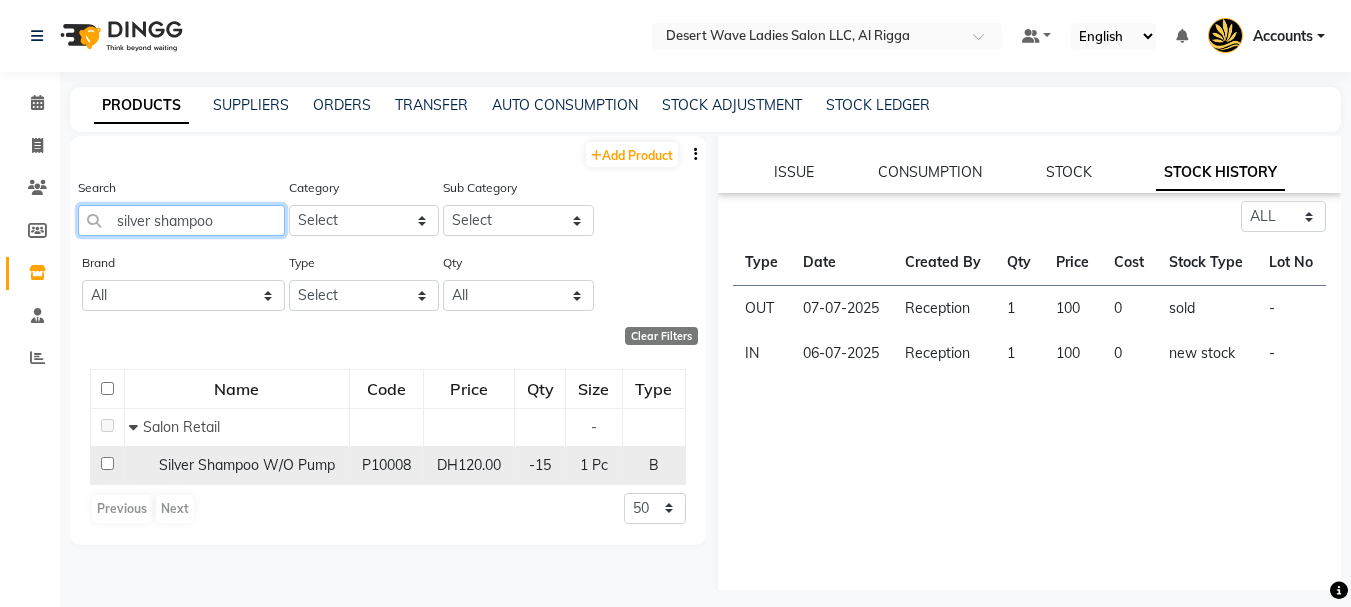 type on "silver shampoo" 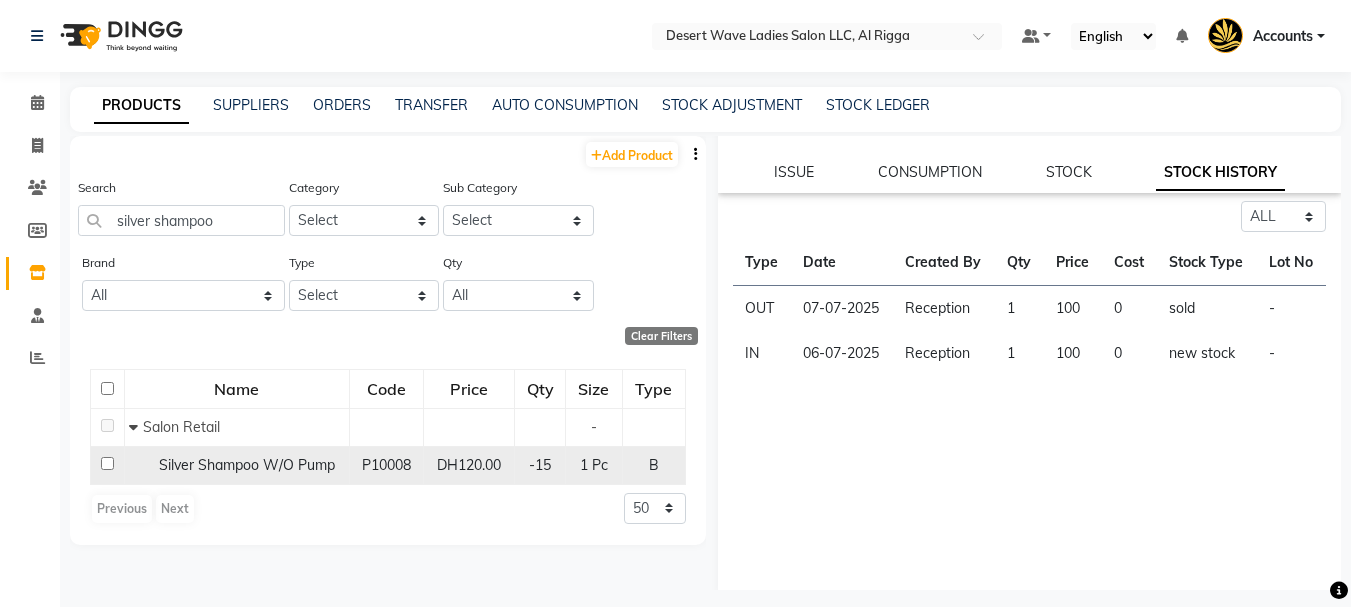 click on "Silver Shampoo W/O Pump" 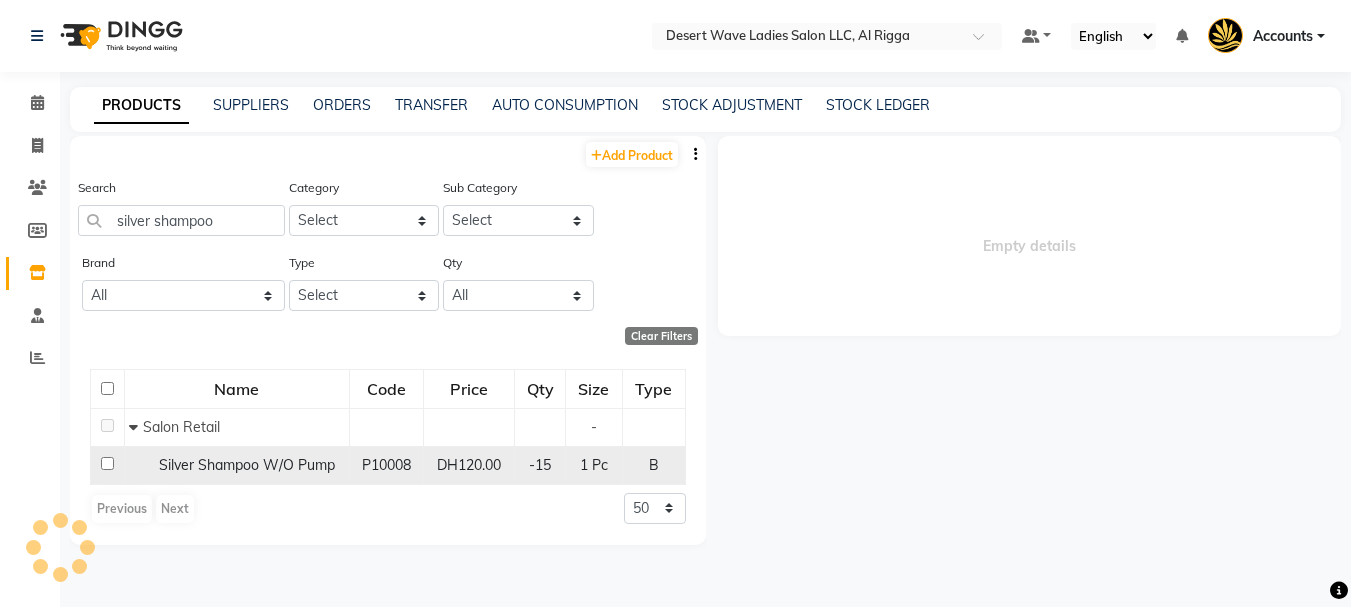 select on "all" 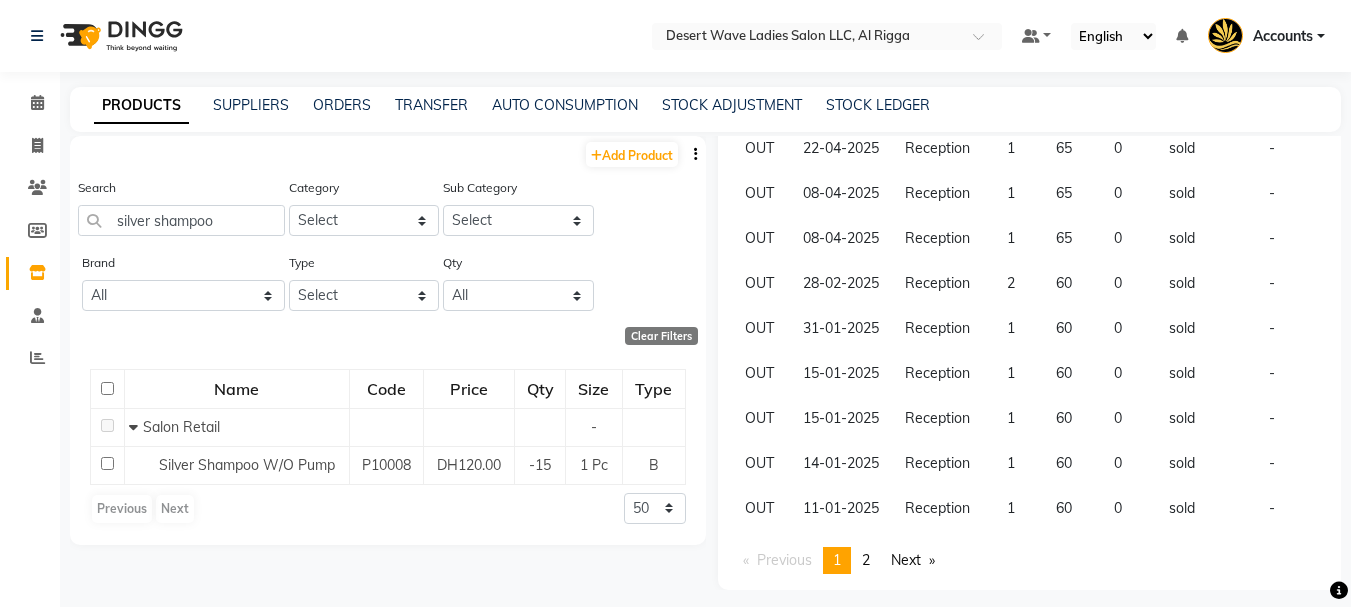 scroll, scrollTop: 606, scrollLeft: 0, axis: vertical 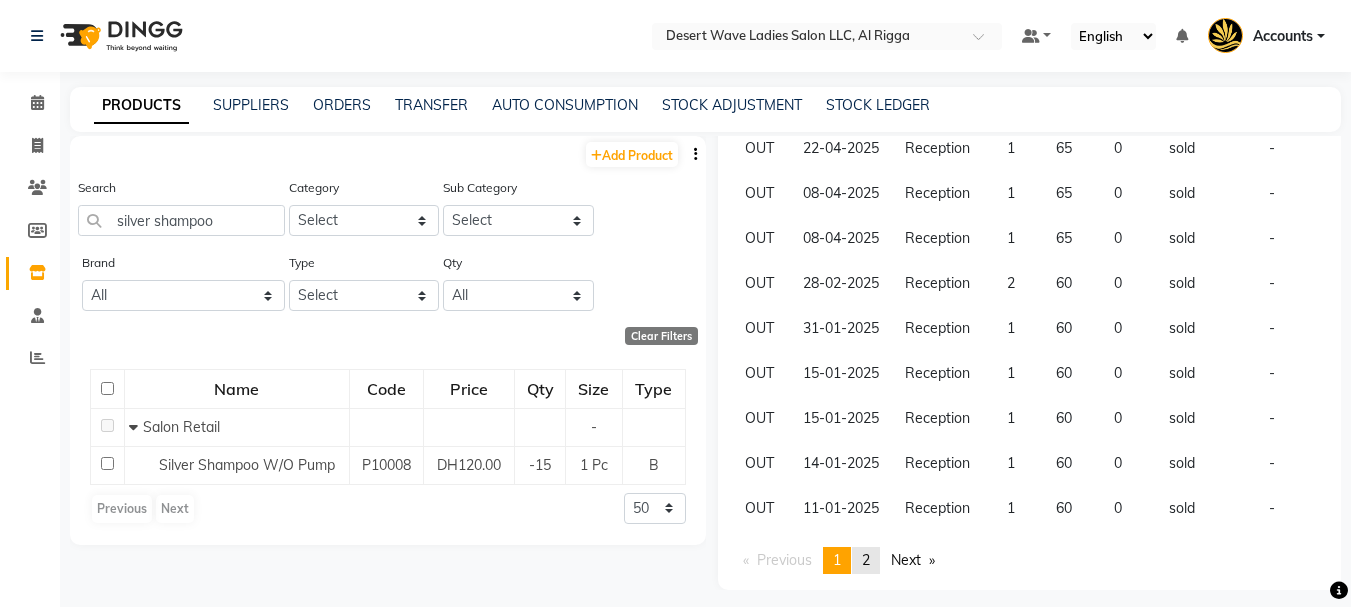 click on "2" at bounding box center (866, 560) 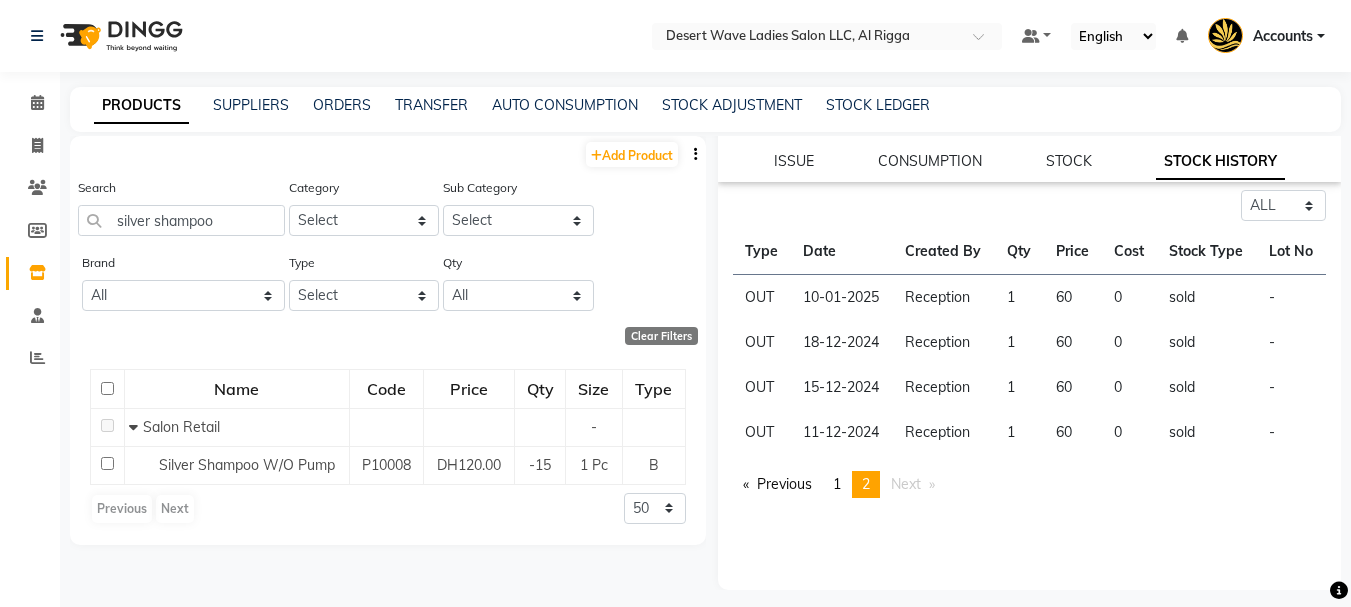 scroll, scrollTop: 210, scrollLeft: 0, axis: vertical 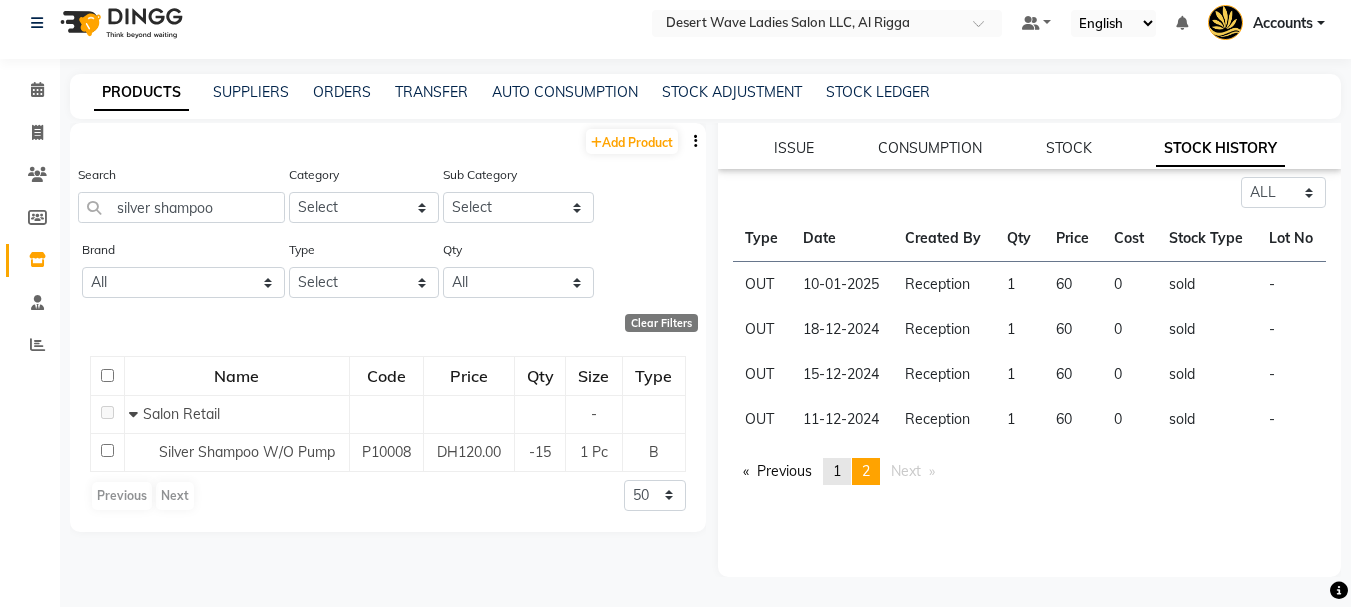 click on "1" at bounding box center (837, 471) 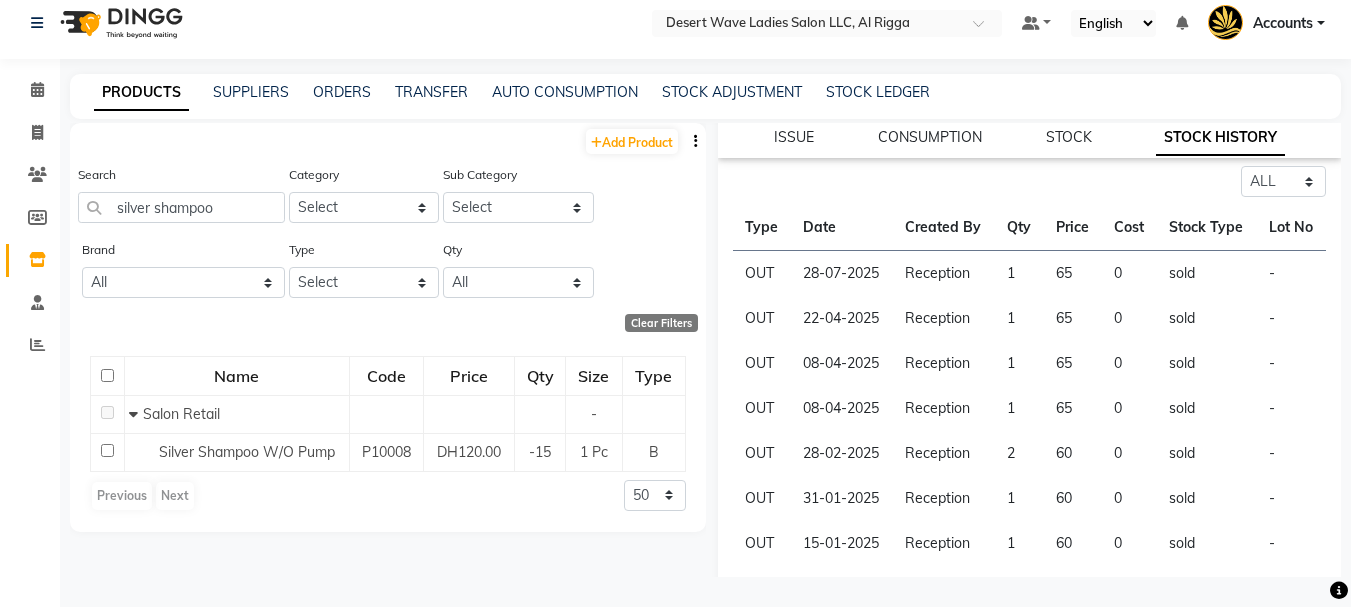 scroll, scrollTop: 210, scrollLeft: 0, axis: vertical 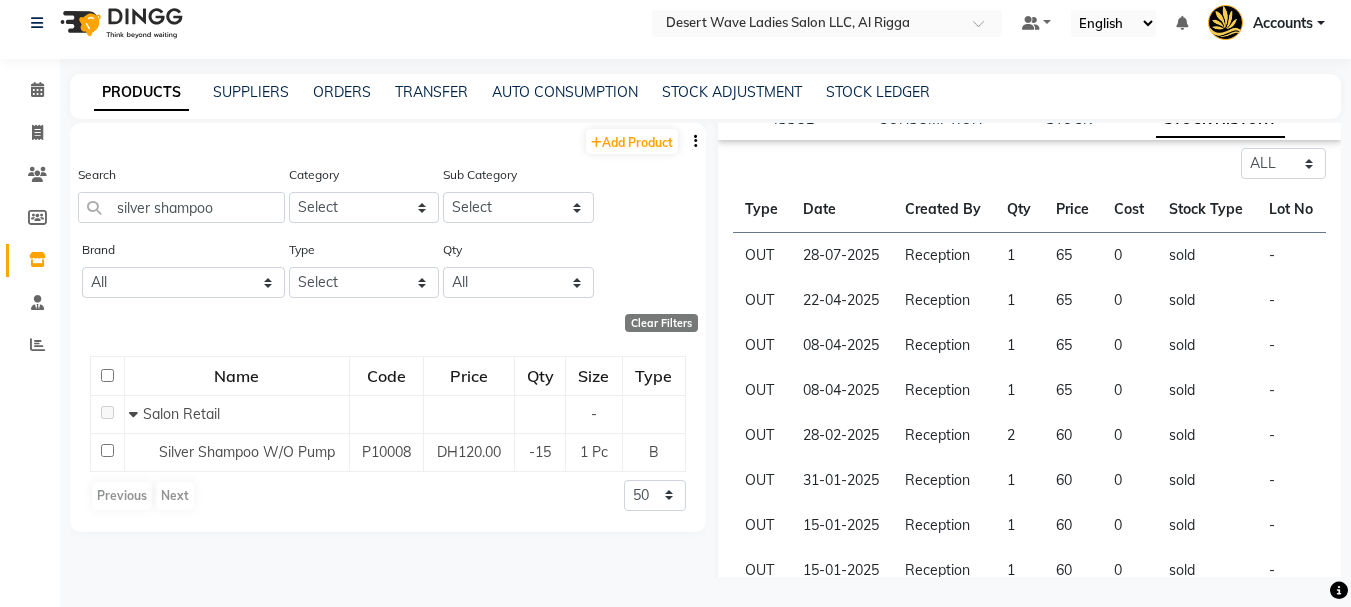 click on "OUT" 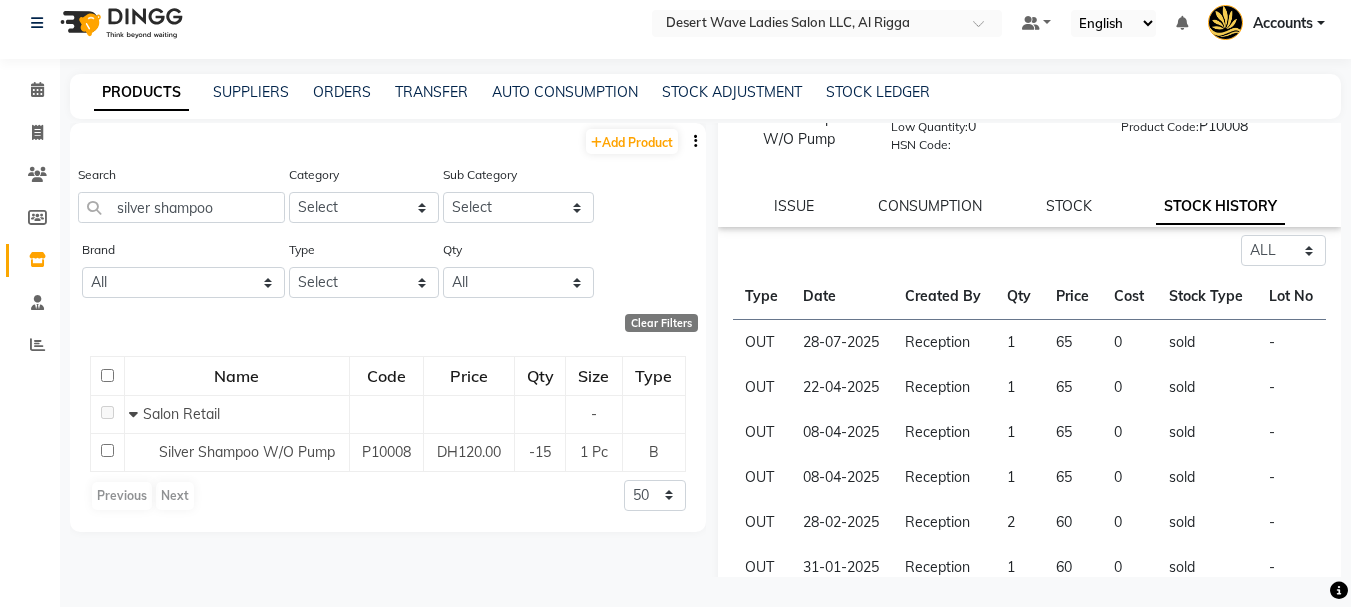 scroll, scrollTop: 0, scrollLeft: 0, axis: both 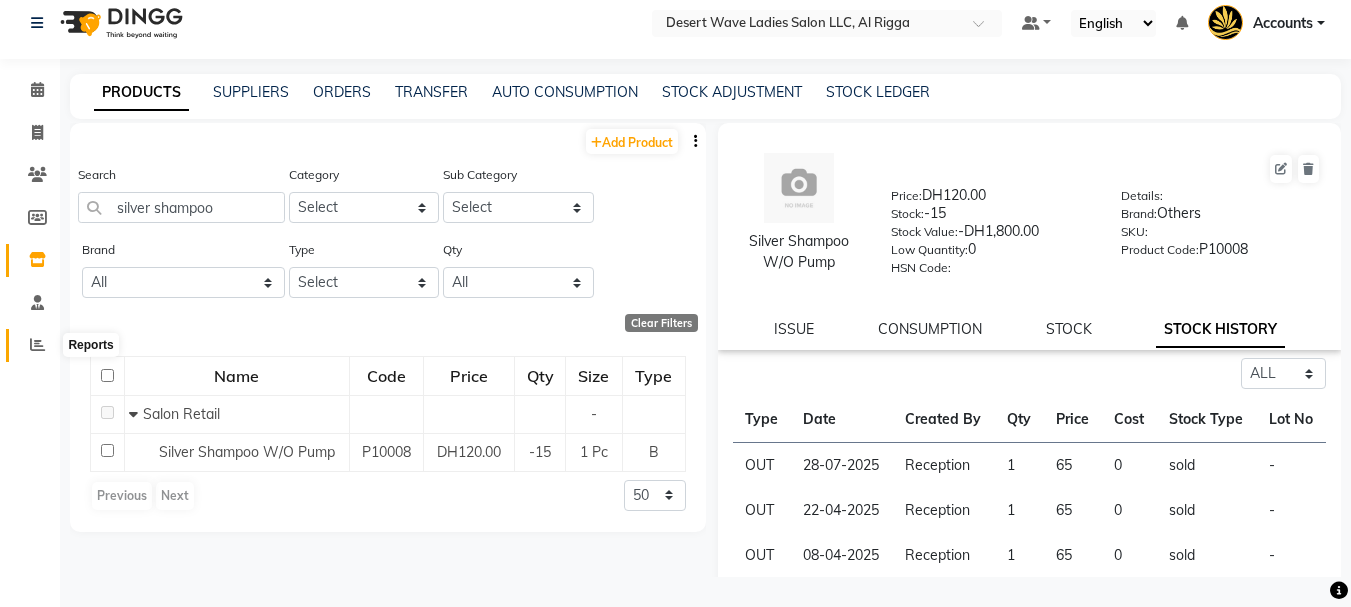 click 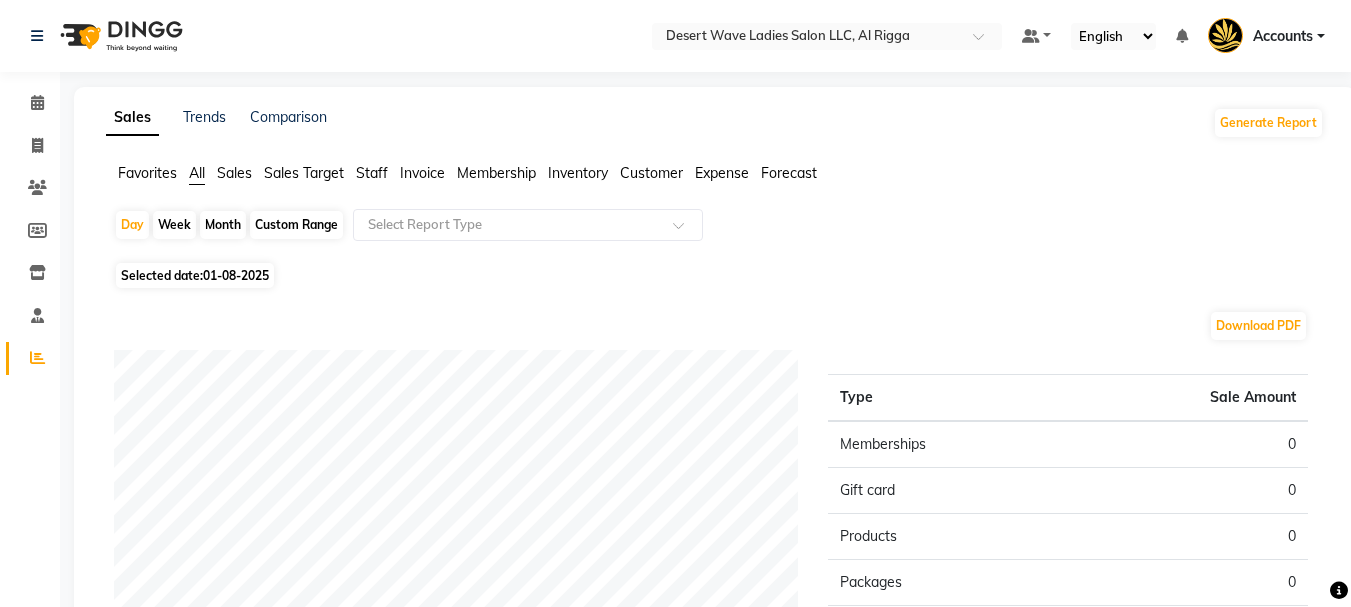click on "Sales" 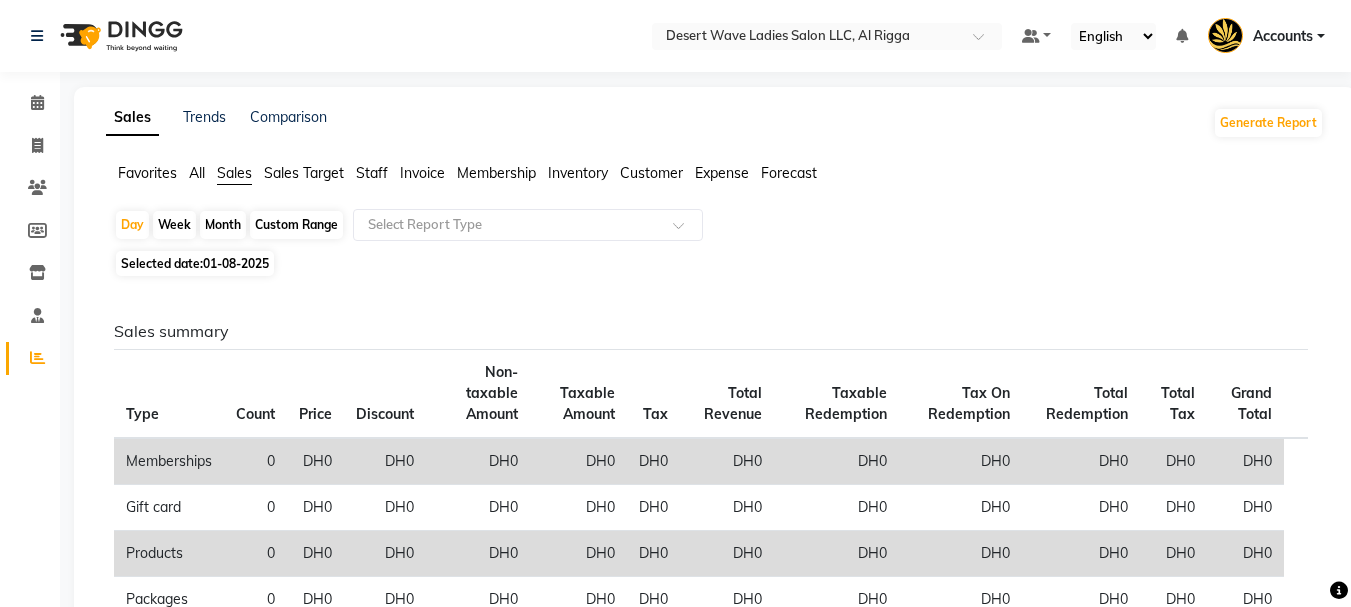 click on "Month" 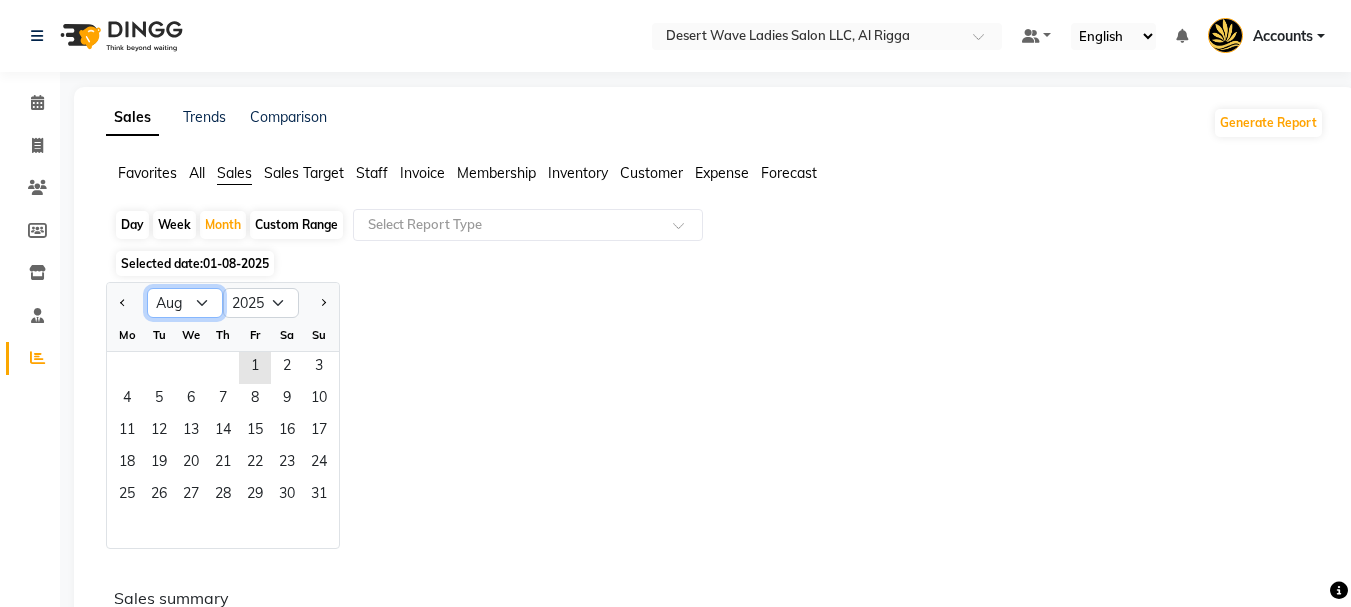 click on "Jan Feb Mar Apr May Jun Jul Aug Sep Oct Nov Dec" 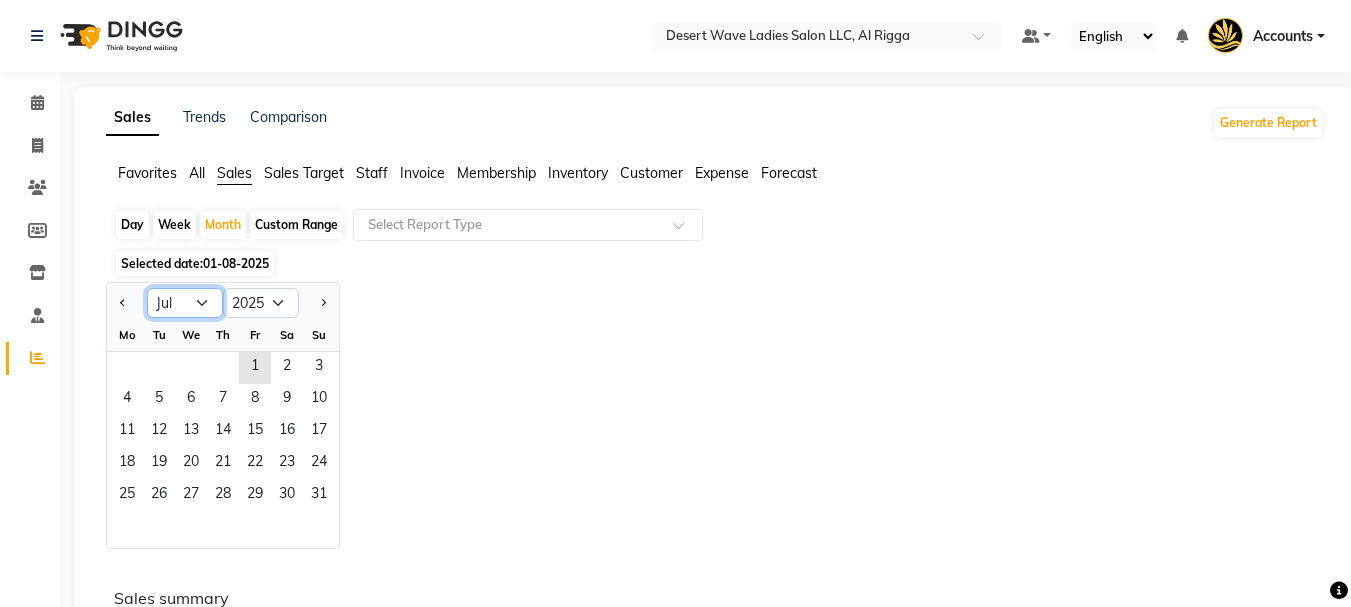 click on "Jan Feb Mar Apr May Jun Jul Aug Sep Oct Nov Dec" 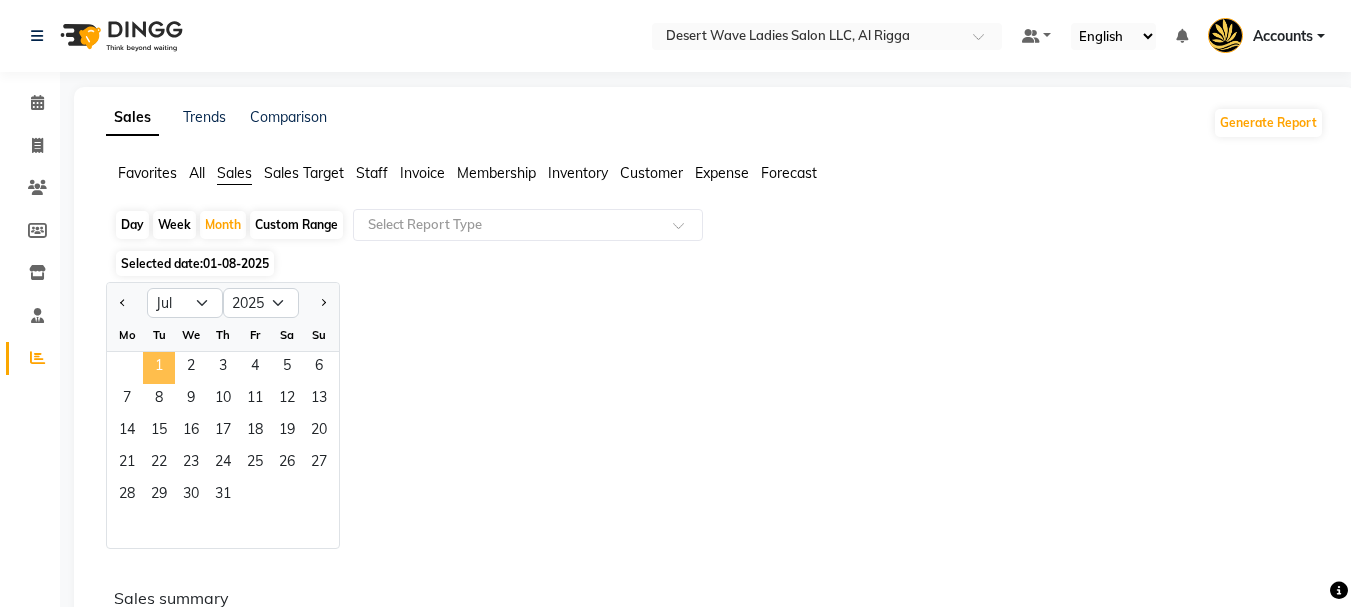 click on "1" 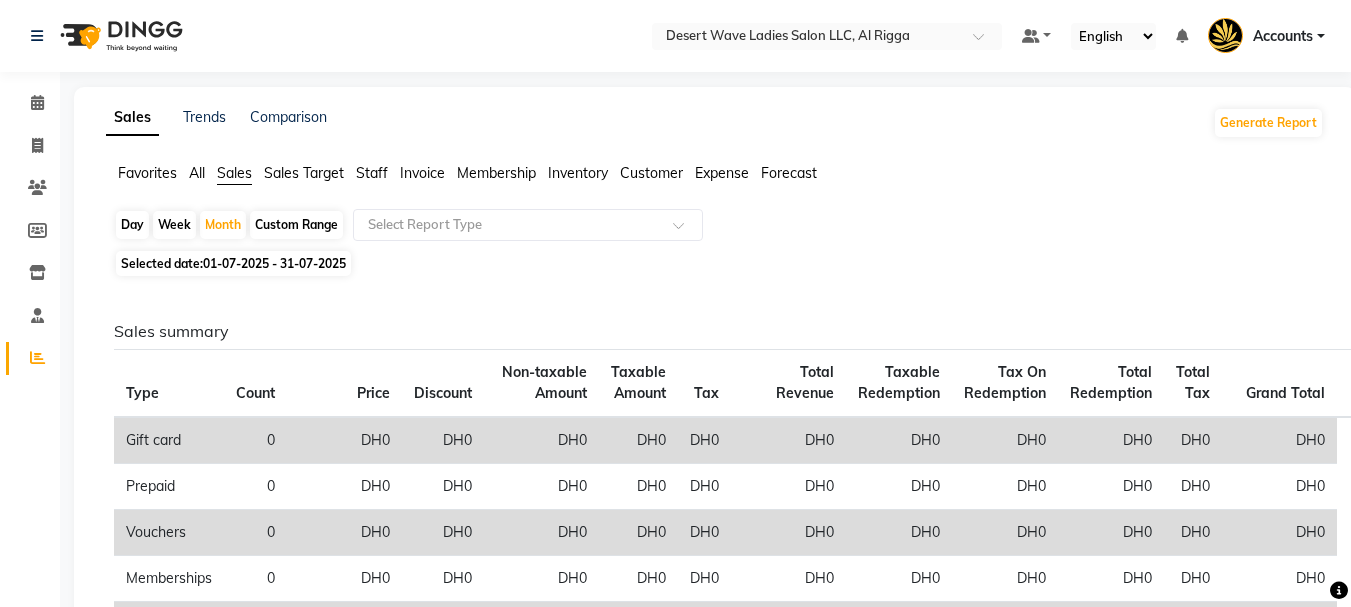 click on "Sales summary Type Count Price Discount Non-taxable Amount Taxable Amount Tax Total Revenue Taxable Redemption Tax On Redemption Total Redemption Total Tax Grand Total  Gift card 0 [PRICE] [PRICE] [PRICE] [PRICE] [PRICE] [PRICE] [PRICE] [PRICE] [PRICE] [PRICE]  Prepaid 0 [PRICE] [PRICE] [PRICE] [PRICE] [PRICE] [PRICE] [PRICE] [PRICE] [PRICE] [PRICE] [PRICE]  Vouchers 0 [PRICE] [PRICE] [PRICE] [PRICE] [PRICE] [PRICE] [PRICE] [PRICE] [PRICE] [PRICE] [PRICE]  Memberships 0 [PRICE] [PRICE] [PRICE] [PRICE] [PRICE] [PRICE] [PRICE] [PRICE] [PRICE] [PRICE] [PRICE]  Services 4609 [PRICE] -[PRICE] [PRICE] [PRICE] [PRICE] [PRICE] [PRICE] [PRICE] [PRICE] [PRICE]  Packages 324 [PRICE] [PRICE] [PRICE] [PRICE] [PRICE] [PRICE] [PRICE] [PRICE] [PRICE] [PRICE]  Products 366 [PRICE] [PRICE] [PRICE] [PRICE] [PRICE] [PRICE] [PRICE] [PRICE] [PRICE] [PRICE]  Tips 6 [PRICE] [PRICE] [PRICE] [PRICE] [PRICE] [PRICE] [PRICE] [PRICE] [PRICE] [PRICE] [PRICE]  Fee 0 [PRICE] [PRICE] [PRICE] [PRICE] [PRICE] [PRICE] [PRICE] [PRICE] [PRICE] [PRICE] [PRICE] Payment mode Payment Mode Count Total Redemption Tip Fee Advance Amount Invoice Amount  VISA CARD 532 [PRICE] [PRICE] [PRICE] [PRICE] [PRICE] [PRICE]  MASTER CARD 339 [PRICE] [PRICE] [PRICE] [PRICE] [PRICE] [PRICE]  PACKAGE 336 [PRICE] [PRICE] [PRICE]" 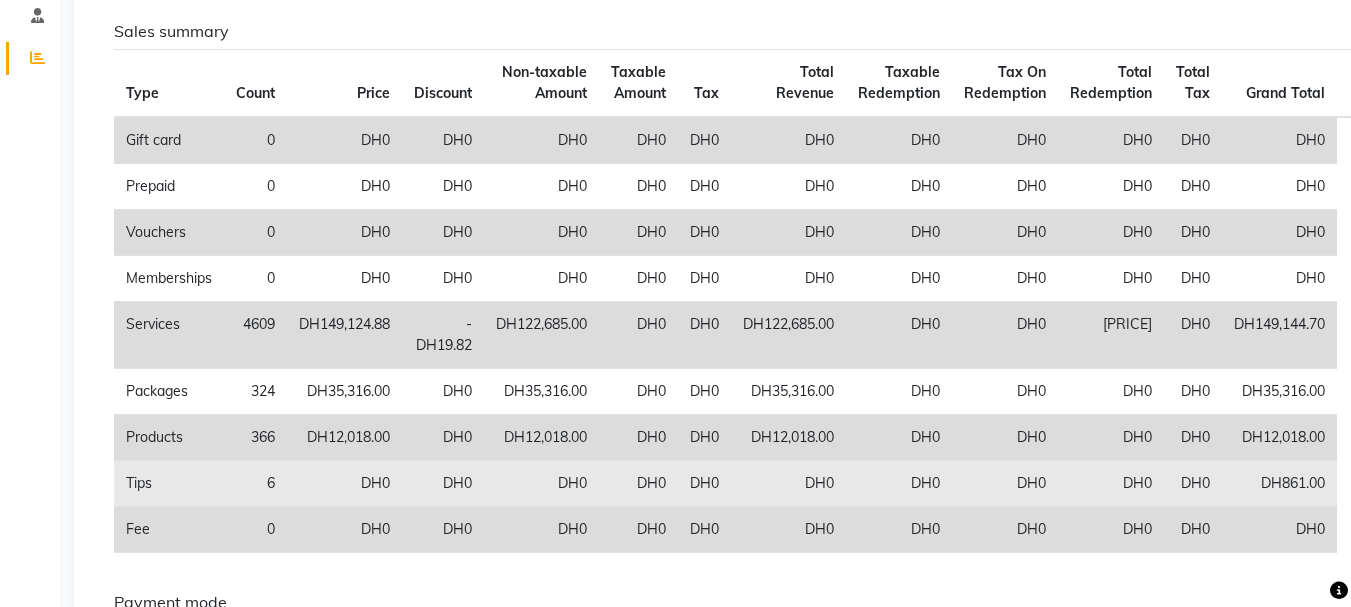 scroll, scrollTop: 500, scrollLeft: 0, axis: vertical 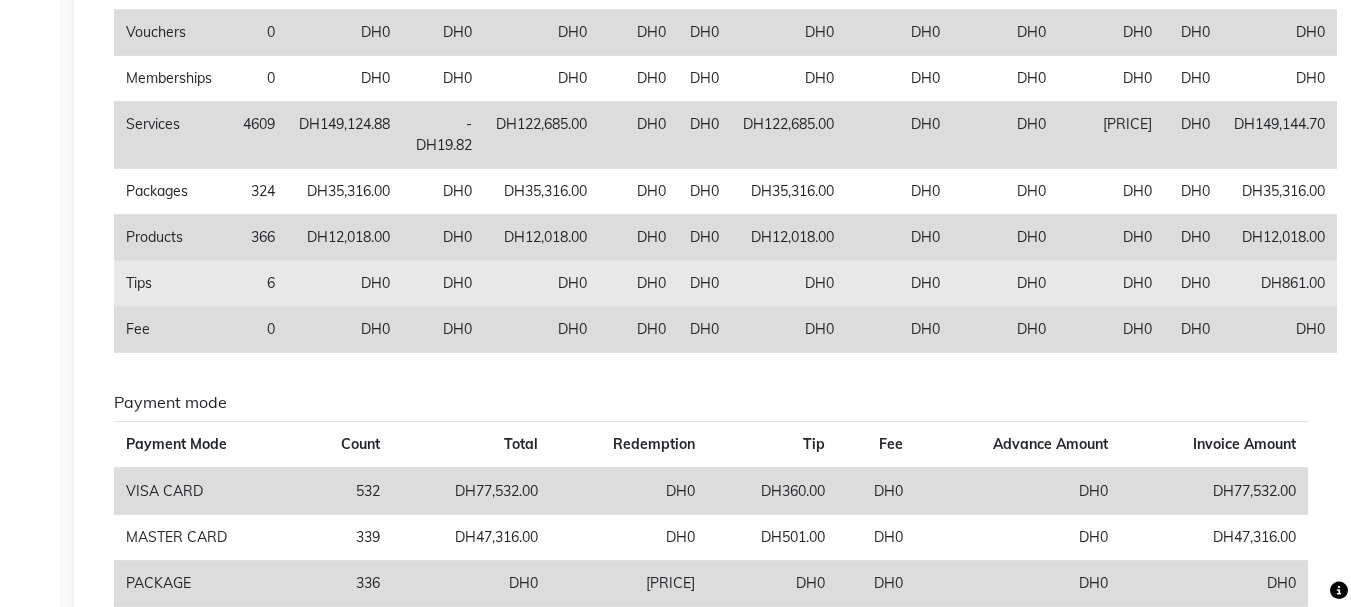 click on "Tips" 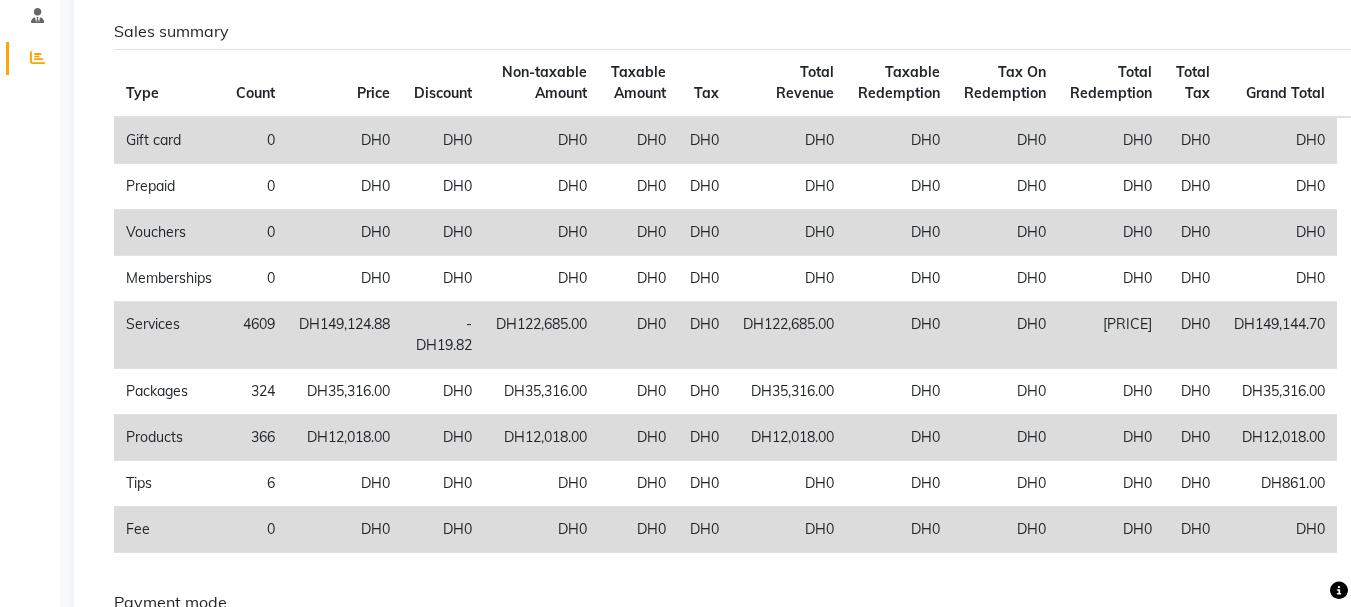 scroll, scrollTop: 0, scrollLeft: 0, axis: both 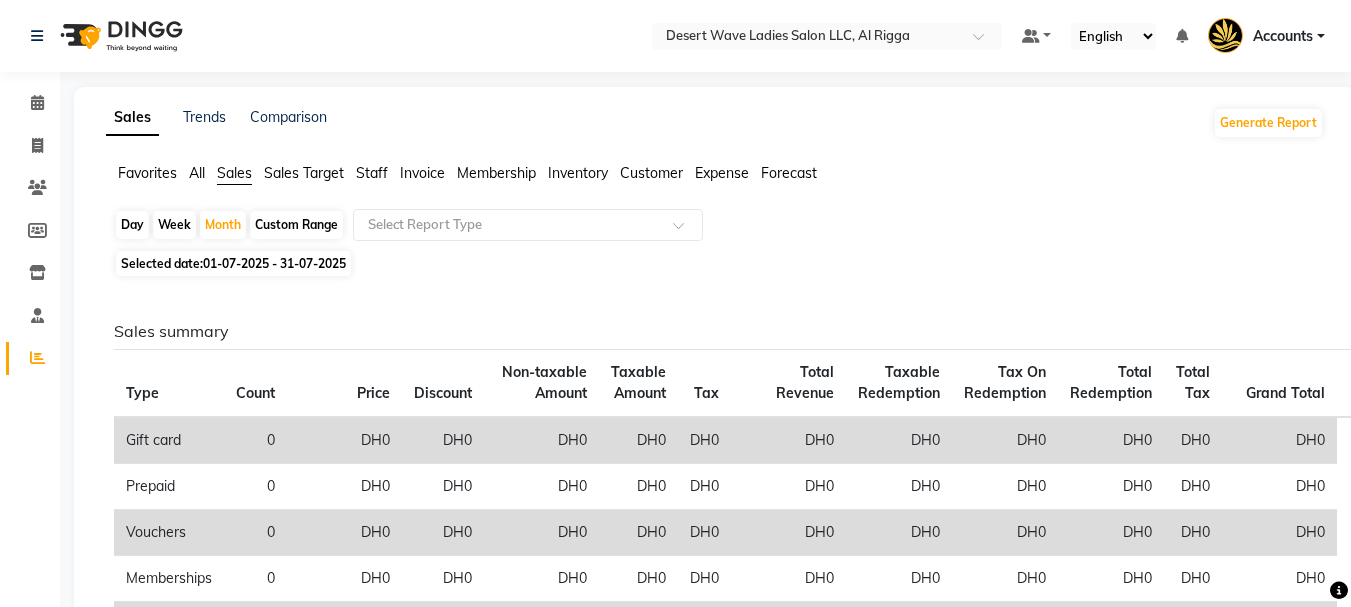 click on "Selected date:  01-07-2025 - 31-07-2025" 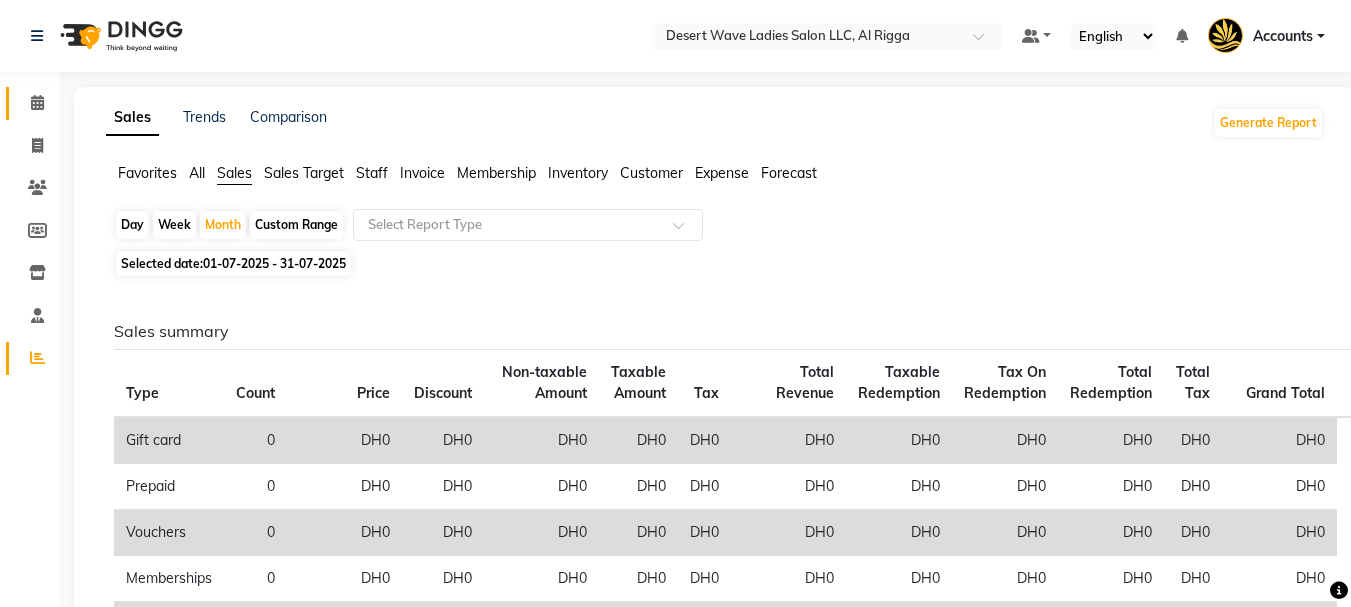 click 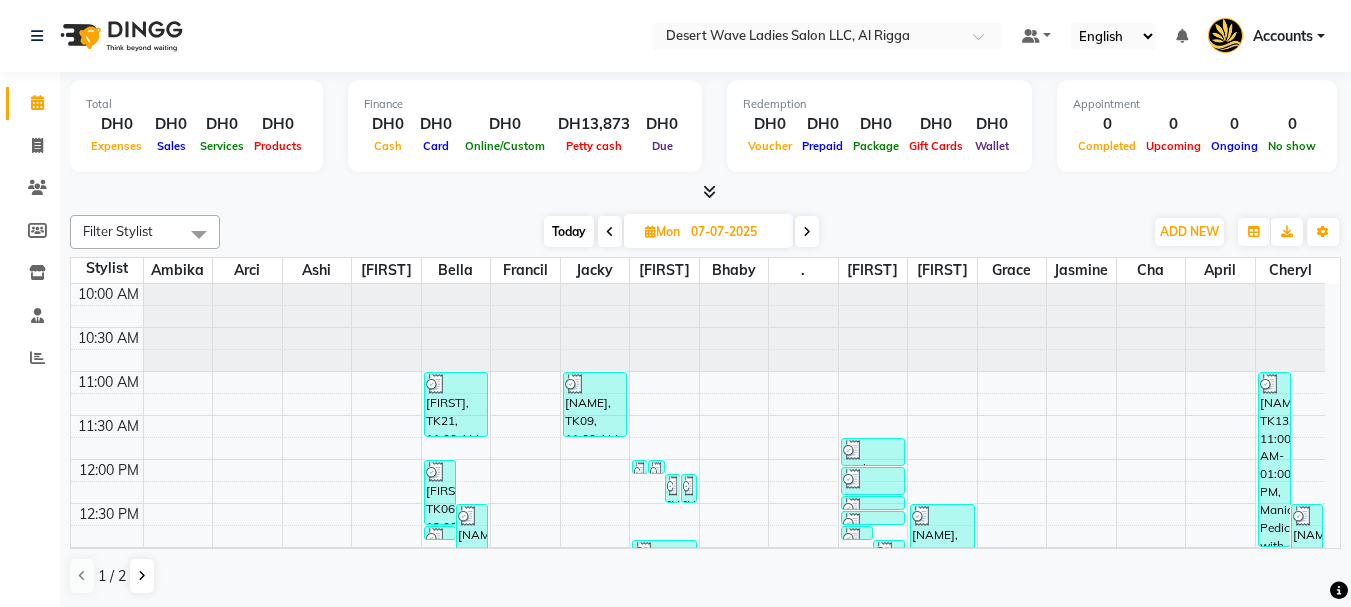 scroll, scrollTop: 200, scrollLeft: 0, axis: vertical 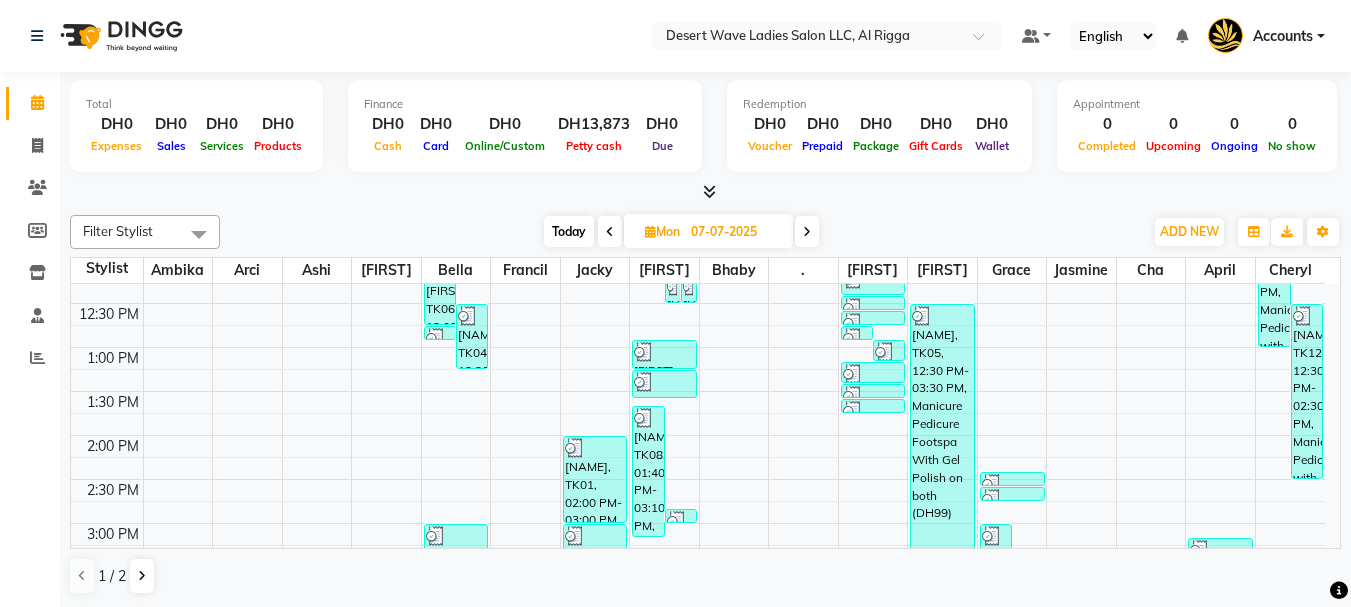 click on "Today" at bounding box center (569, 231) 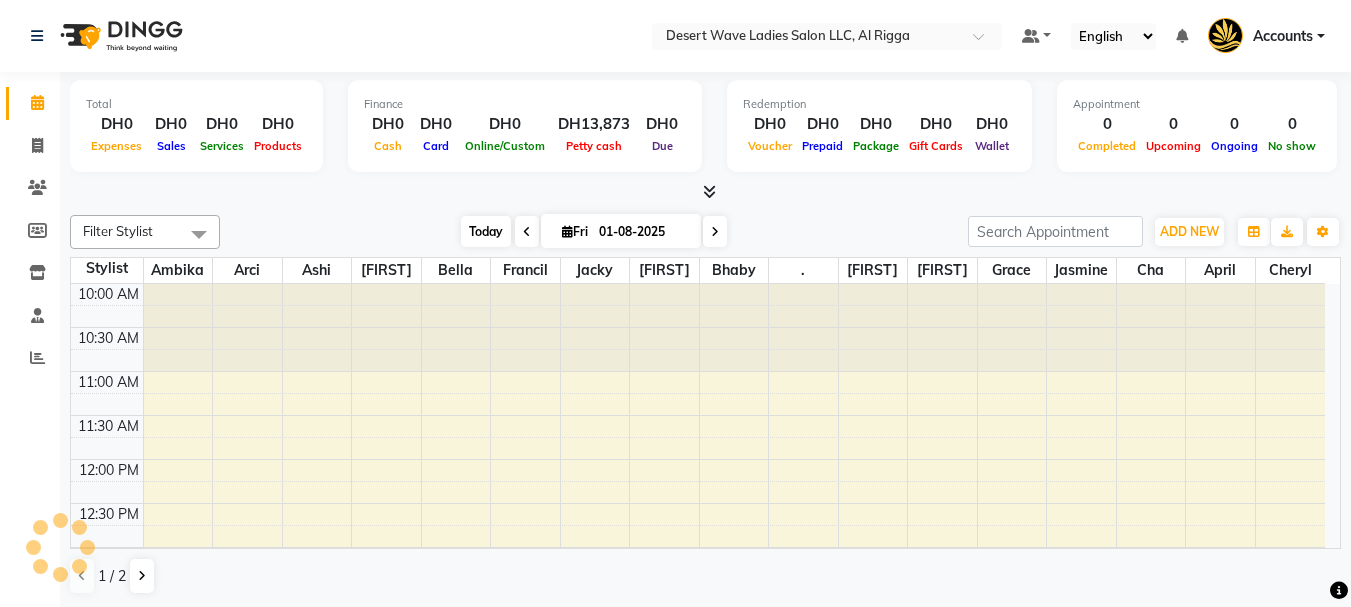 scroll, scrollTop: 529, scrollLeft: 0, axis: vertical 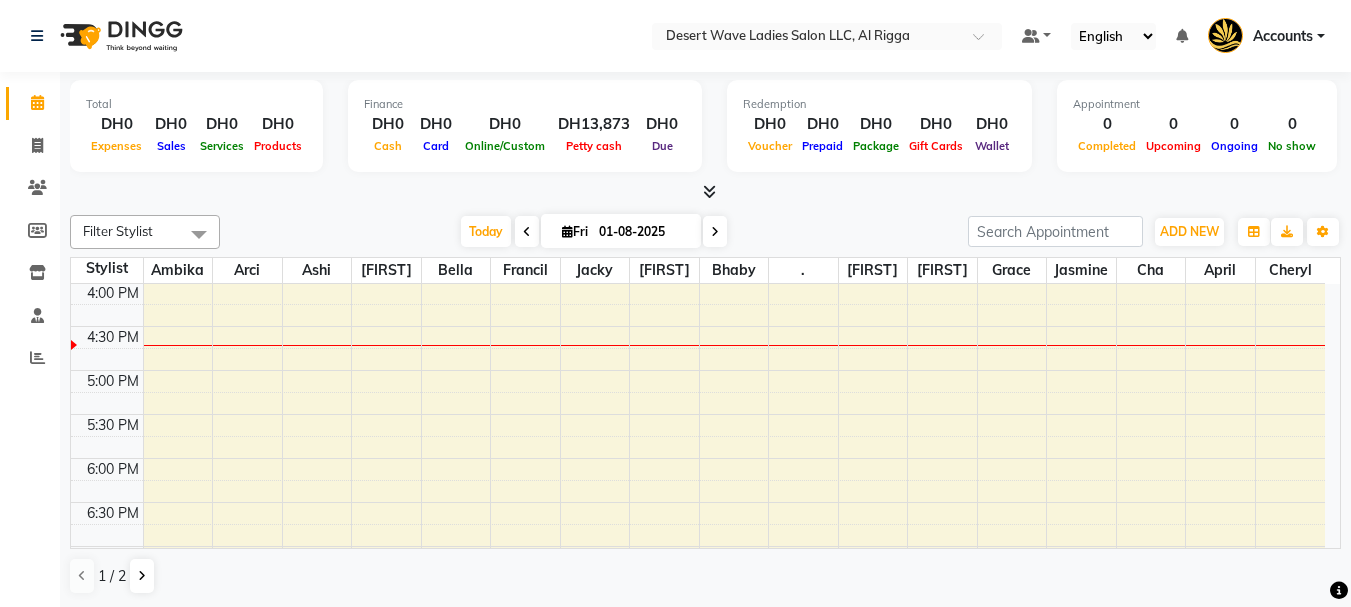 click on "10:00 AM 10:30 AM 11:00 AM 11:30 AM 12:00 PM 12:30 PM 1:00 PM 1:30 PM 2:00 PM 2:30 PM 3:00 PM 3:30 PM 4:00 PM 4:30 PM 5:00 PM 5:30 PM 6:00 PM 6:30 PM 7:00 PM 7:30 PM 8:00 PM 8:30 PM 9:00 PM 9:30 PM 10:00 PM 10:30 PM 11:00 PM 11:30 PM" at bounding box center (698, 370) 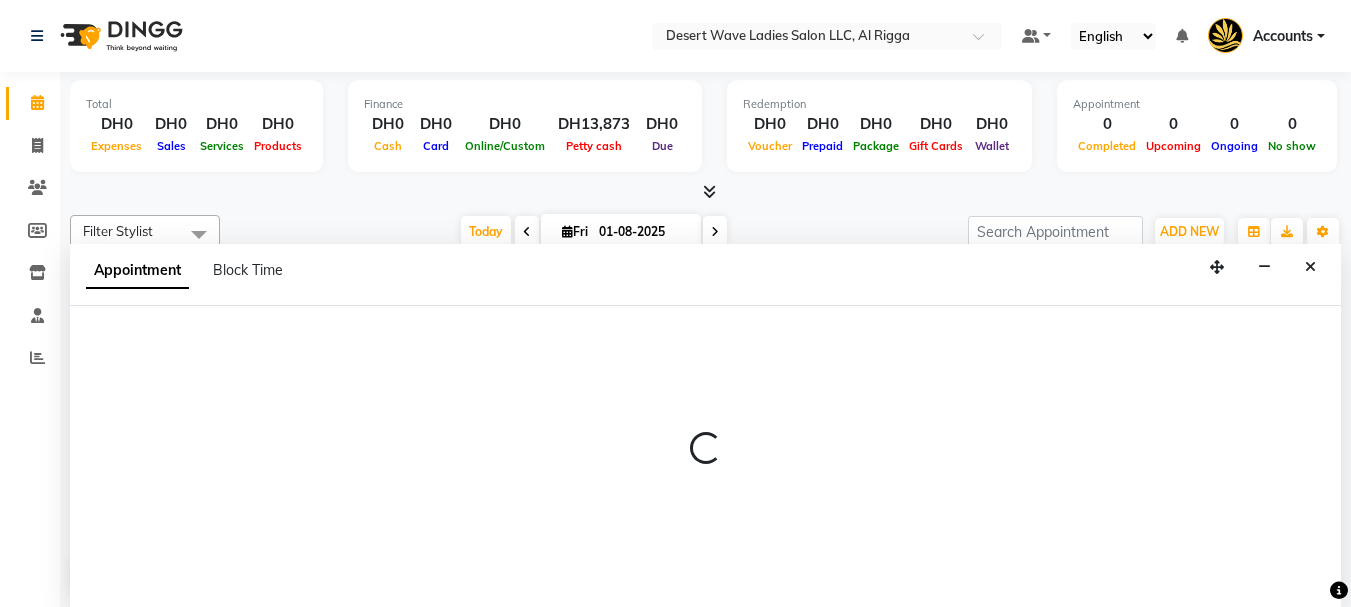 scroll, scrollTop: 1, scrollLeft: 0, axis: vertical 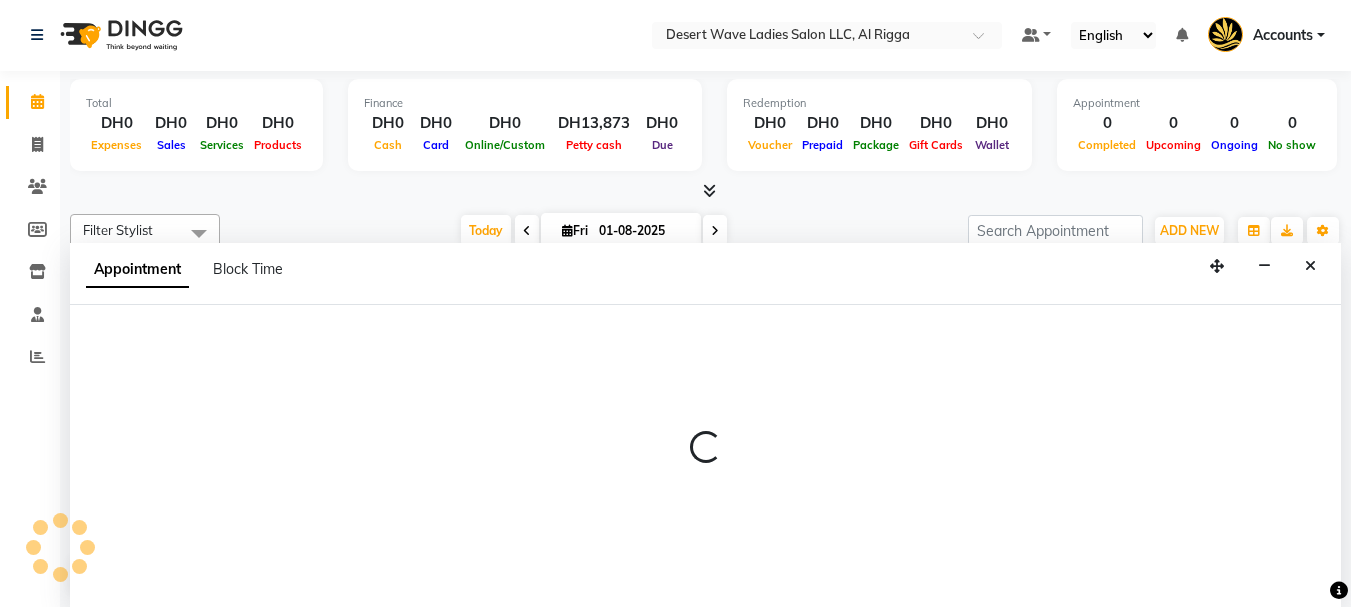 select on "50397" 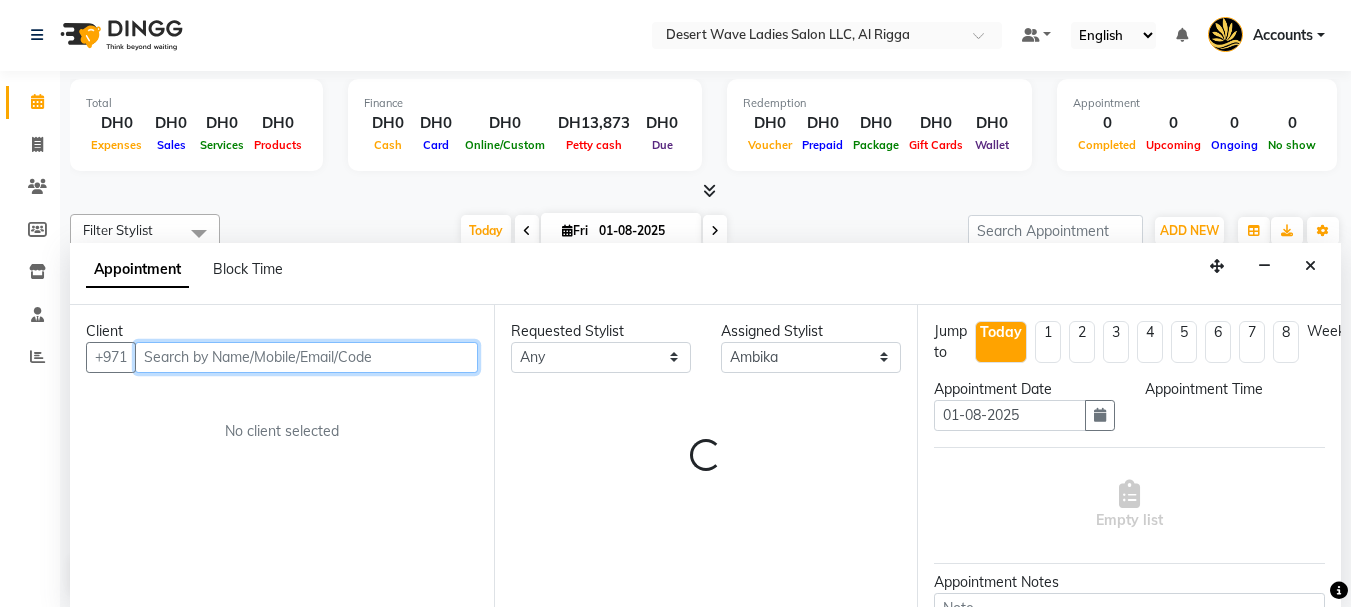 select on "960" 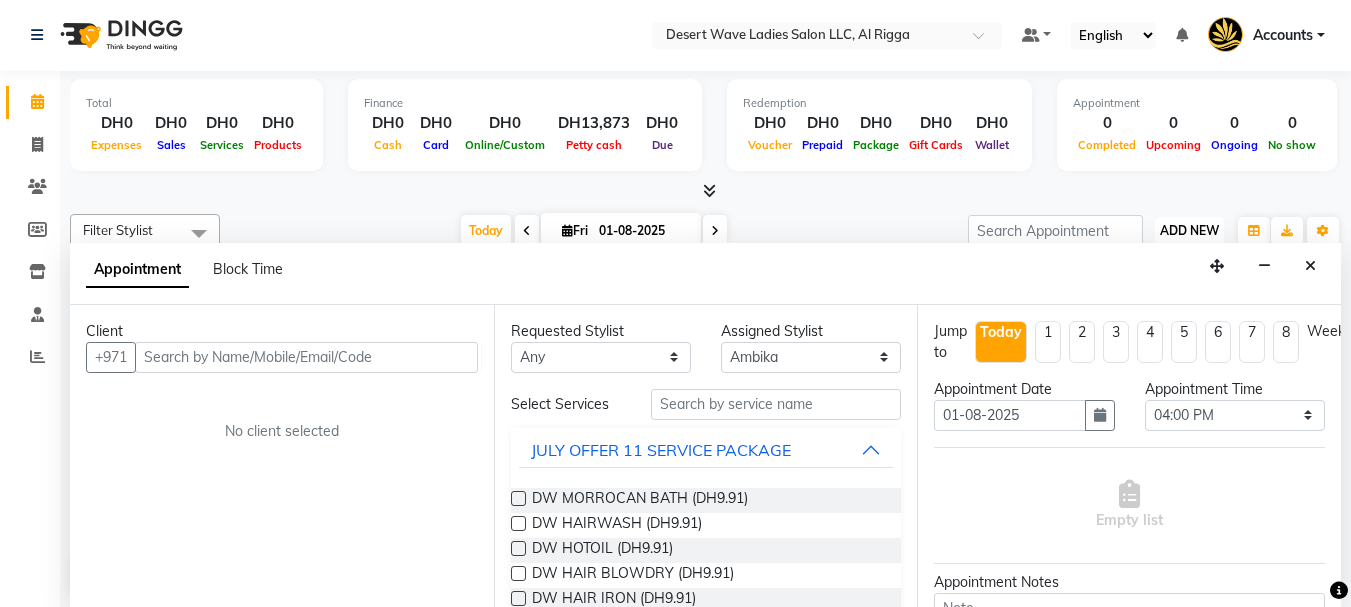 click on "ADD NEW" at bounding box center [1189, 230] 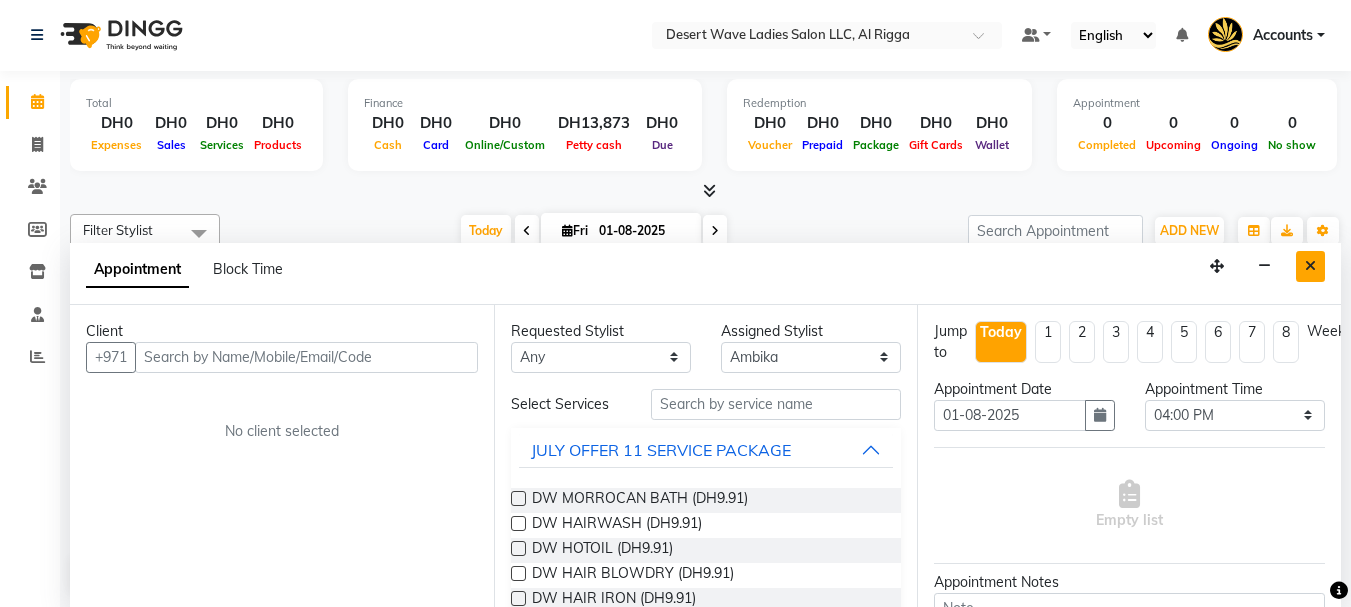 click at bounding box center [1310, 266] 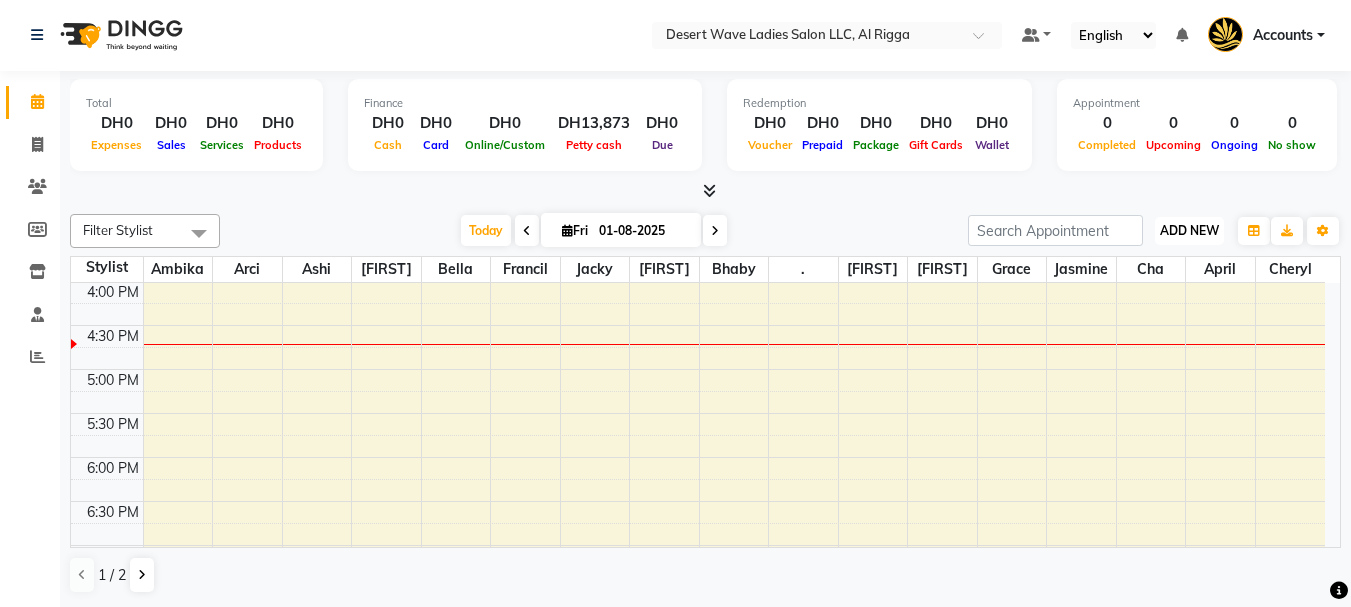 click on "ADD NEW" at bounding box center [1189, 230] 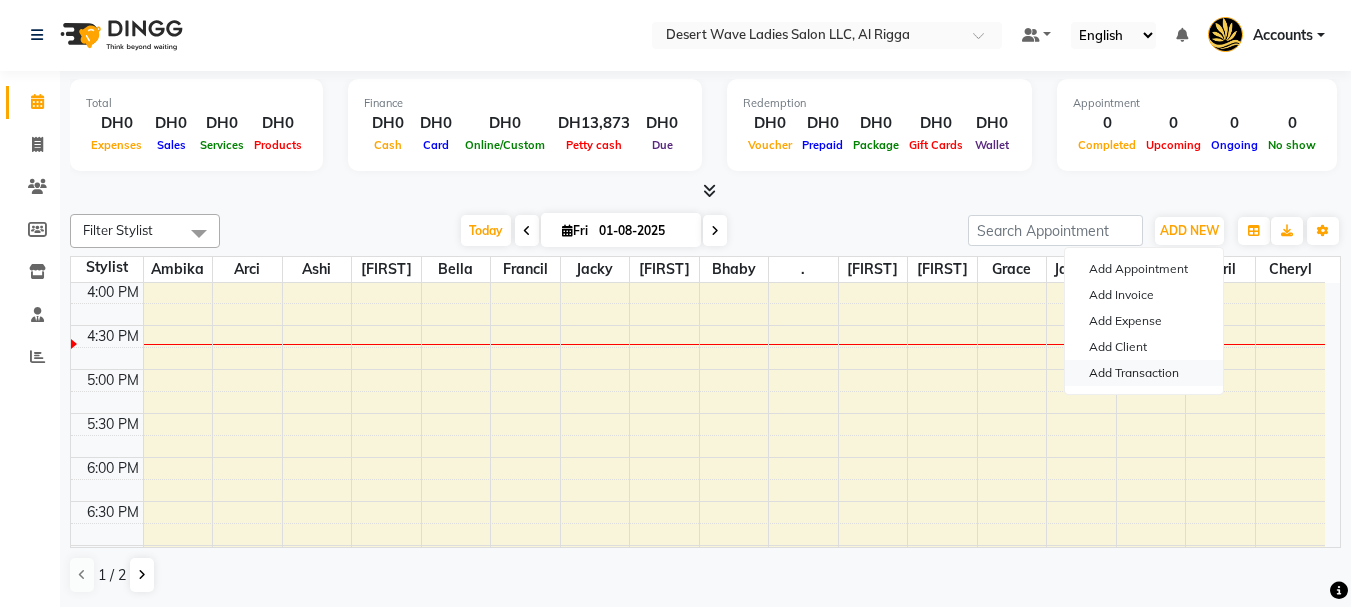 click on "Add Transaction" at bounding box center [1144, 373] 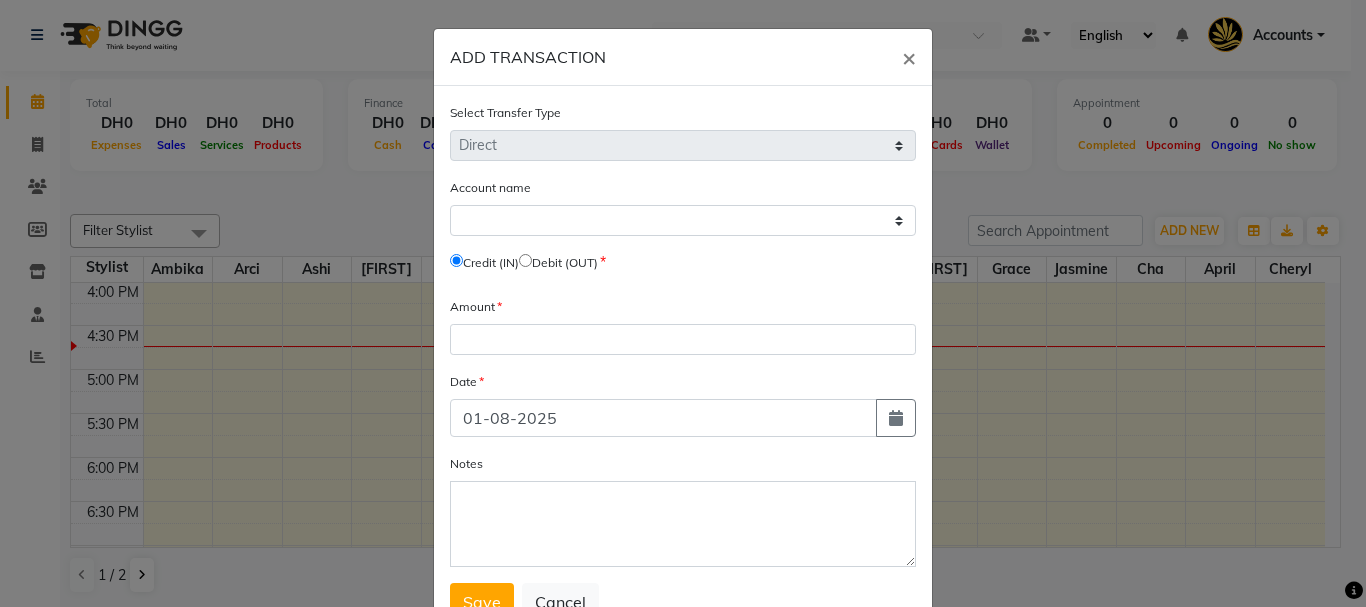 type 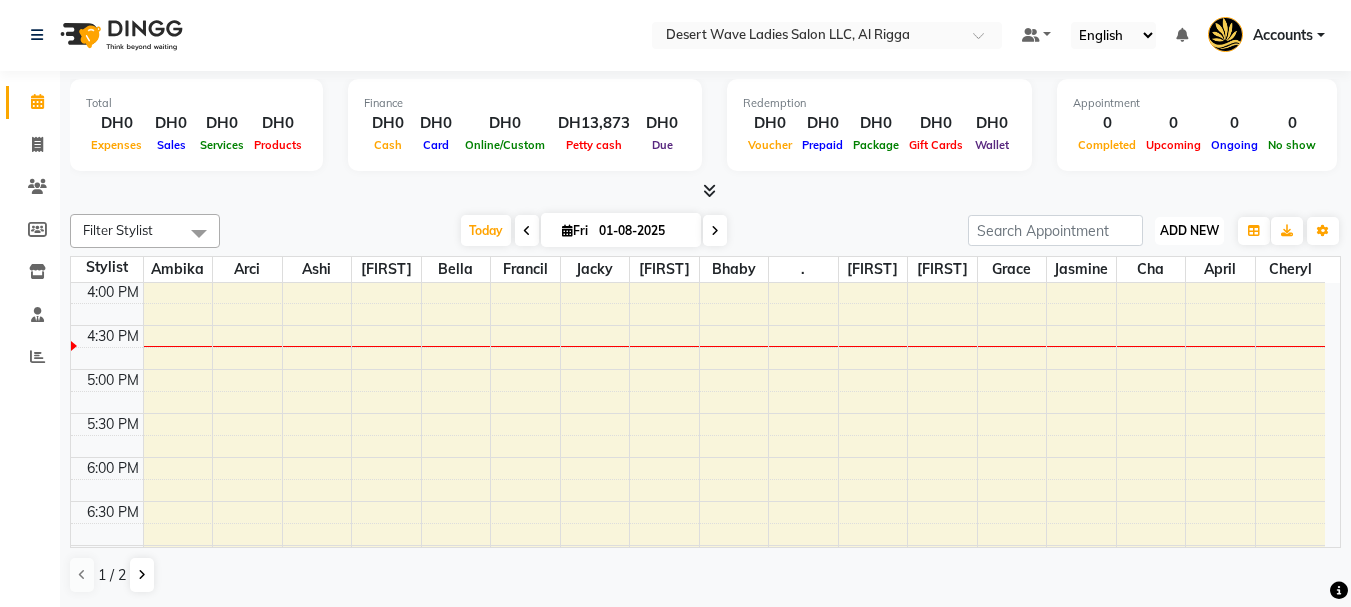 click on "ADD NEW" at bounding box center [1189, 230] 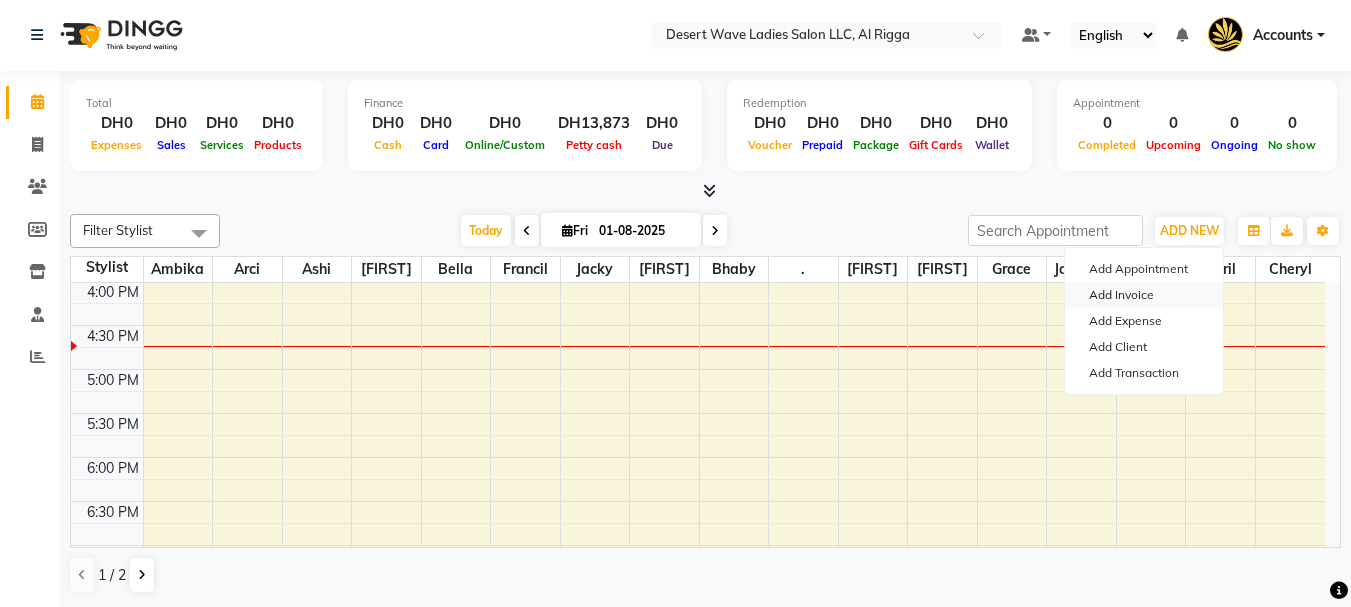 click on "Add Invoice" at bounding box center (1144, 295) 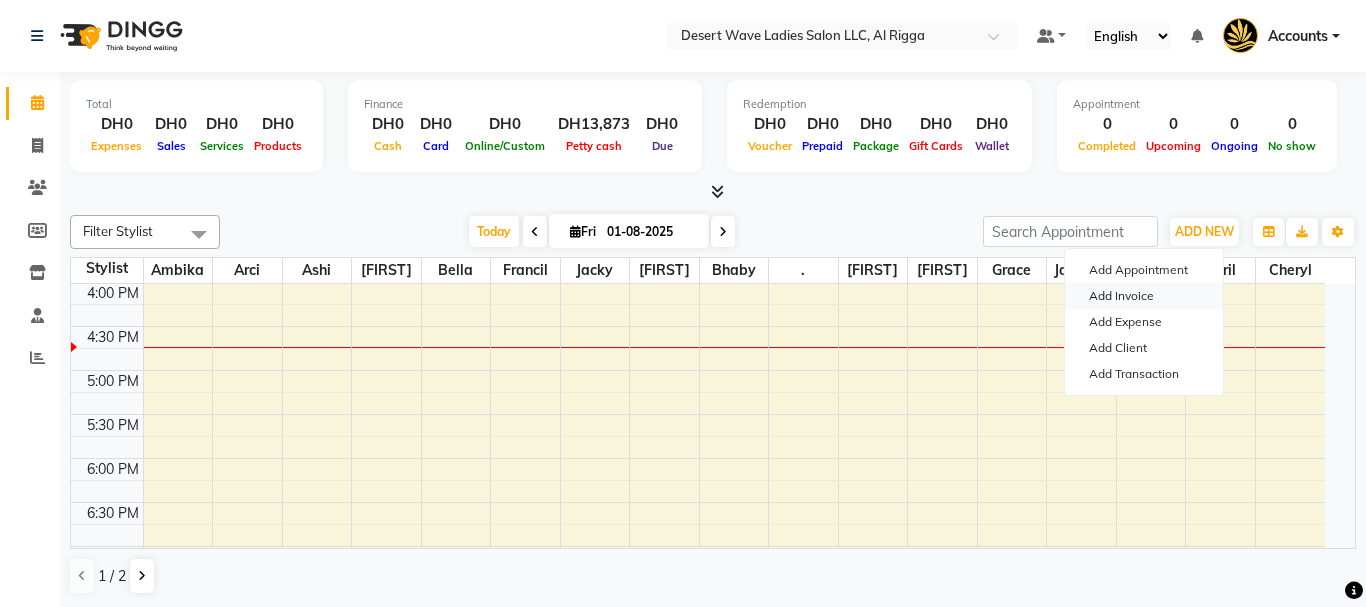 select on "service" 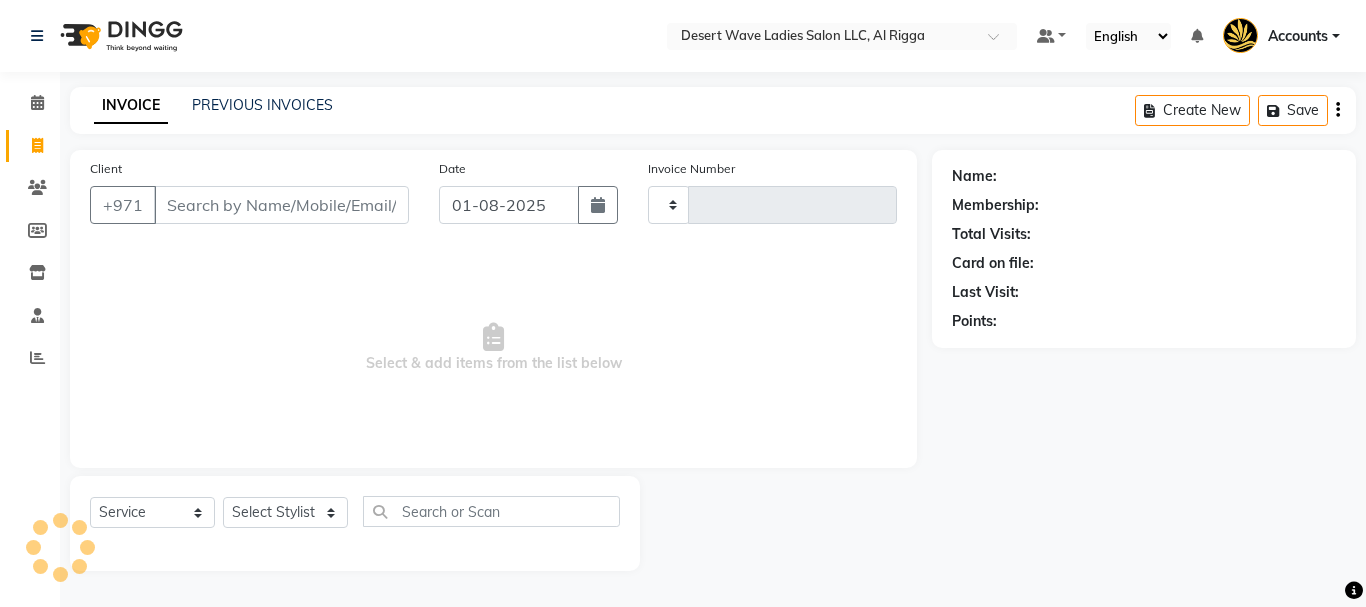 type on "5285" 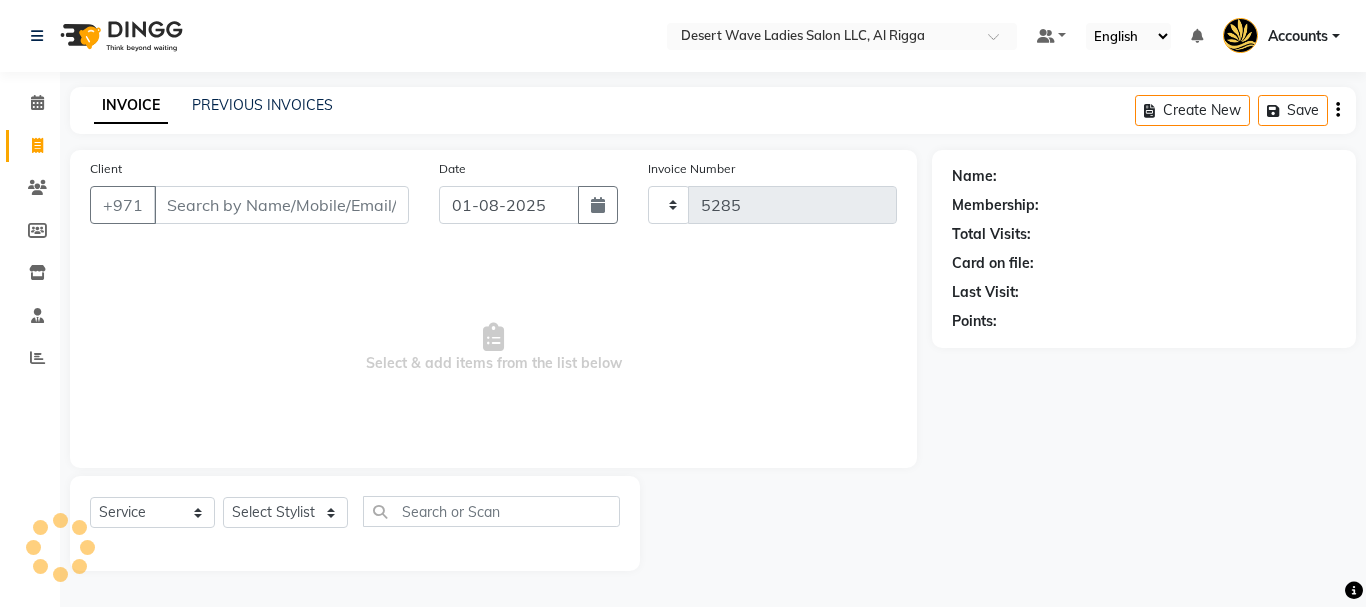 select on "6563" 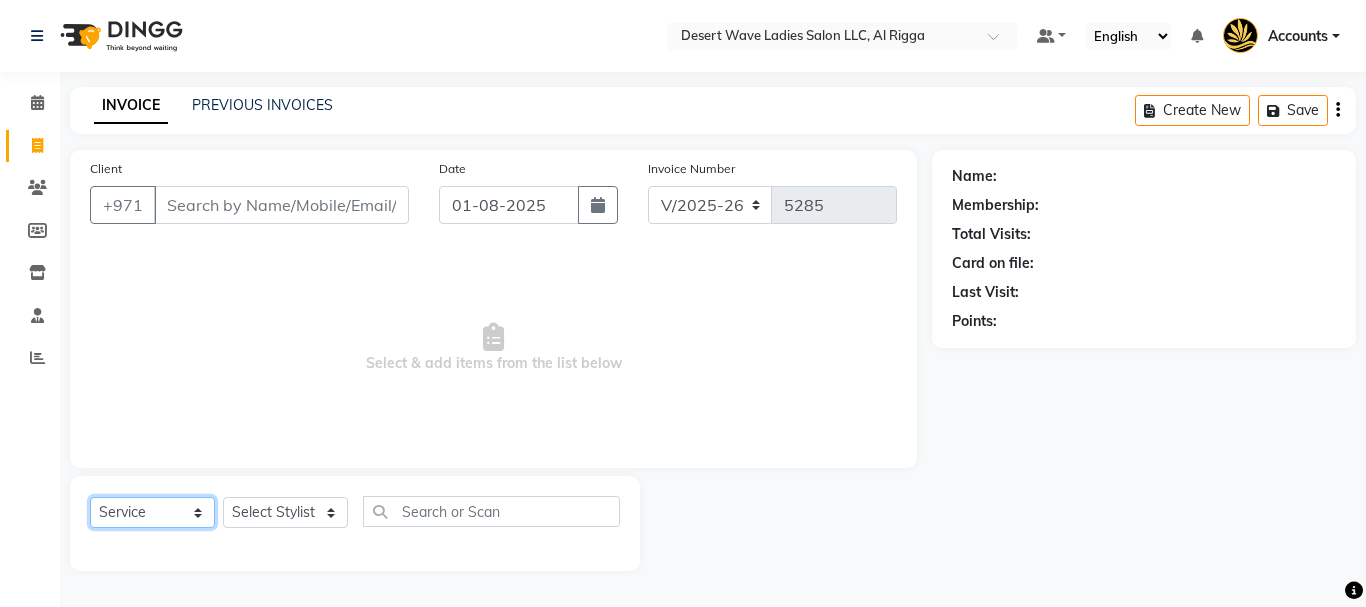 click on "Select  Service  Product  Membership  Package Voucher Prepaid Gift Card" 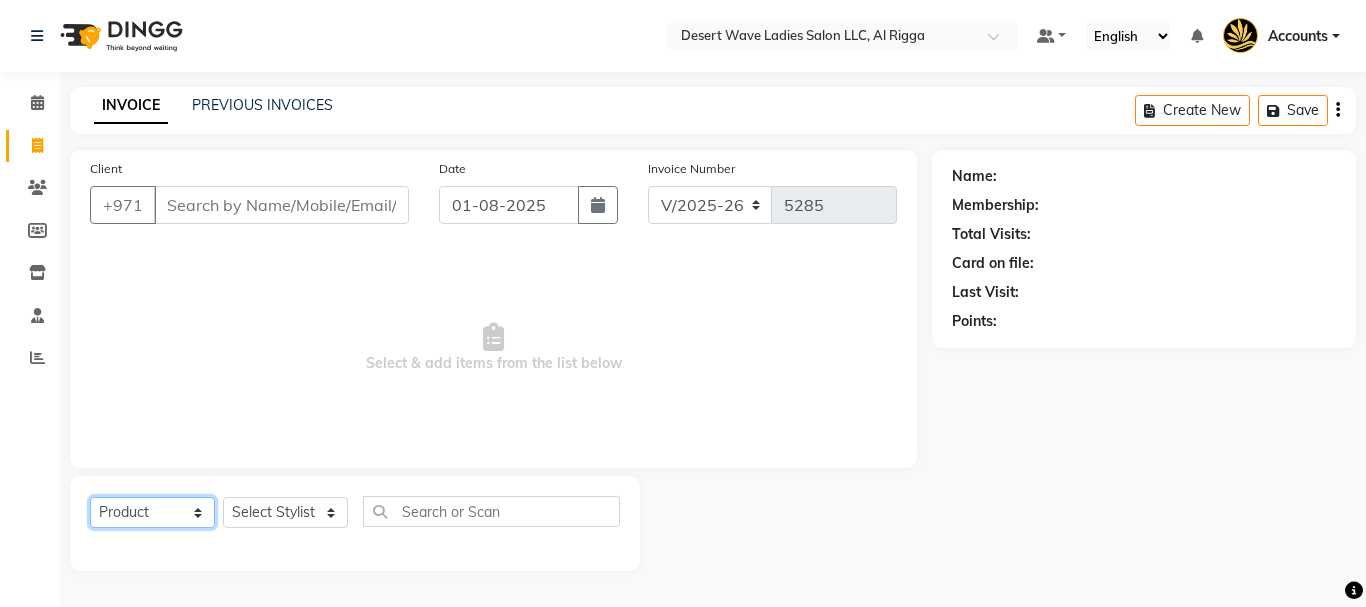 click on "Select  Service  Product  Membership  Package Voucher Prepaid Gift Card" 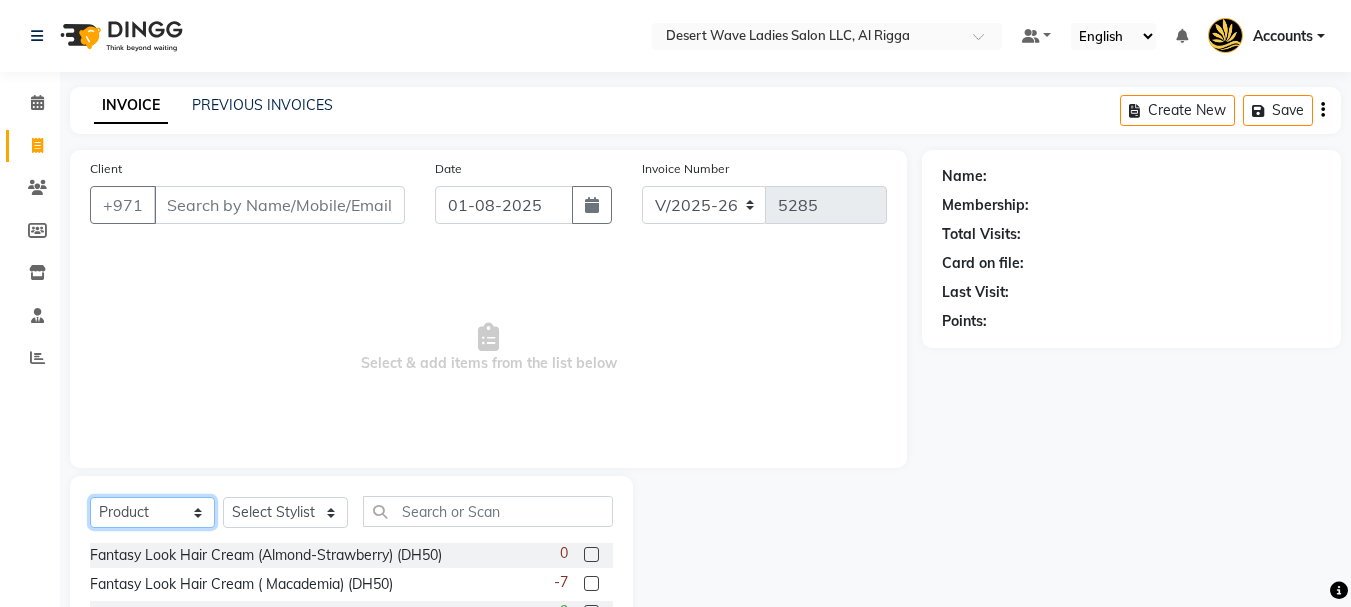scroll, scrollTop: 194, scrollLeft: 0, axis: vertical 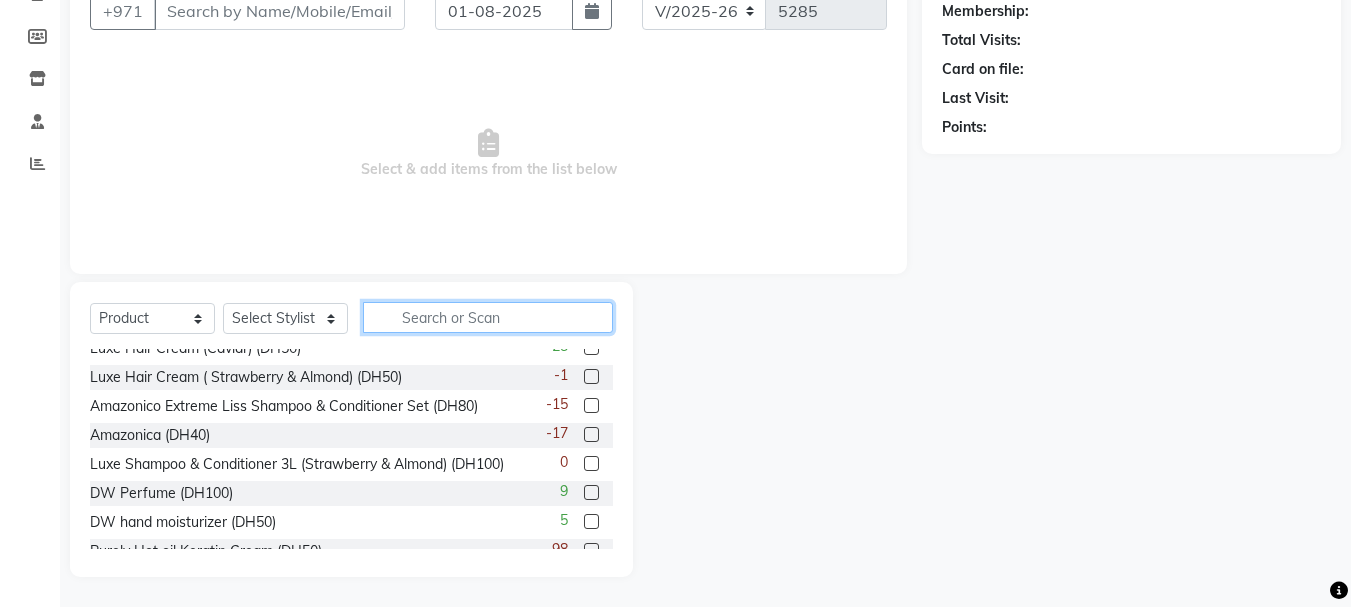 click 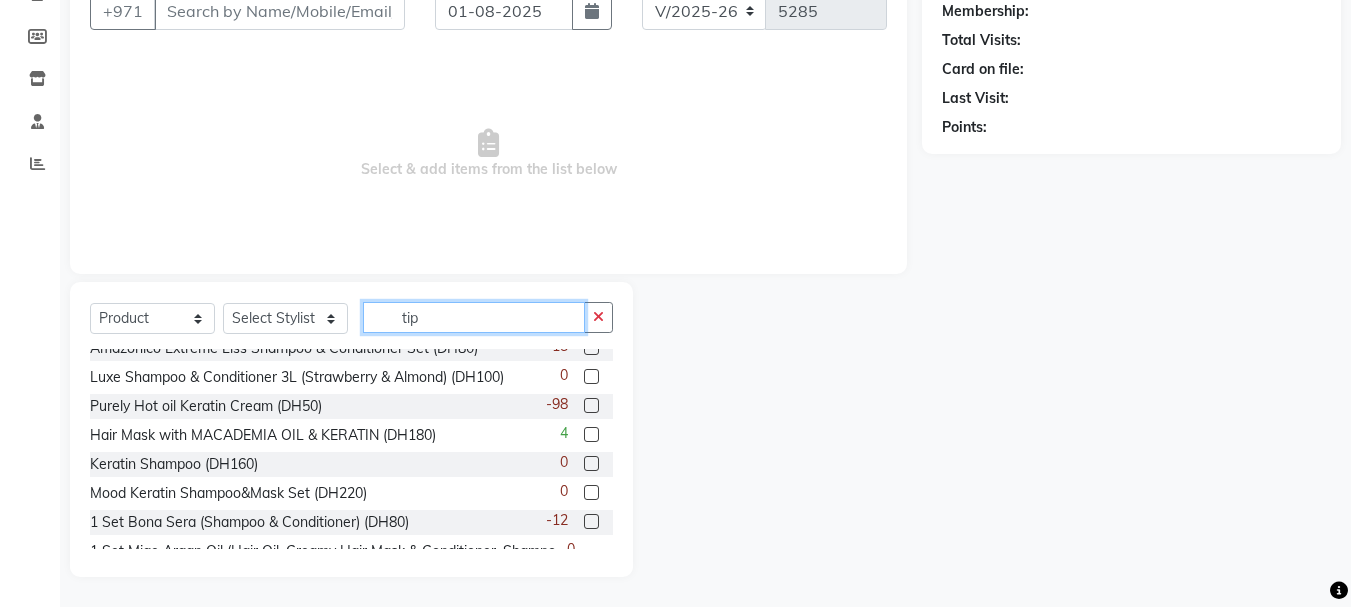scroll, scrollTop: 0, scrollLeft: 0, axis: both 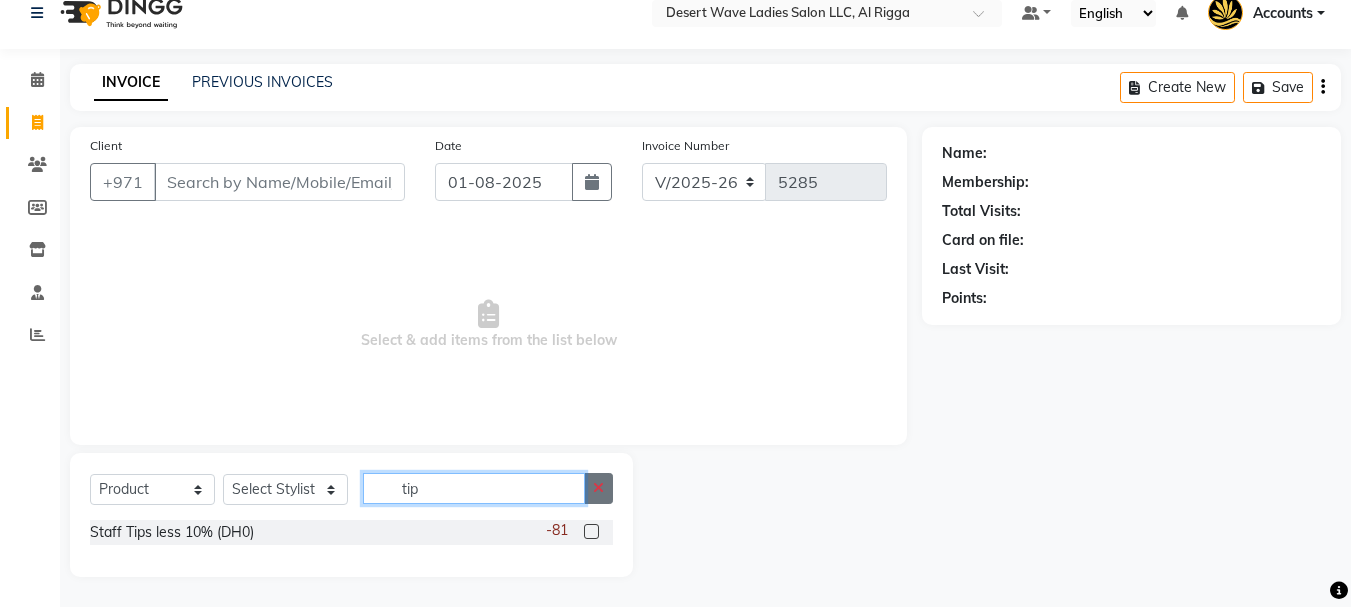 type on "tip" 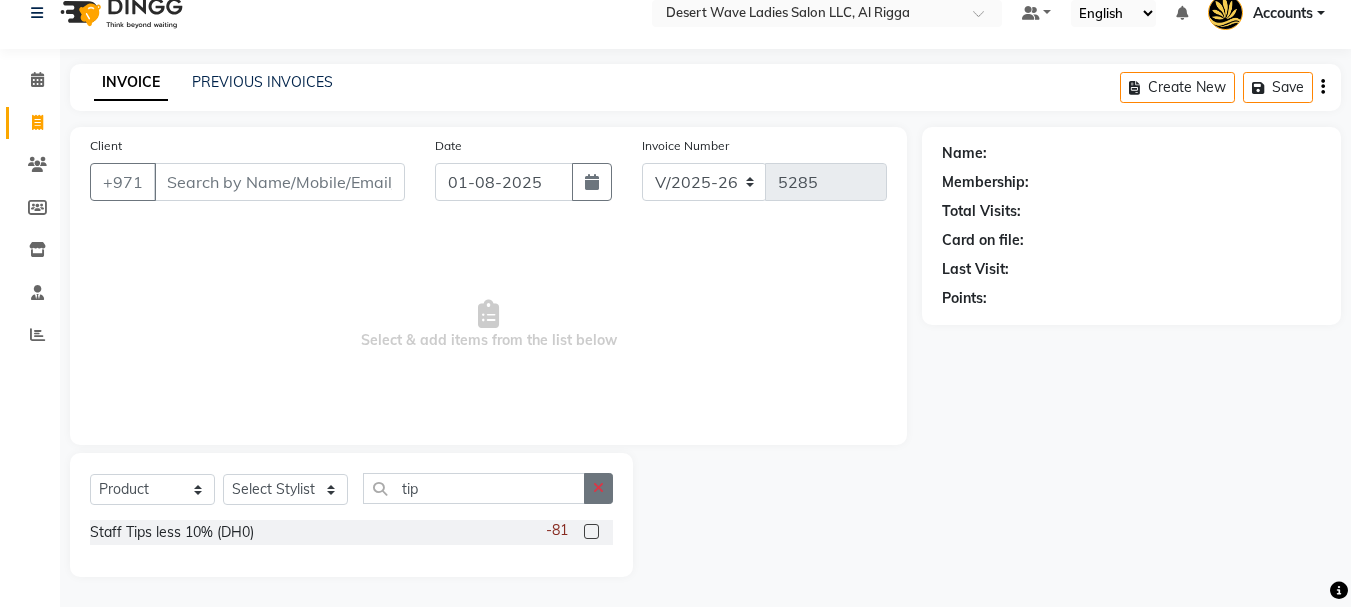 click 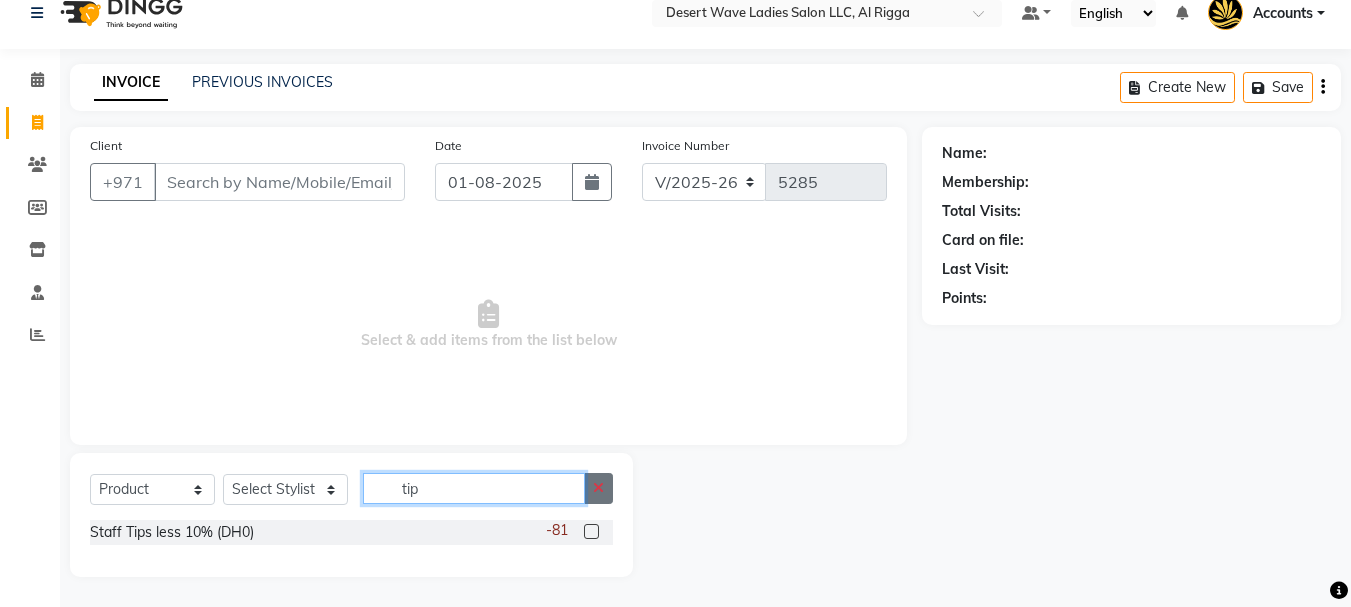 type 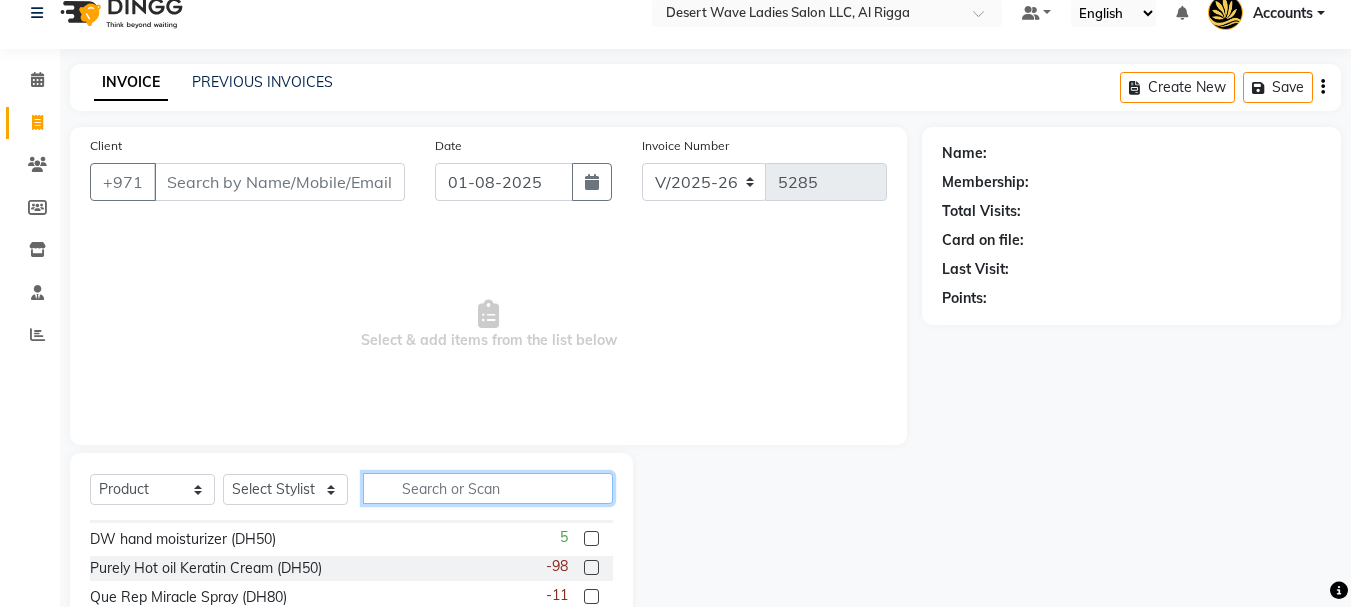 scroll, scrollTop: 300, scrollLeft: 0, axis: vertical 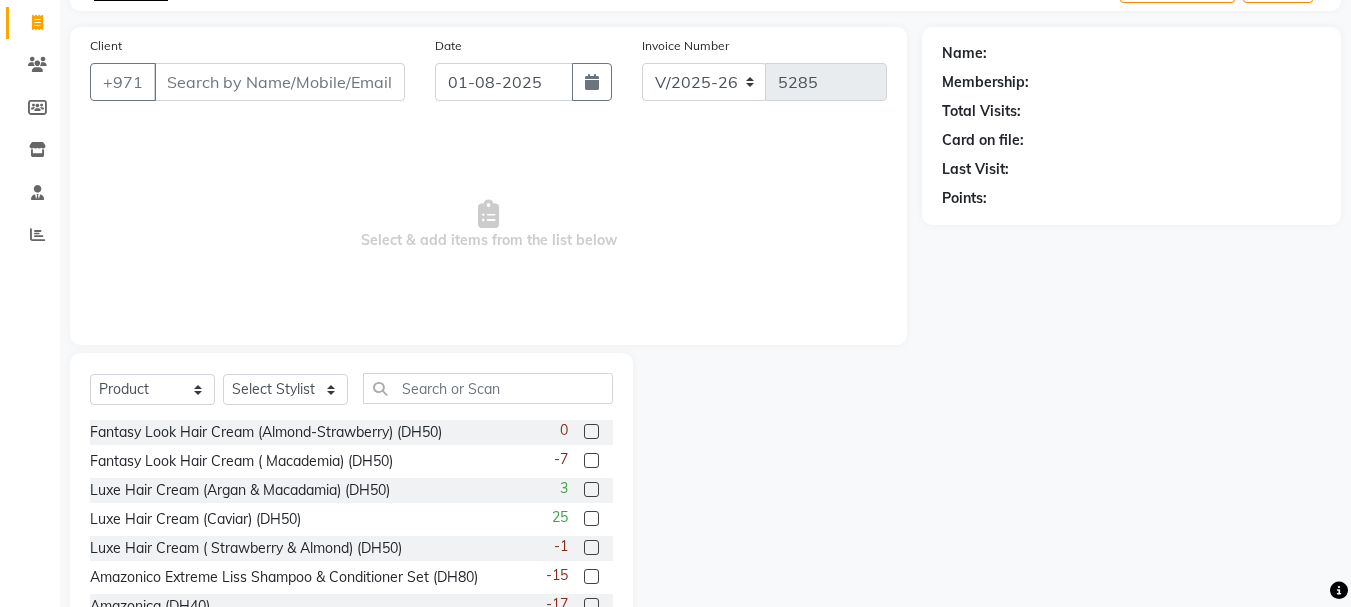 click on "Name: Membership: Total Visits: Card on file: Last Visit:  Points:" 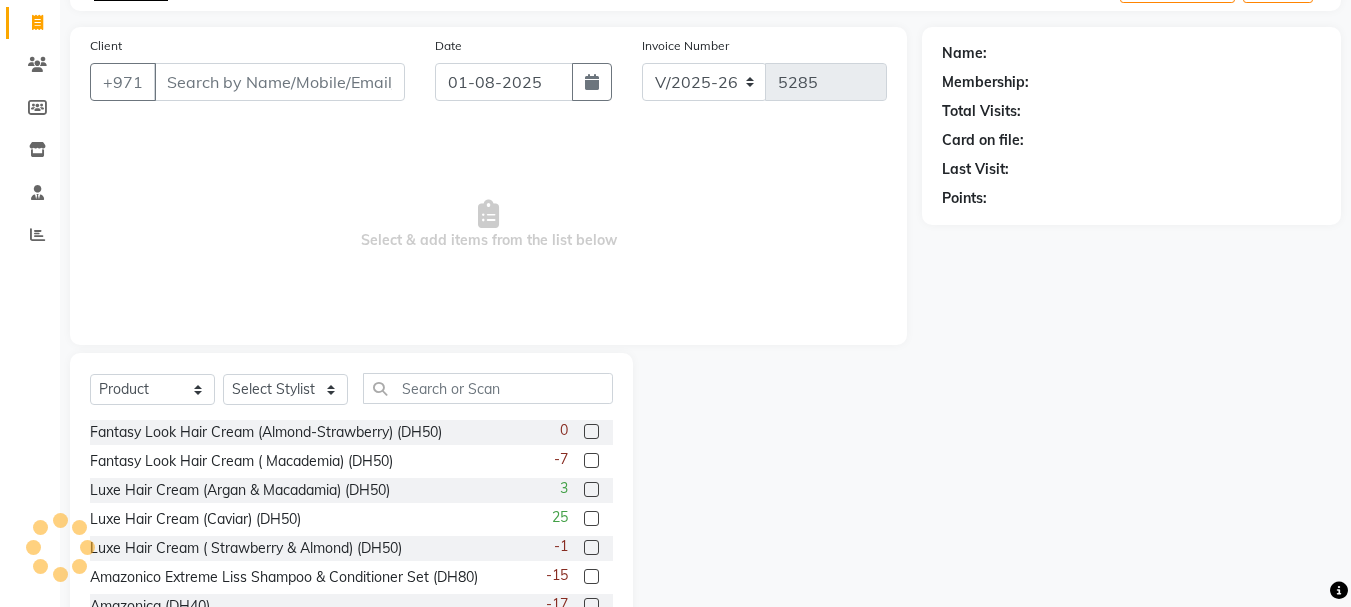 scroll, scrollTop: 0, scrollLeft: 0, axis: both 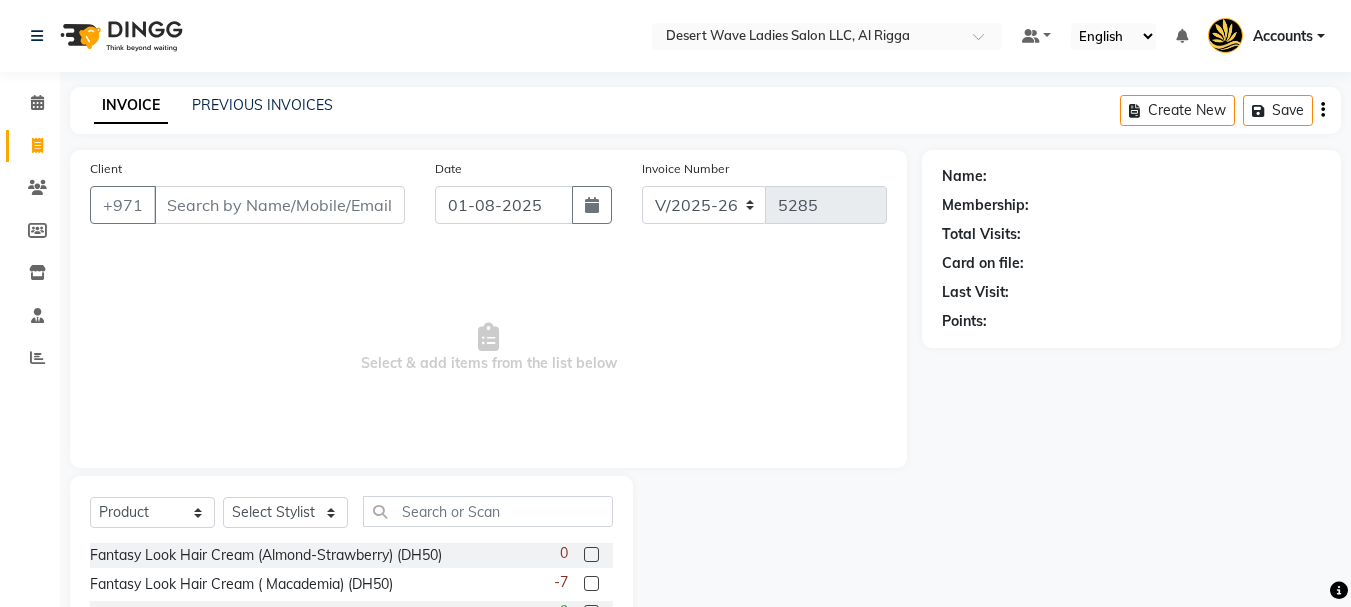 click on "Name: Membership: Total Visits: Card on file: Last Visit:  Points:" 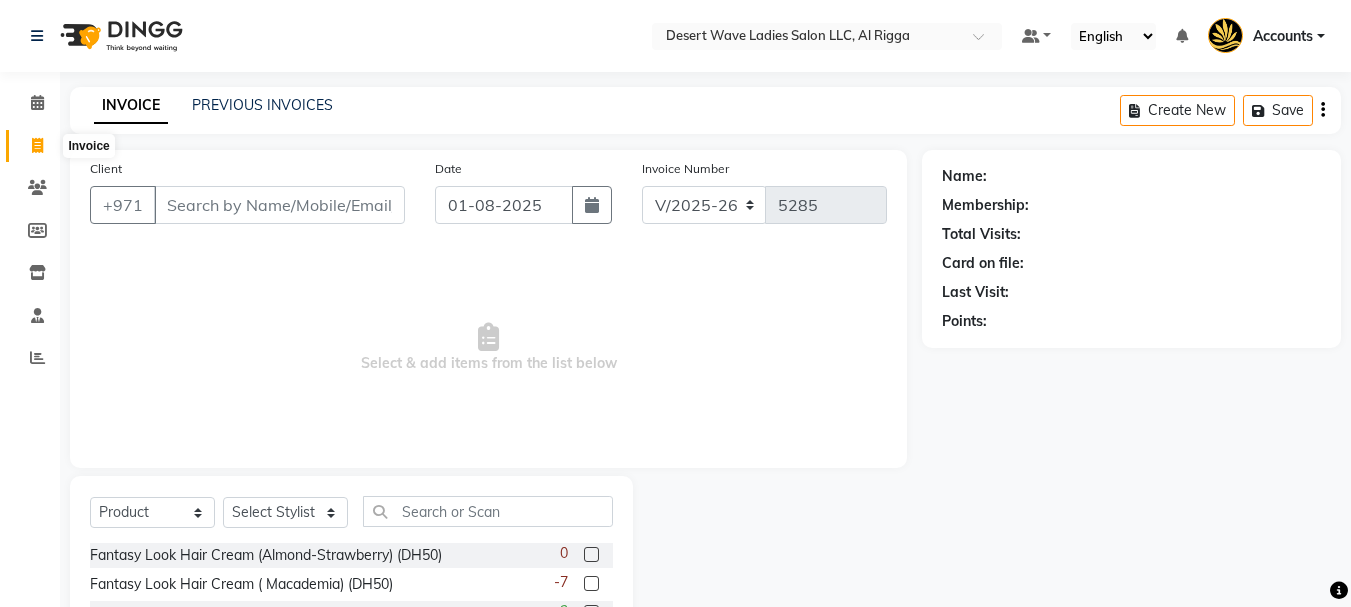 click 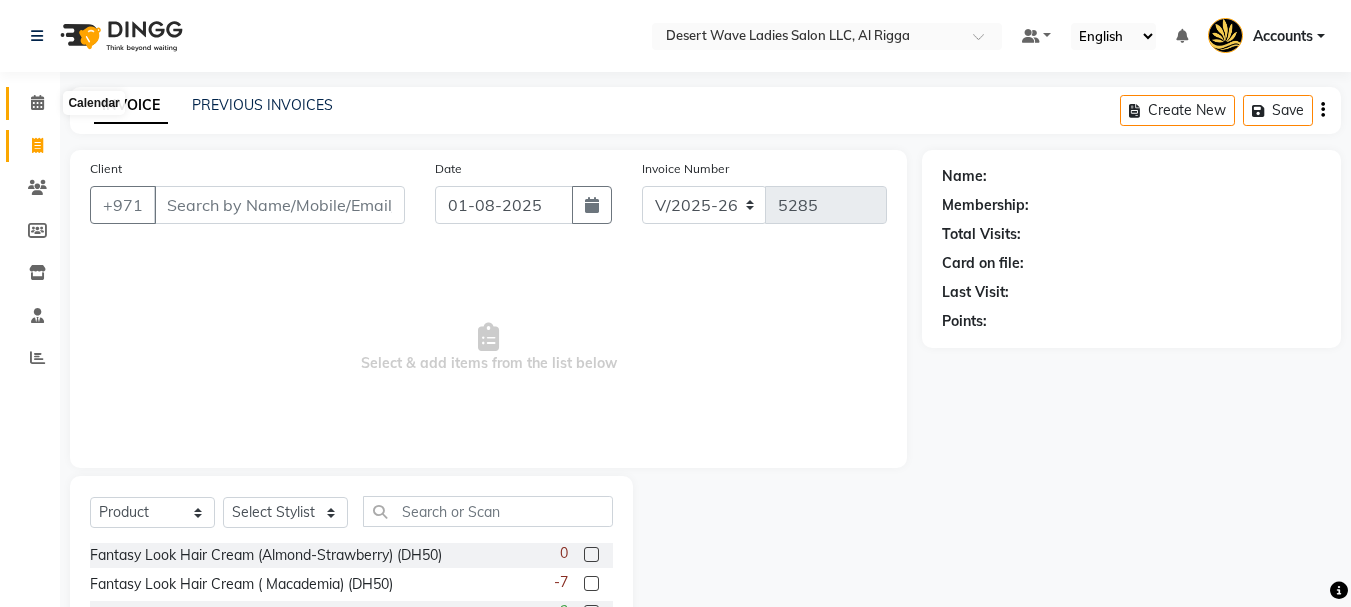 click 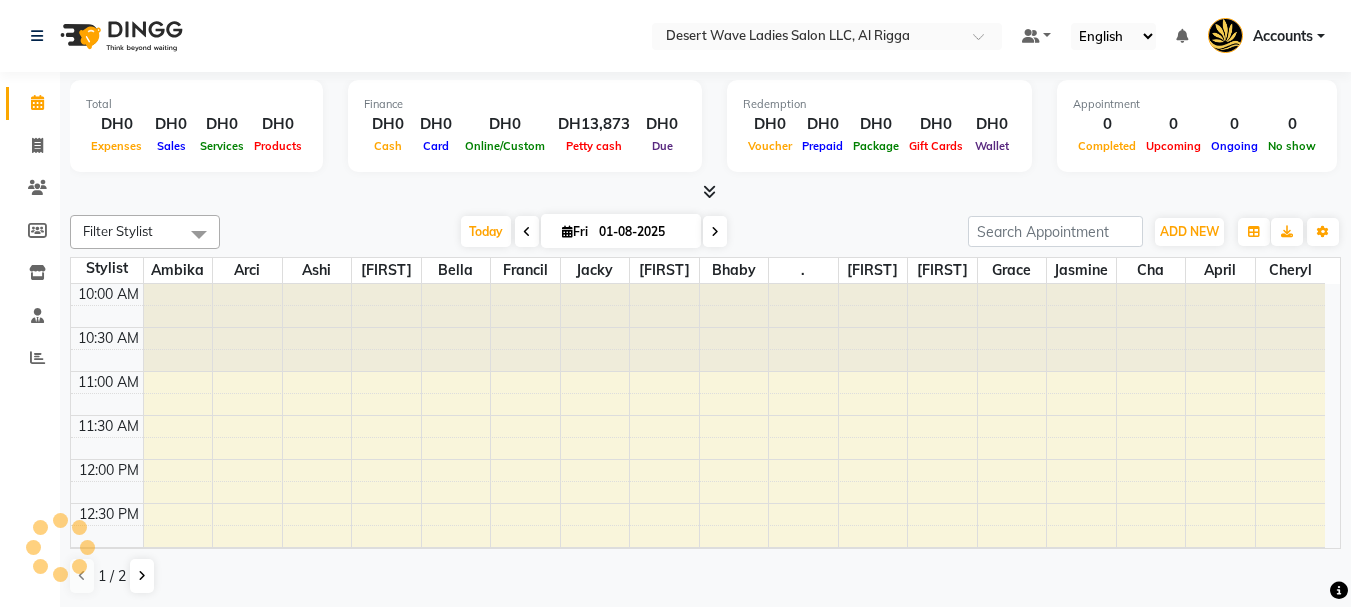 scroll, scrollTop: 529, scrollLeft: 0, axis: vertical 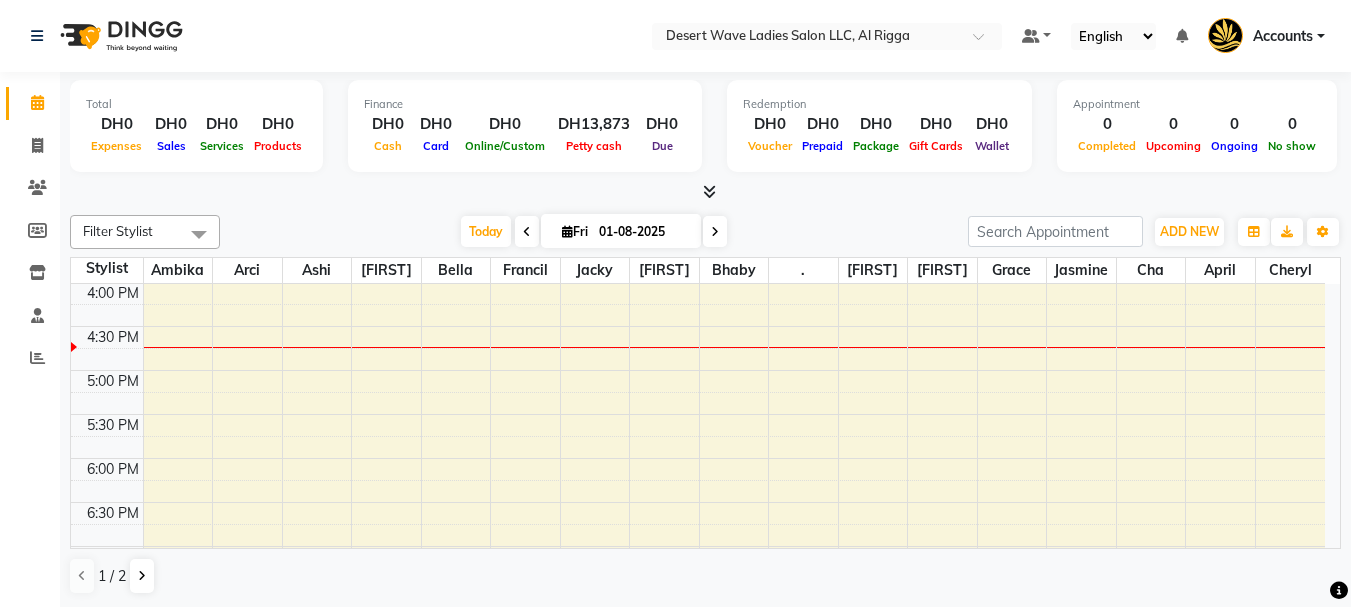 click on "10:00 AM 10:30 AM 11:00 AM 11:30 AM 12:00 PM 12:30 PM 1:00 PM 1:30 PM 2:00 PM 2:30 PM 3:00 PM 3:30 PM 4:00 PM 4:30 PM 5:00 PM 5:30 PM 6:00 PM 6:30 PM 7:00 PM 7:30 PM 8:00 PM 8:30 PM 9:00 PM 9:30 PM 10:00 PM 10:30 PM 11:00 PM 11:30 PM" at bounding box center (698, 370) 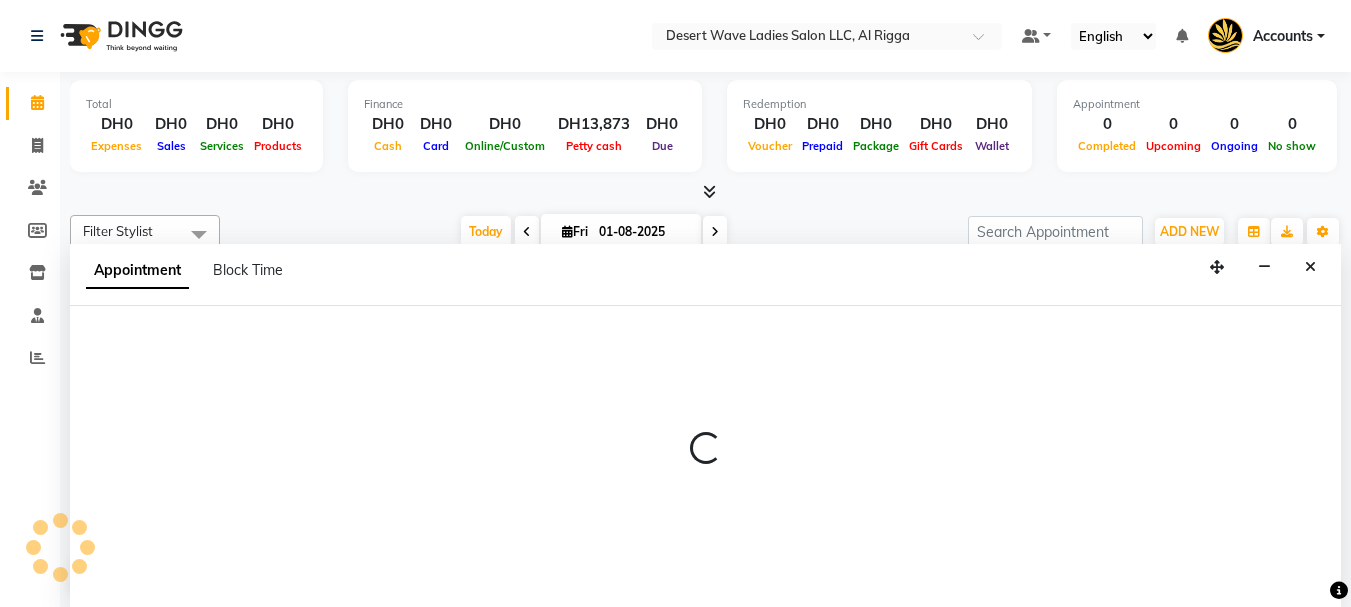 scroll, scrollTop: 1, scrollLeft: 0, axis: vertical 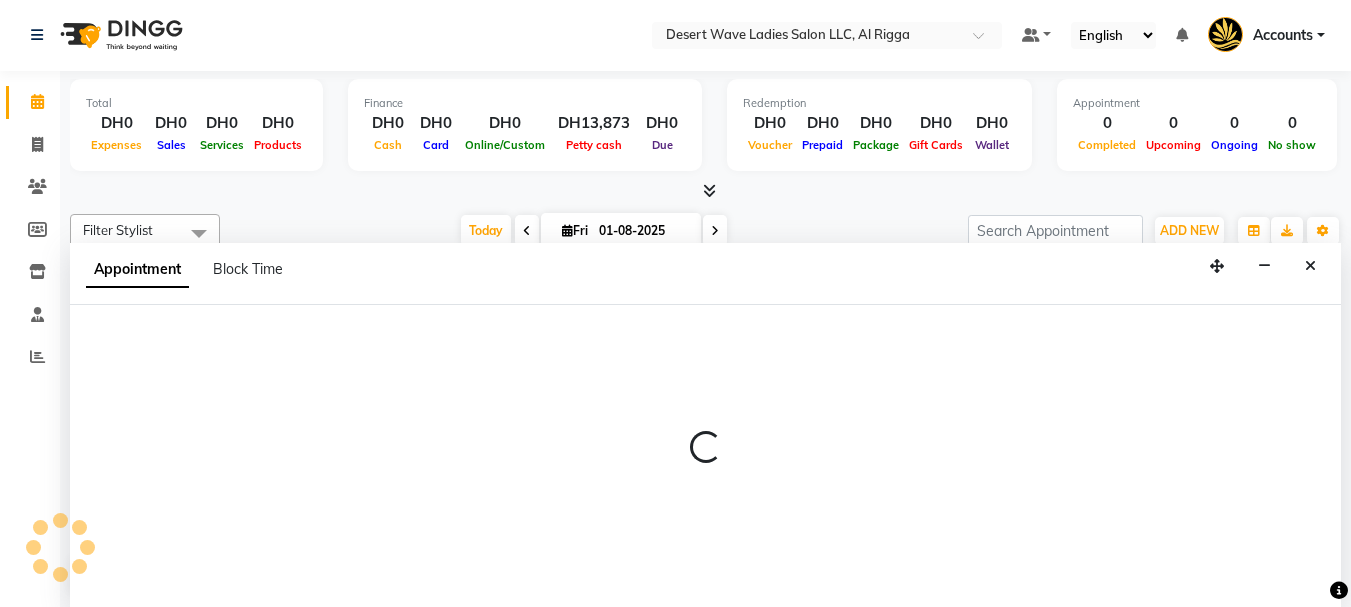 select on "50401" 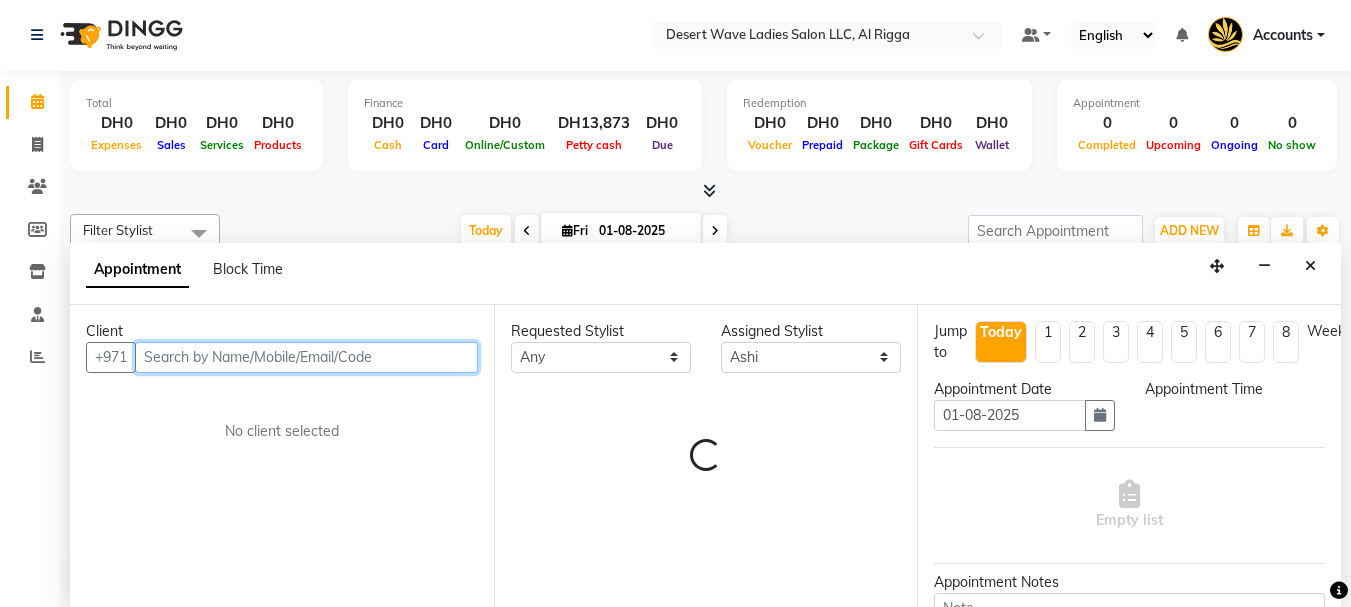 select on "960" 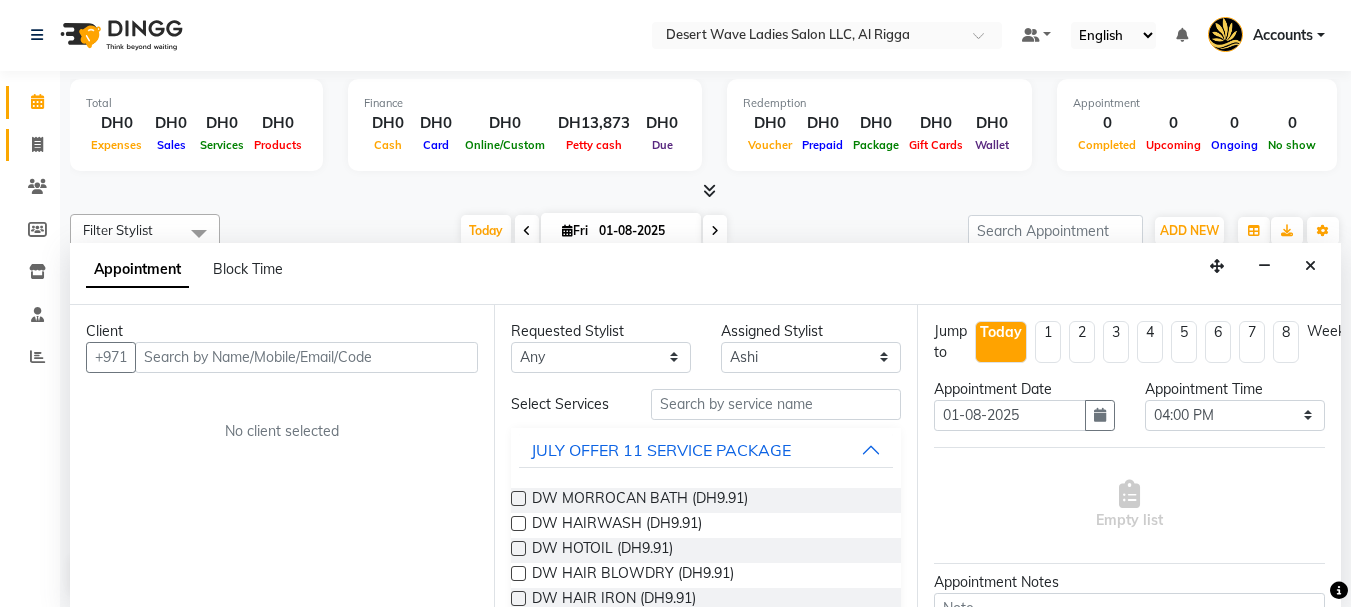 click on "Invoice" 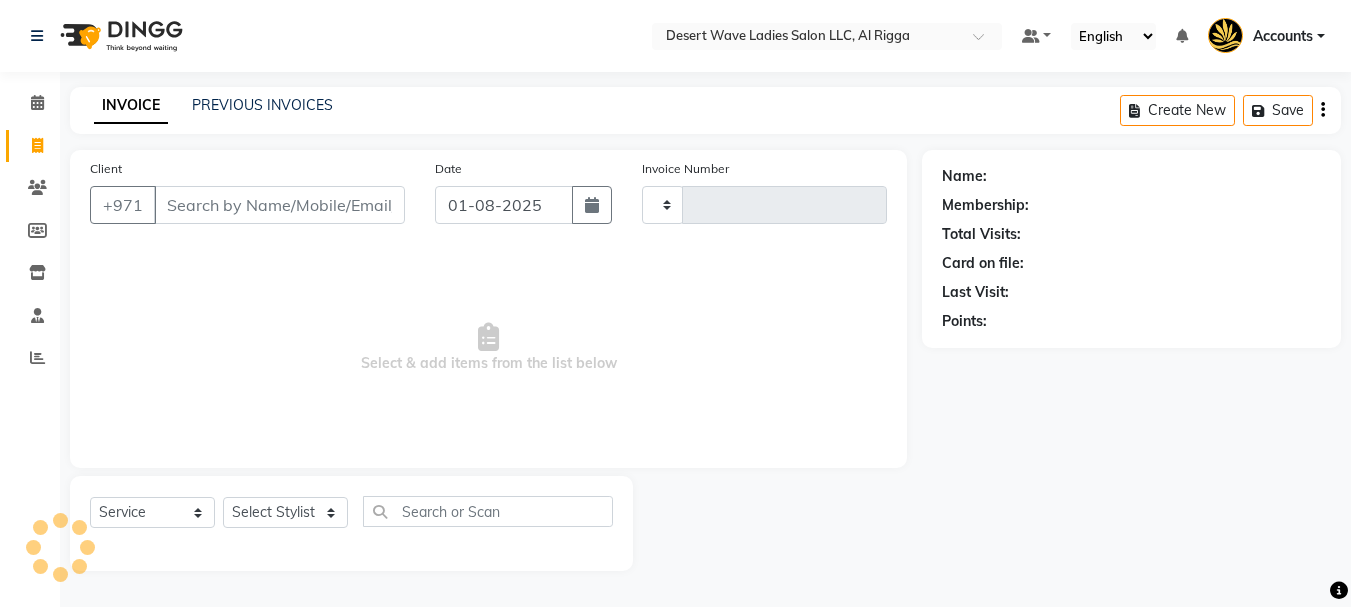 type on "5285" 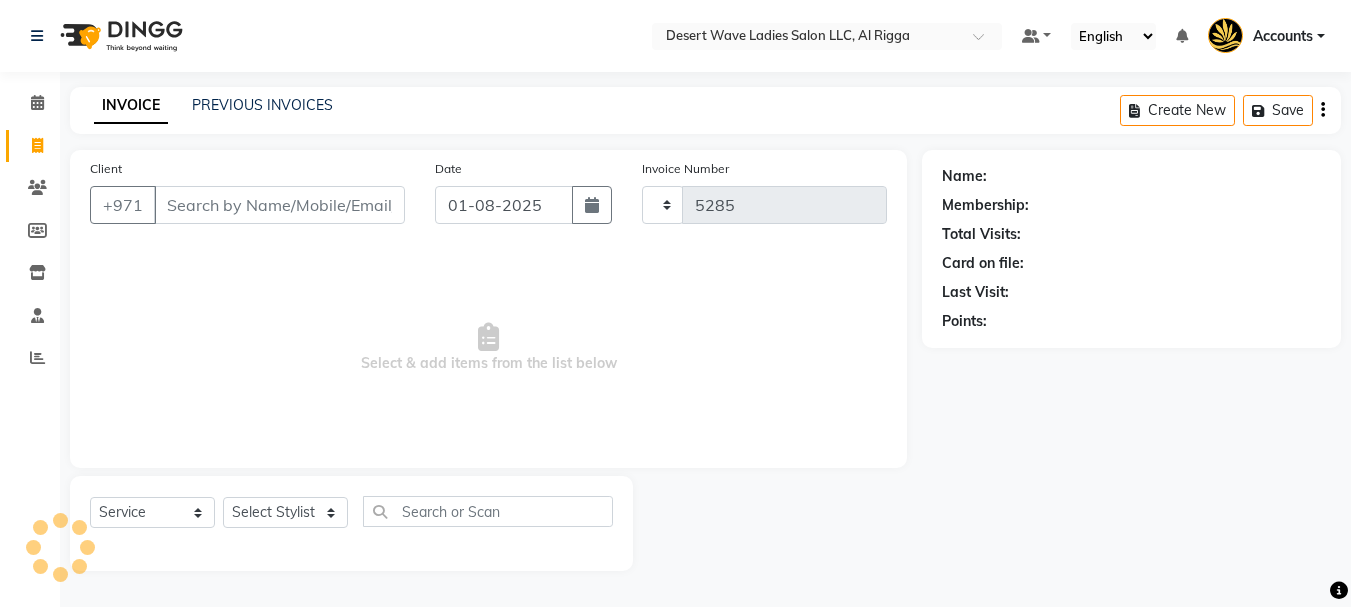 scroll, scrollTop: 0, scrollLeft: 0, axis: both 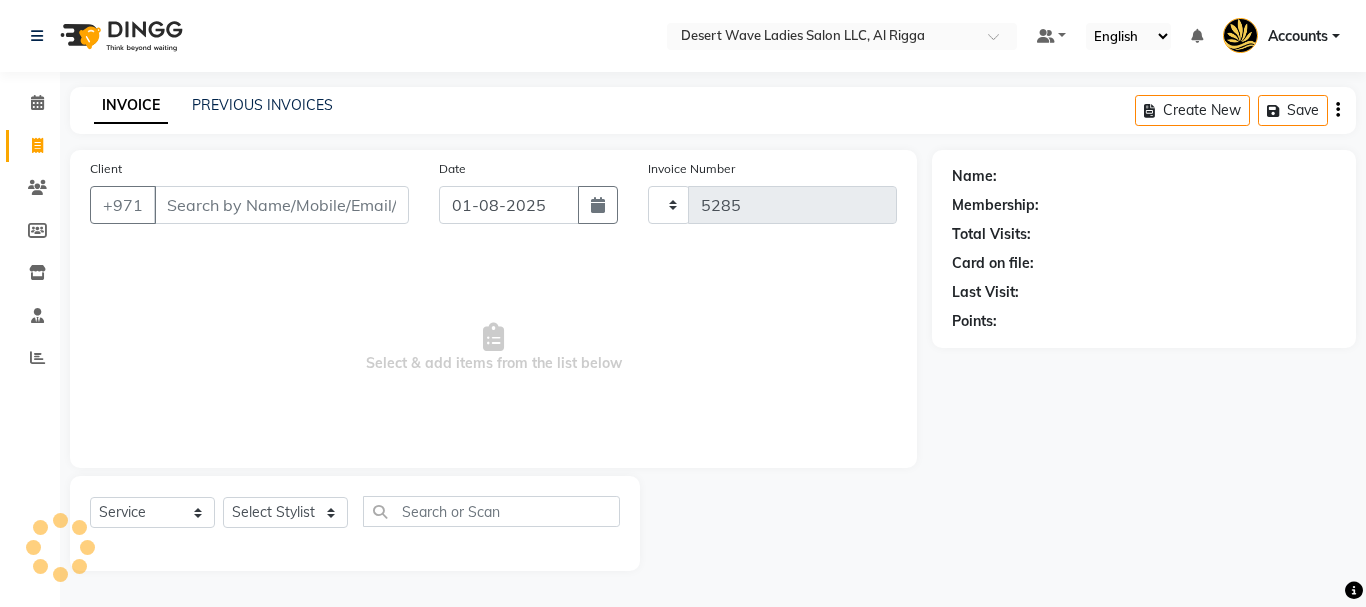 select on "6563" 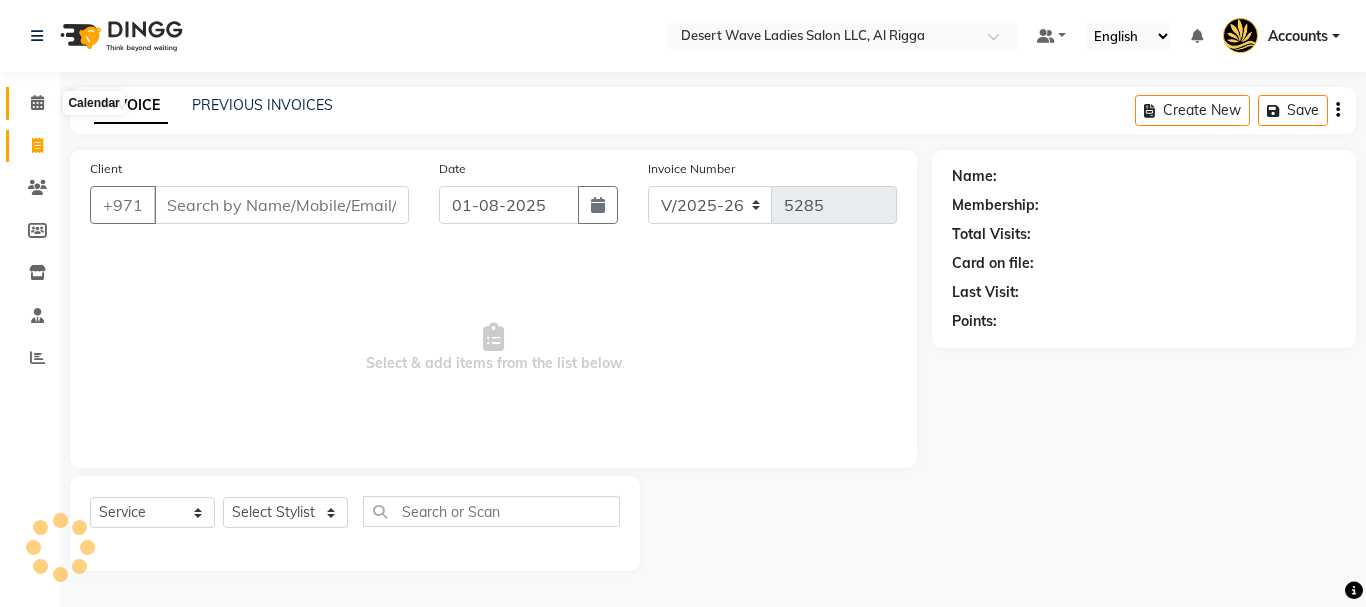 click 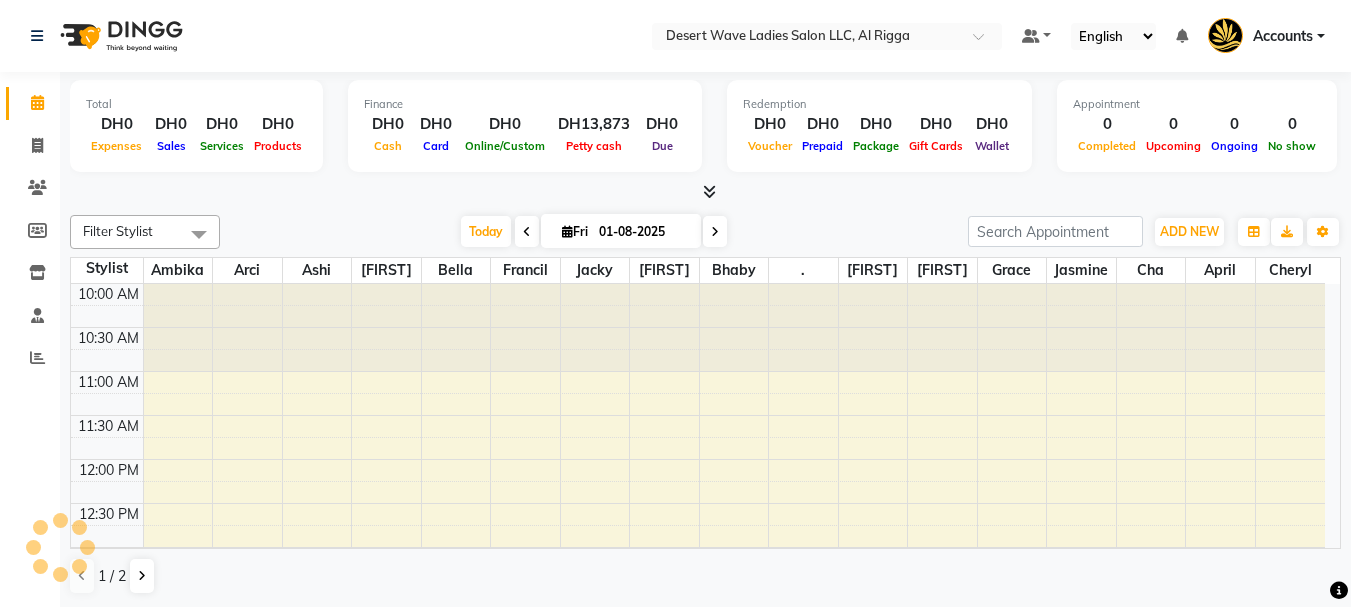 scroll, scrollTop: 0, scrollLeft: 0, axis: both 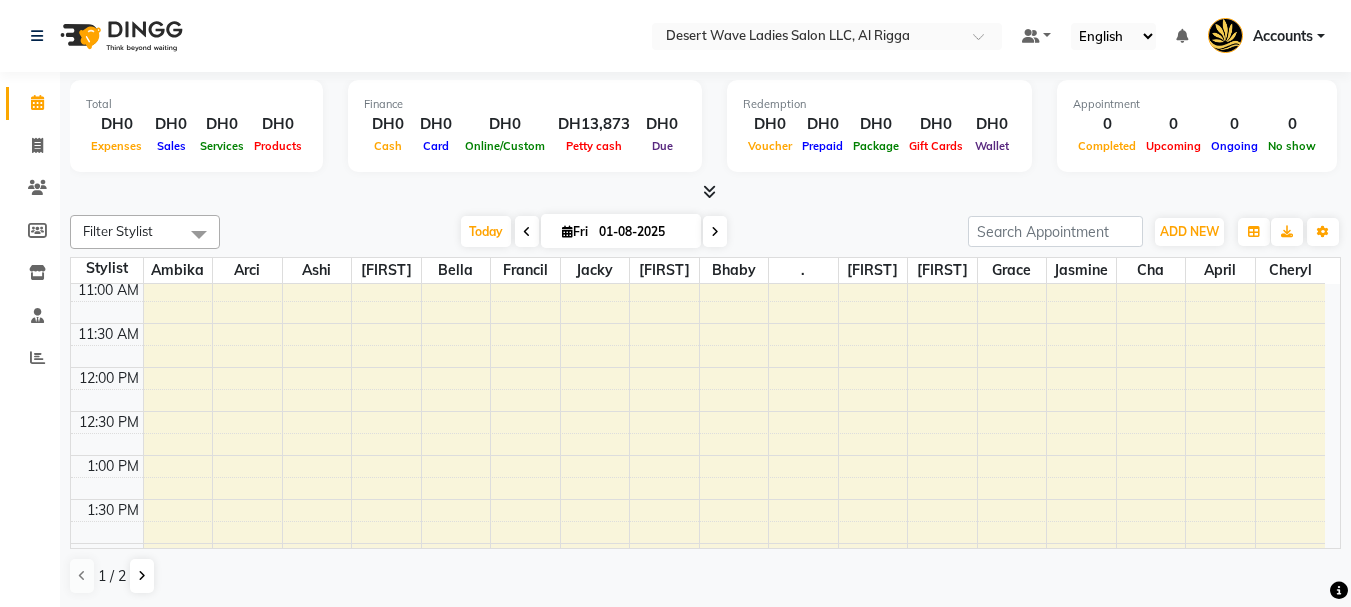 click at bounding box center (199, 234) 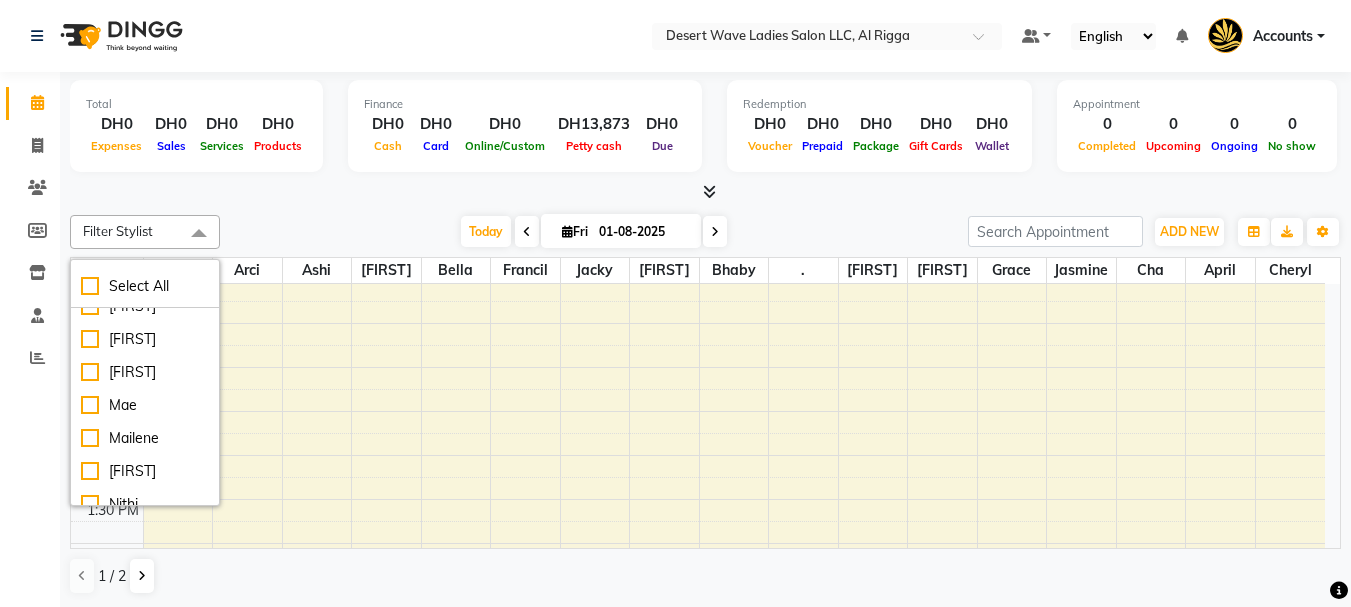 scroll, scrollTop: 727, scrollLeft: 0, axis: vertical 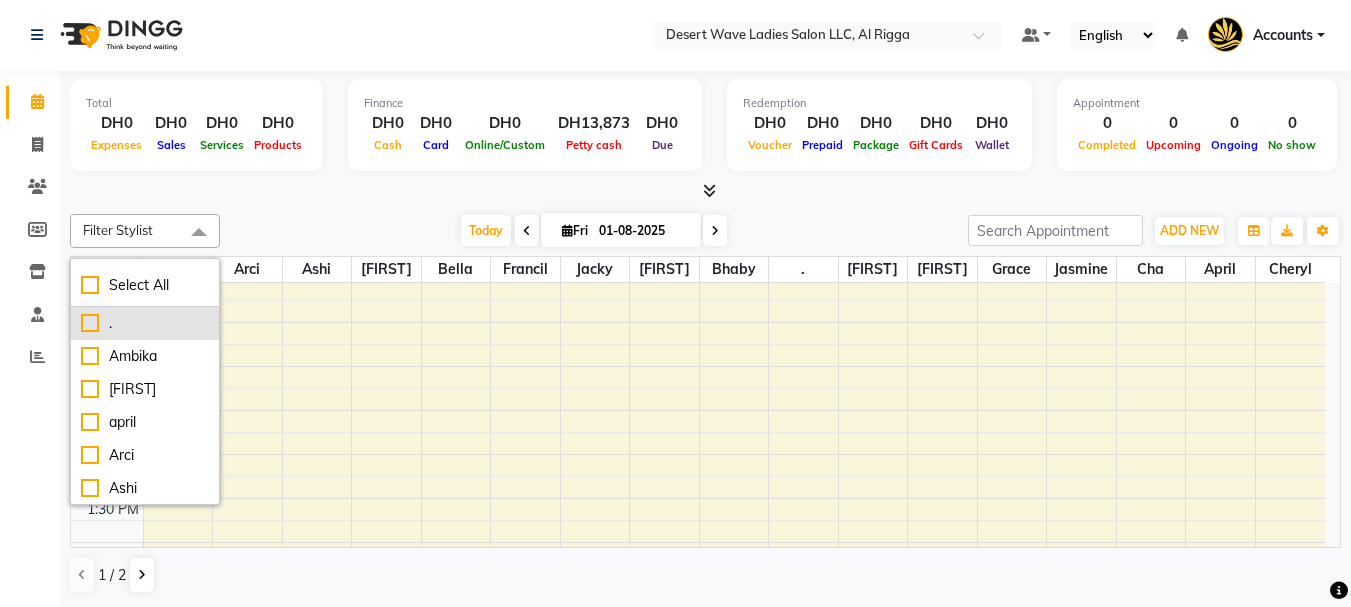 click on "." at bounding box center [145, 323] 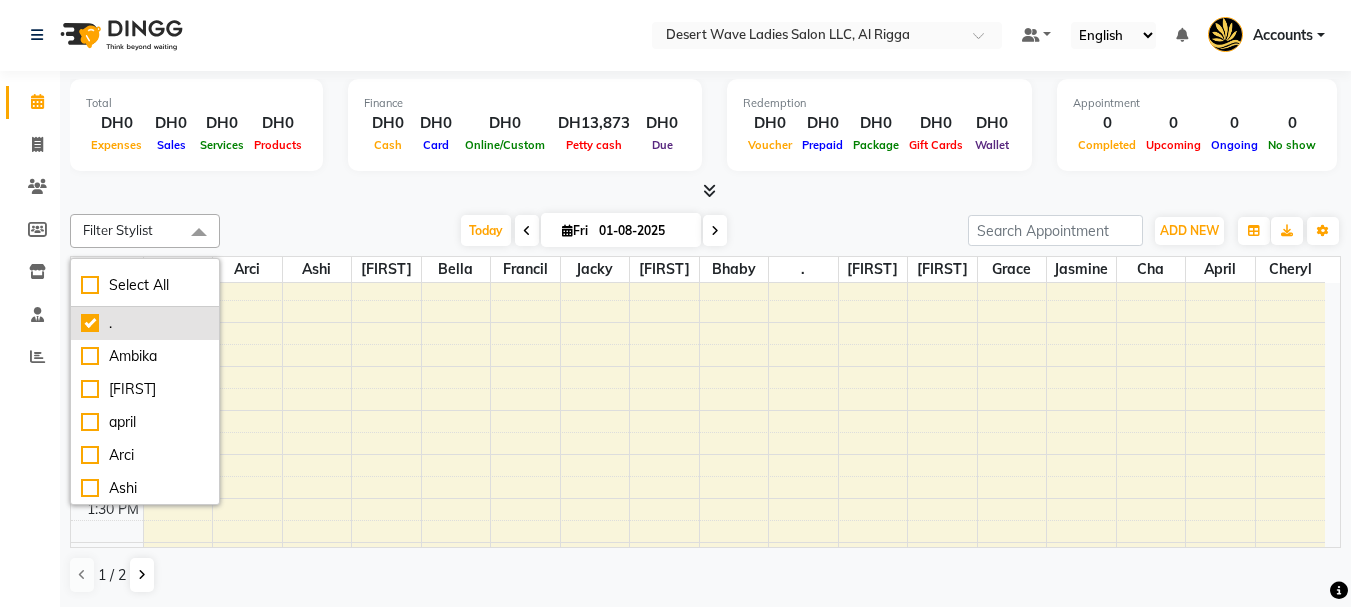 checkbox on "true" 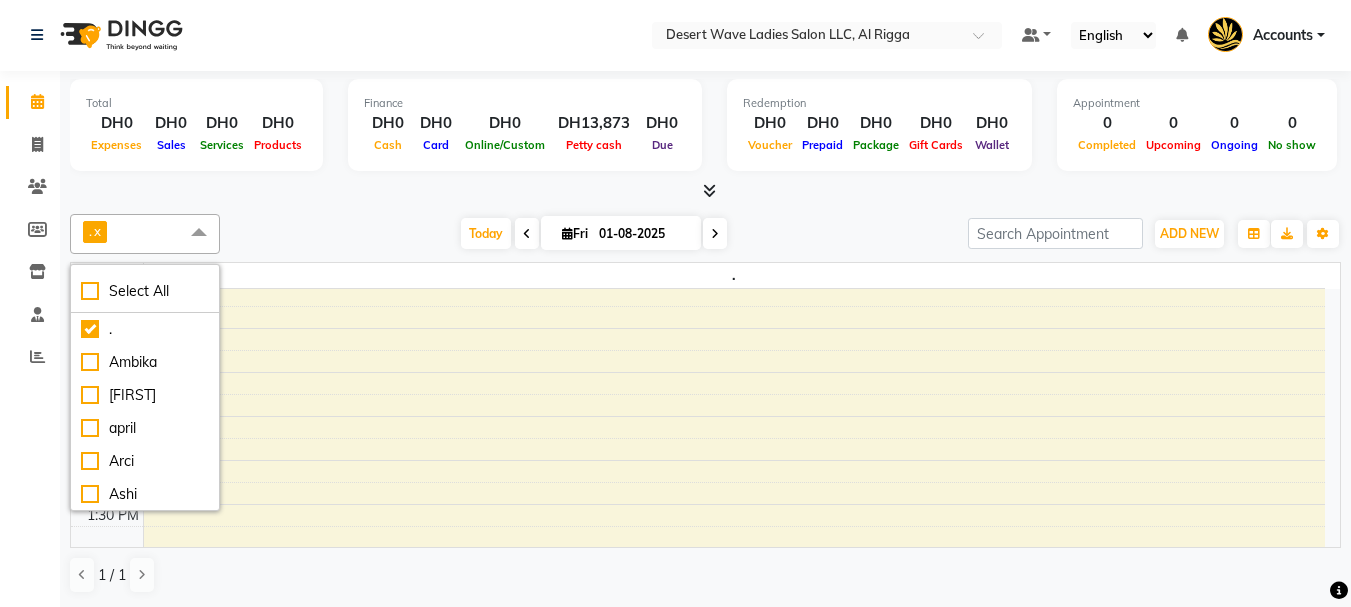 click on "10:00 AM 10:30 AM 11:00 AM 11:30 AM 12:00 PM 12:30 PM 1:00 PM 1:30 PM 2:00 PM 2:30 PM 3:00 PM 3:30 PM 4:00 PM 4:30 PM 5:00 PM 5:30 PM 6:00 PM 6:30 PM 7:00 PM 7:30 PM 8:00 PM 8:30 PM 9:00 PM 9:30 PM 10:00 PM 10:30 PM 11:00 PM 11:30 PM" at bounding box center [698, 812] 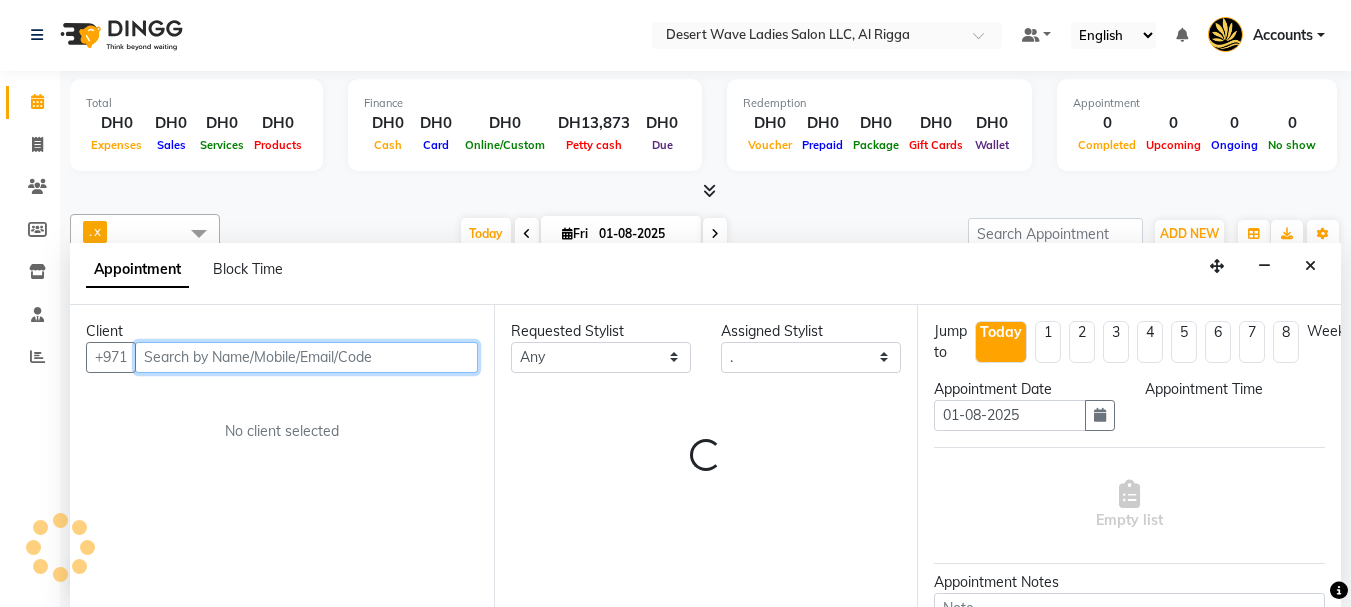 select on "660" 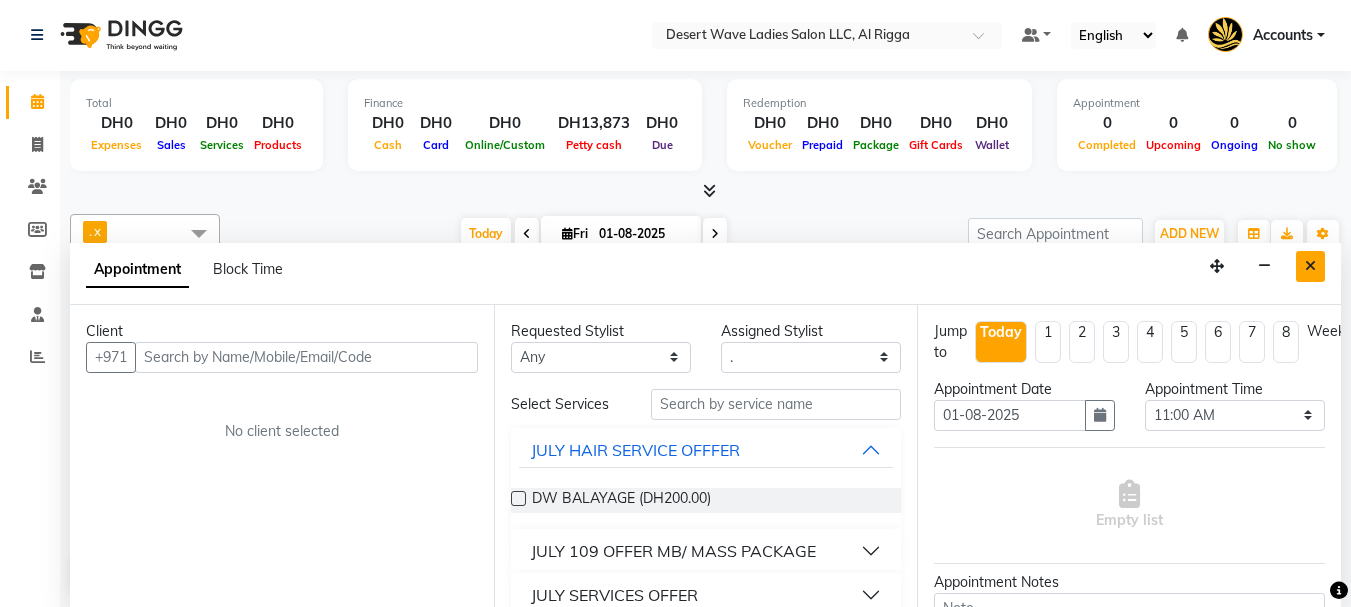 click at bounding box center (1310, 266) 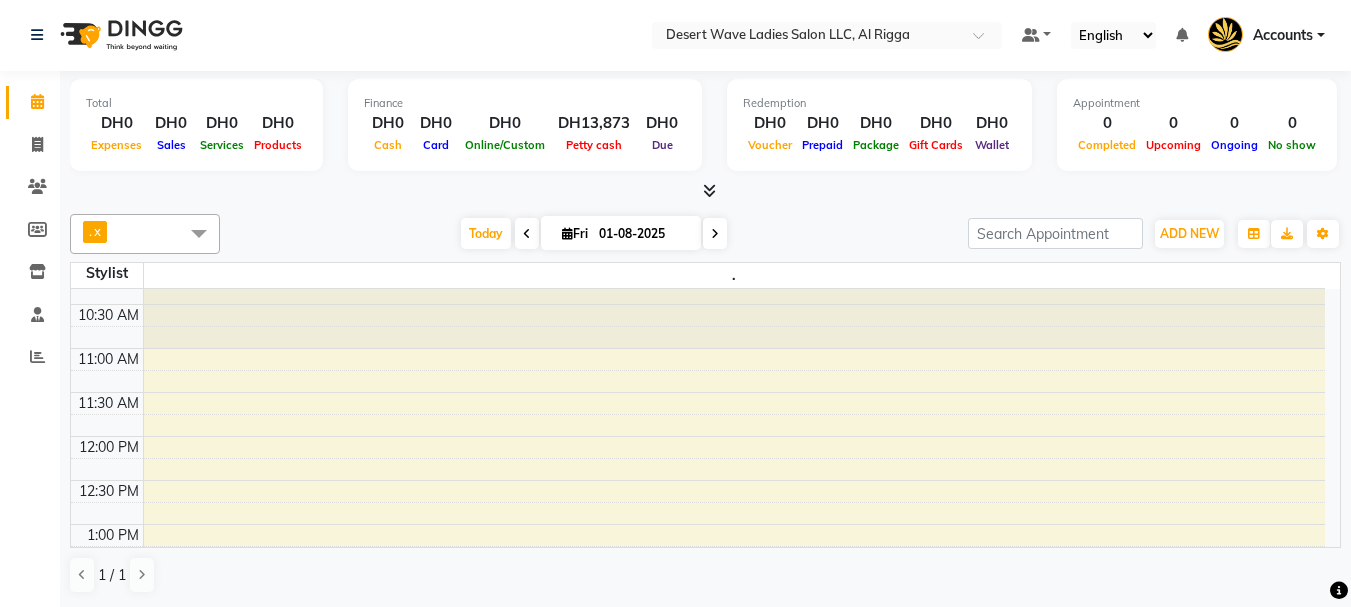 scroll, scrollTop: 0, scrollLeft: 0, axis: both 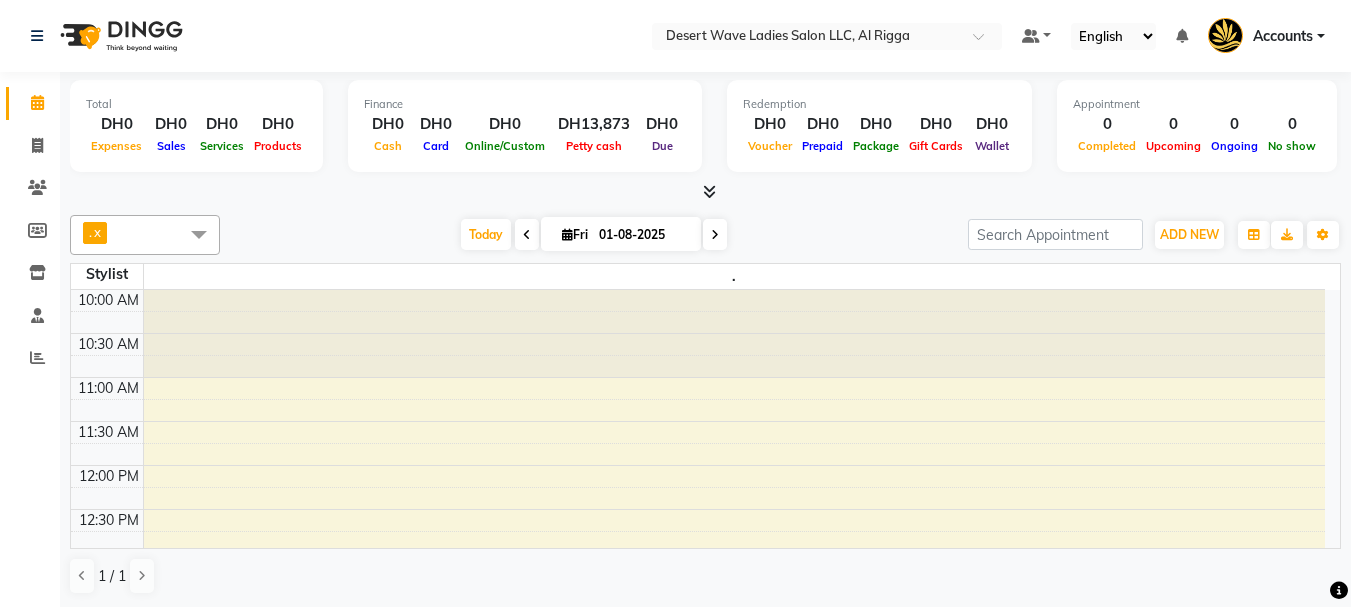 click on "x" at bounding box center [96, 232] 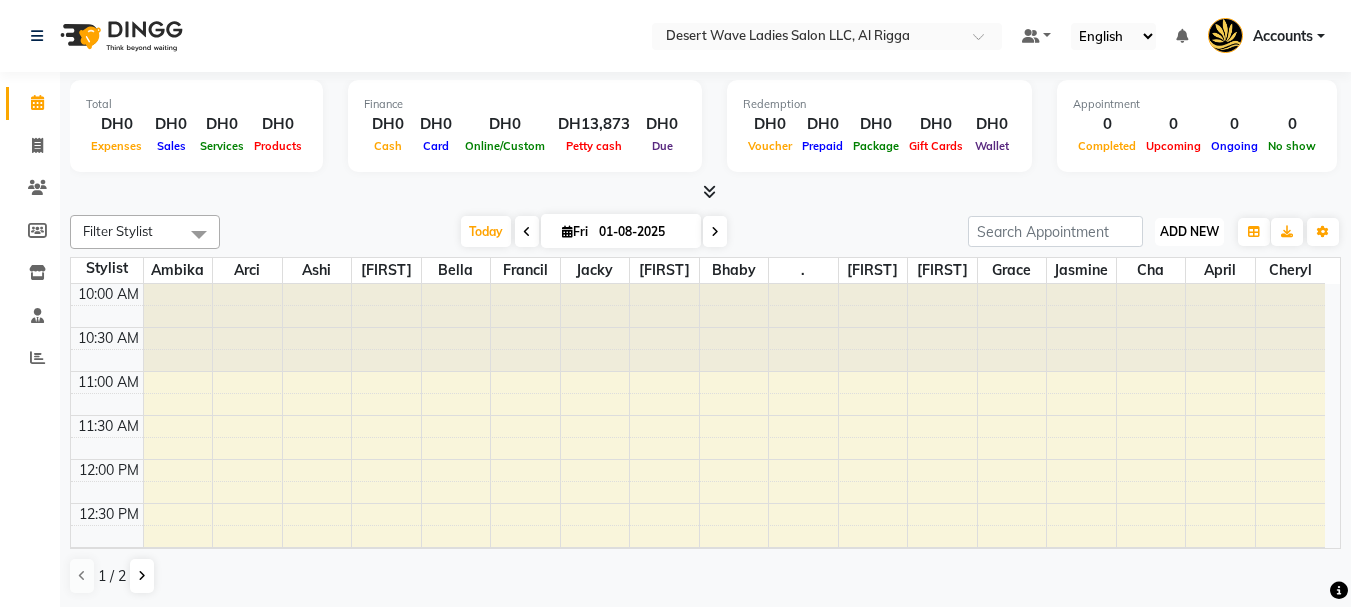 click on "ADD NEW" at bounding box center [1189, 231] 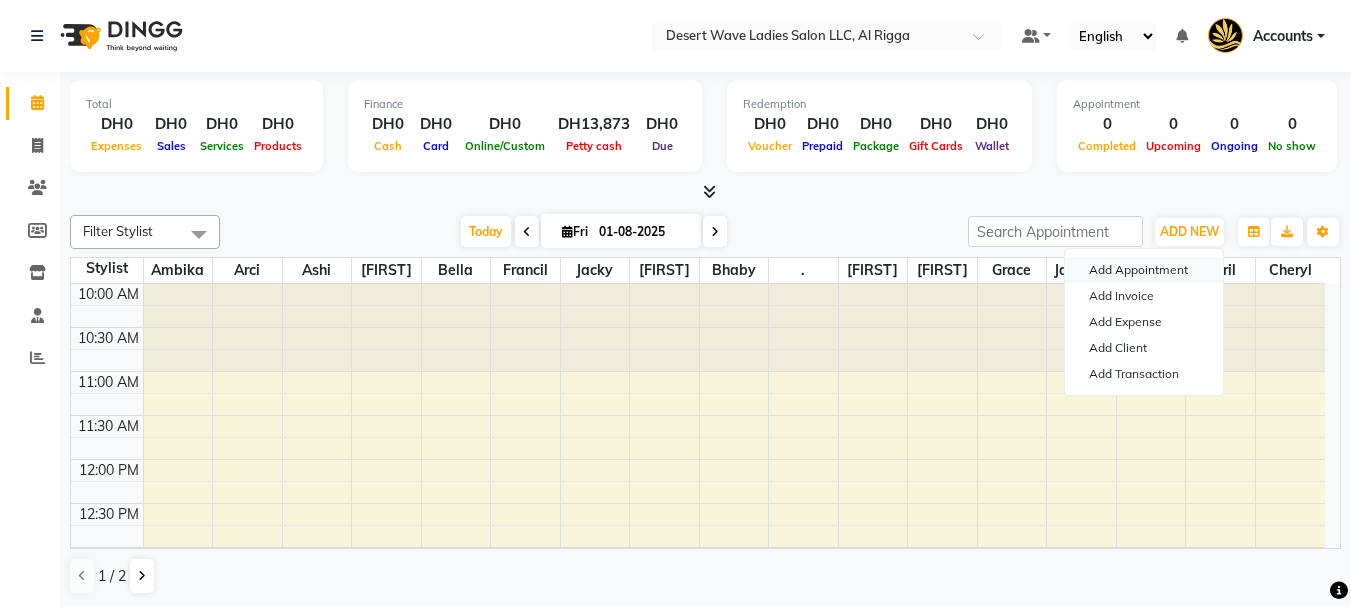 click on "Add Appointment" at bounding box center (1144, 270) 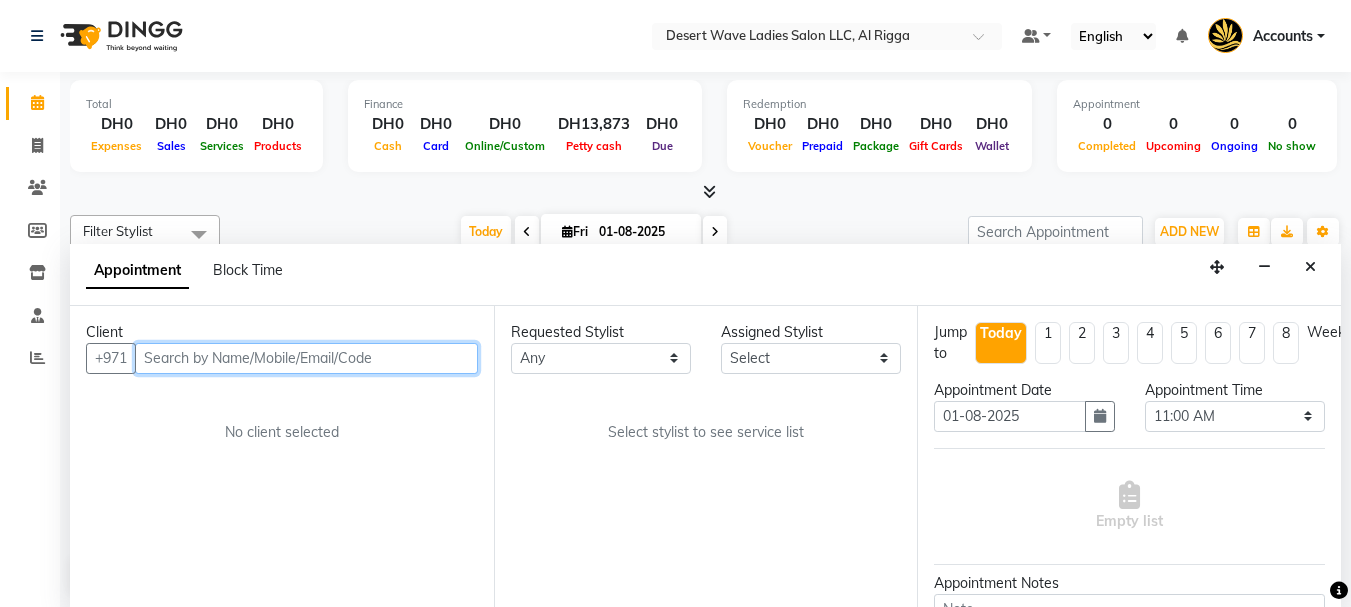 scroll, scrollTop: 1, scrollLeft: 0, axis: vertical 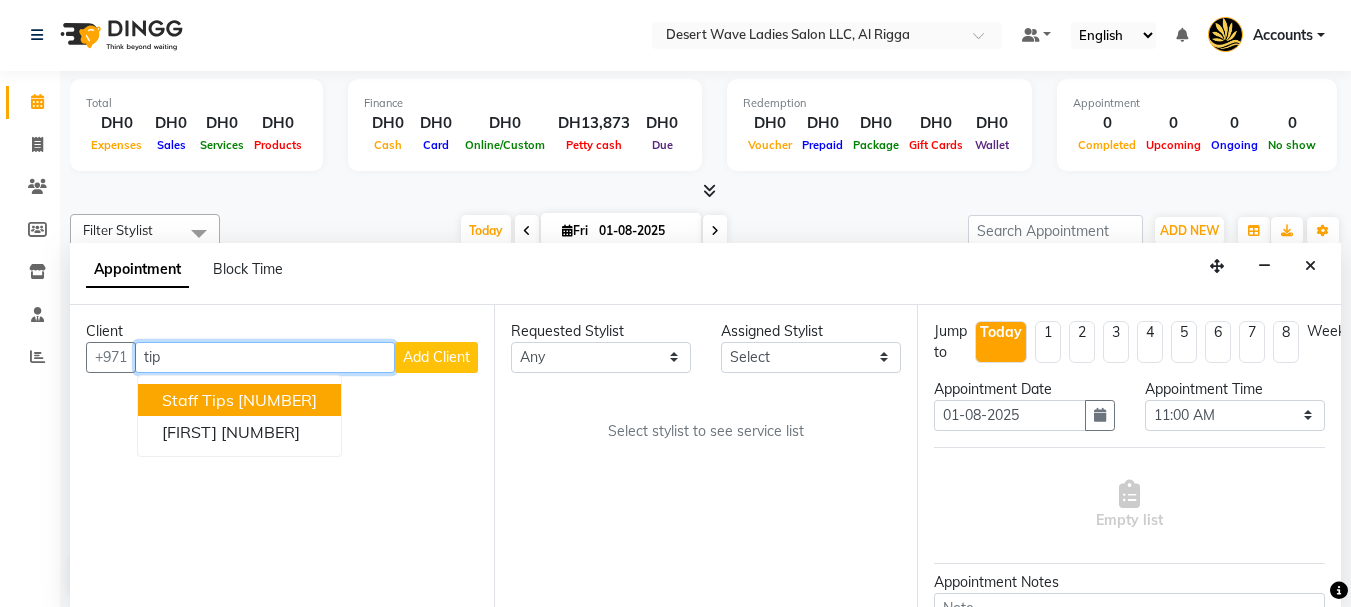 click on "[NUMBER]" at bounding box center [277, 400] 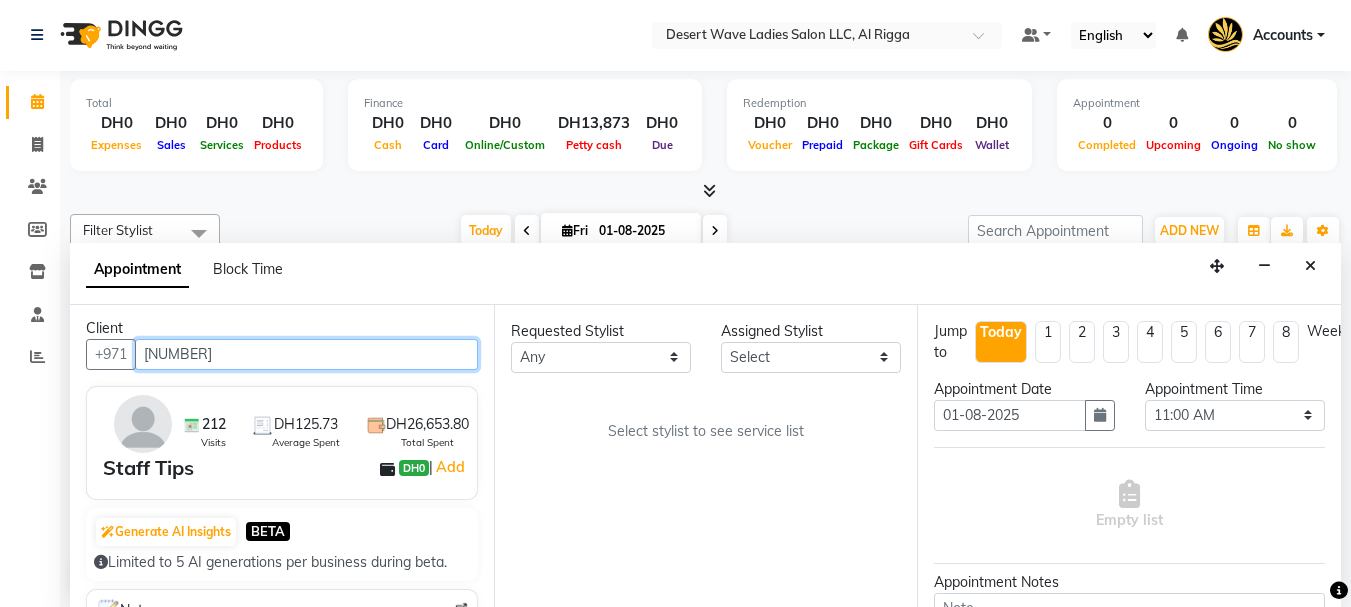 scroll, scrollTop: 0, scrollLeft: 0, axis: both 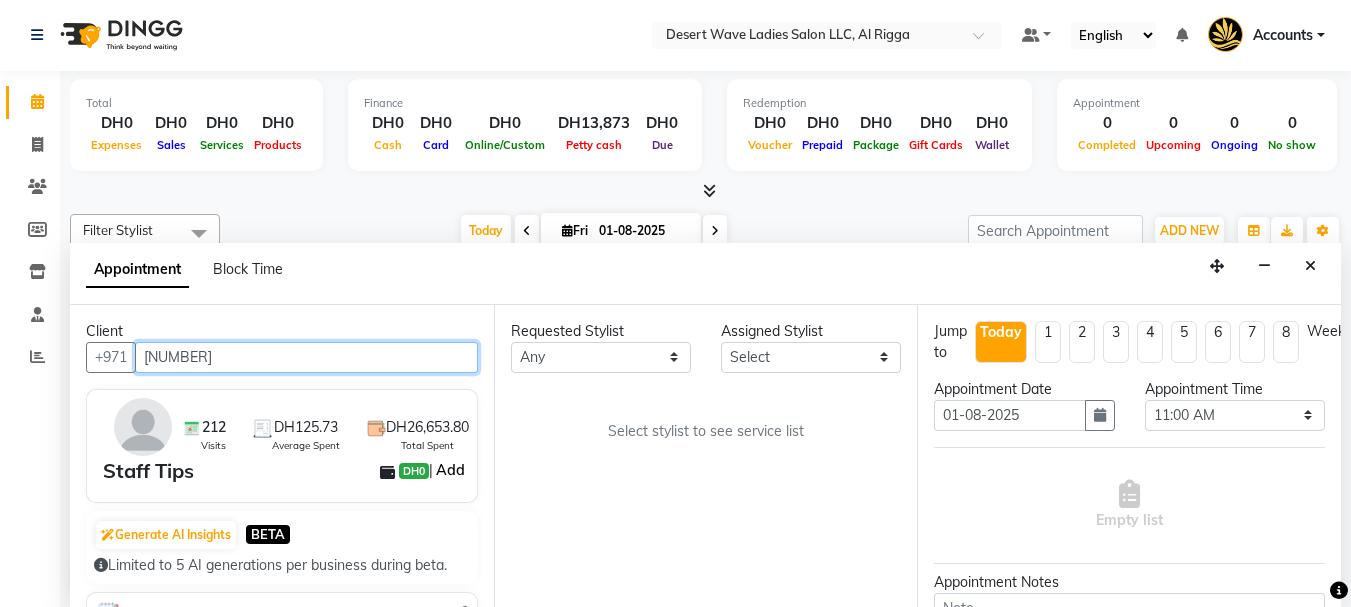 type on "[NUMBER]" 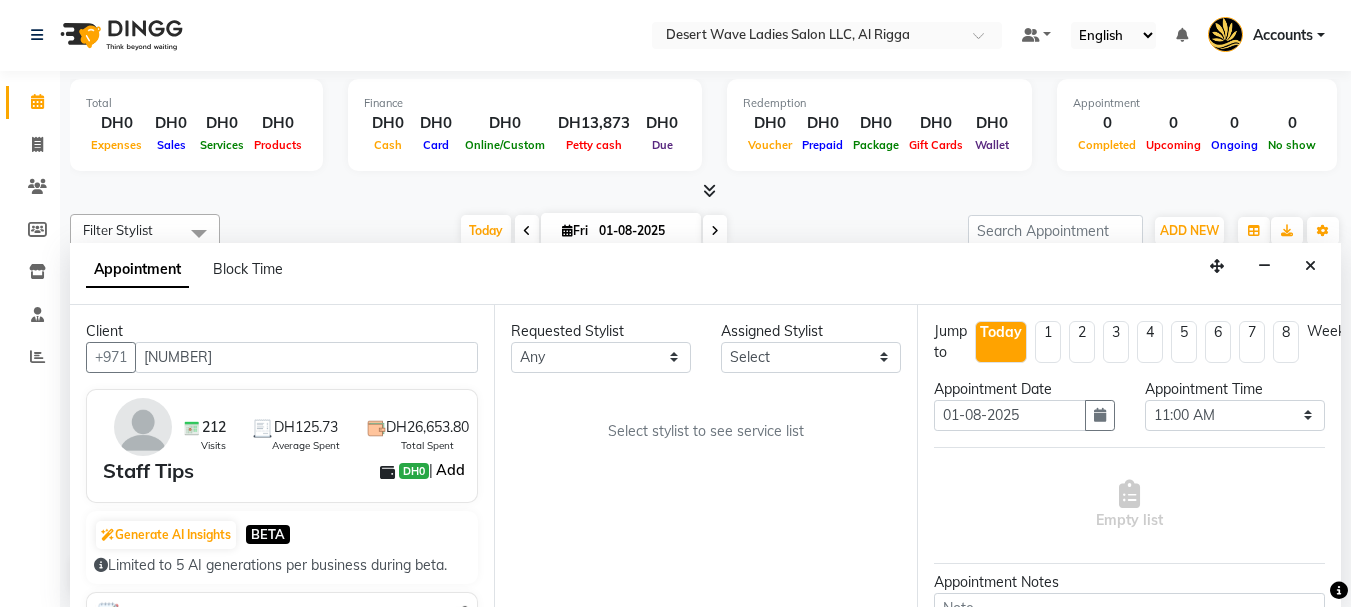 click on "Add" at bounding box center [450, 470] 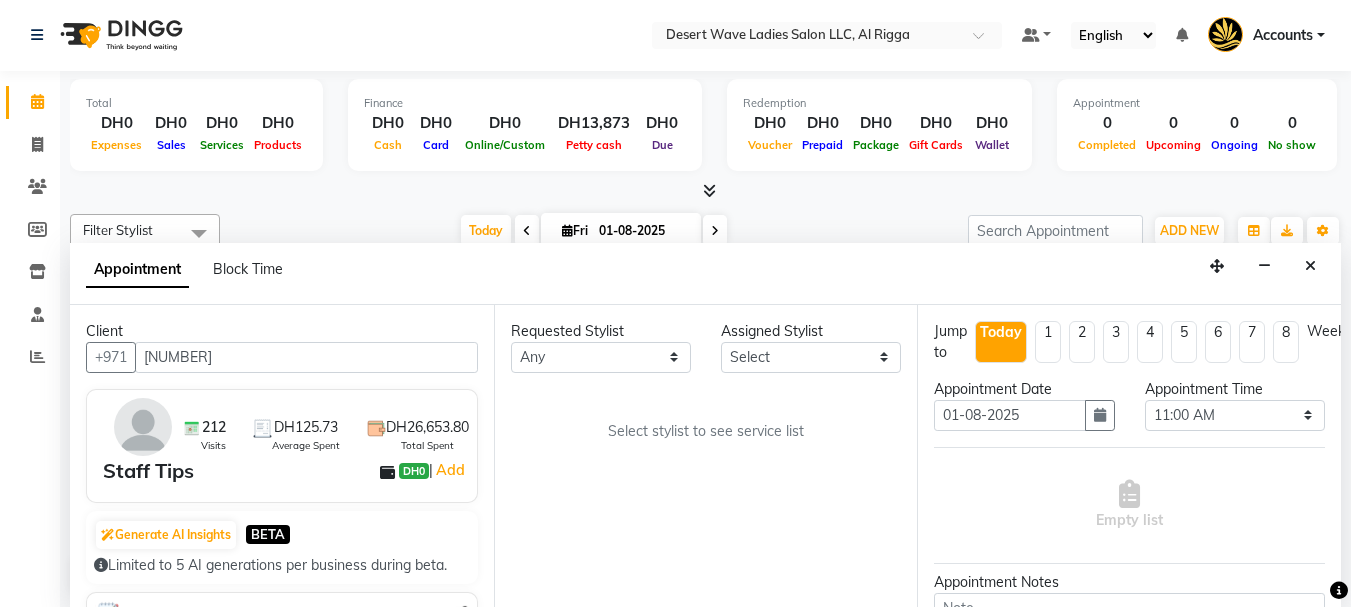 click at bounding box center (143, 427) 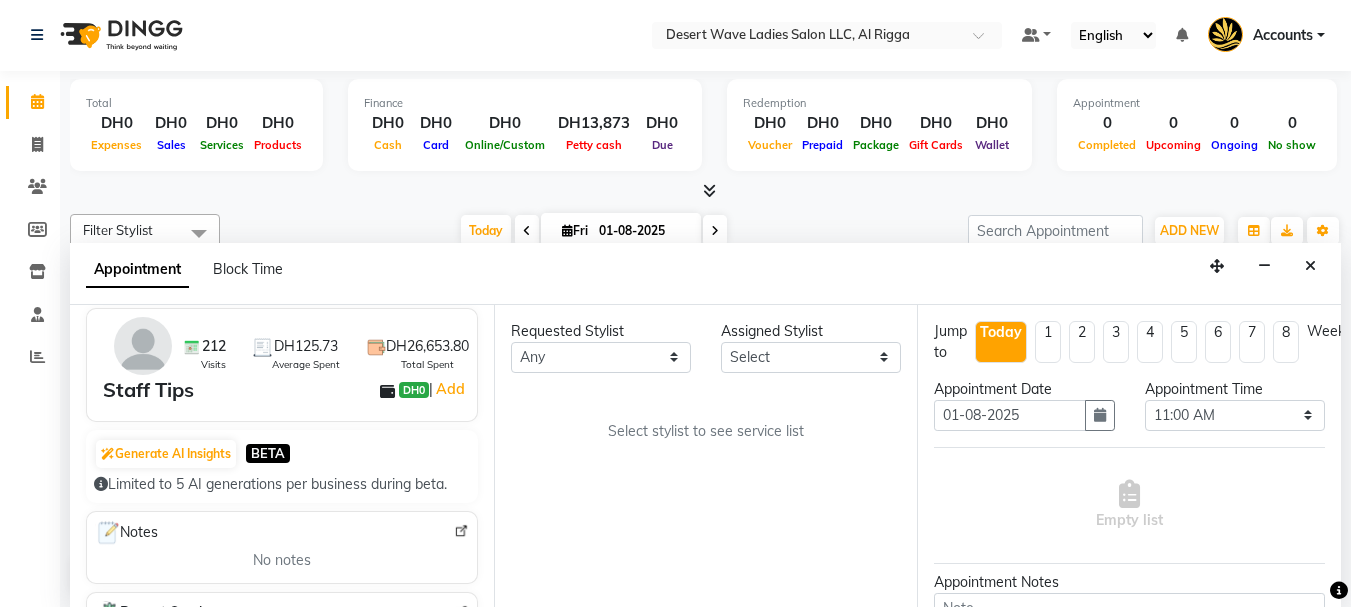 scroll, scrollTop: 200, scrollLeft: 0, axis: vertical 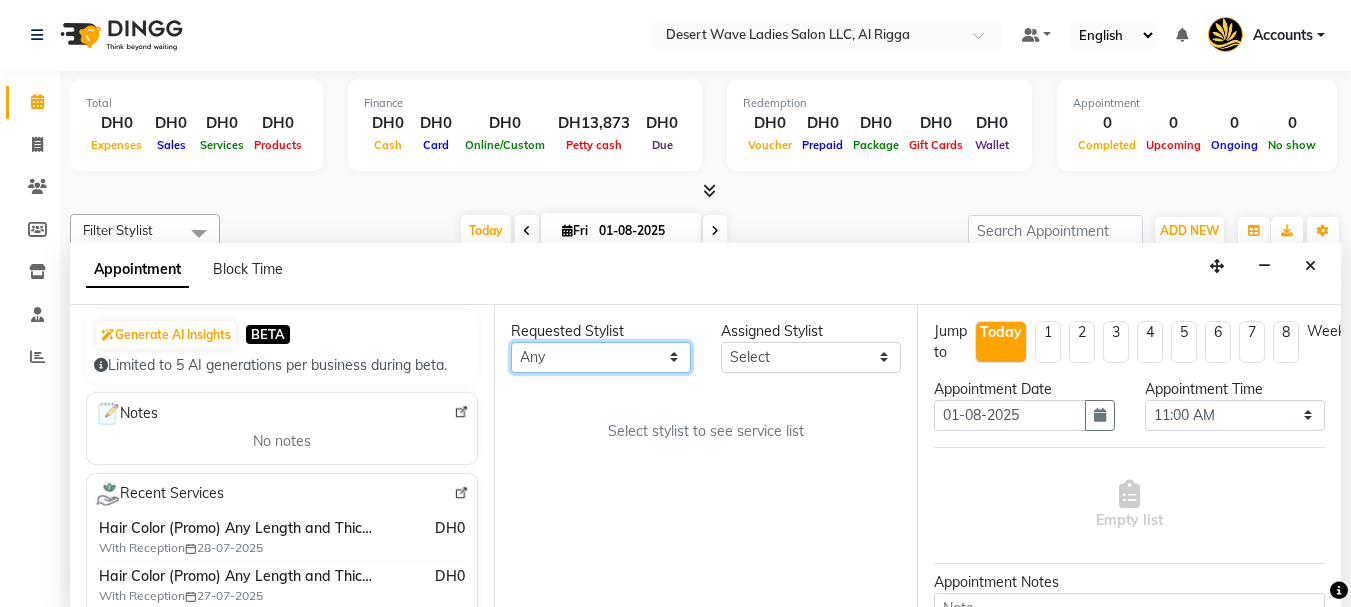 click on "Any . Ambika Angie april Arci Ashi Bella Bhaby Cecil Cha Cheryl Elena Francil Grace Jacky Jasmine Jean Joane jocelyn Mae Mailene Nicole Nithi Roshelle Sopia Vangie Winie Yvonne" at bounding box center (601, 357) 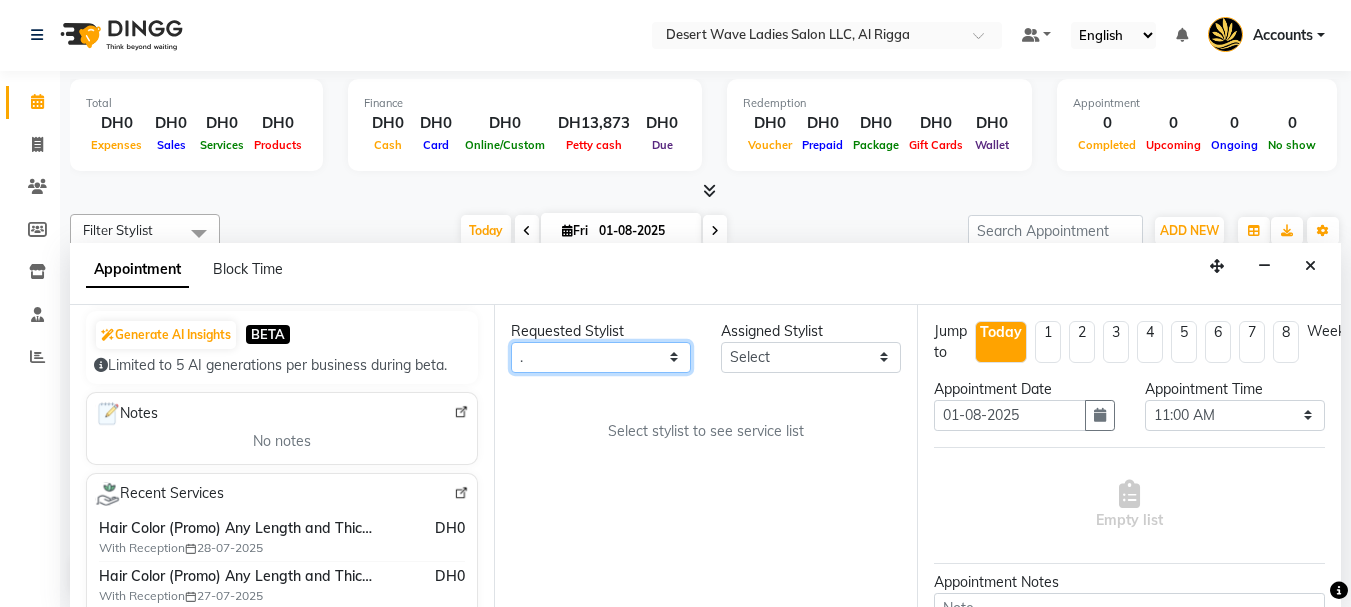 click on "Any . Ambika Angie april Arci Ashi Bella Bhaby Cecil Cha Cheryl Elena Francil Grace Jacky Jasmine Jean Joane jocelyn Mae Mailene Nicole Nithi Roshelle Sopia Vangie Winie Yvonne" at bounding box center [601, 357] 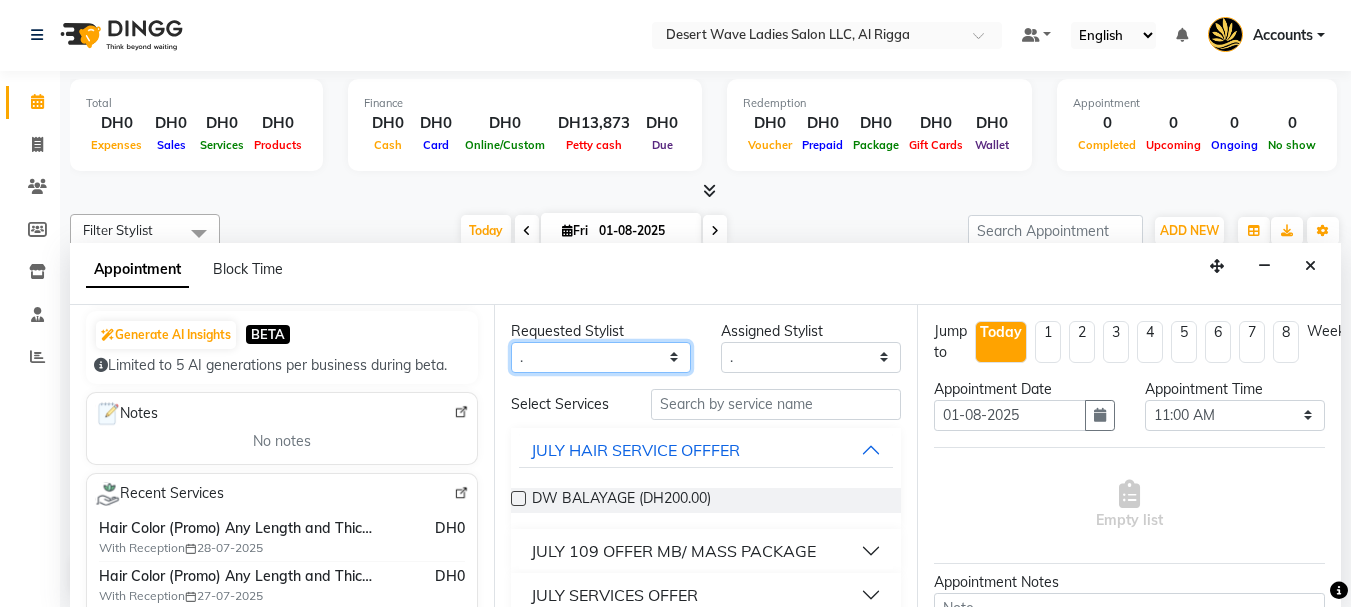 scroll, scrollTop: 0, scrollLeft: 0, axis: both 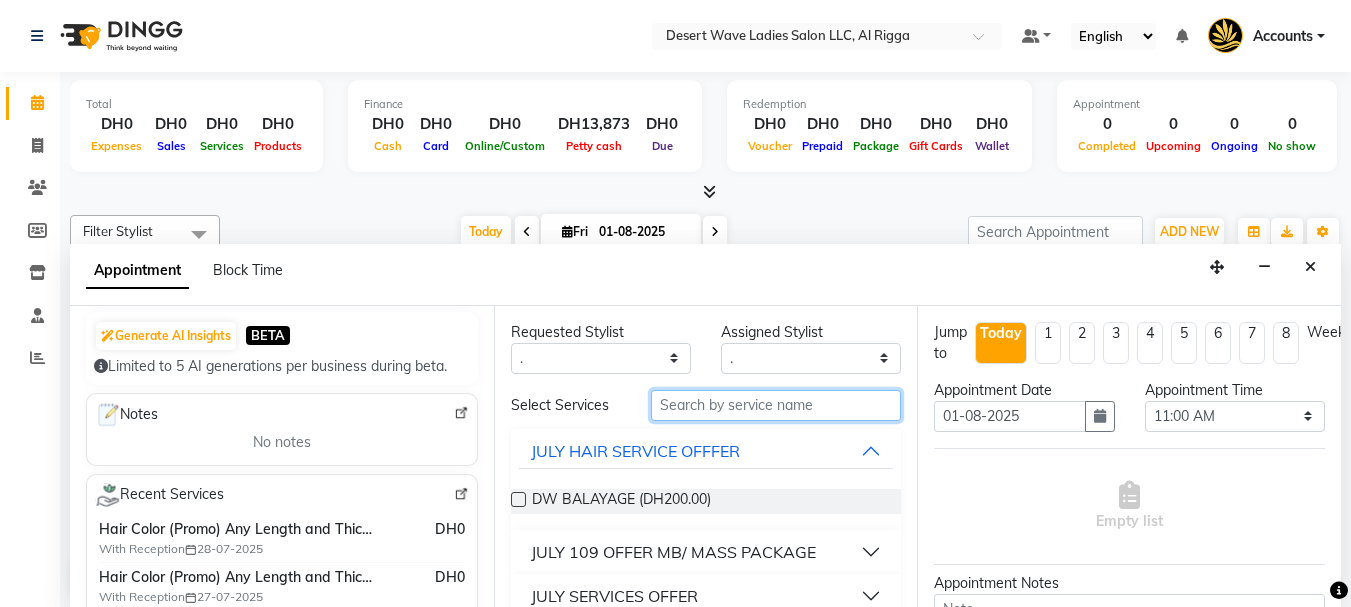 click at bounding box center [776, 405] 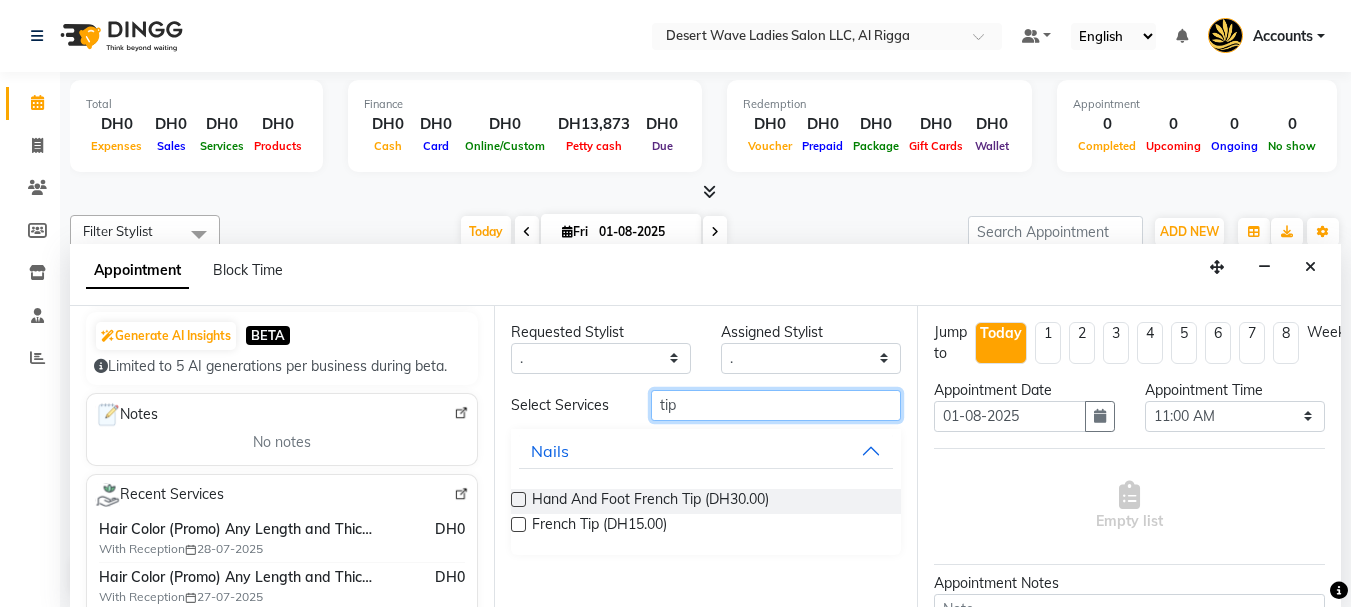 scroll, scrollTop: 1, scrollLeft: 0, axis: vertical 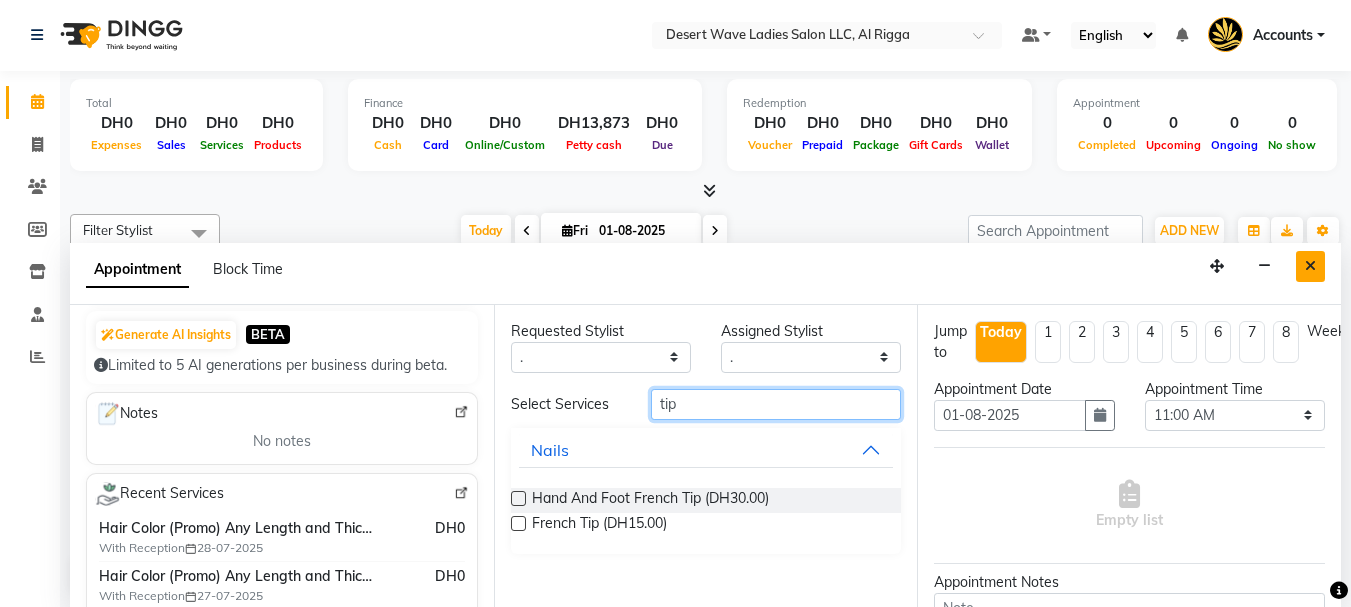 type on "tip" 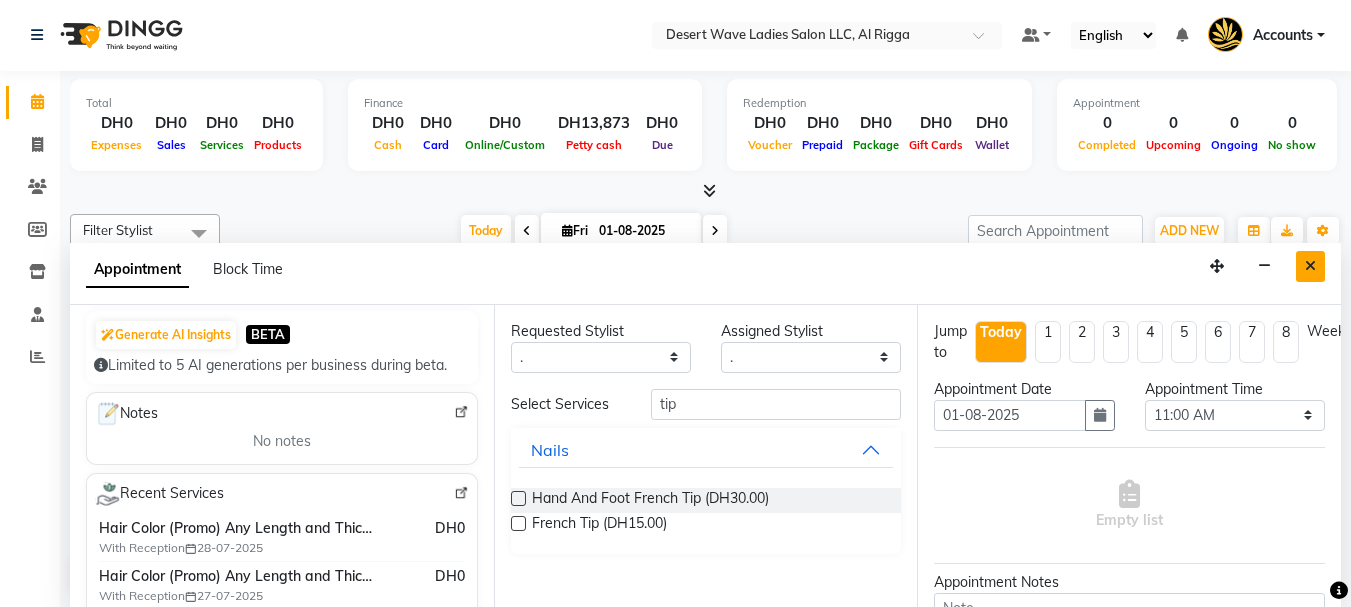 click at bounding box center [1310, 266] 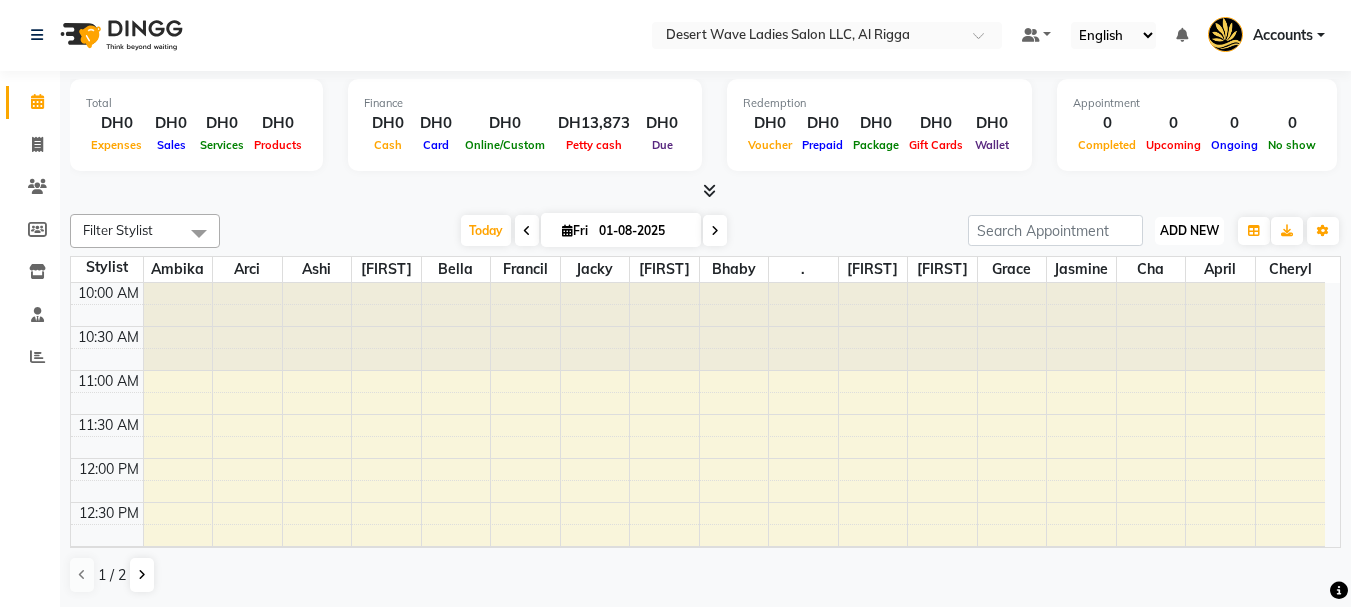 click on "ADD NEW" at bounding box center [1189, 230] 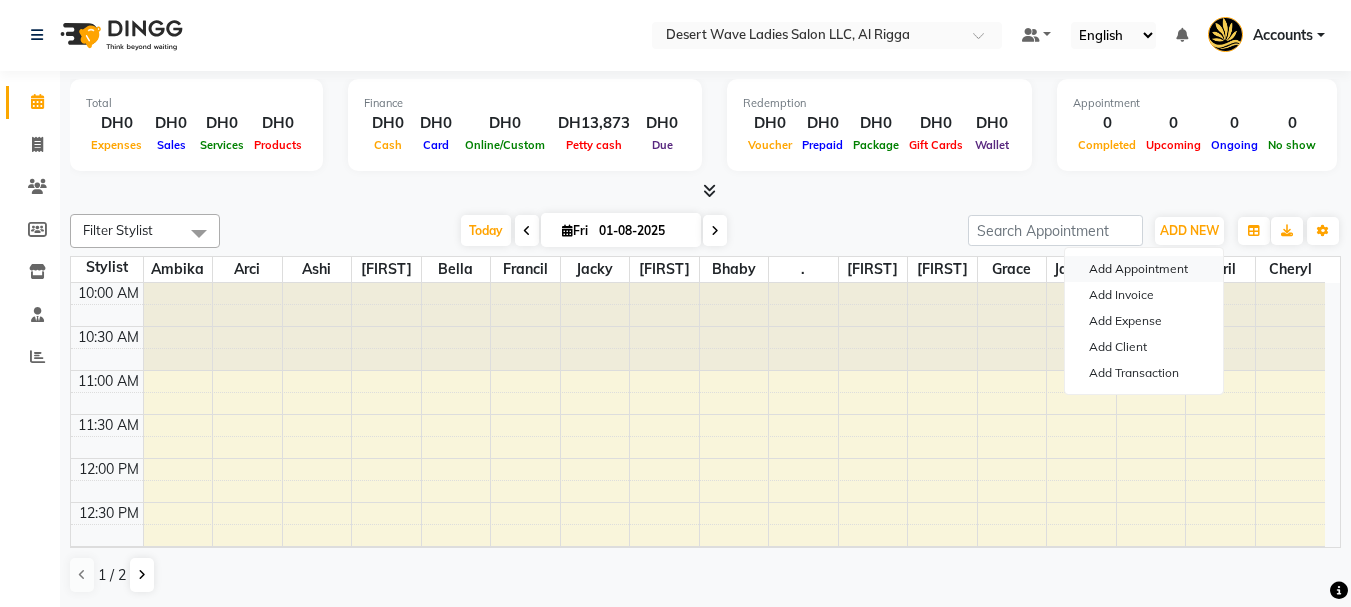 click on "Add Appointment" at bounding box center (1144, 269) 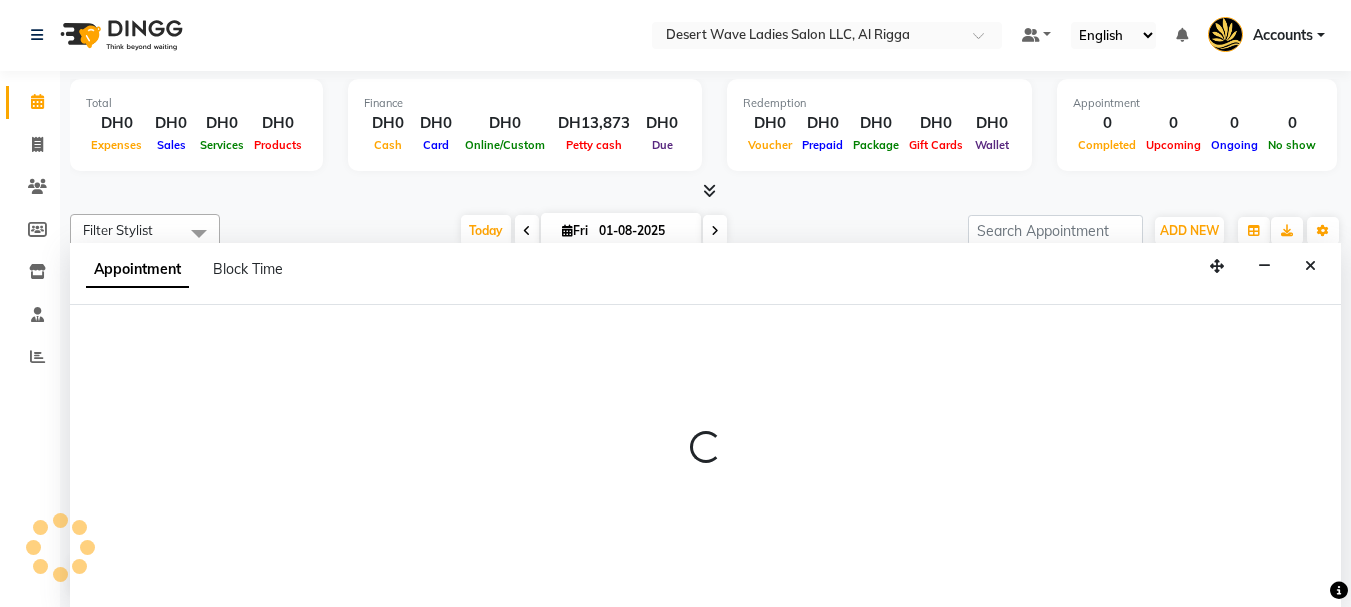 select on "tentative" 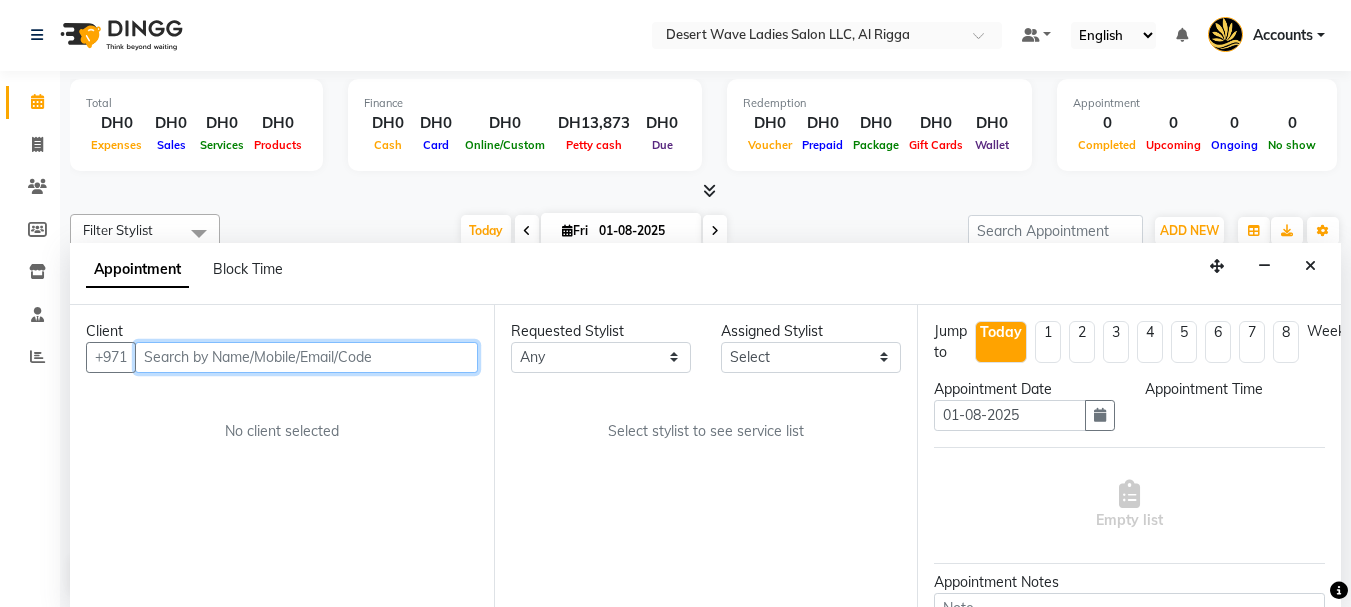 select on "660" 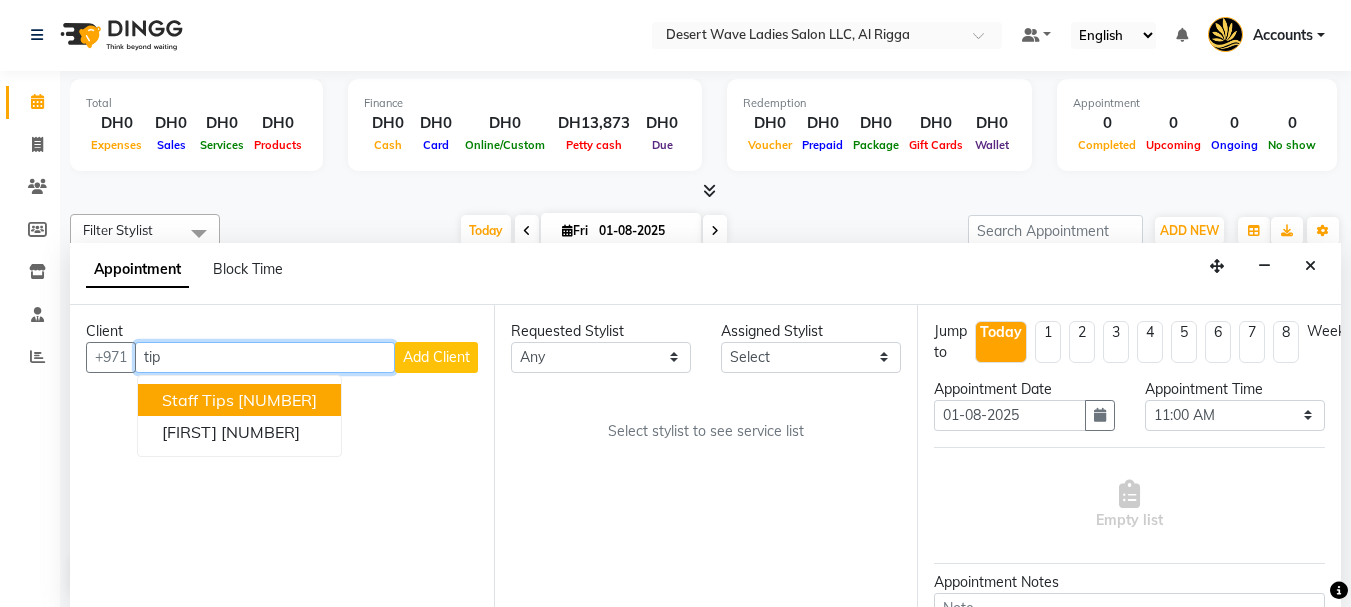 click on "Staff Tips  [NUMBER]" at bounding box center [239, 400] 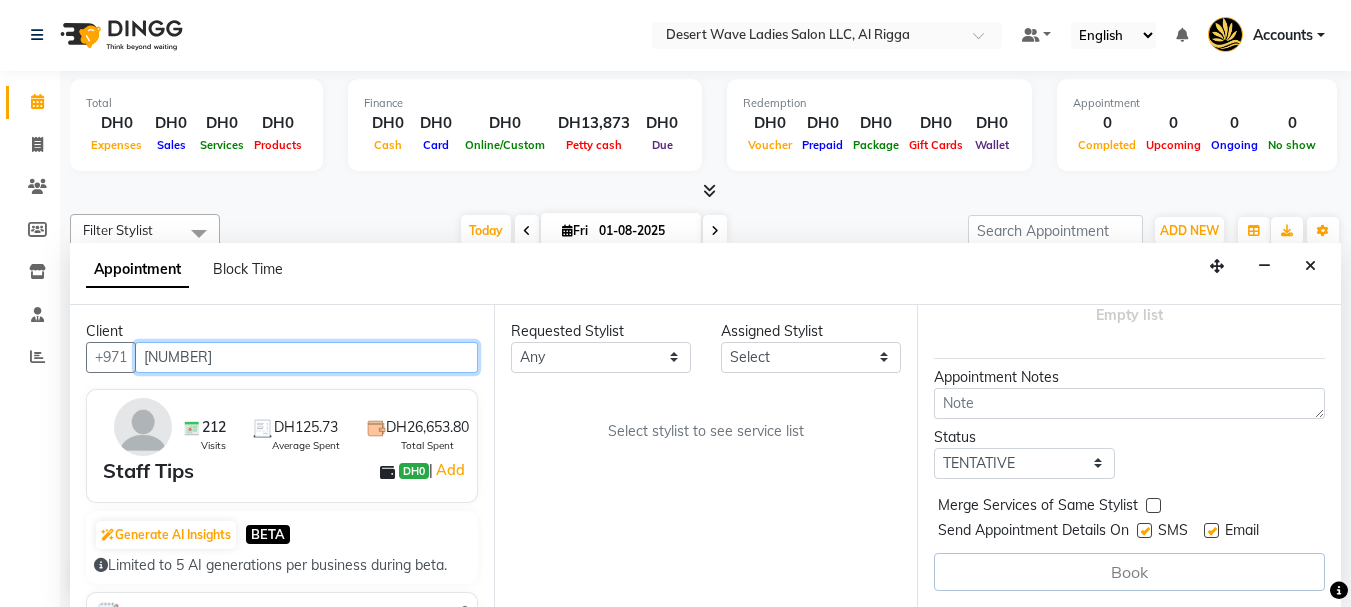 scroll, scrollTop: 220, scrollLeft: 0, axis: vertical 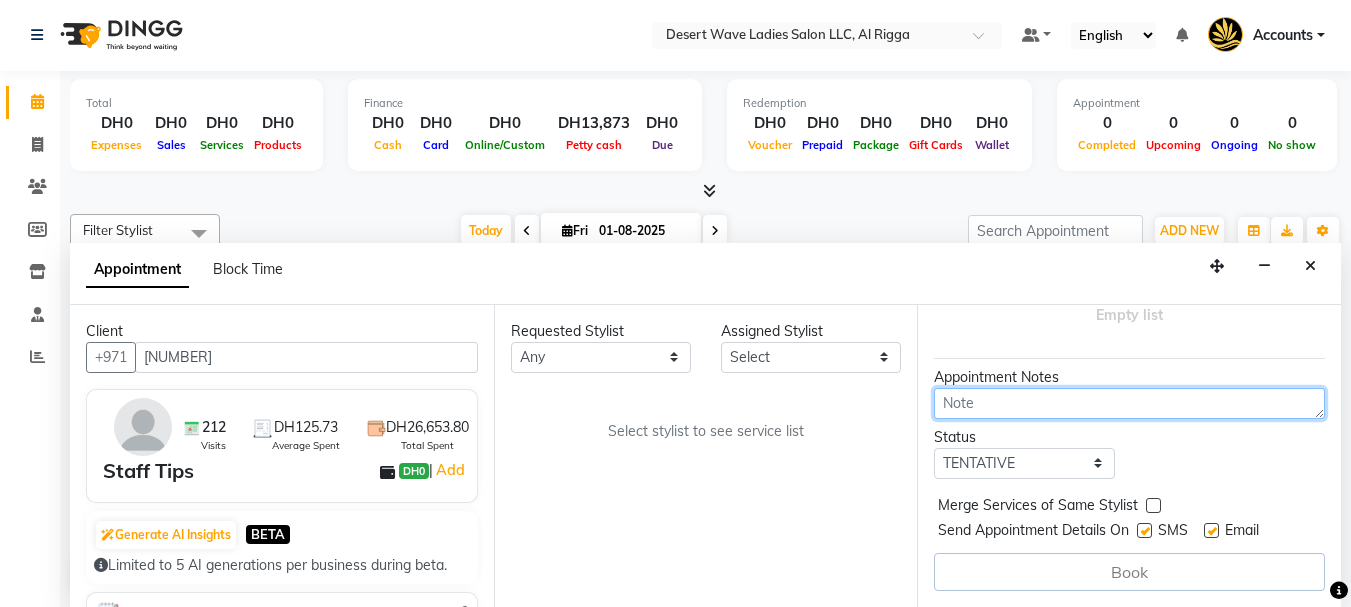click at bounding box center [1129, 403] 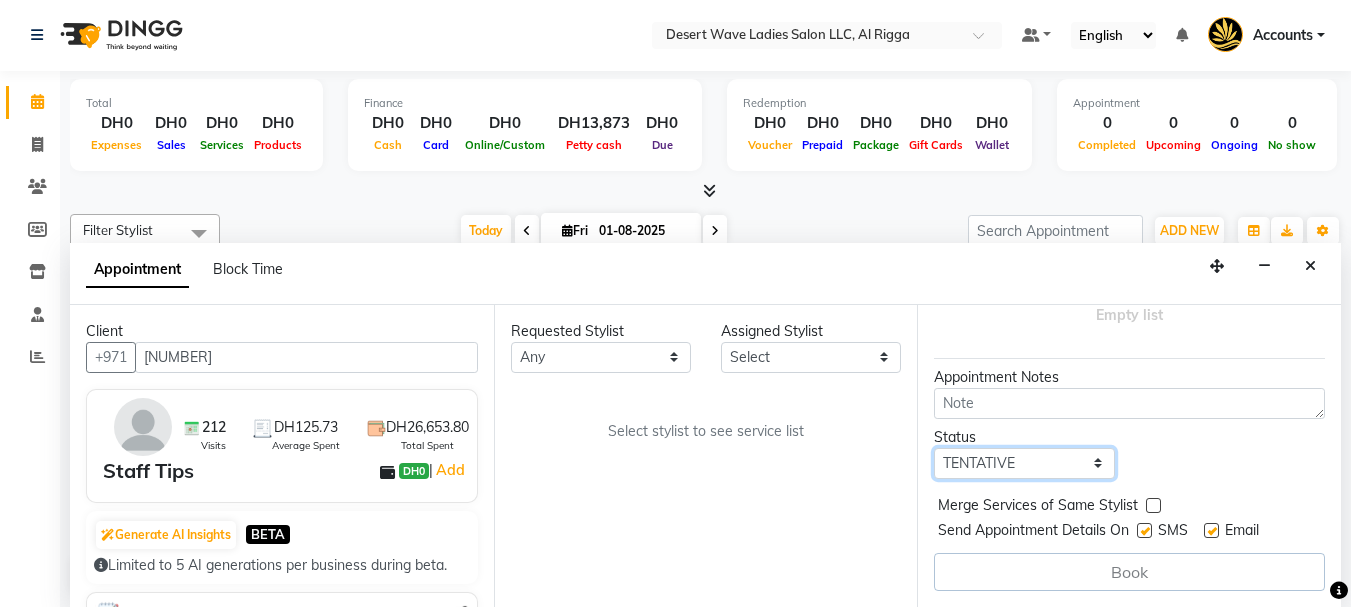 click on "Select TENTATIVE CONFIRM CHECK-IN UPCOMING" at bounding box center [1024, 463] 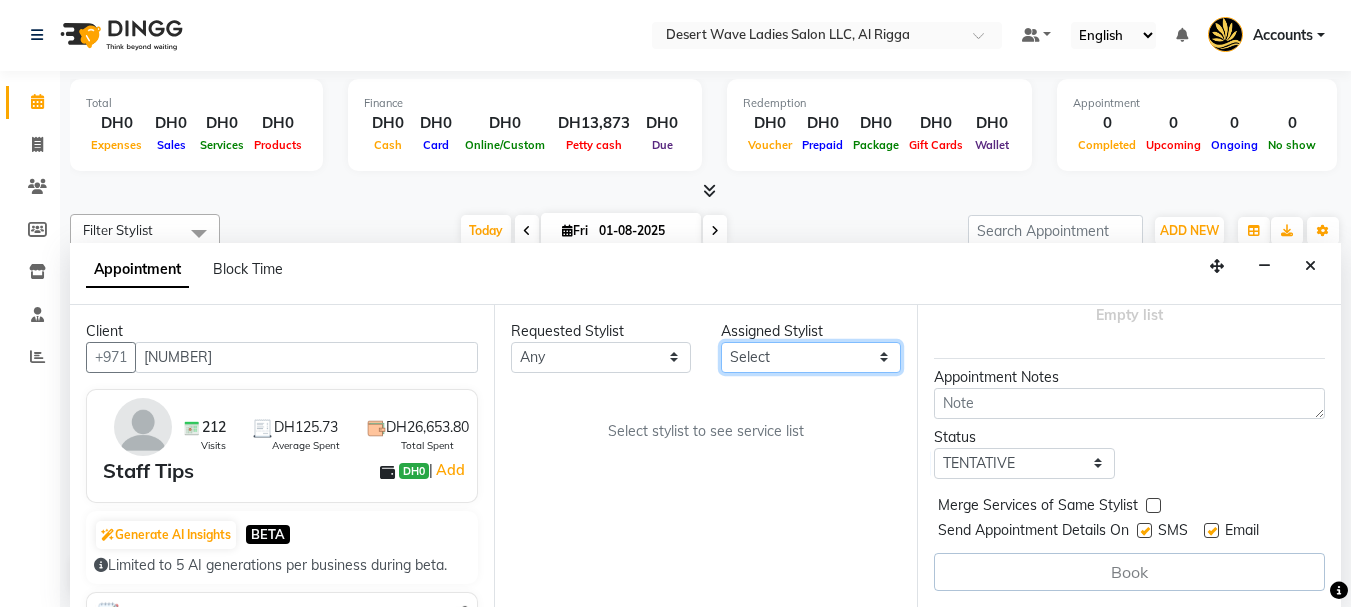 click on "Select . Ambika Angie april Arci Ashi Bella Bhaby Cecil Cha Cheryl Elena Francil Grace Jacky Jasmine Jean Joane jocelyn Mae Mailene Nicole Nithi Roshelle Sopia Vangie Winie Yvonne" at bounding box center (811, 357) 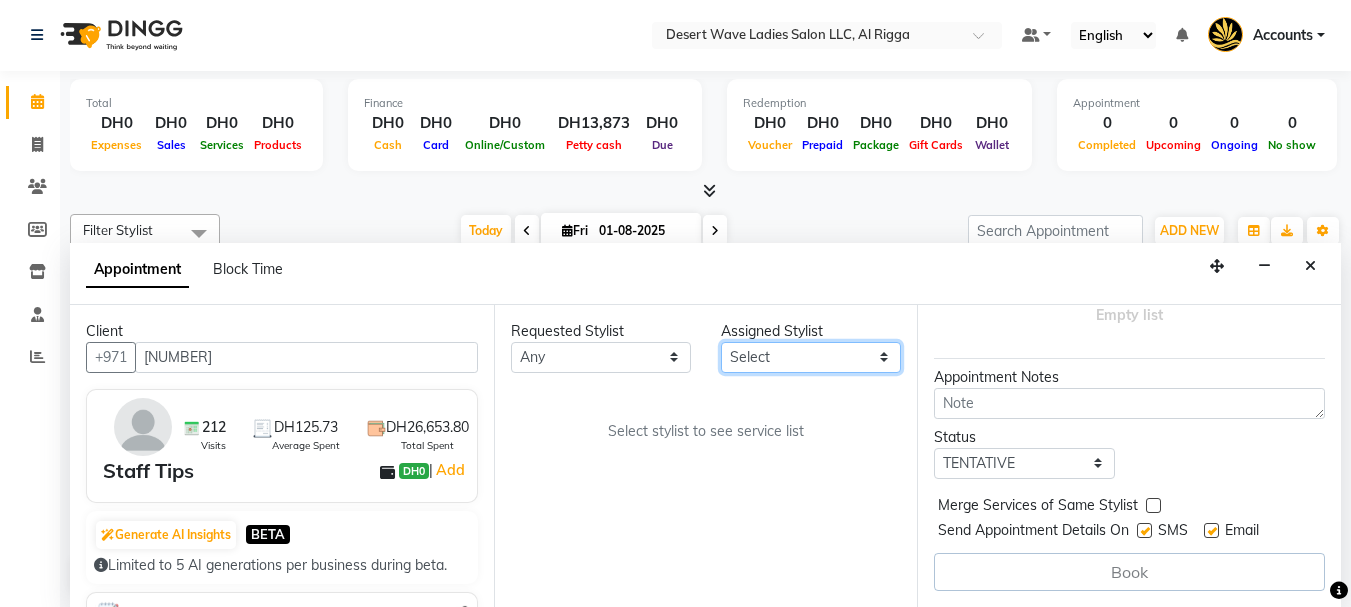 select on "50636" 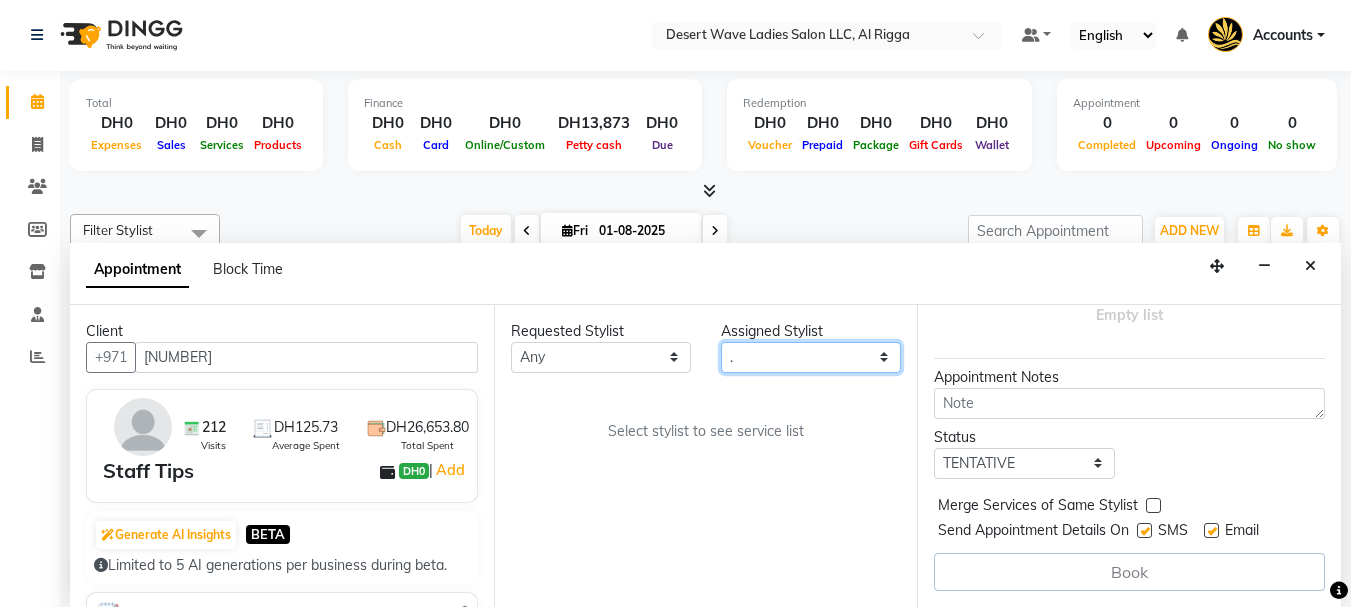 click on "Select . Ambika Angie april Arci Ashi Bella Bhaby Cecil Cha Cheryl Elena Francil Grace Jacky Jasmine Jean Joane jocelyn Mae Mailene Nicole Nithi Roshelle Sopia Vangie Winie Yvonne" at bounding box center (811, 357) 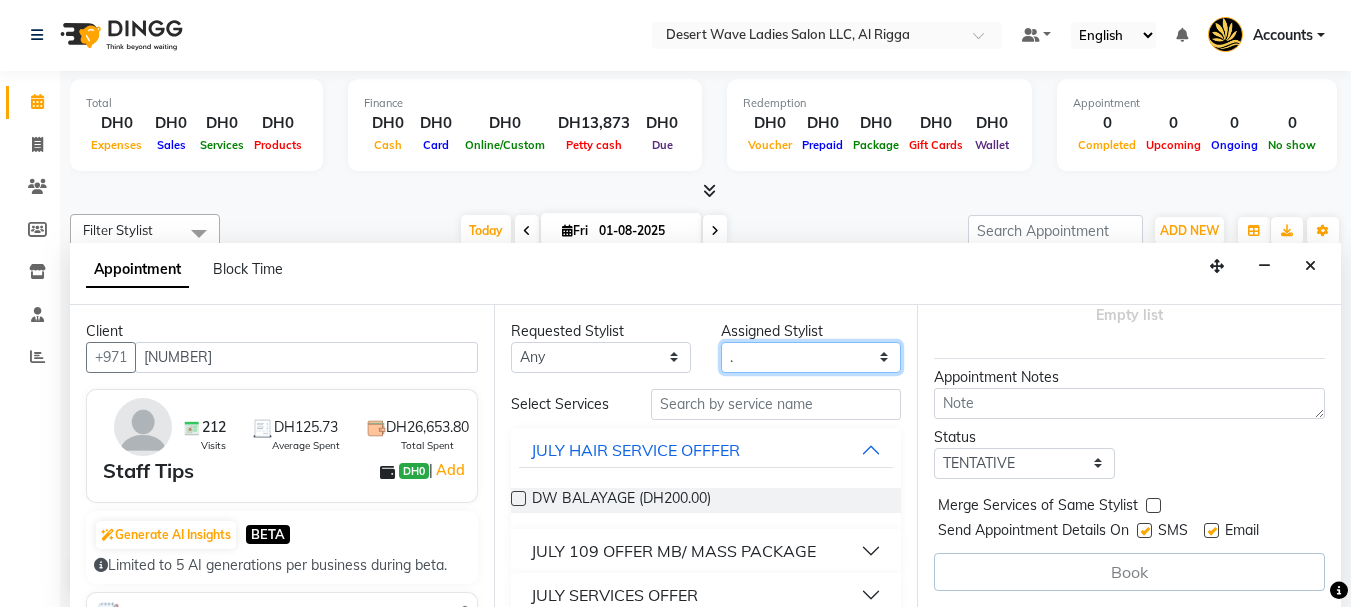 scroll, scrollTop: 0, scrollLeft: 0, axis: both 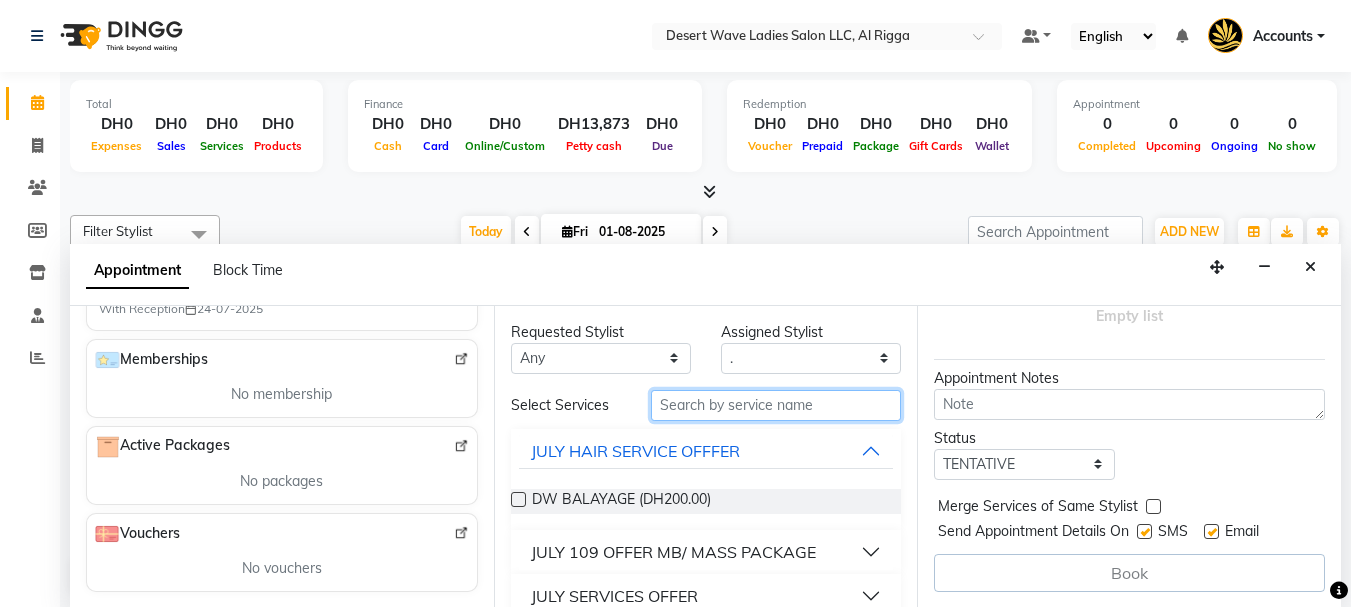 click at bounding box center (776, 405) 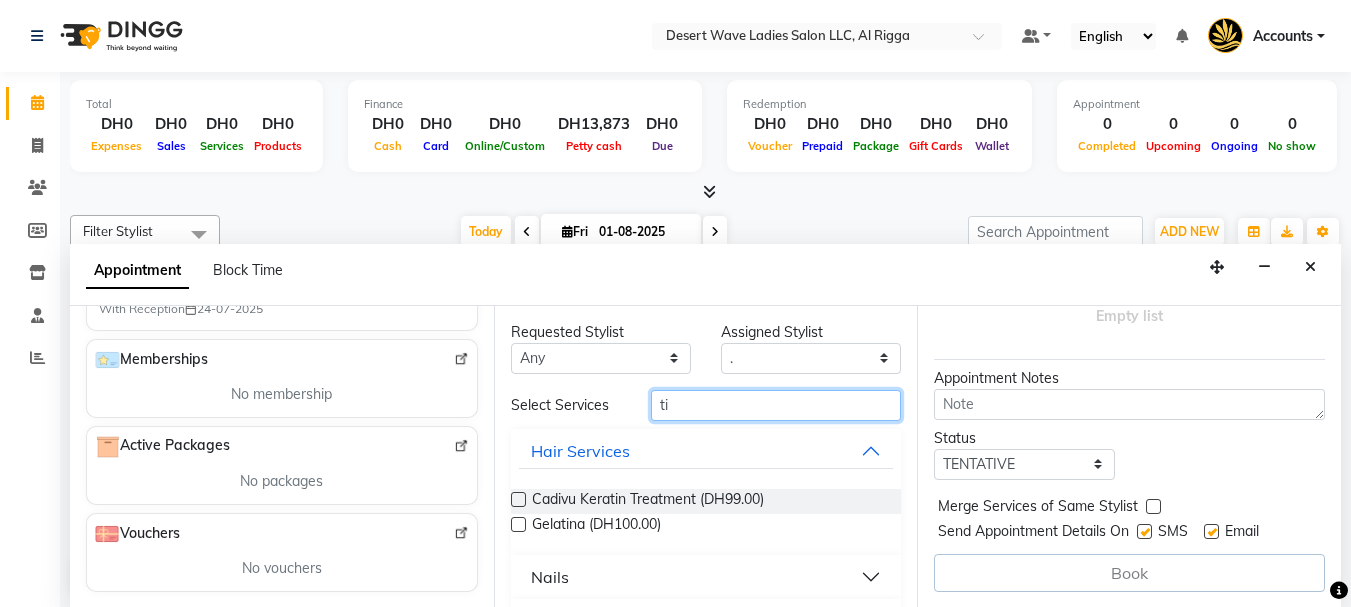 type on "t" 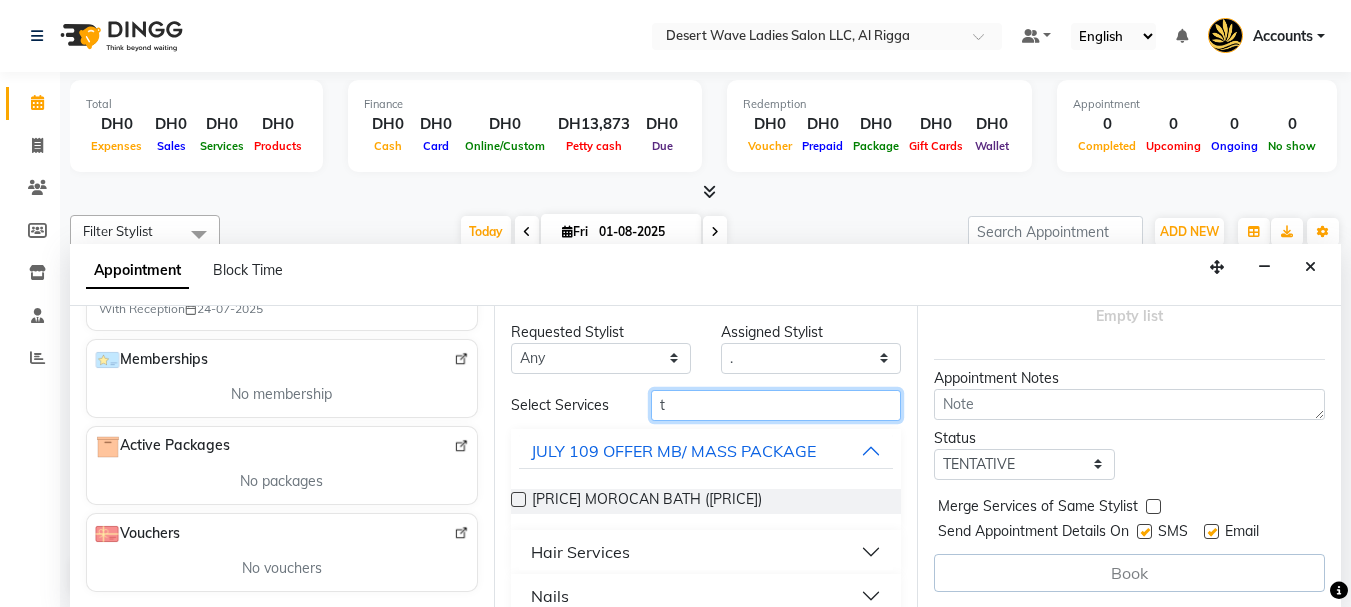 type 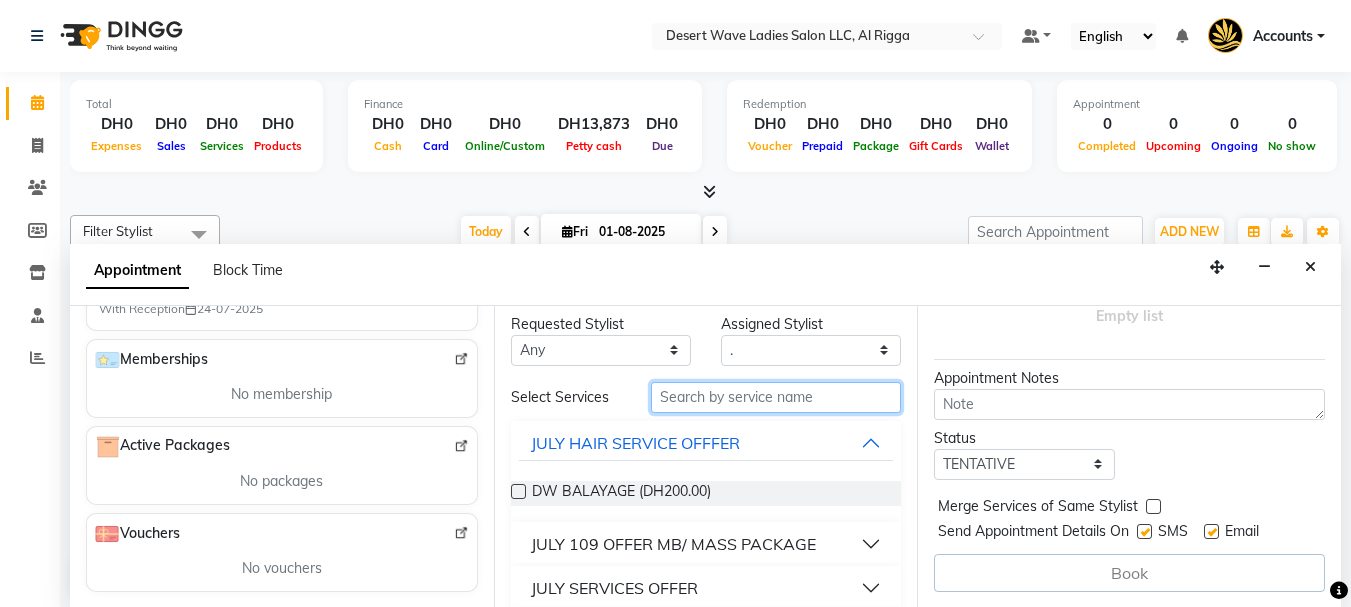 scroll, scrollTop: 0, scrollLeft: 0, axis: both 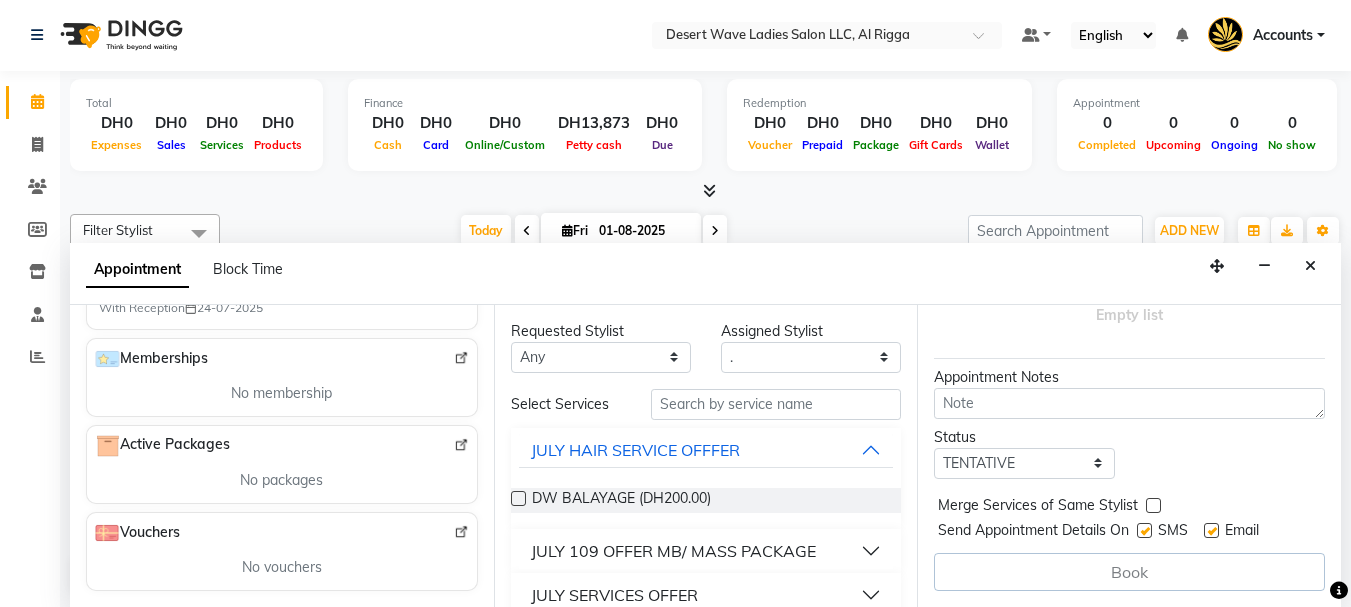 click on "Book" at bounding box center (1129, 572) 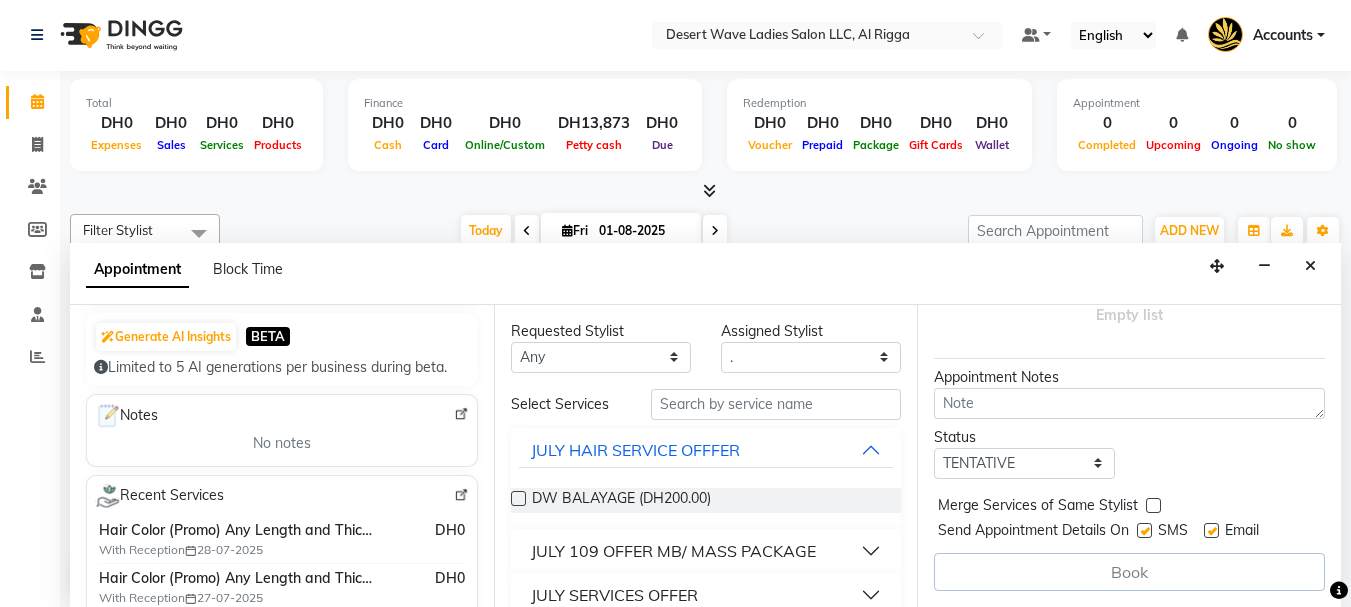 scroll, scrollTop: 136, scrollLeft: 0, axis: vertical 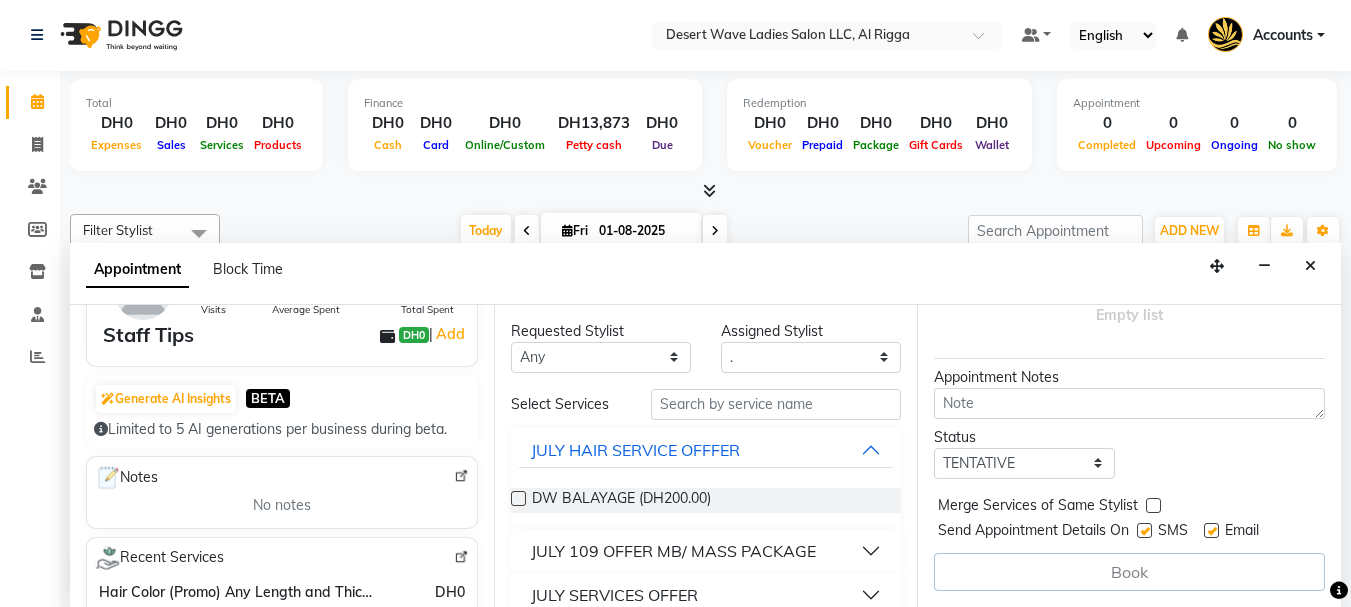 click on "No notes" at bounding box center [282, 505] 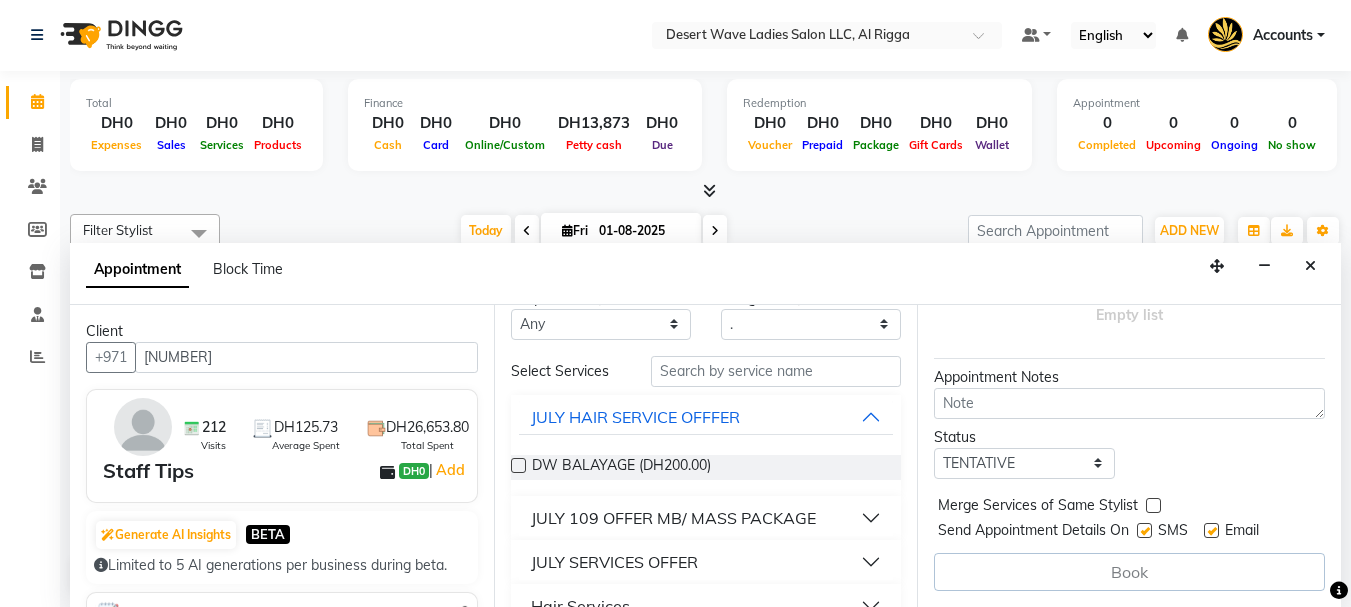 scroll, scrollTop: 0, scrollLeft: 0, axis: both 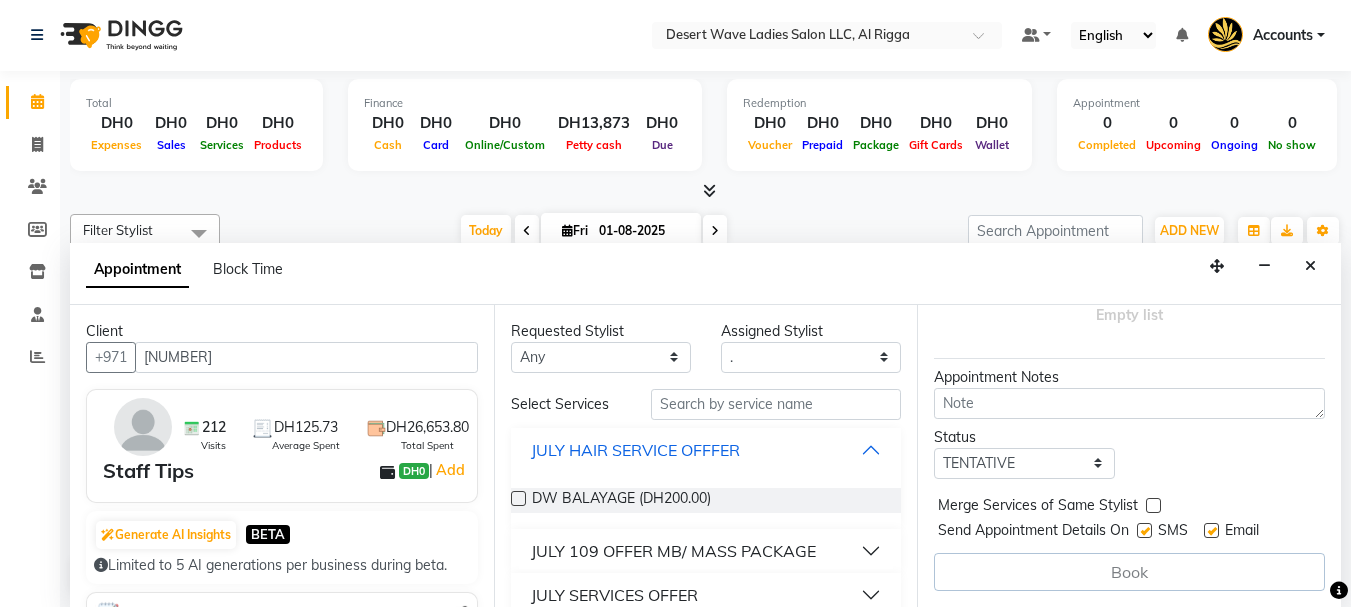 click on "JULY HAIR SERVICE OFFFER" at bounding box center (706, 450) 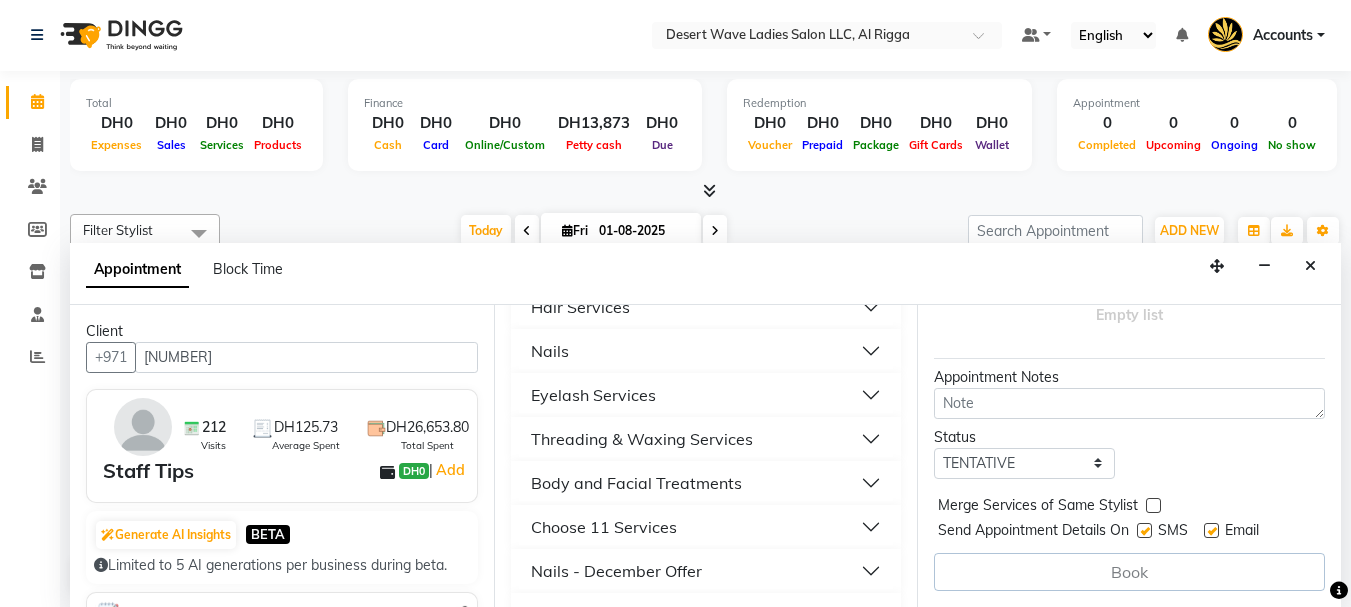 scroll, scrollTop: 0, scrollLeft: 0, axis: both 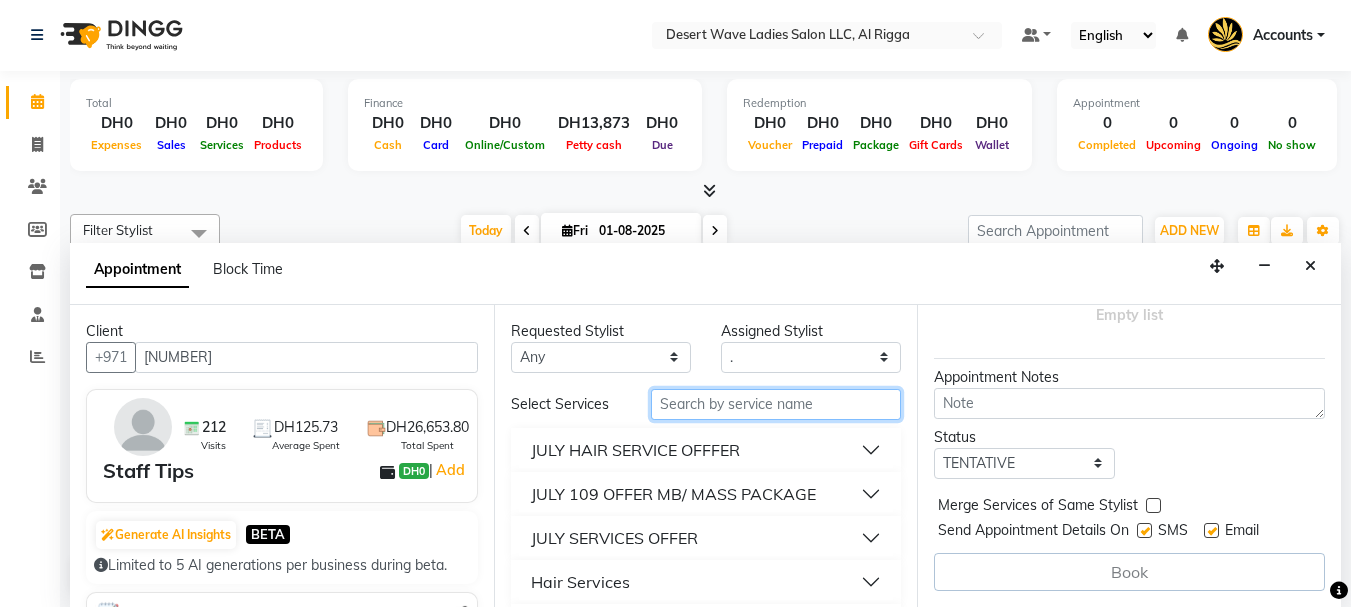 click at bounding box center (776, 404) 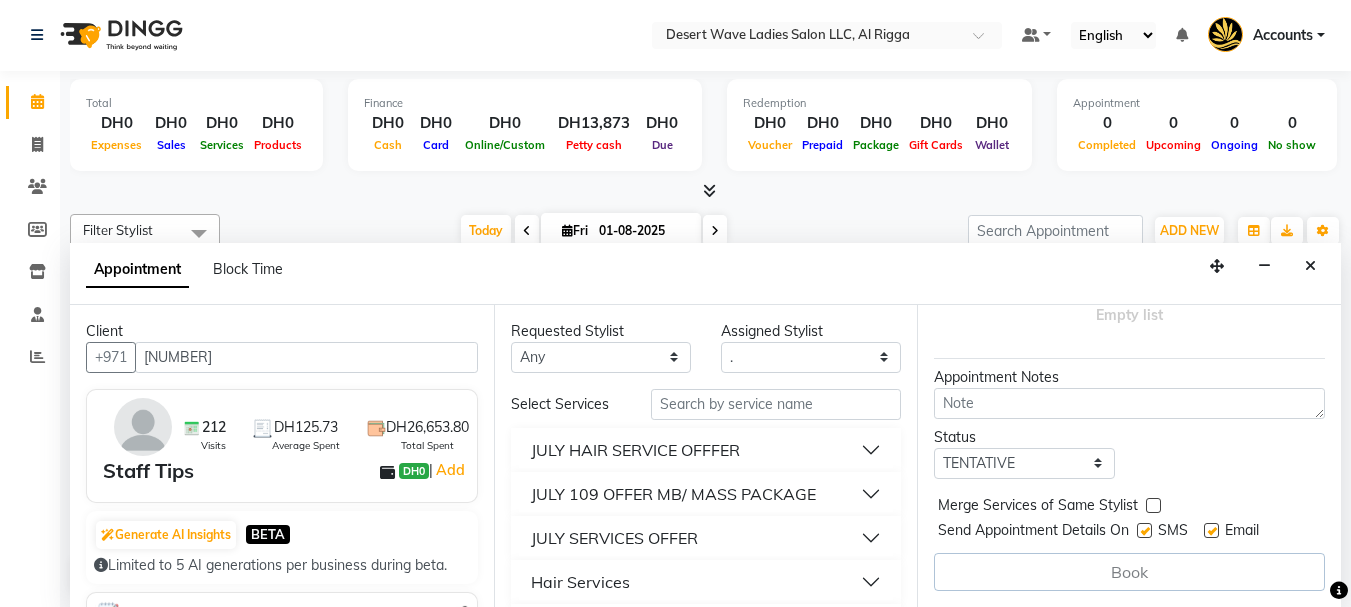 click on "Appointment Block Time" at bounding box center (705, 274) 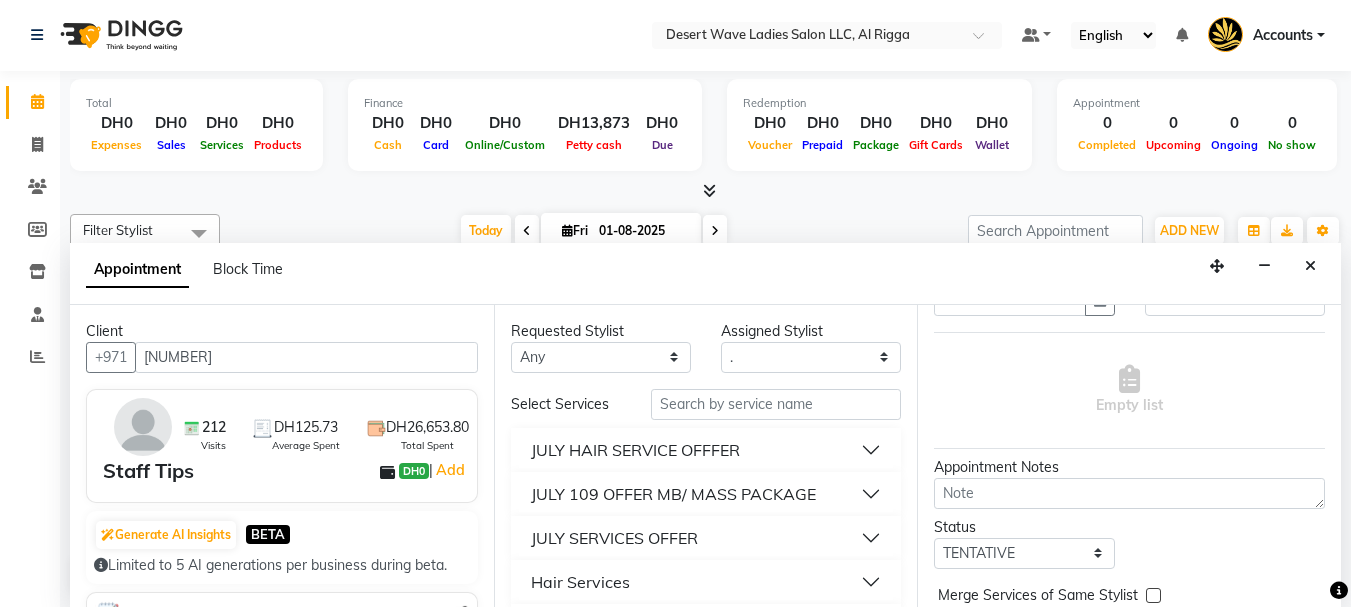 scroll, scrollTop: 0, scrollLeft: 0, axis: both 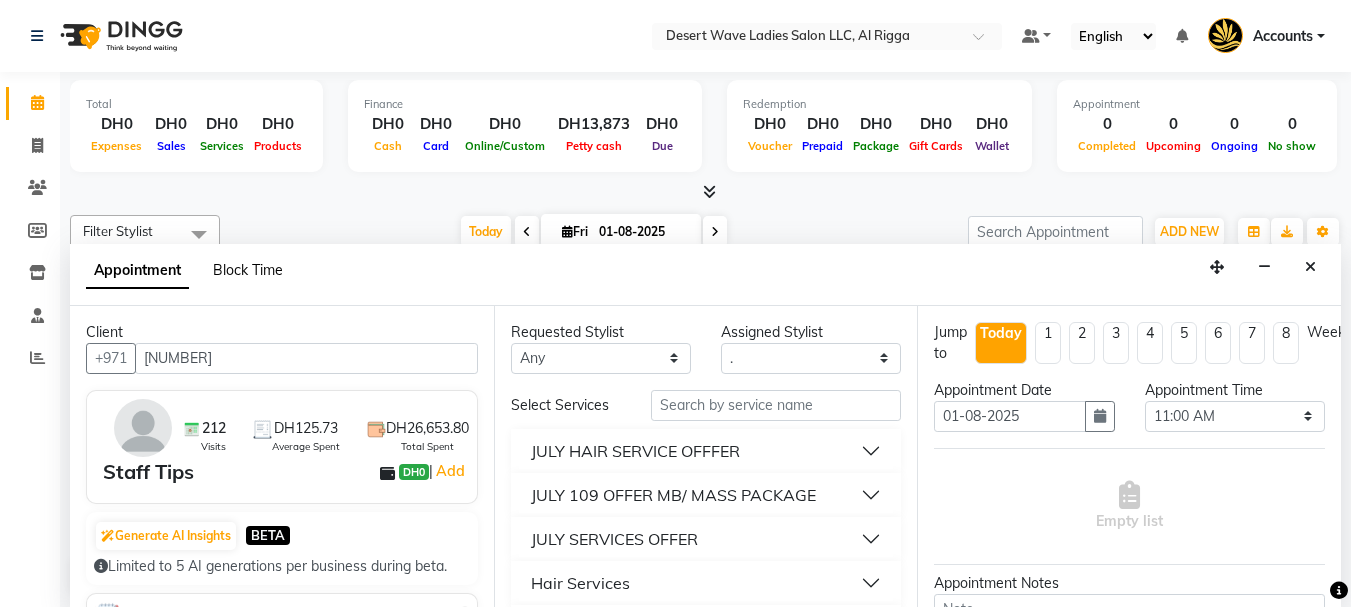 click on "Block Time" at bounding box center [248, 270] 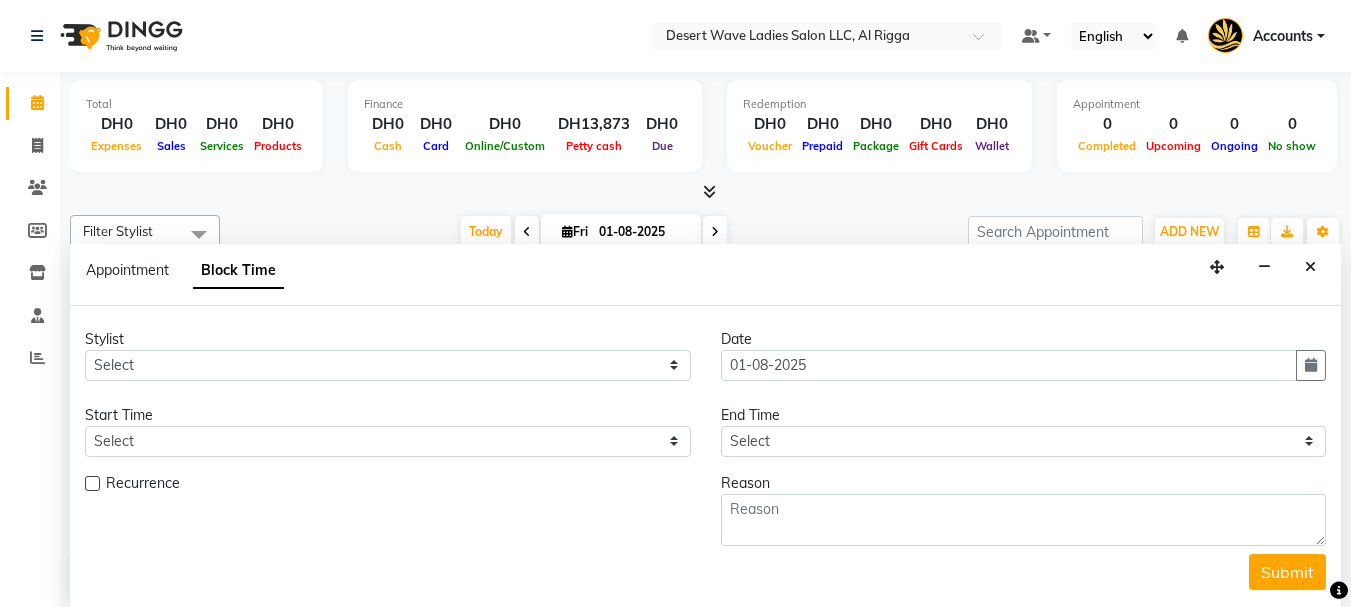 scroll, scrollTop: 529, scrollLeft: 0, axis: vertical 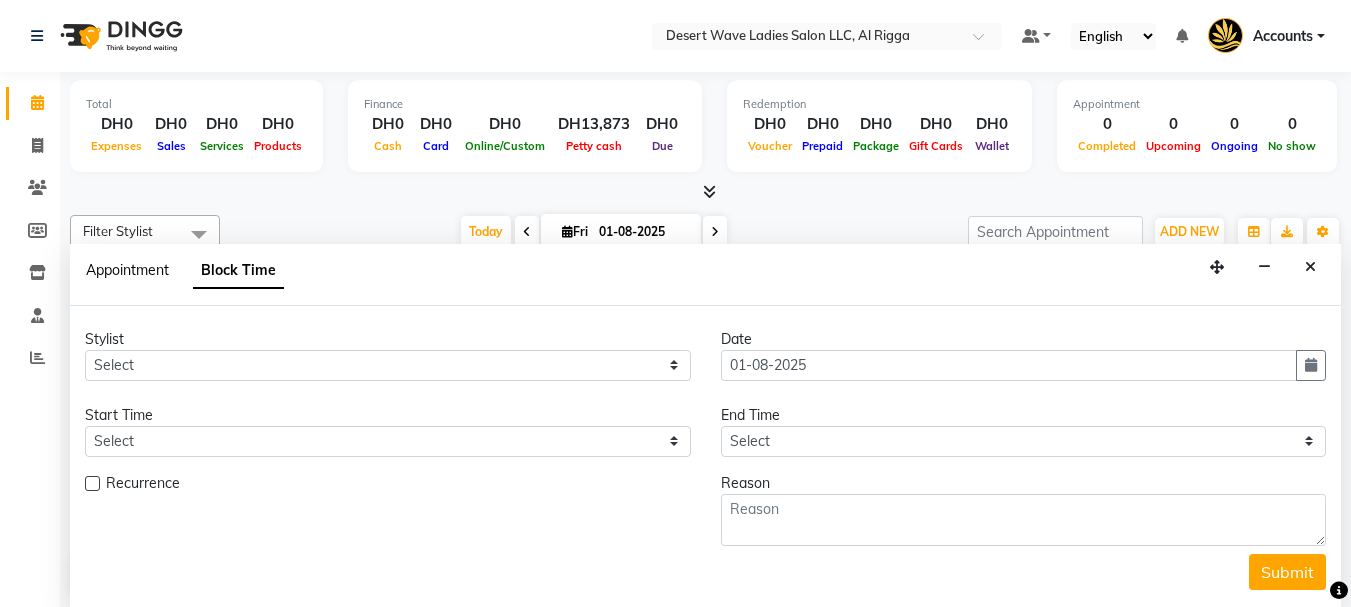 click on "Appointment" at bounding box center (127, 270) 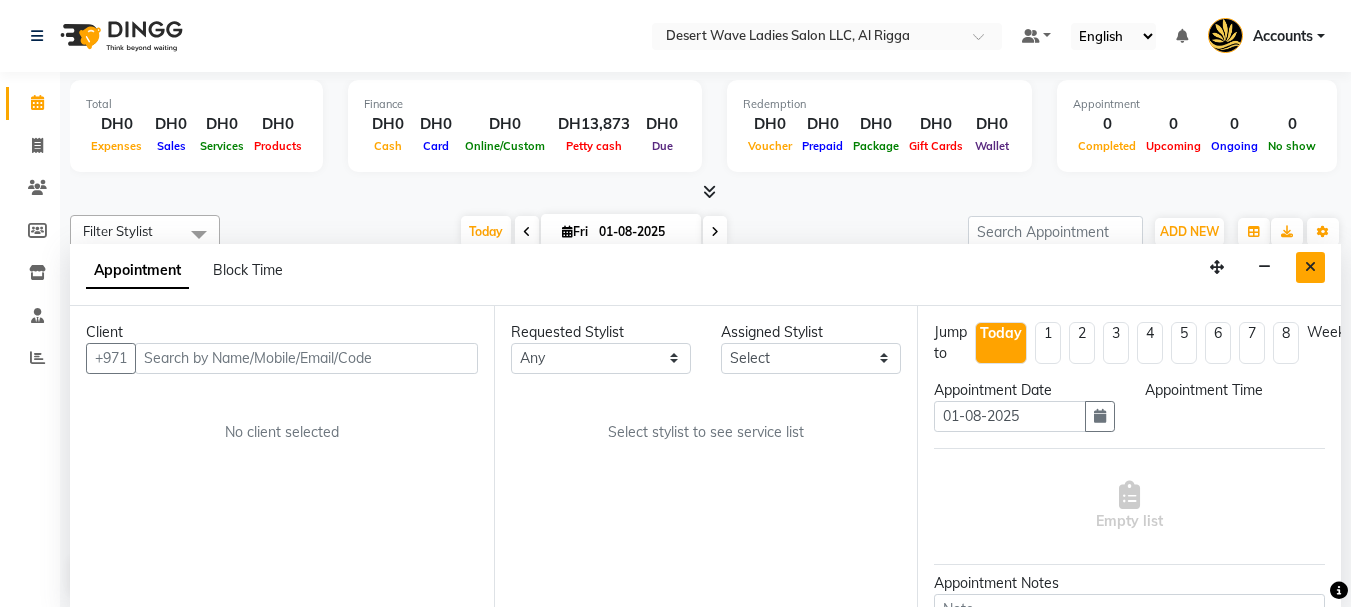 click at bounding box center (1310, 267) 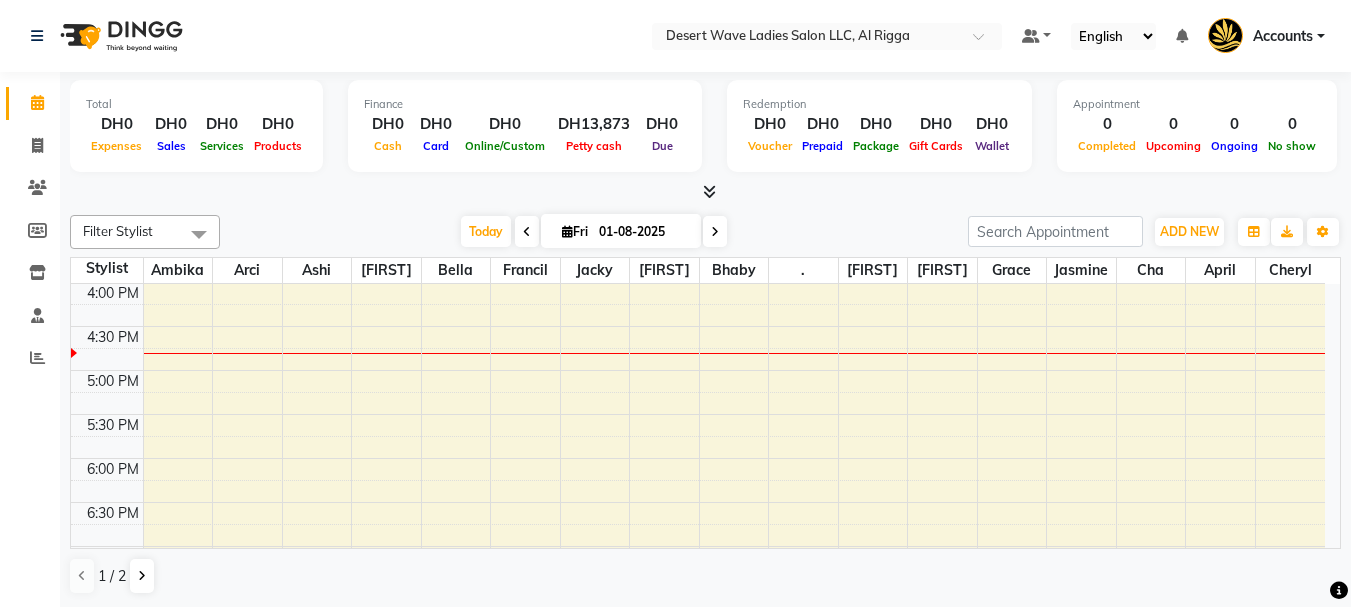 click on "10:00 AM 10:30 AM 11:00 AM 11:30 AM 12:00 PM 12:30 PM 1:00 PM 1:30 PM 2:00 PM 2:30 PM 3:00 PM 3:30 PM 4:00 PM 4:30 PM 5:00 PM 5:30 PM 6:00 PM 6:30 PM 7:00 PM 7:30 PM 8:00 PM 8:30 PM 9:00 PM 9:30 PM 10:00 PM 10:30 PM 11:00 PM 11:30 PM" at bounding box center (698, 370) 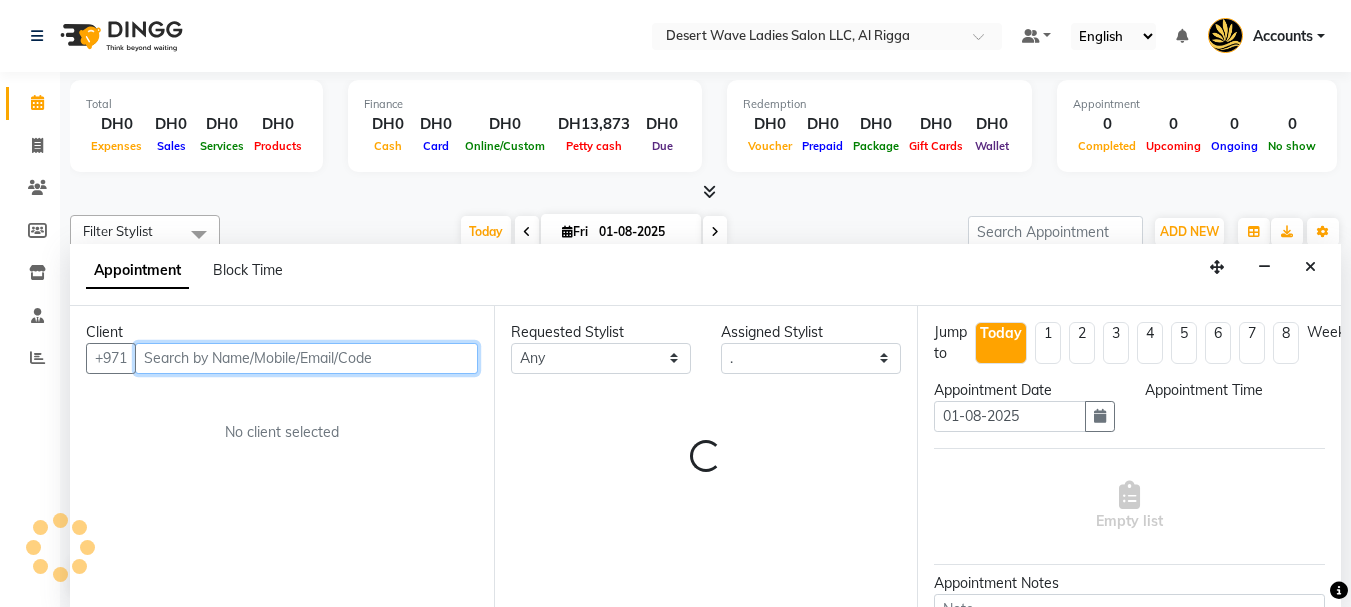 select on "960" 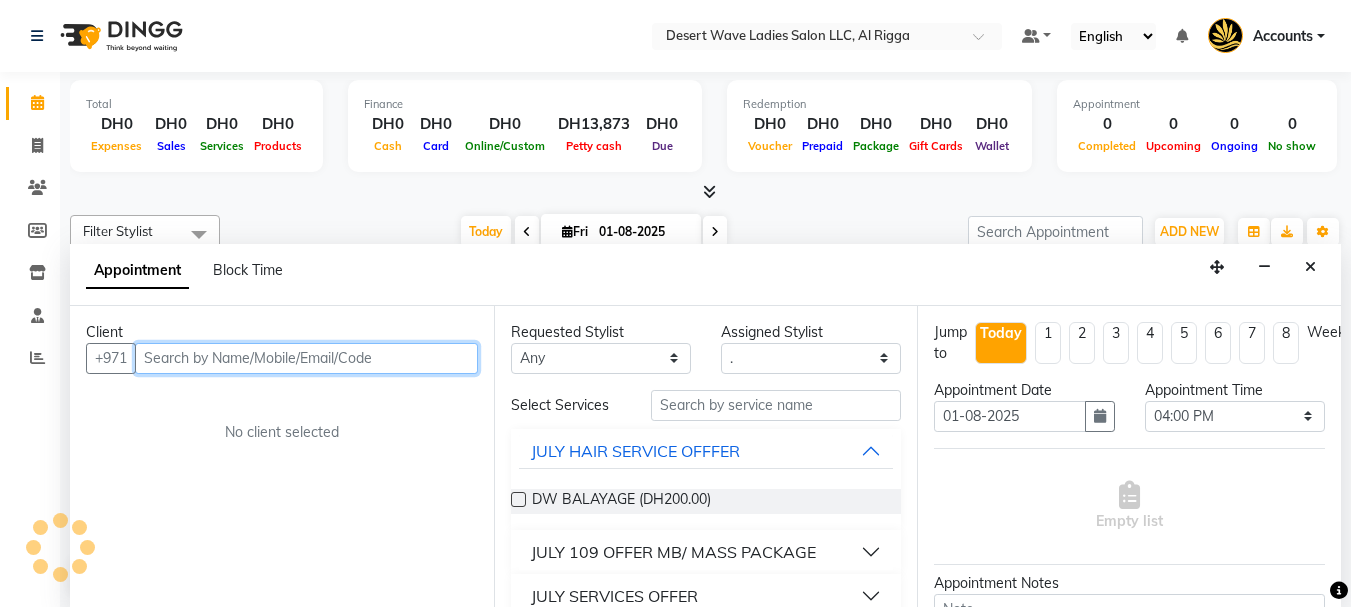 scroll, scrollTop: 1, scrollLeft: 0, axis: vertical 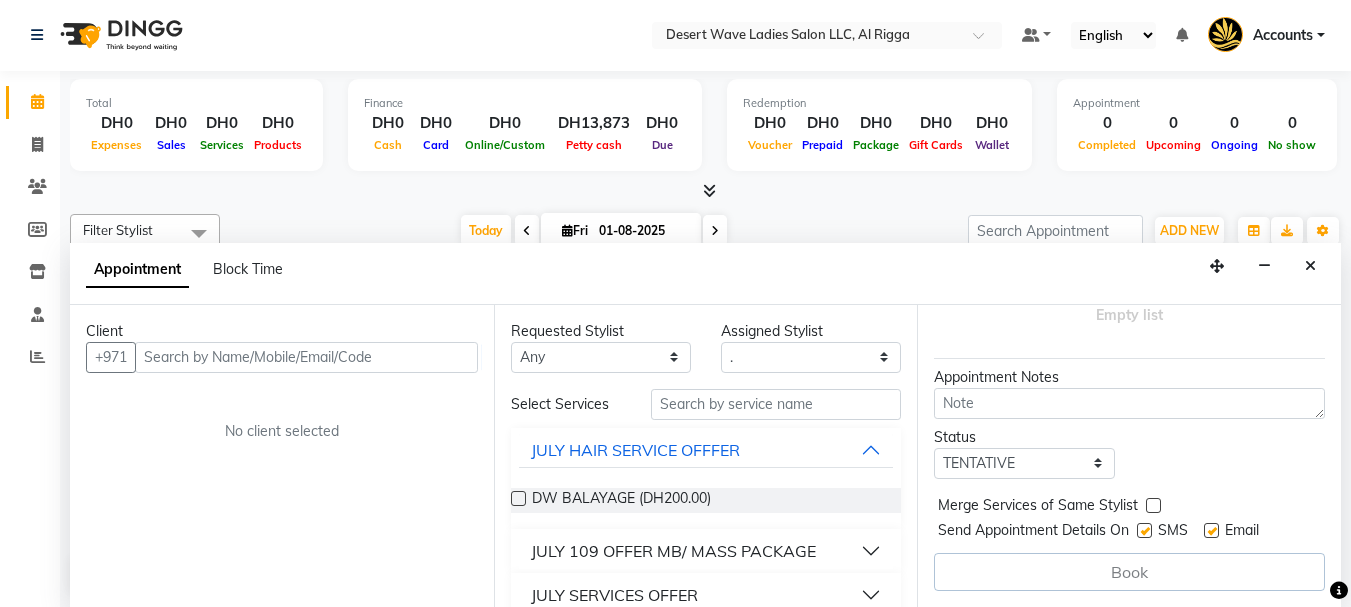 click on "Book" at bounding box center (1129, 572) 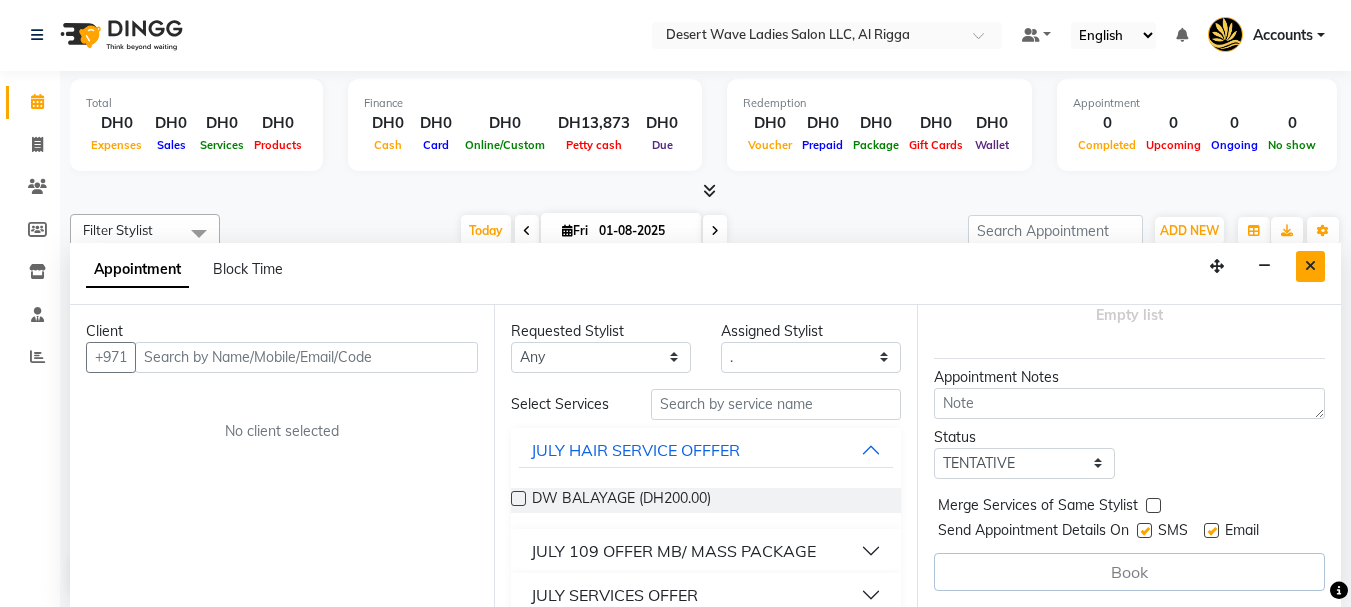 click at bounding box center [1310, 266] 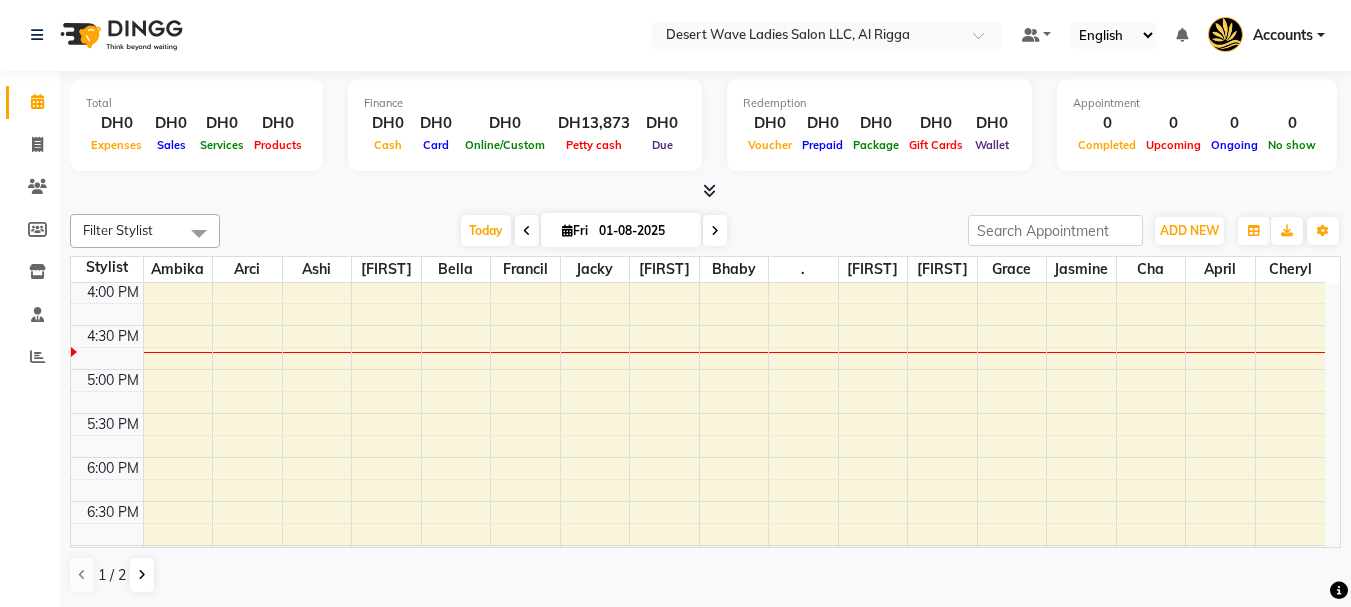 click on "Filter Stylist Select All . Ambika Angie april Arci Ashi Bella Bhaby Cecil Cha Cheryl Elena Francil Grace Jacky Jasmine Jean Joane jocelyn Mae Mailene Nicole Nithi Roshelle Sopia Vangie Winie Yvonne Group By  Staff View   Room View  View as Vertical  Vertical - Week View  Horizontal  Horizontal - Week View  List  Toggle Dropdown Calendar Settings Manage Tags   Arrange Stylists   Reset Stylists  Full Screen  Show Available Stylist  Appointment Form Zoom 100% Staff/Room Display Count 17 Stylist Ambika Arci Ashi Angie Bella Francil Jacky Cecil Bhaby . Elena" 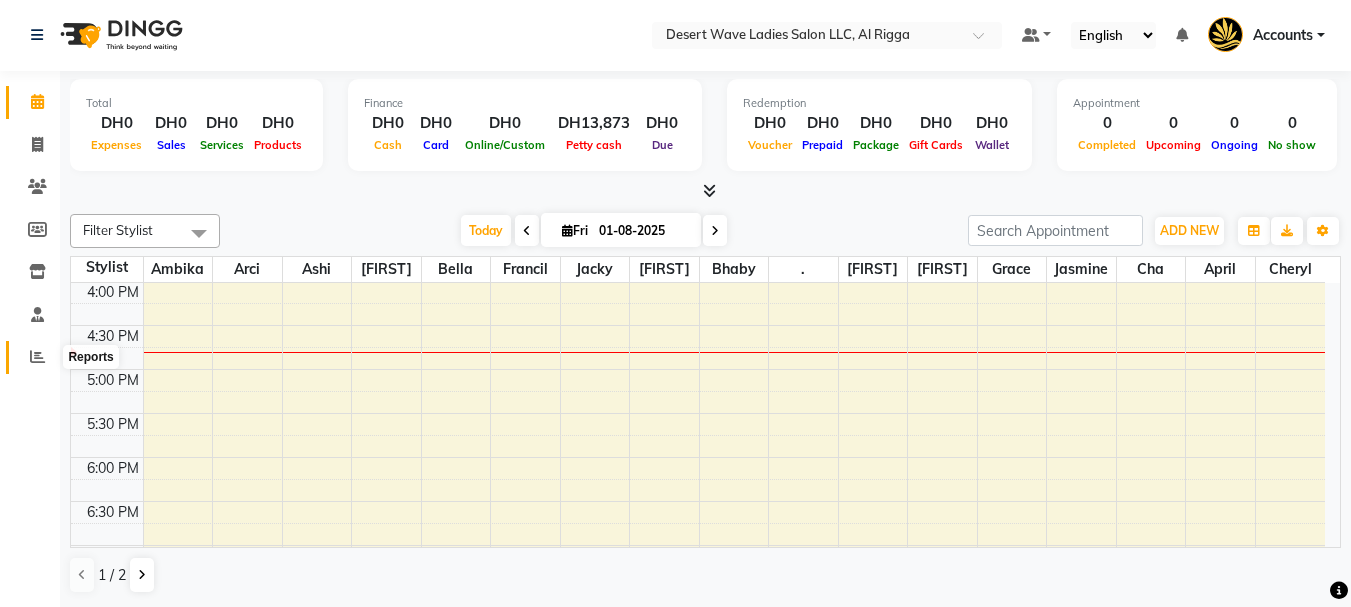 click 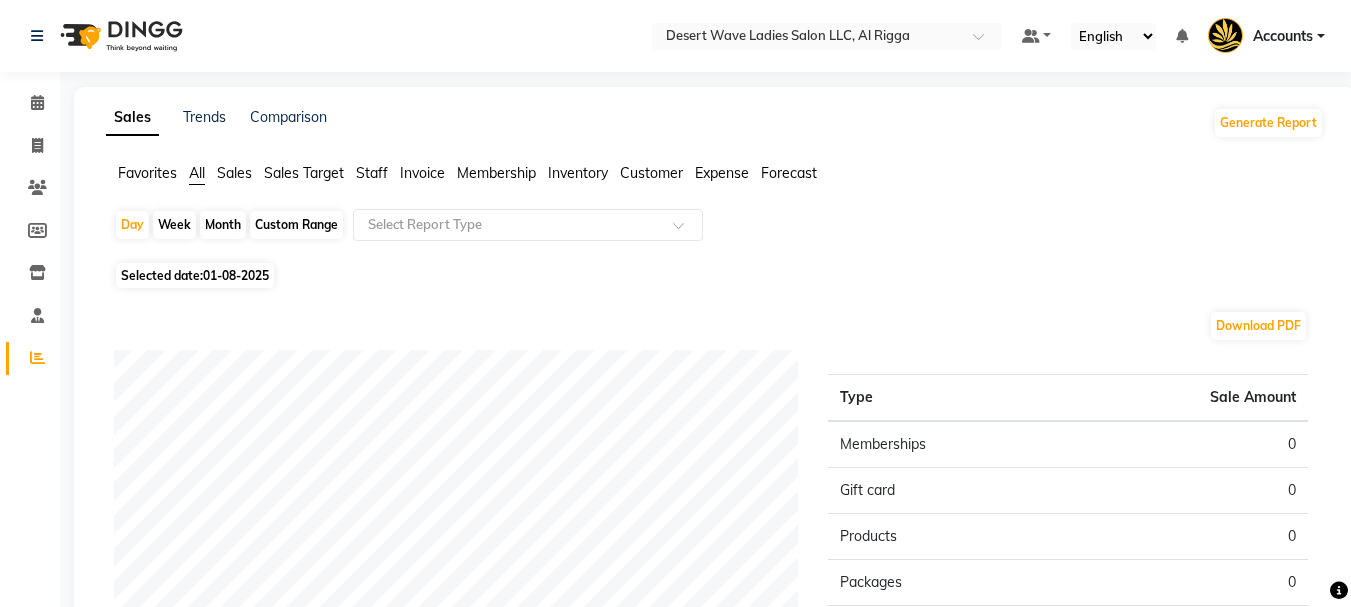 scroll, scrollTop: 300, scrollLeft: 0, axis: vertical 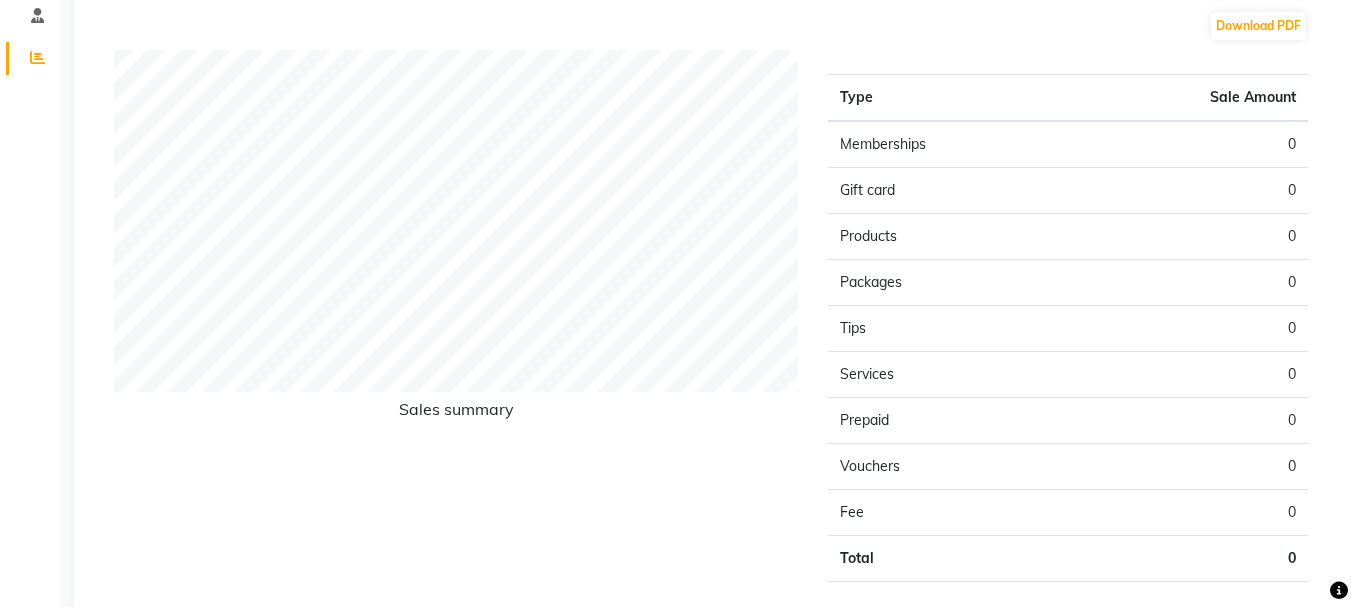 click on "Tips" 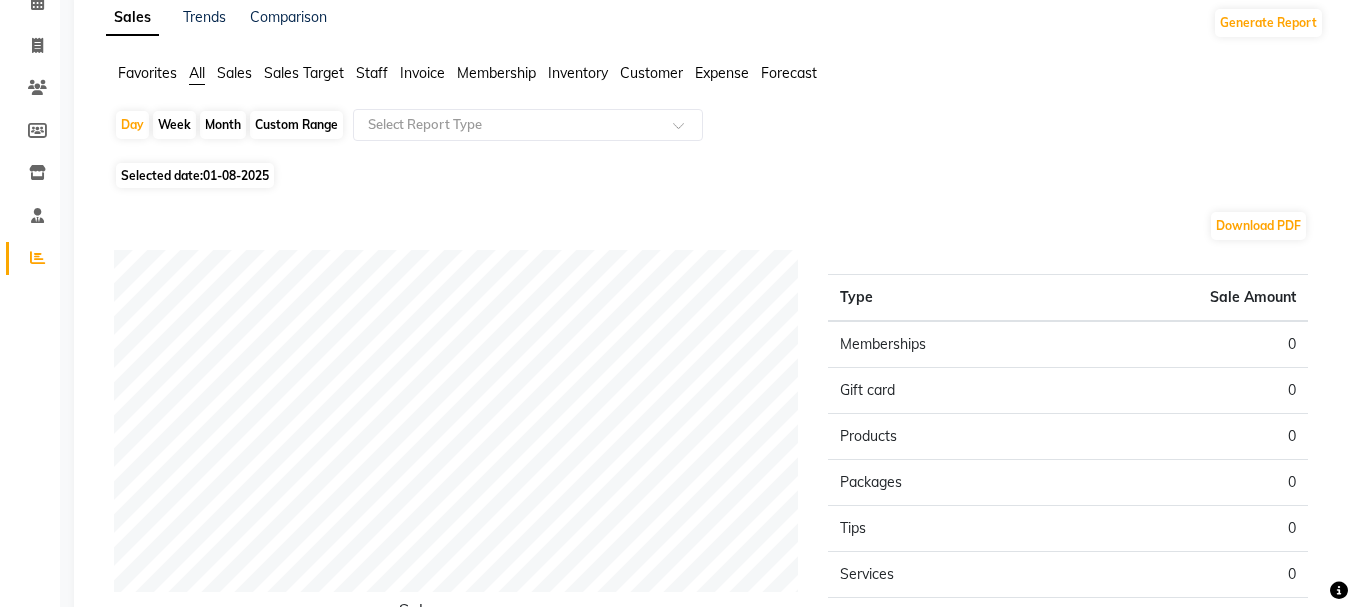 click on "Tips" 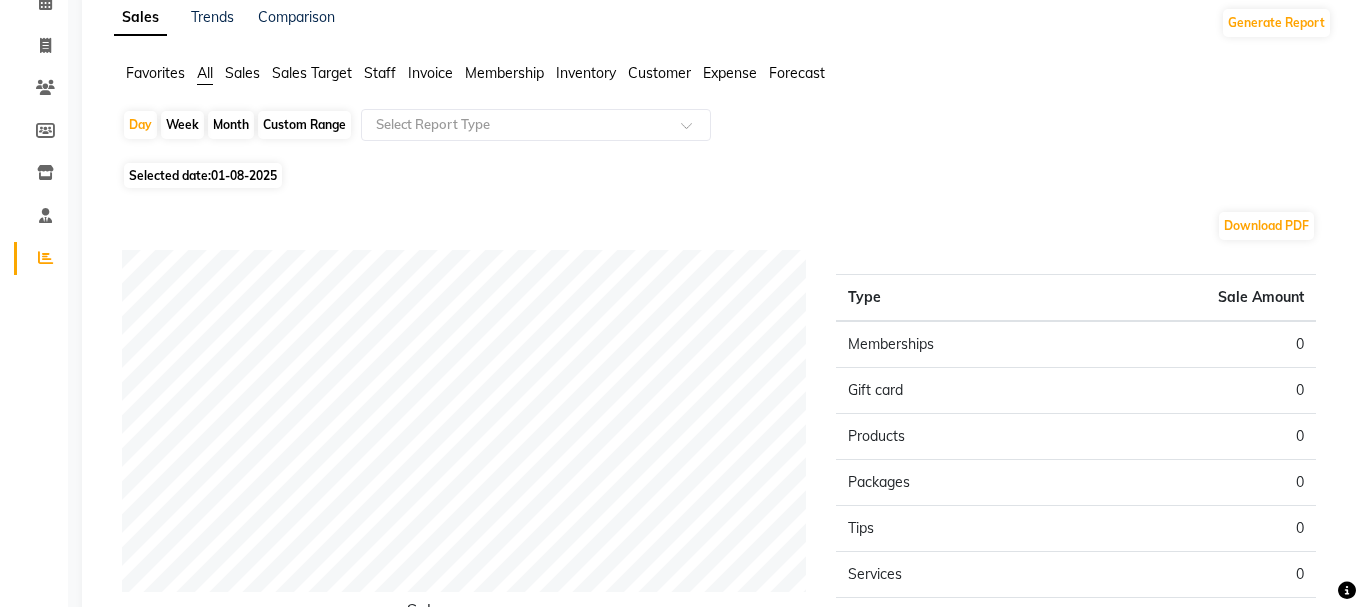 scroll, scrollTop: 0, scrollLeft: 0, axis: both 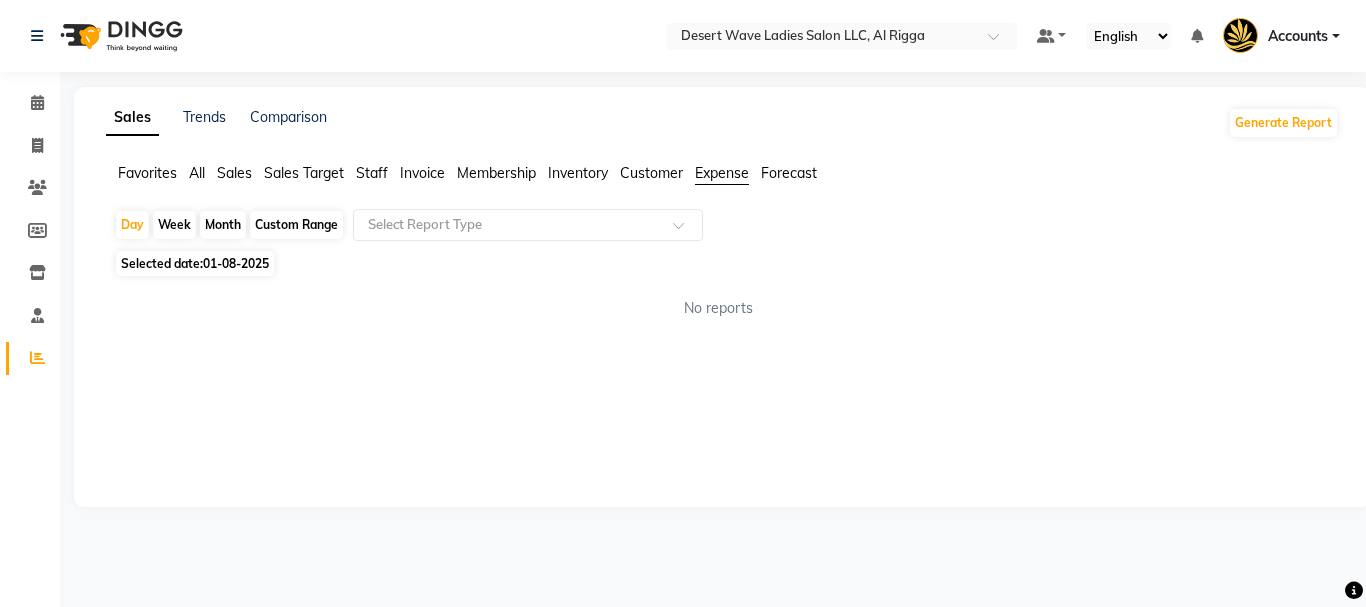 click on "Invoice" 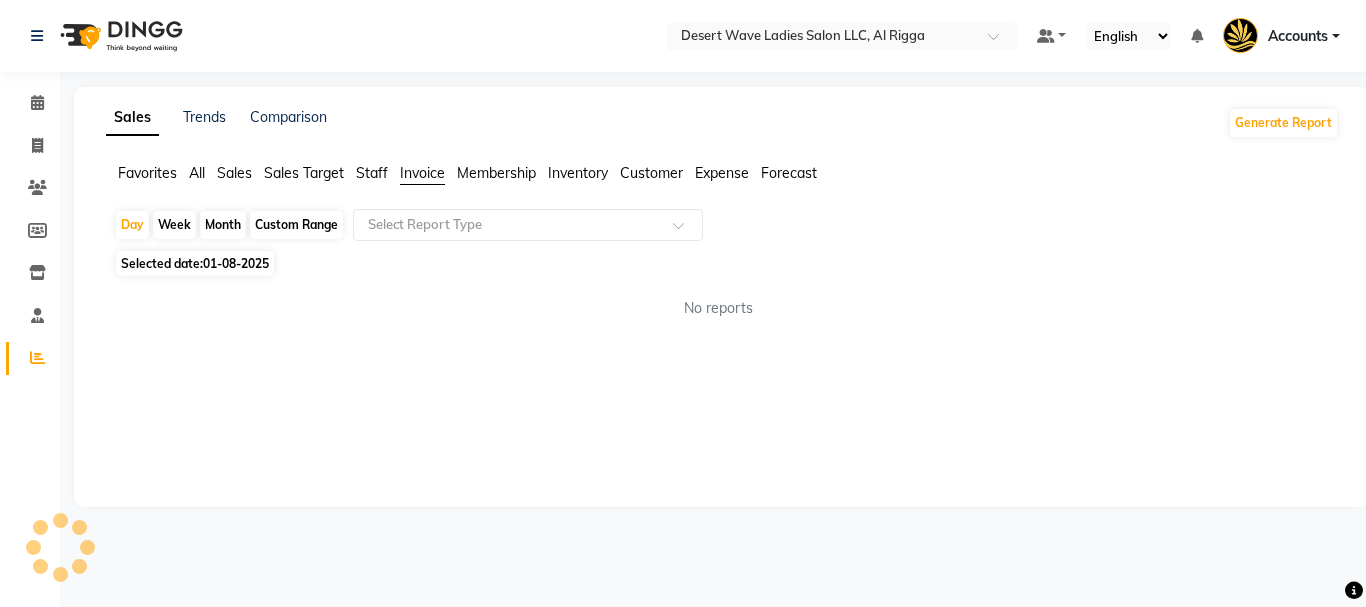 click on "Invoice" 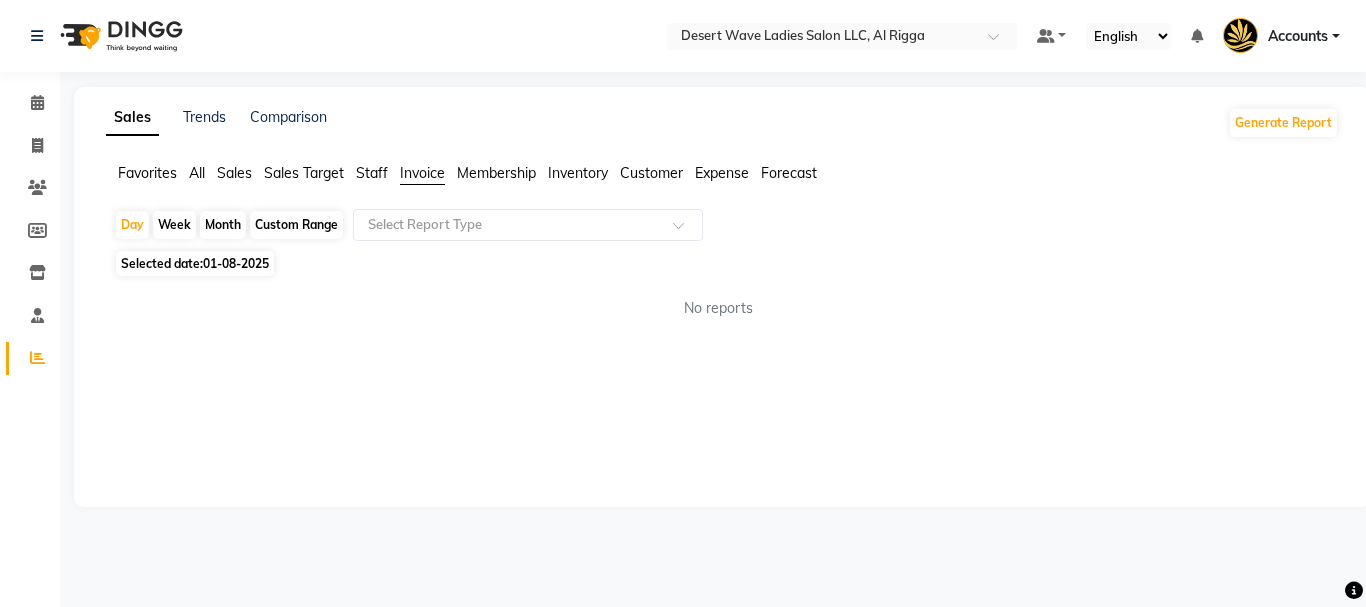 click on "01-08-2025" 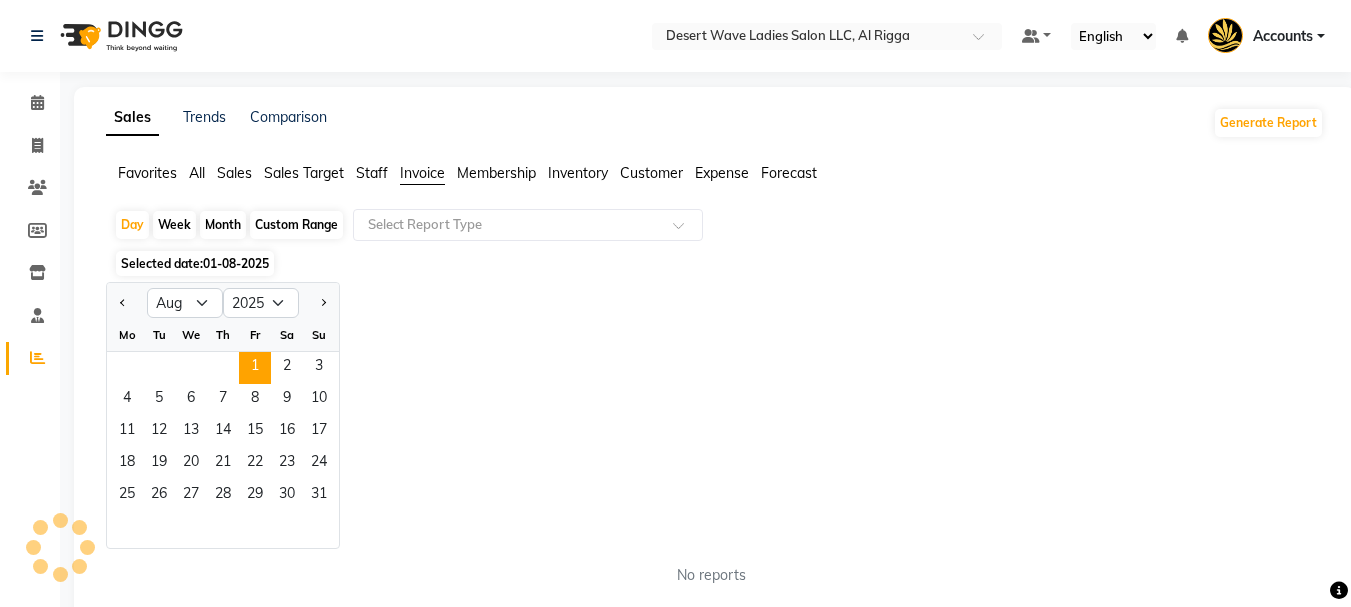 click on "Month" 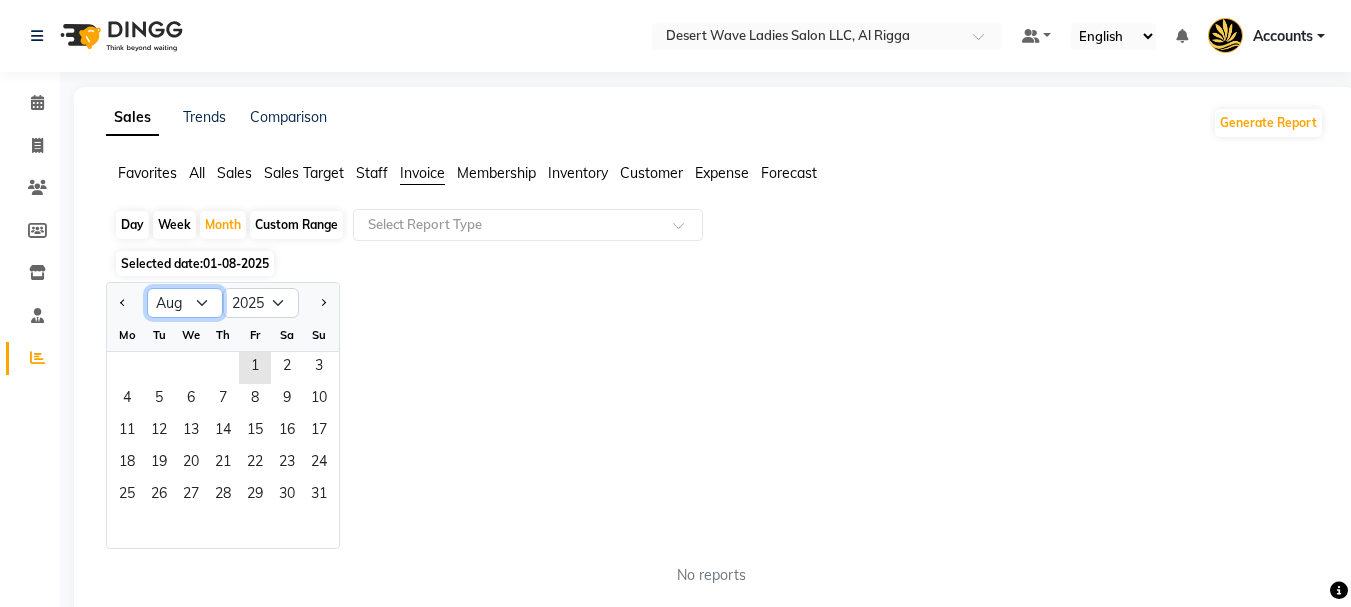 click on "Jan Feb Mar Apr May Jun Jul Aug Sep Oct Nov Dec" 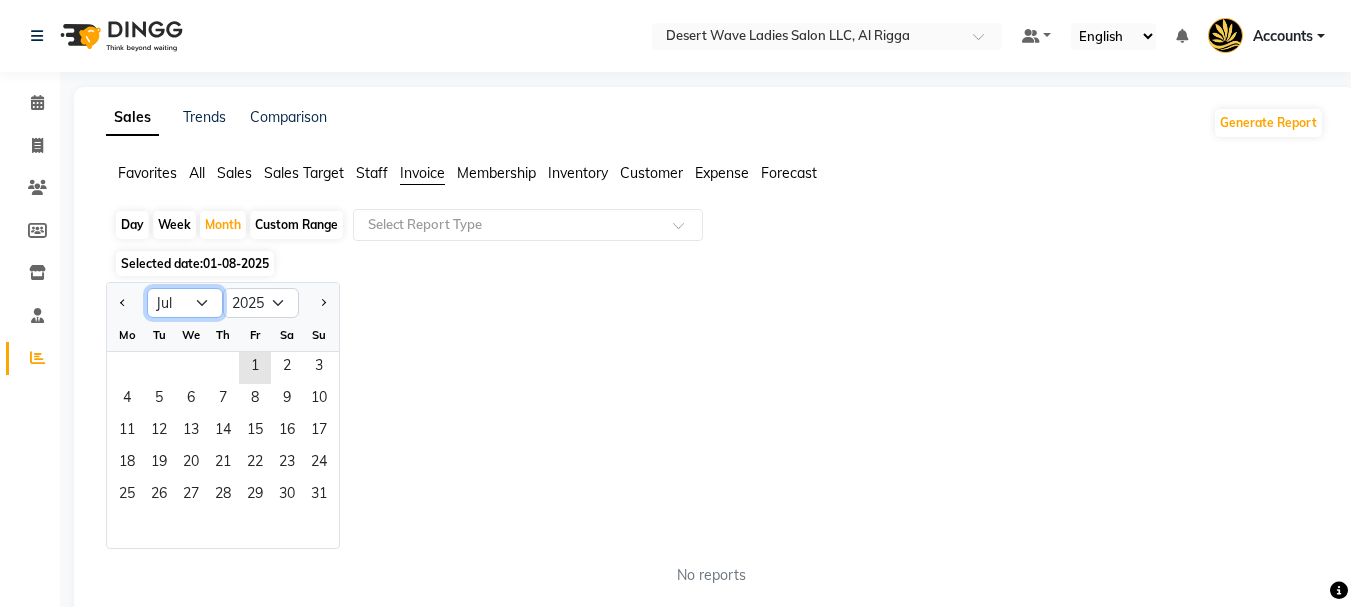 click on "Jan Feb Mar Apr May Jun Jul Aug Sep Oct Nov Dec" 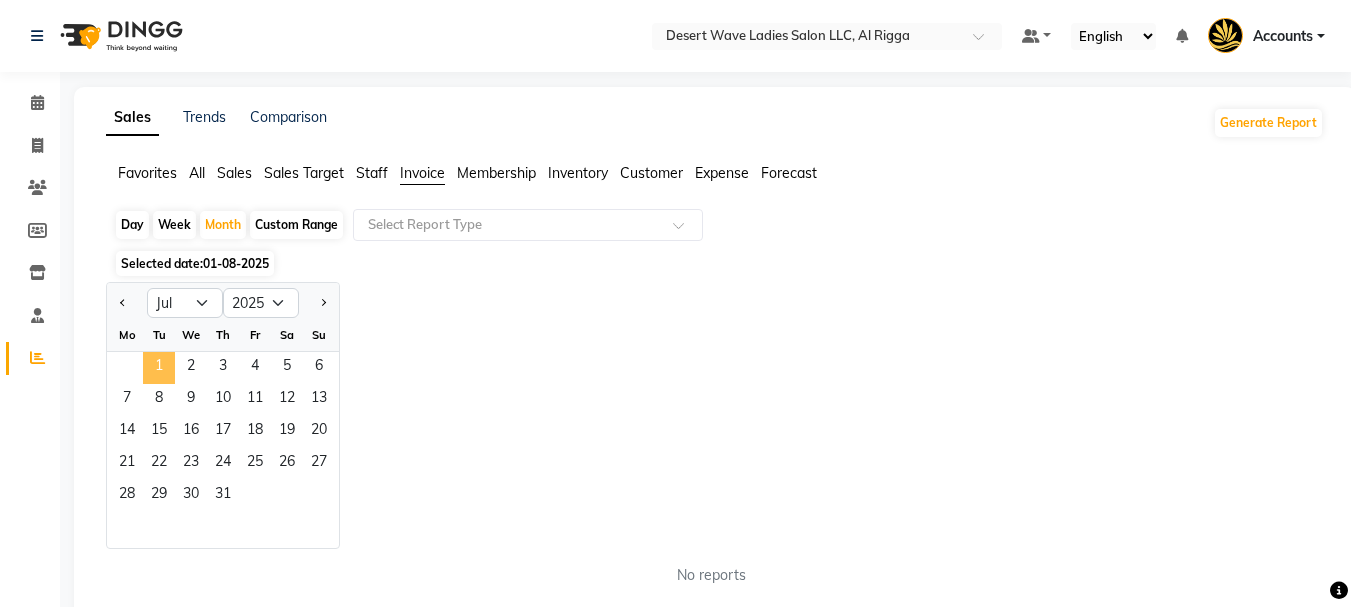 click on "1" 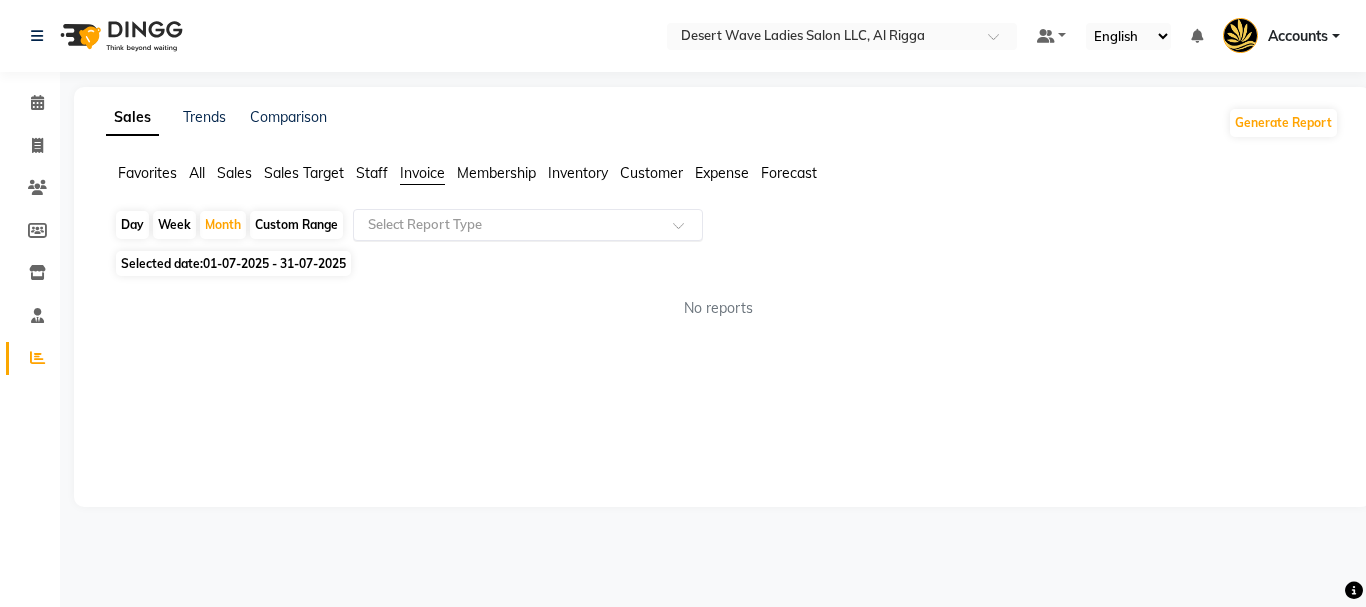 click 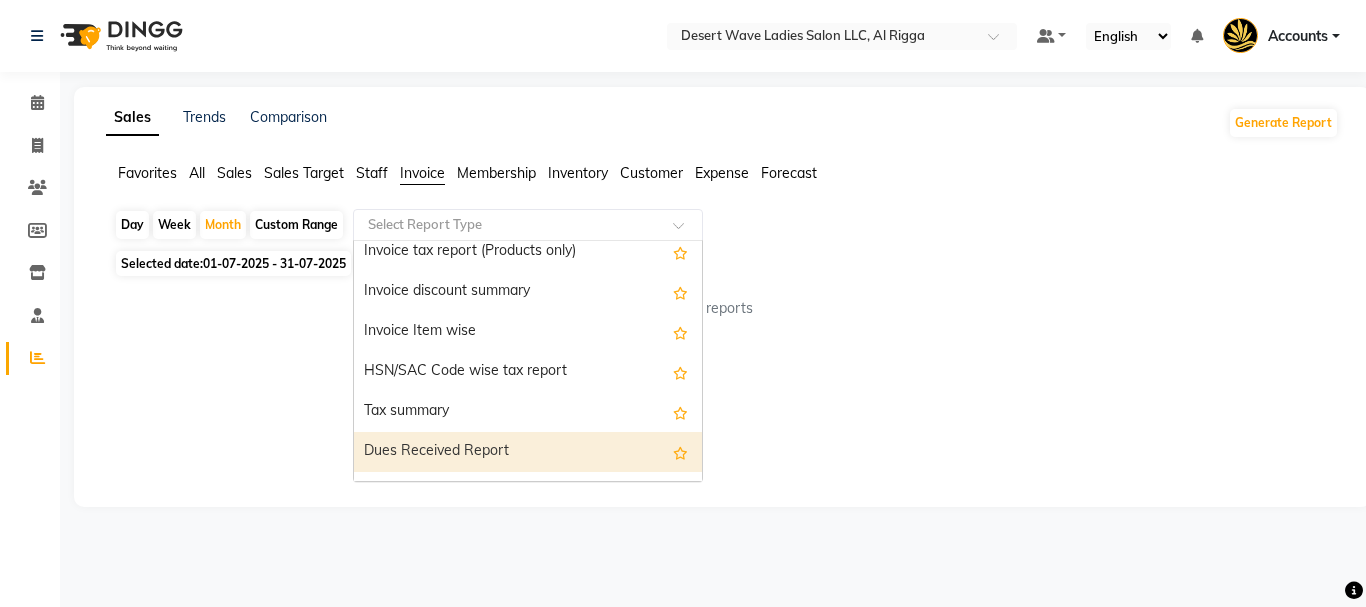 scroll, scrollTop: 0, scrollLeft: 0, axis: both 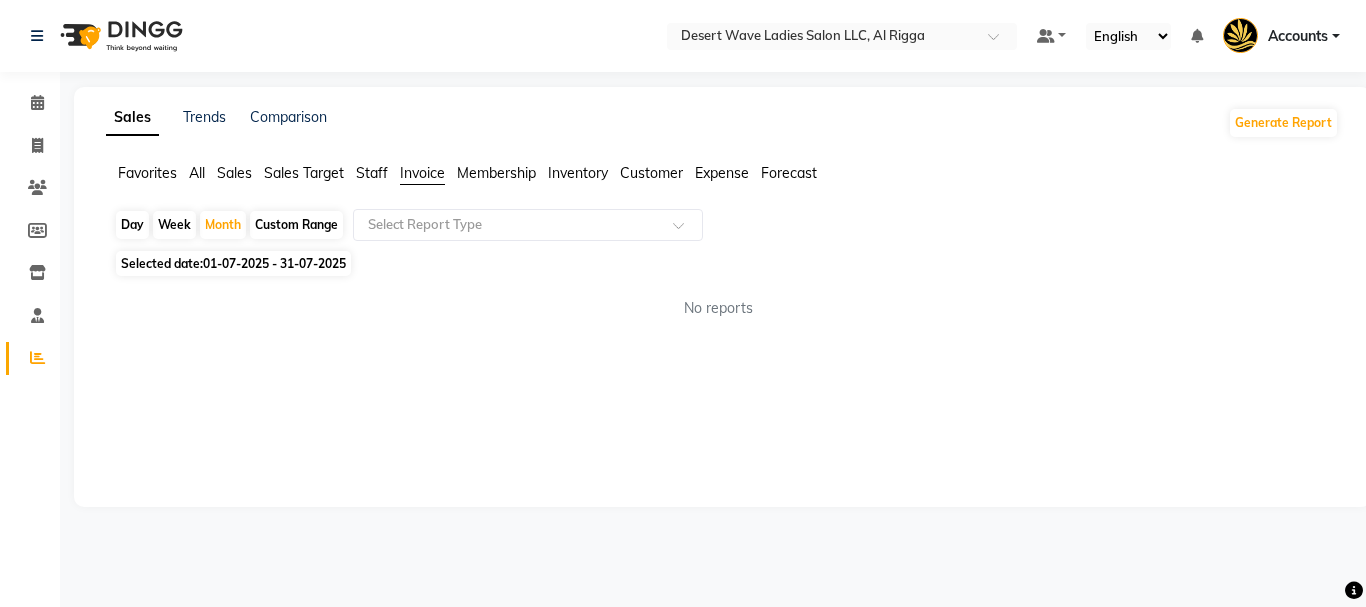 click on "Invoice" 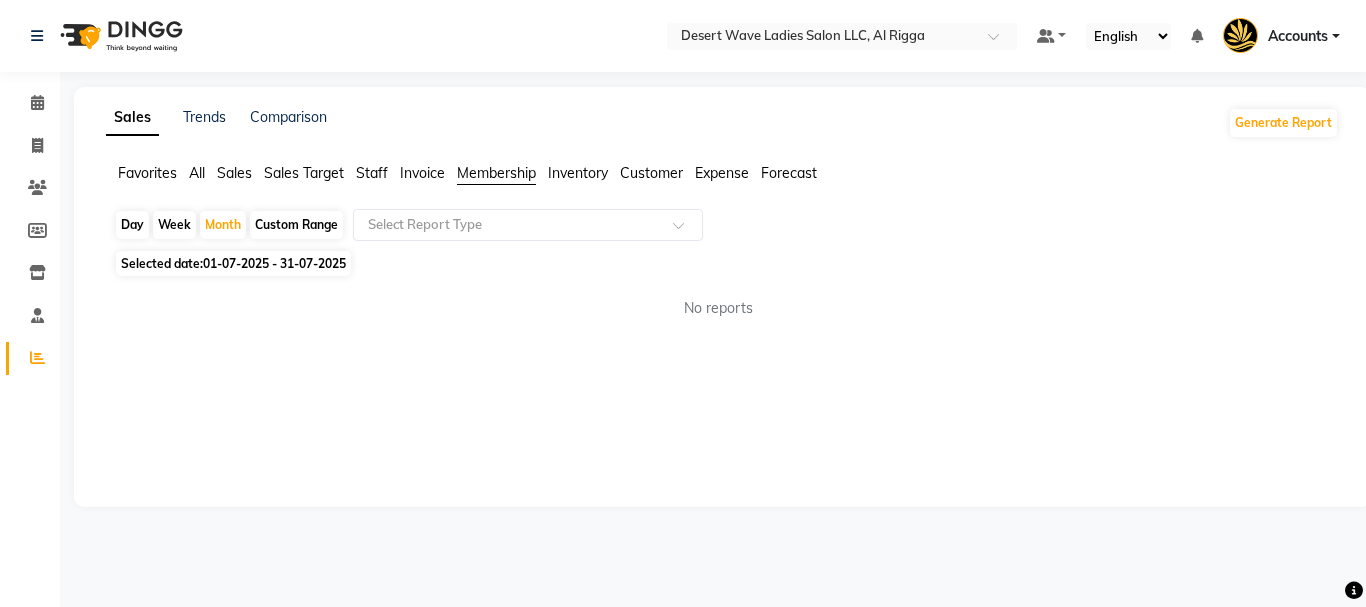 click on "Favorites All Sales Sales Target Staff Invoice Membership Inventory Customer Expense Forecast" 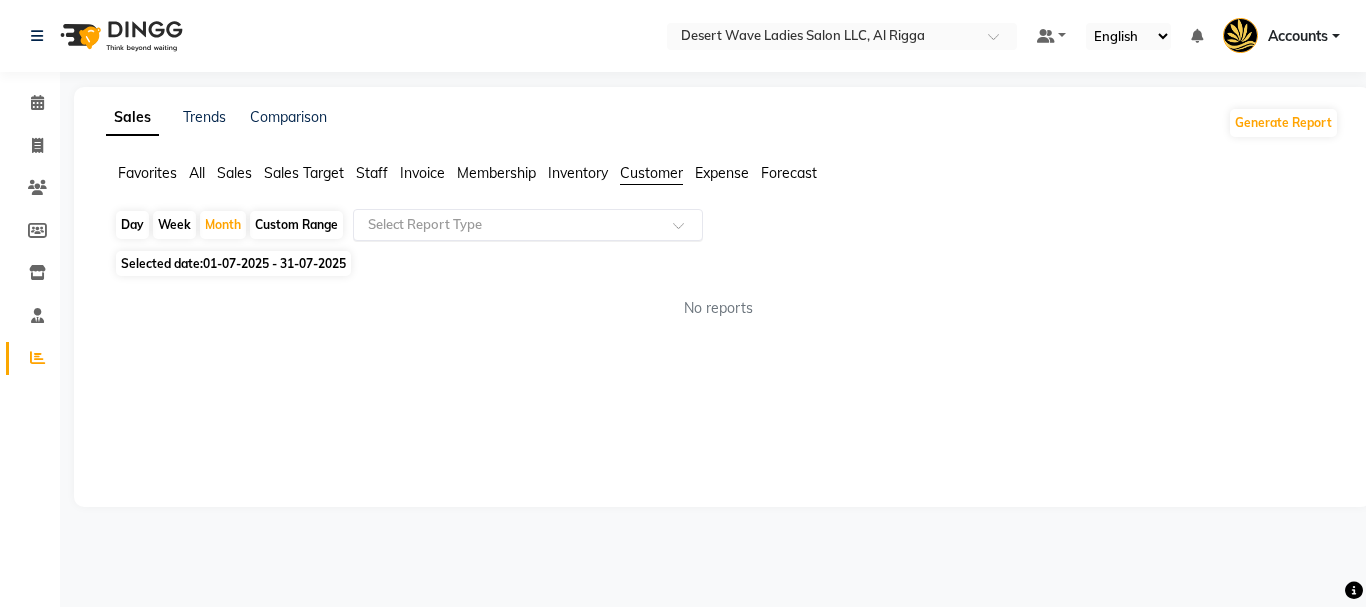 click on "Select Report Type" 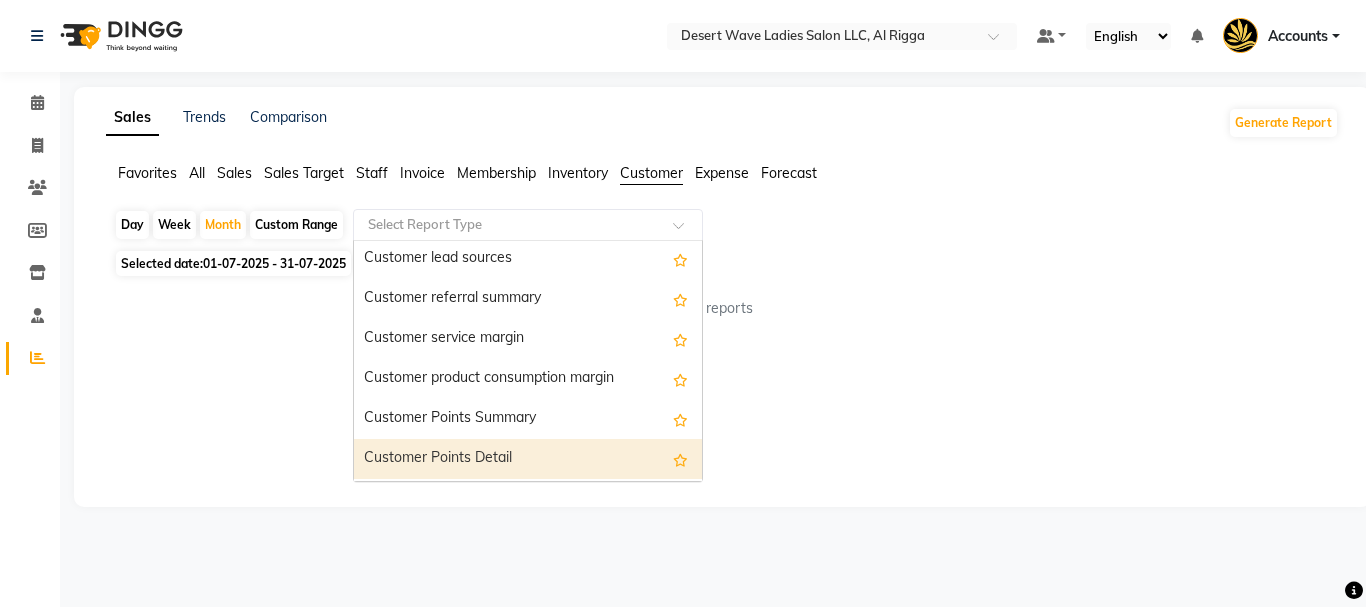 scroll, scrollTop: 280, scrollLeft: 0, axis: vertical 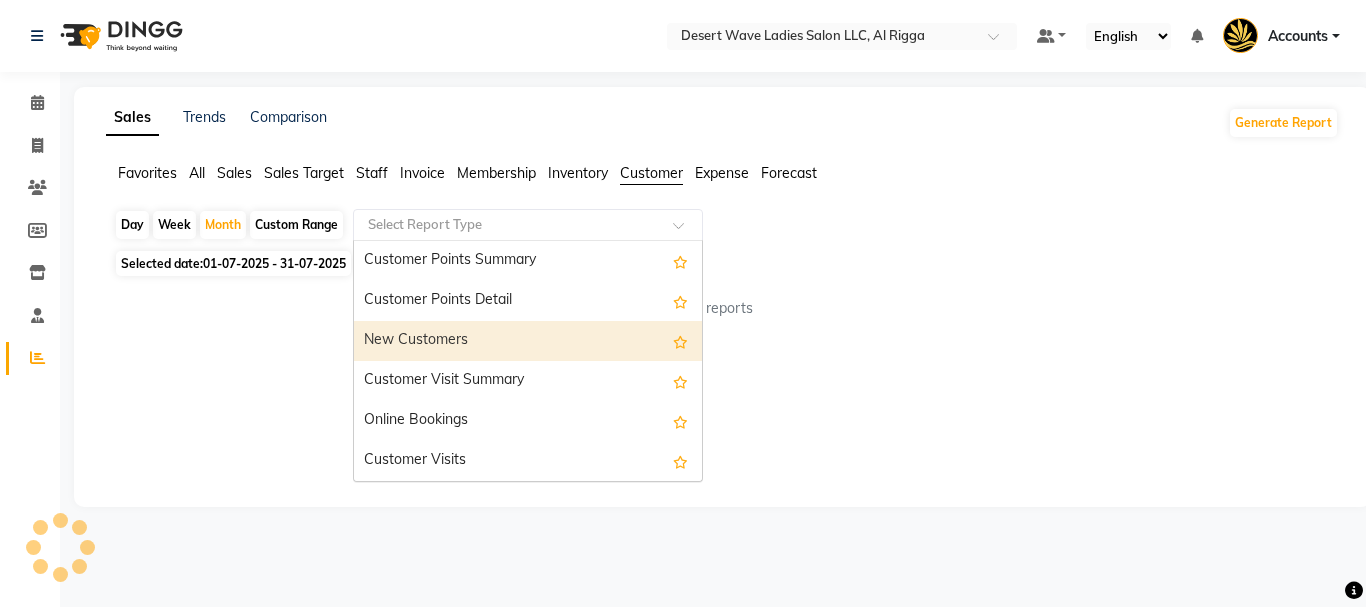 click on "Sales Trends Comparison Generate Report Favorites All Sales Sales Target Staff Invoice Membership Inventory Customer Expense Forecast Day Week Month Custom Range Select Report Type Appointments Wallet balance Lead source summary Customer lead sources Customer referral summary Customer service margin Customer product consumption margin Customer Points Summary Customer Points Detail New Customers Customer Visit Summary Online Bookings Customer Visits Selected date: 01-07-2025 - 31-07-2025 No reports ★ Mark as Favorite Choose how you'd like to save "" report to favorites Save to Personal Favorites: Only you can see this report in your favorites tab. Share with Organization: Everyone in your organization can see this report in their favorites tab. Save to Favorites" 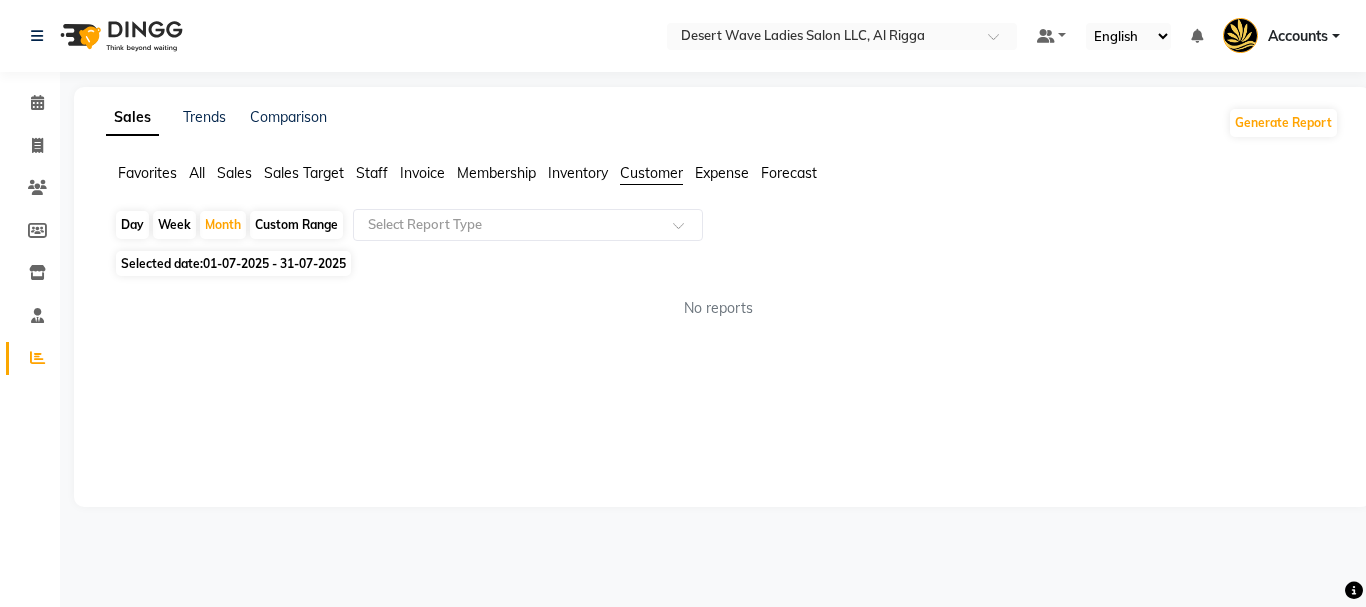 click on "Select Location × Desert Wave Ladies Salon LLC, Al Rigga Default Panel My Panel English ENGLISH Español العربية मराठी हिंदी ગુજરાતી தமிழ் 中文 Notifications nothing to show Accounts Manage Profile Change Password Sign out Version:3.15.4" 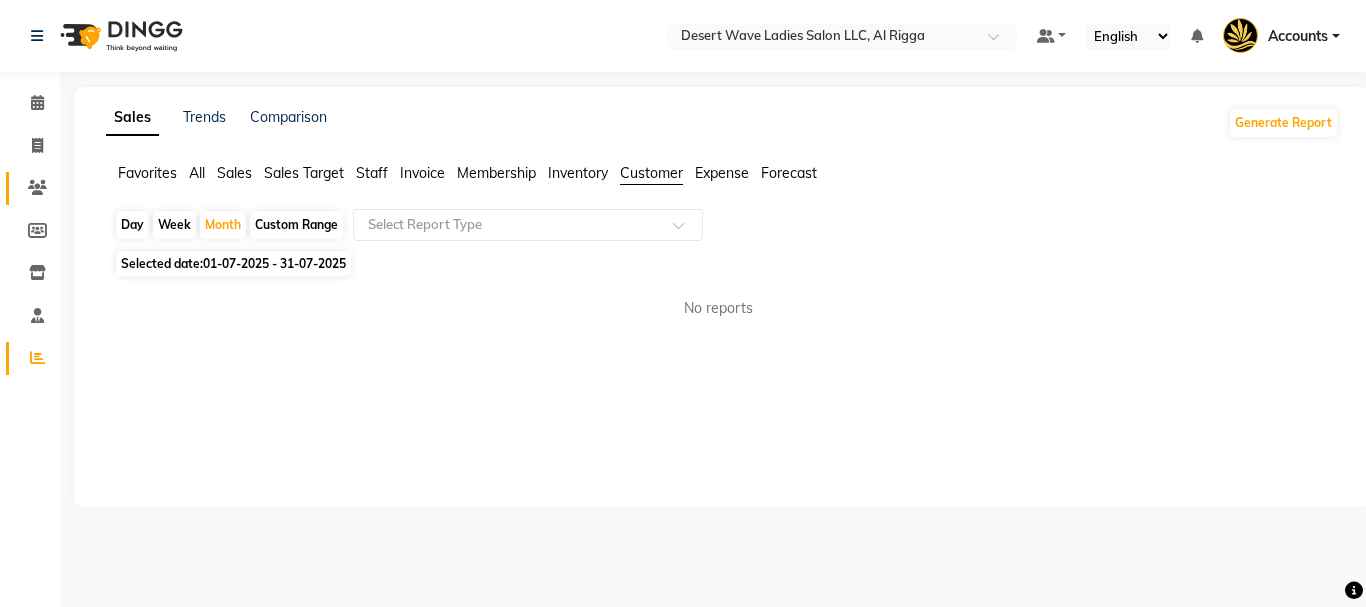click on "Clients" 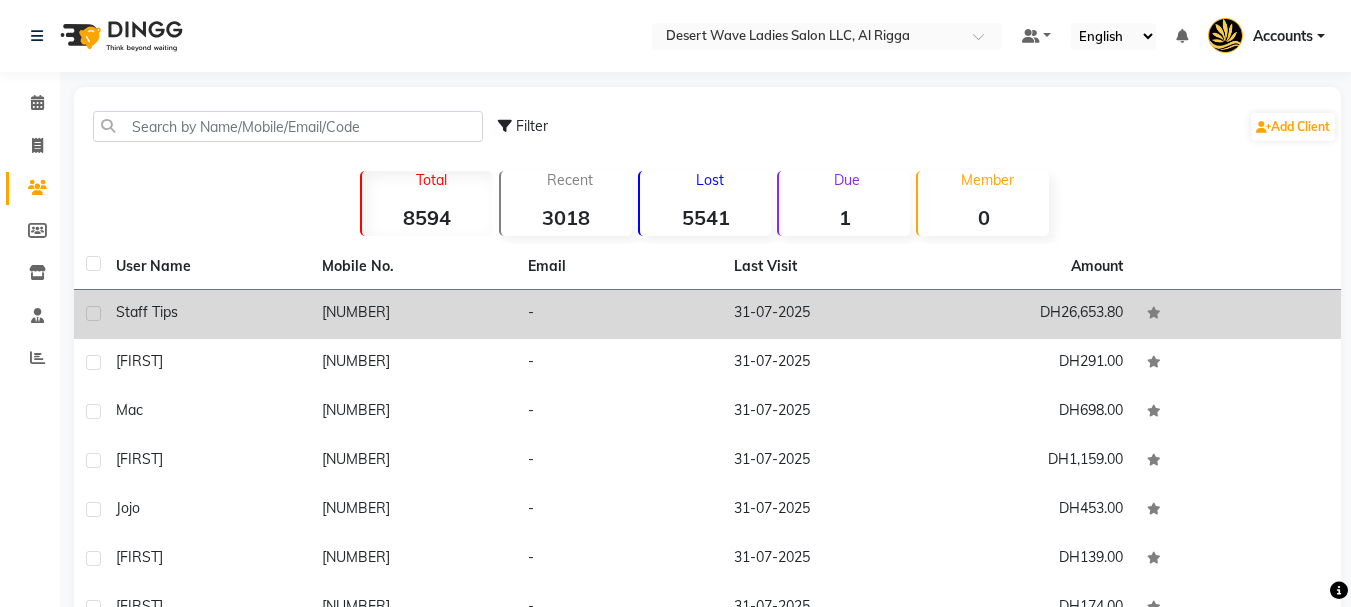 click on "[NUMBER]" 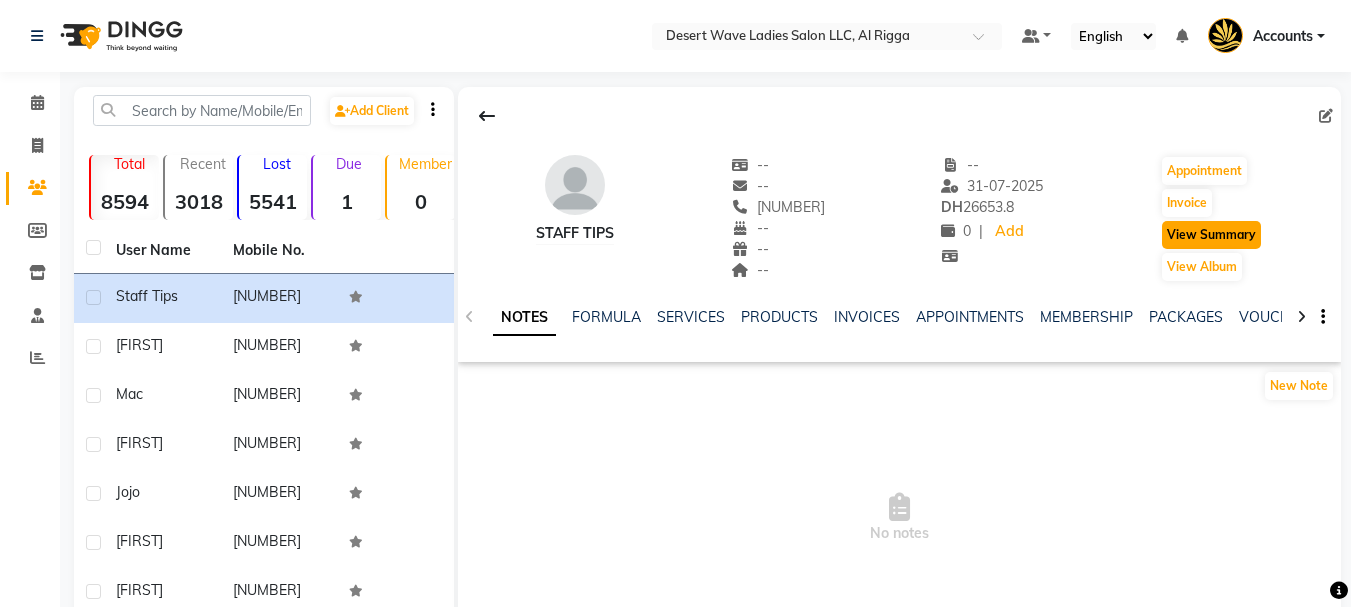 click on "View Summary" 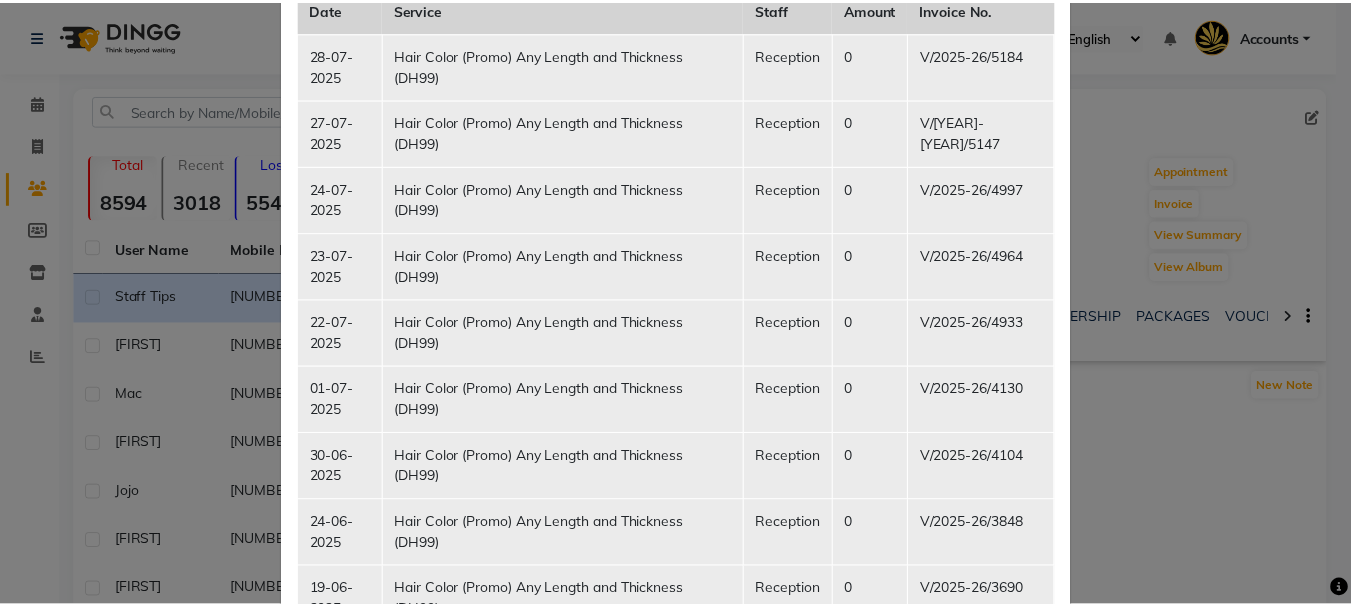 scroll, scrollTop: 0, scrollLeft: 0, axis: both 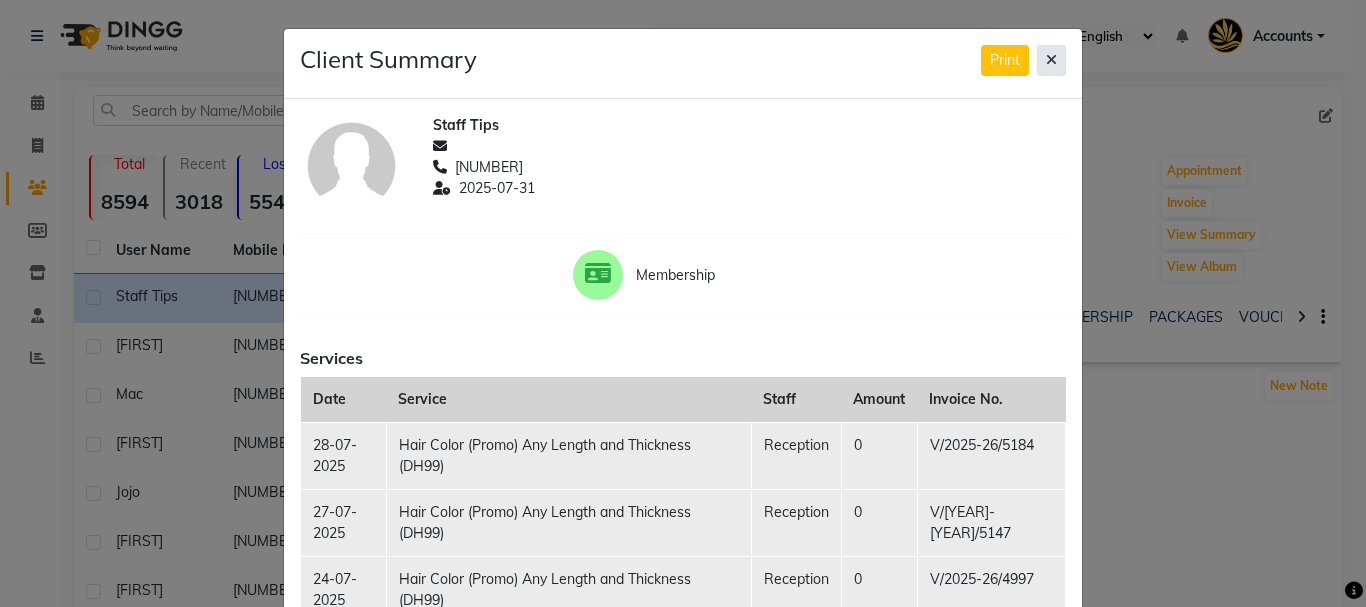 click 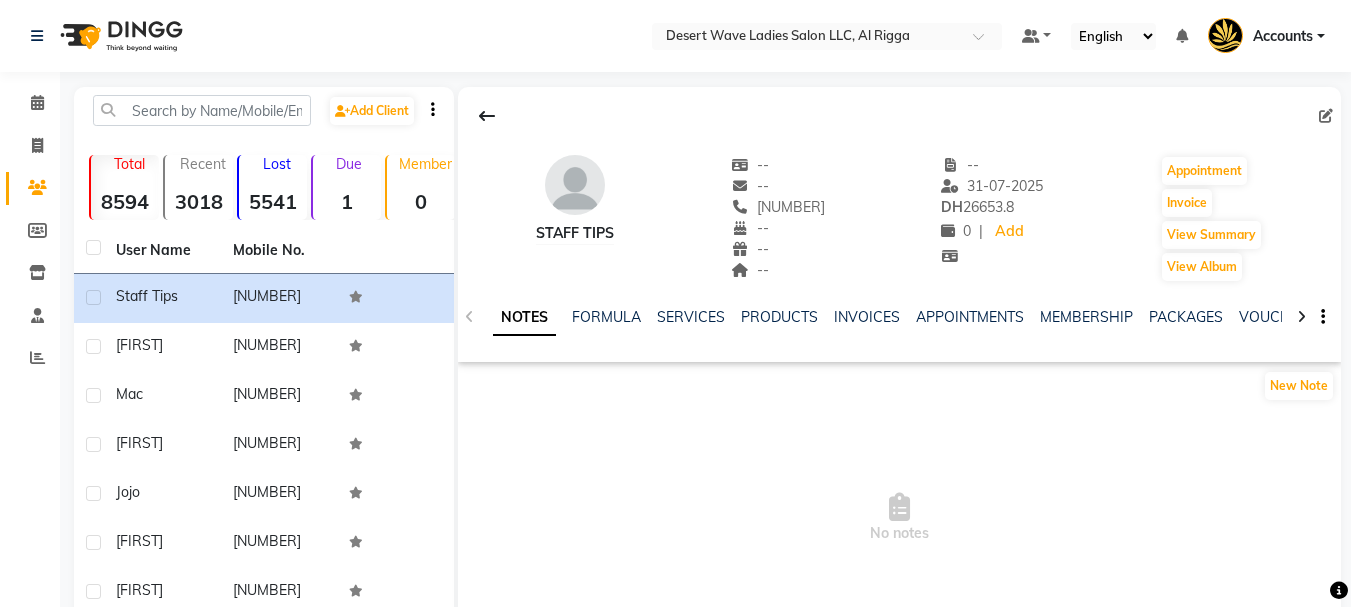 click 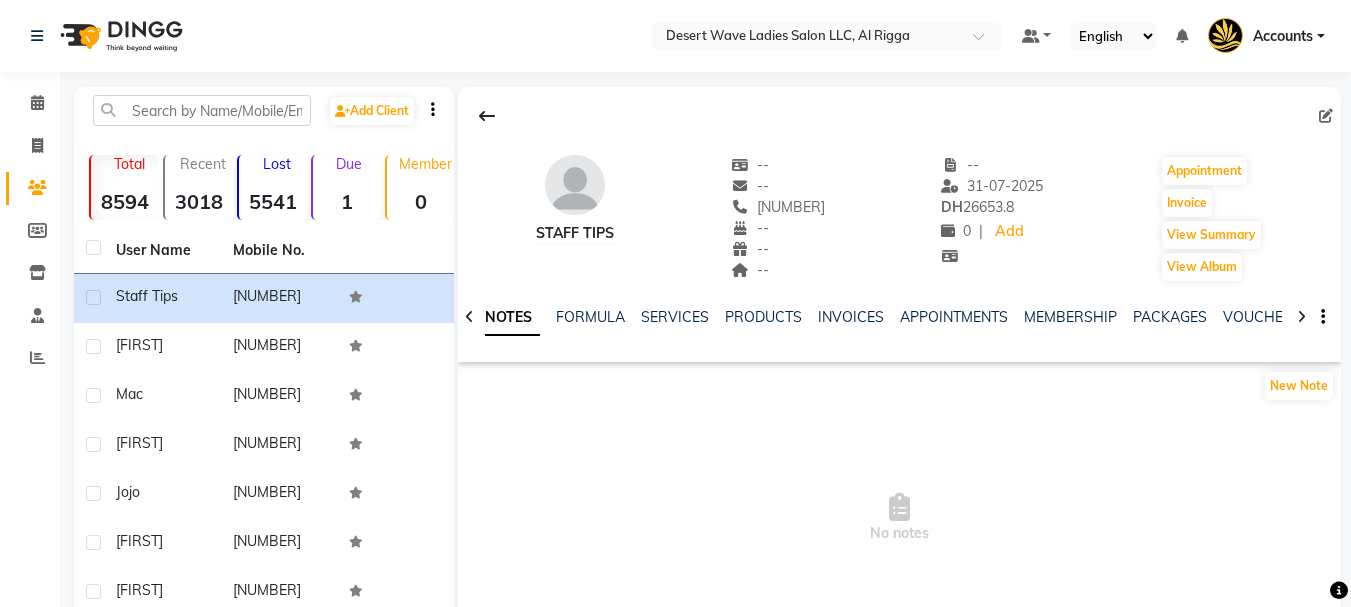 click 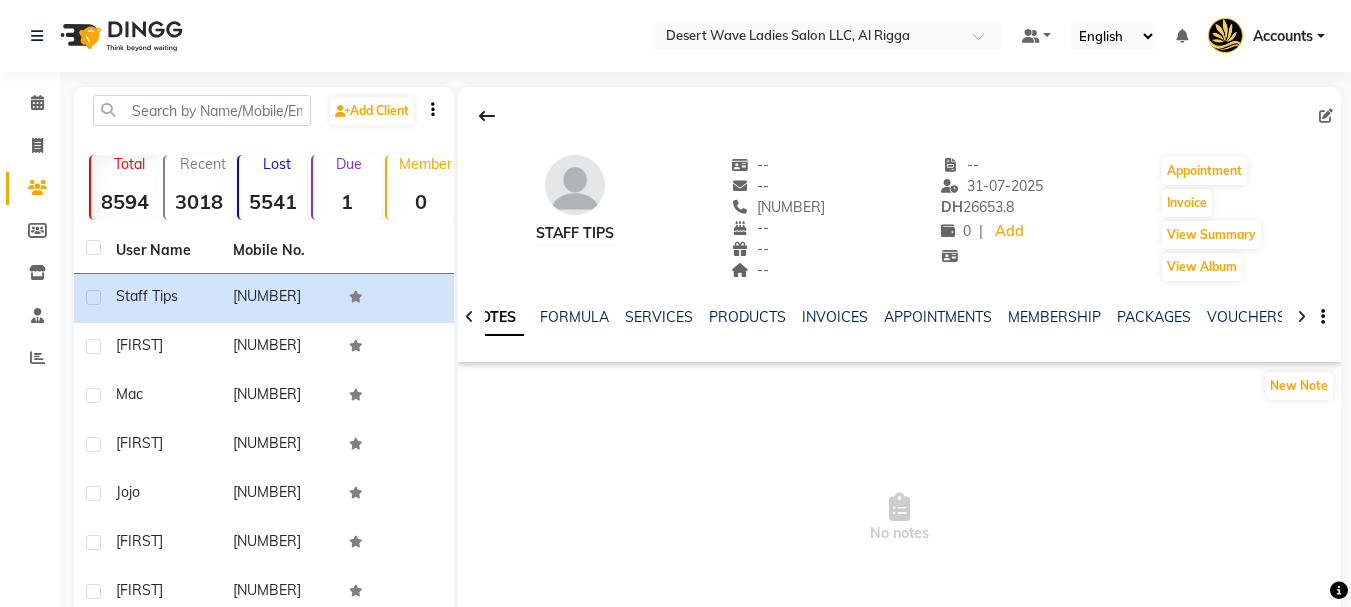 click 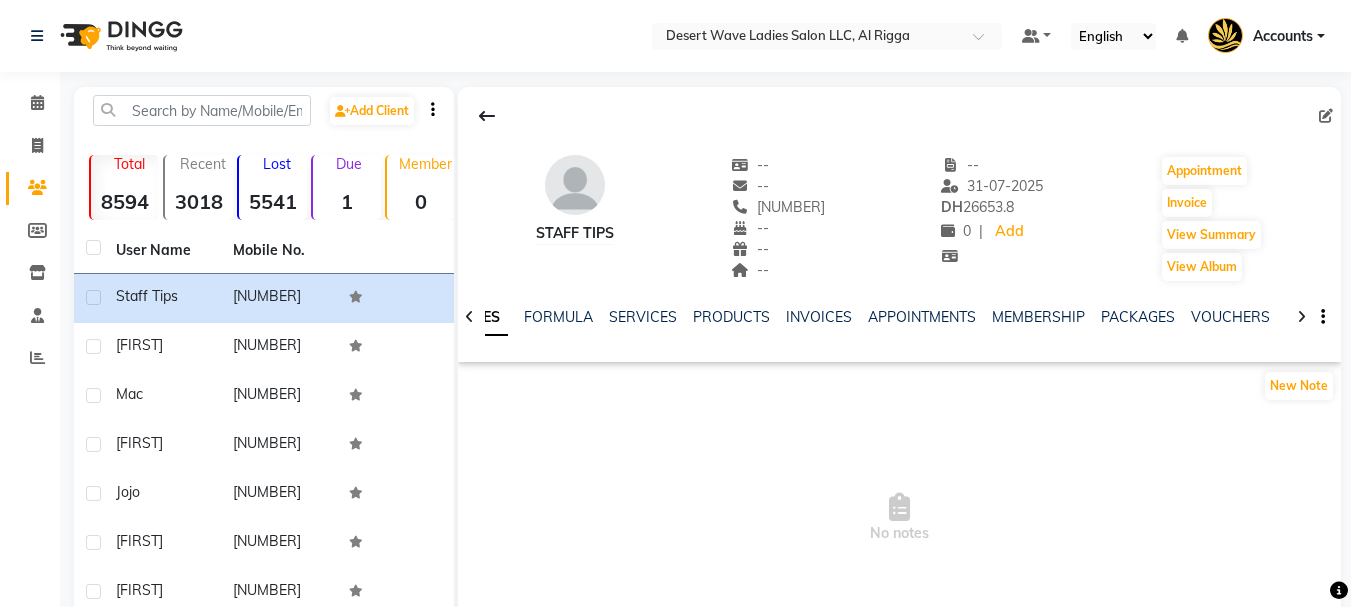 click 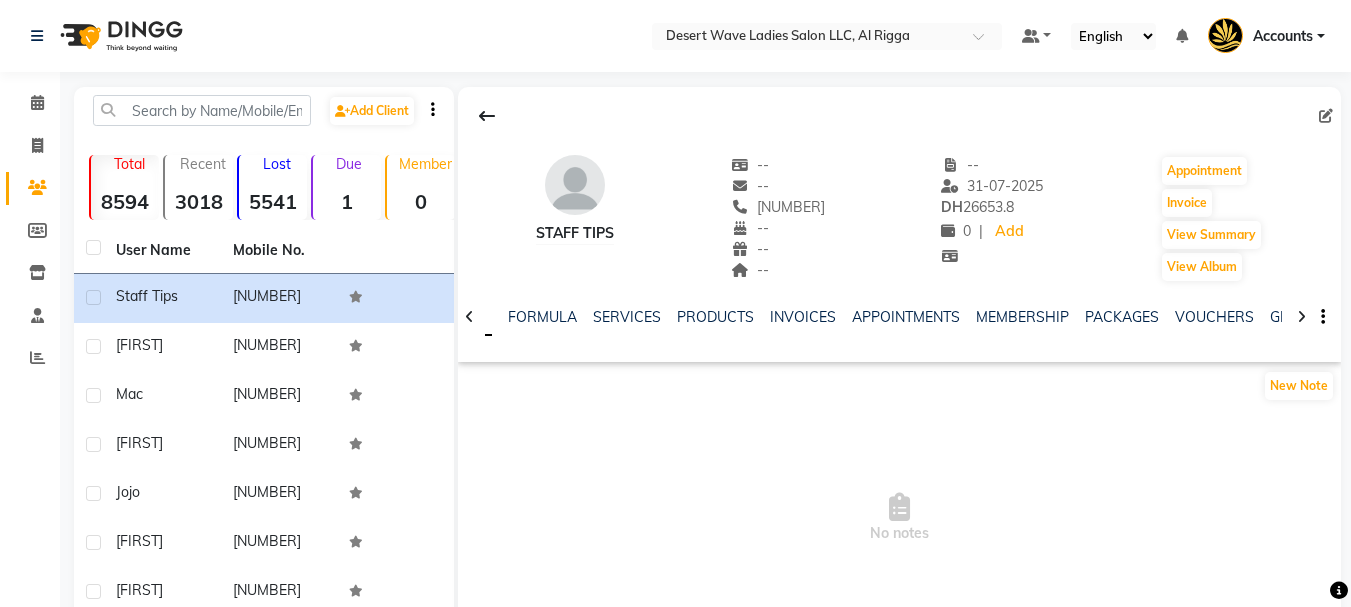click 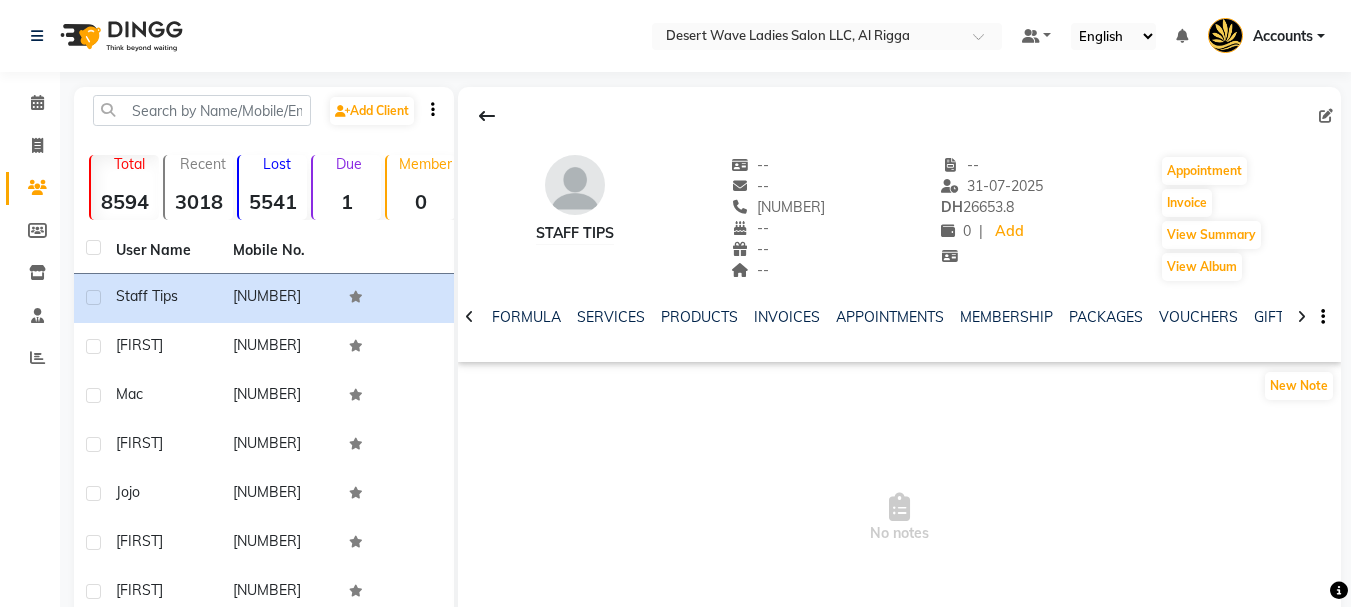 click 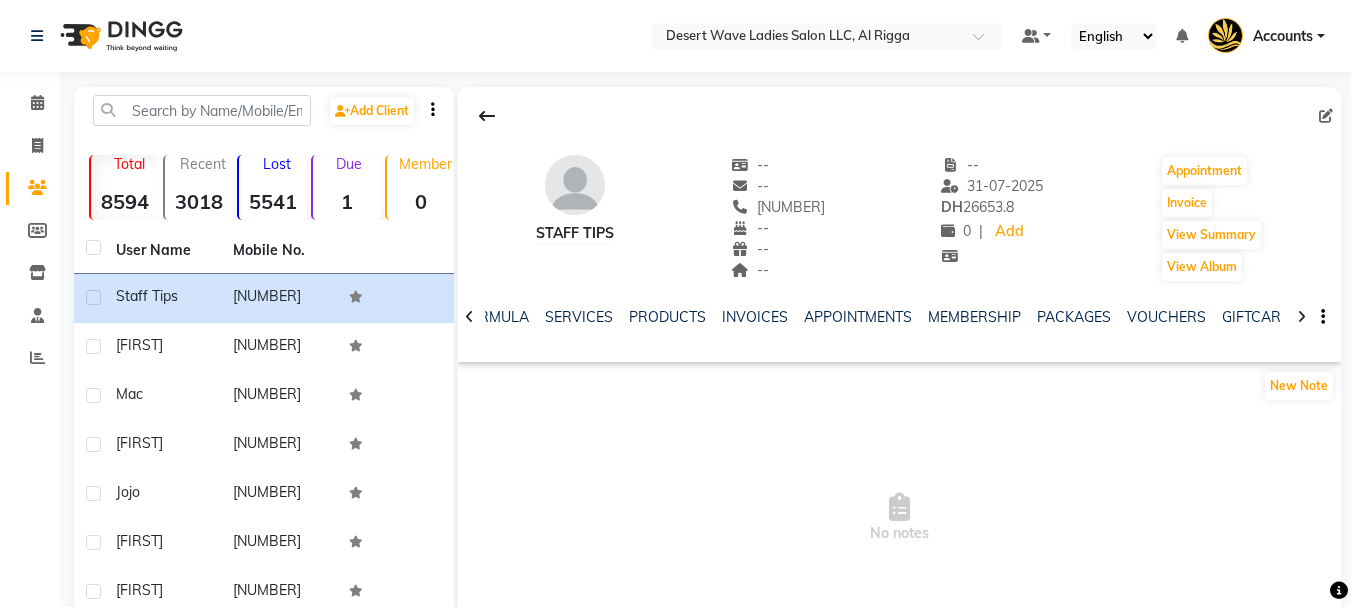 click 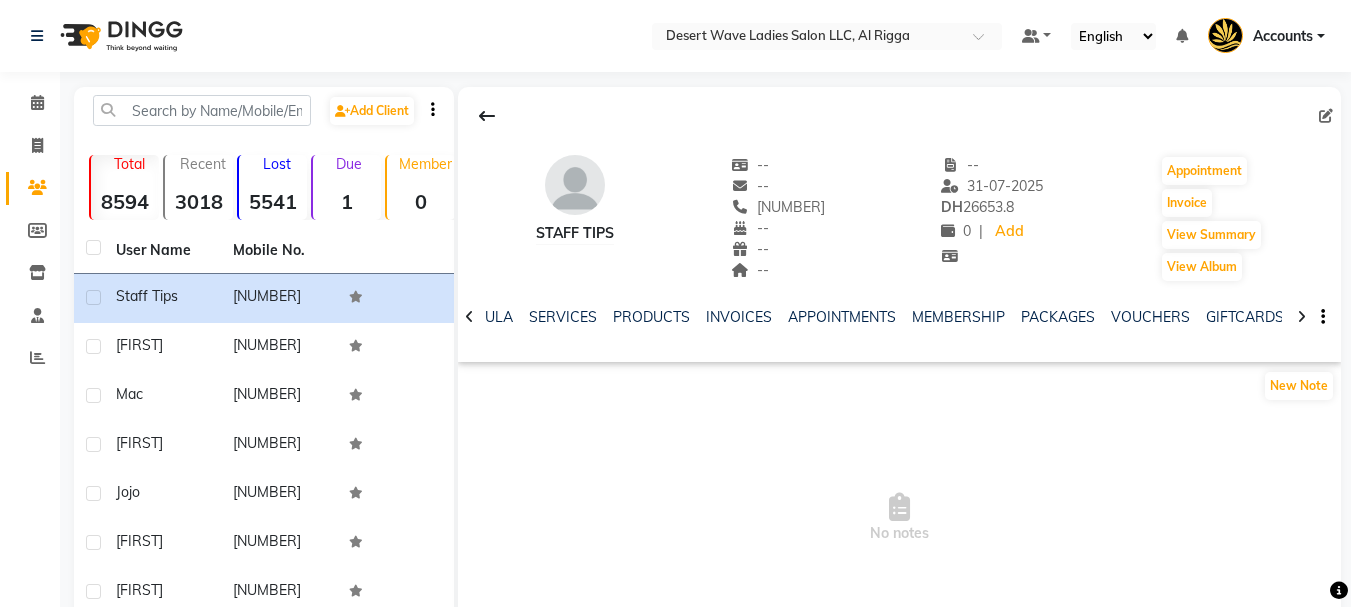 click 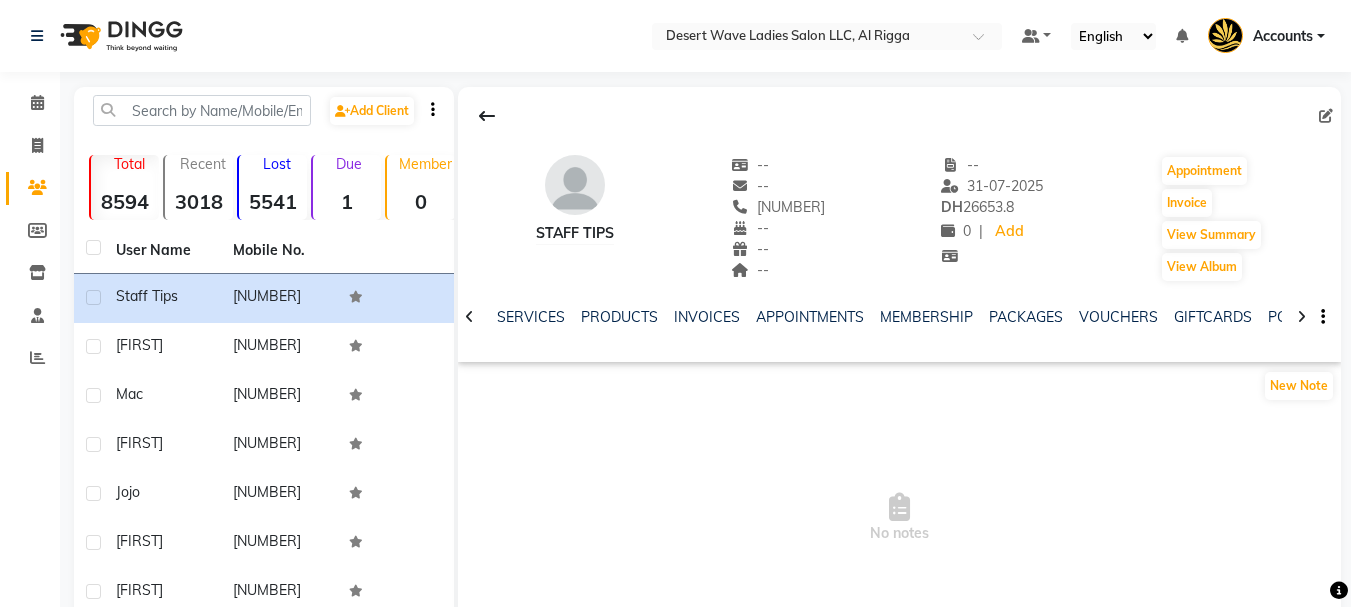 click 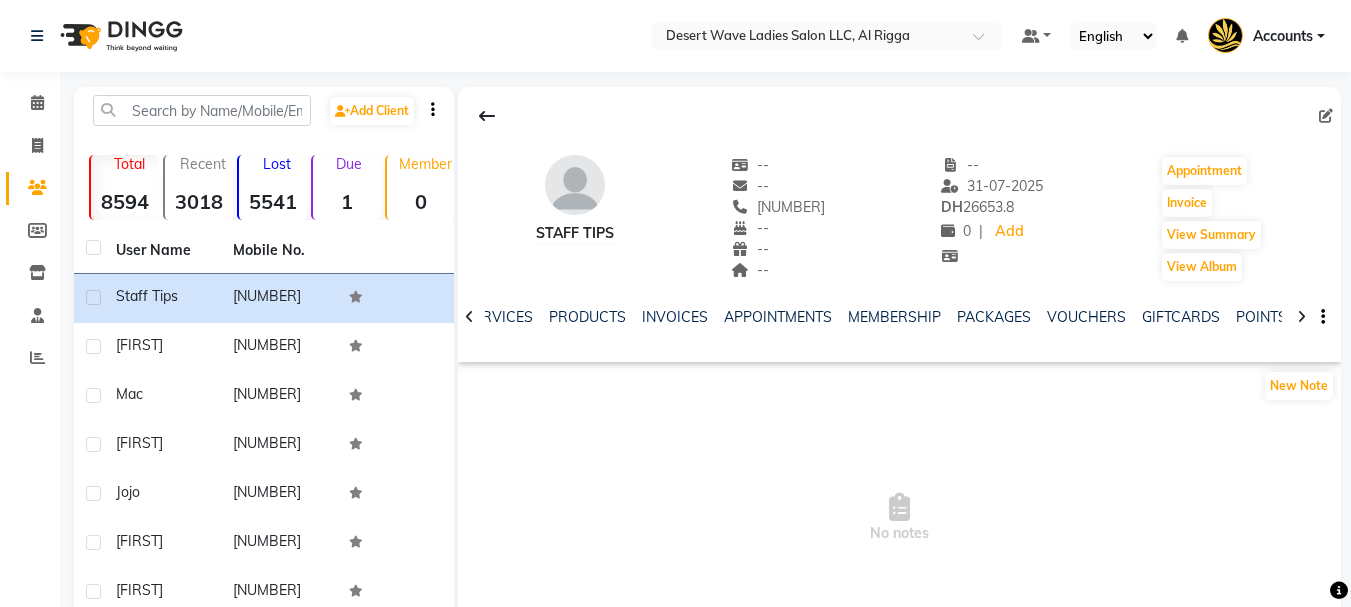 click 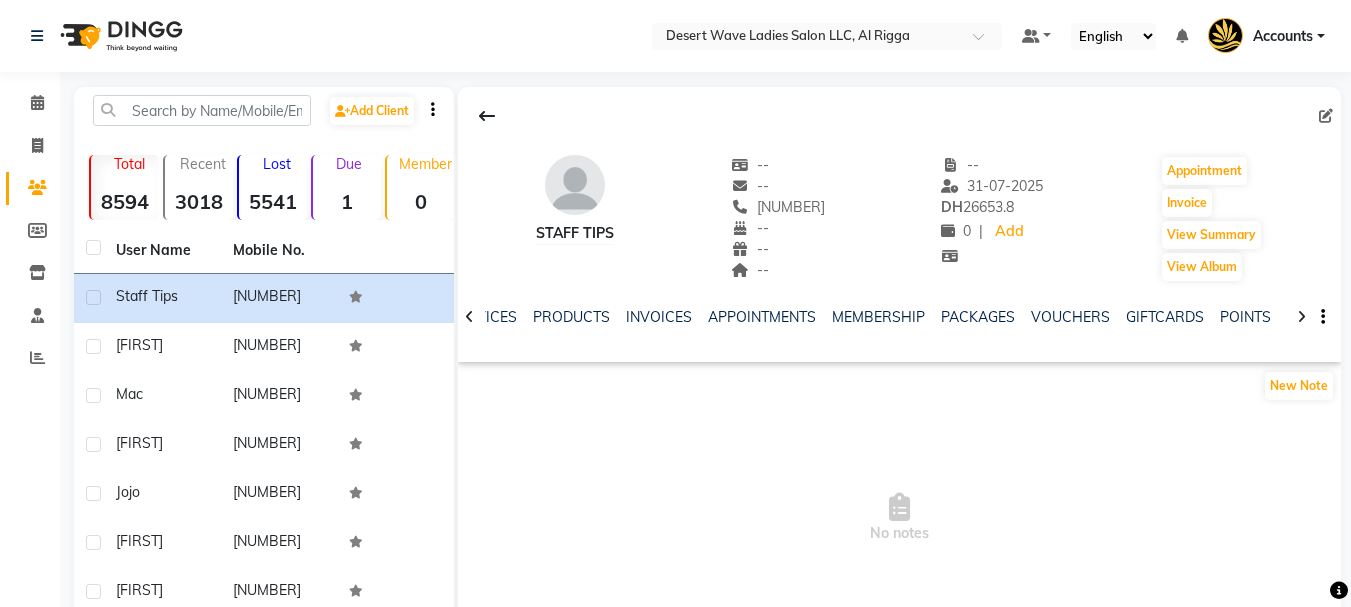 click 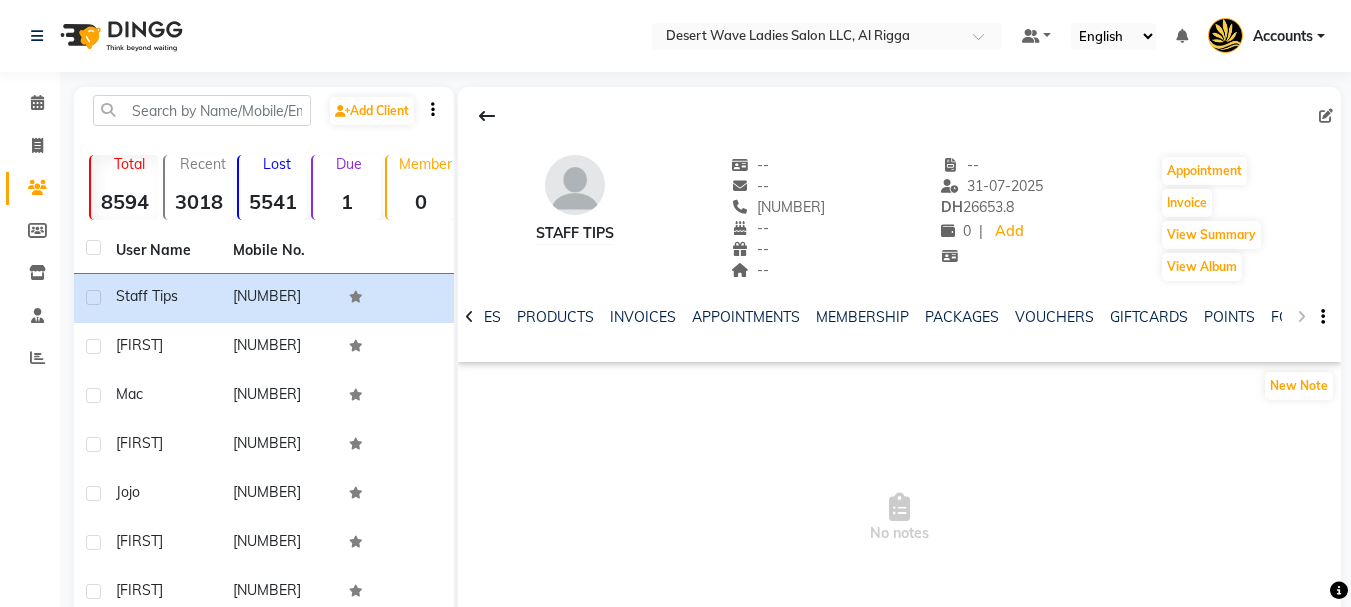 click on "NOTES FORMULA SERVICES PRODUCTS INVOICES APPOINTMENTS MEMBERSHIP PACKAGES VOUCHERS GIFTCARDS POINTS FORMS FAMILY CARDS WALLET" 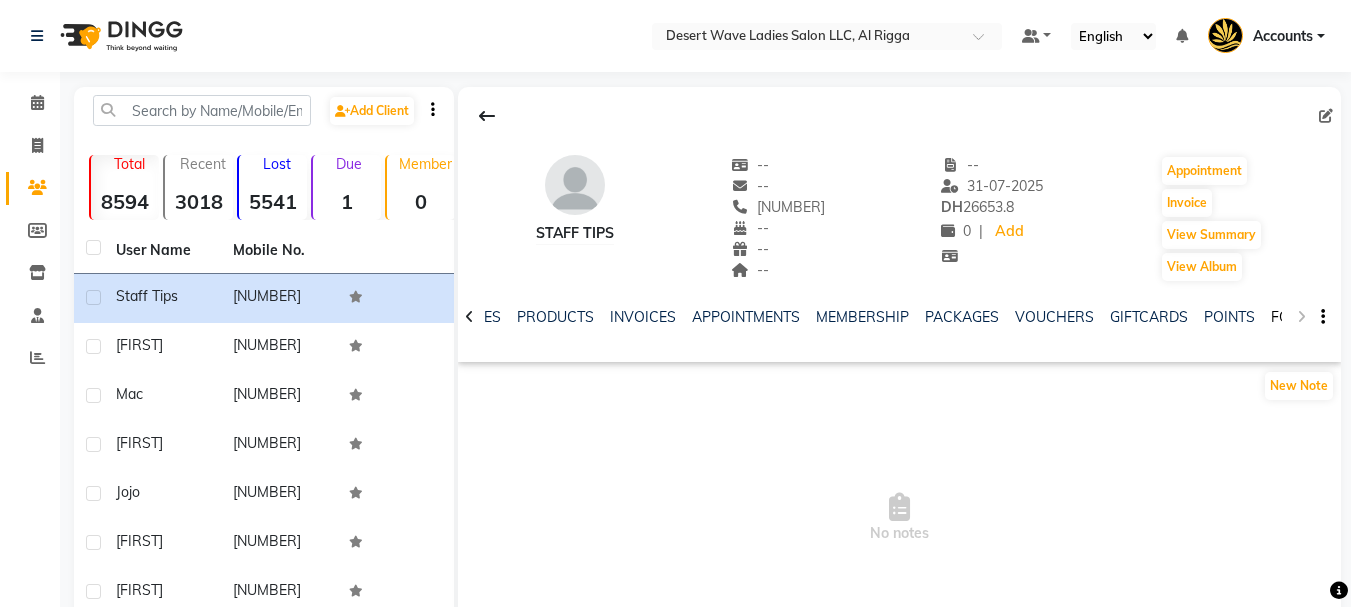 click on "FORMS" 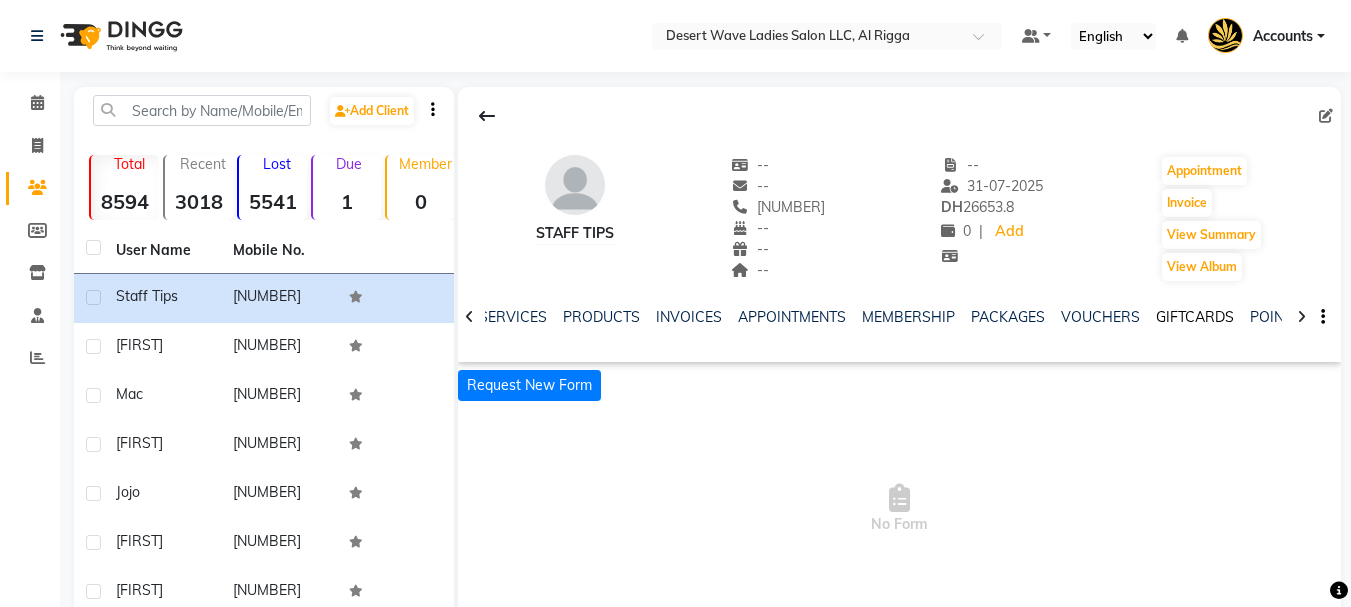 click on "GIFTCARDS" 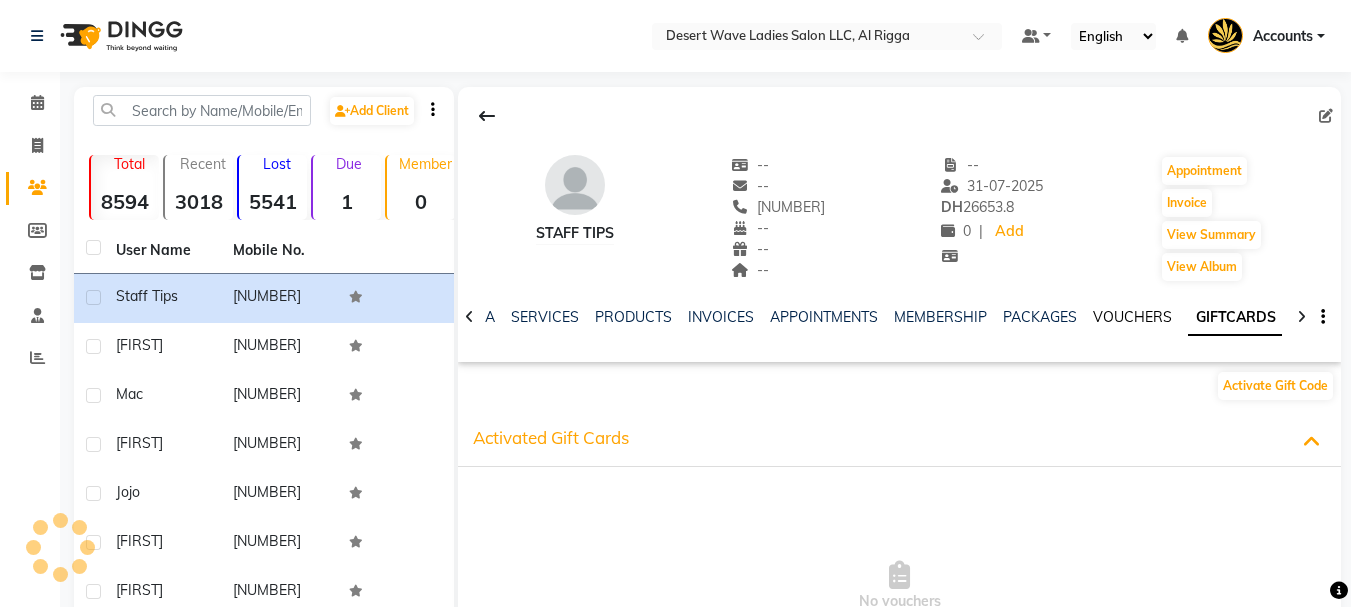 click on "VOUCHERS" 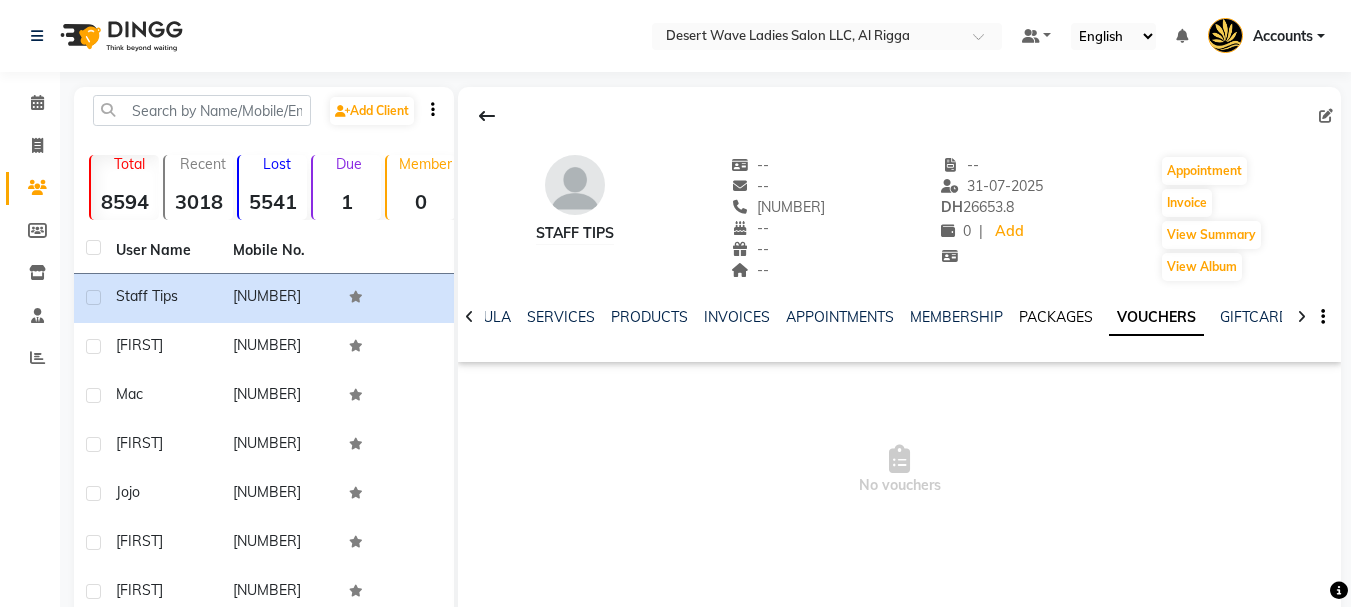 click on "PACKAGES" 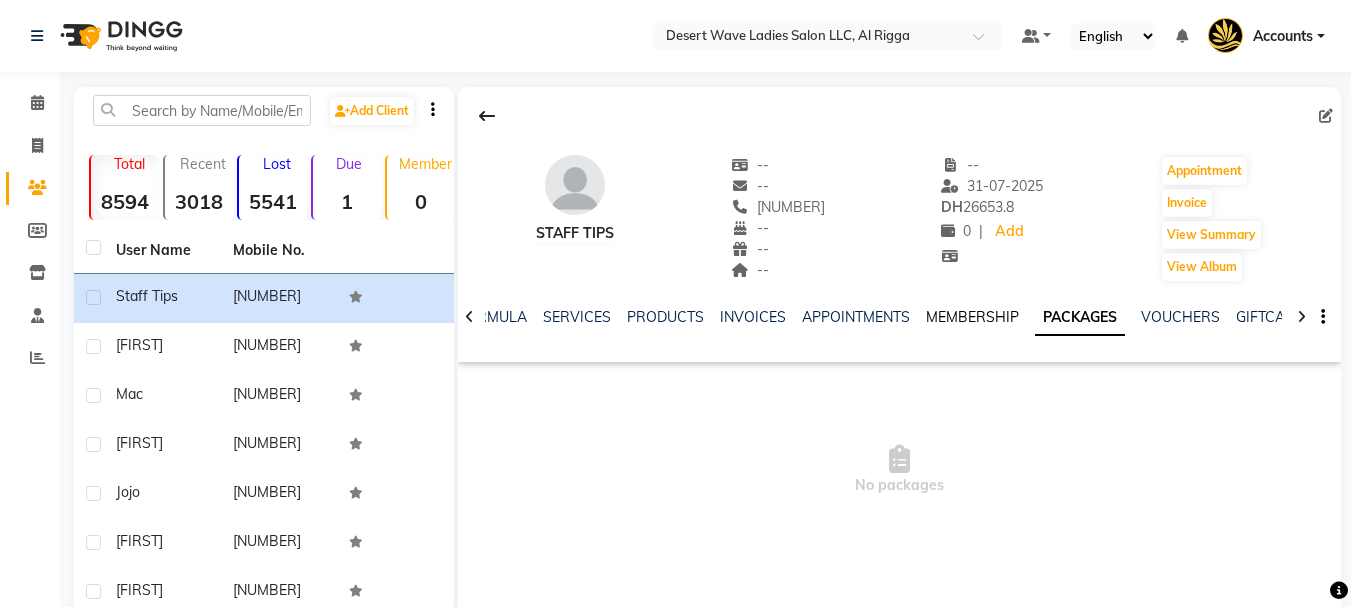 click on "MEMBERSHIP" 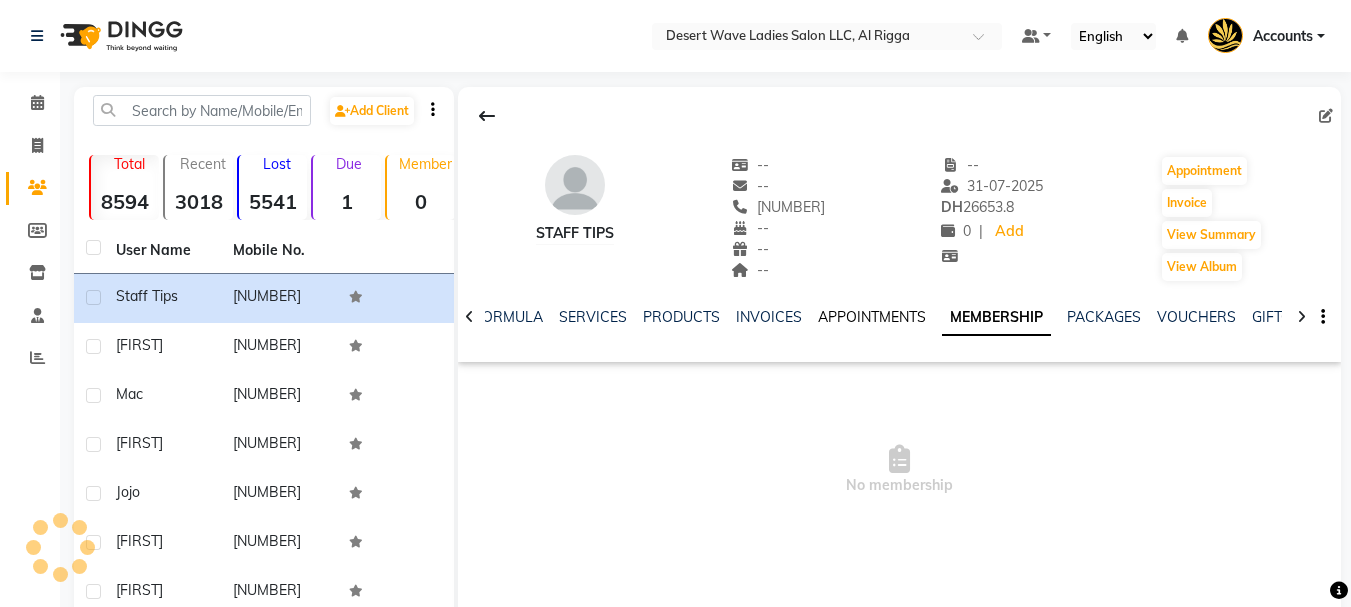 click on "APPOINTMENTS" 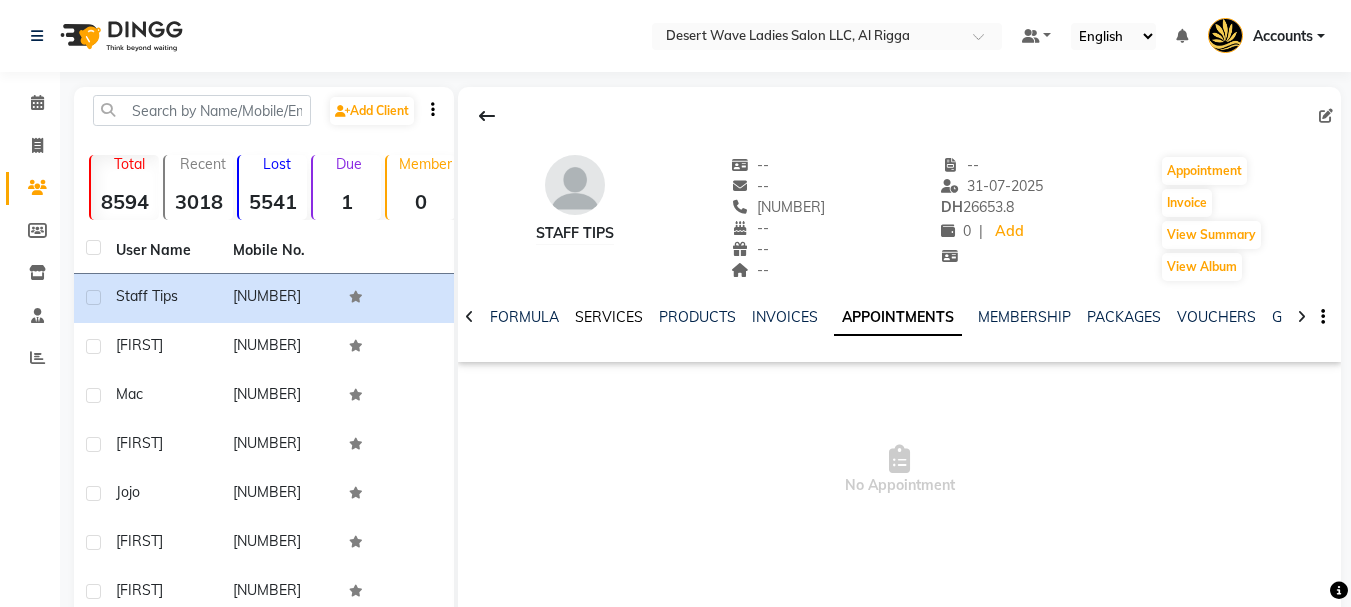 click on "SERVICES" 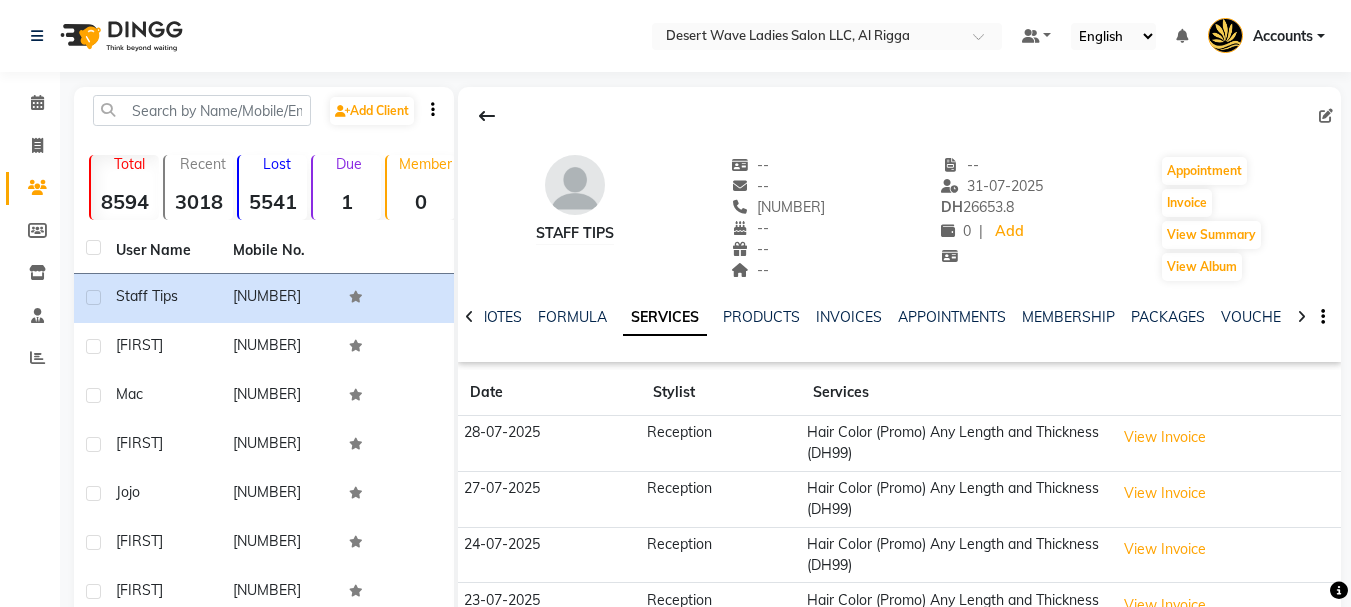 scroll, scrollTop: 260, scrollLeft: 0, axis: vertical 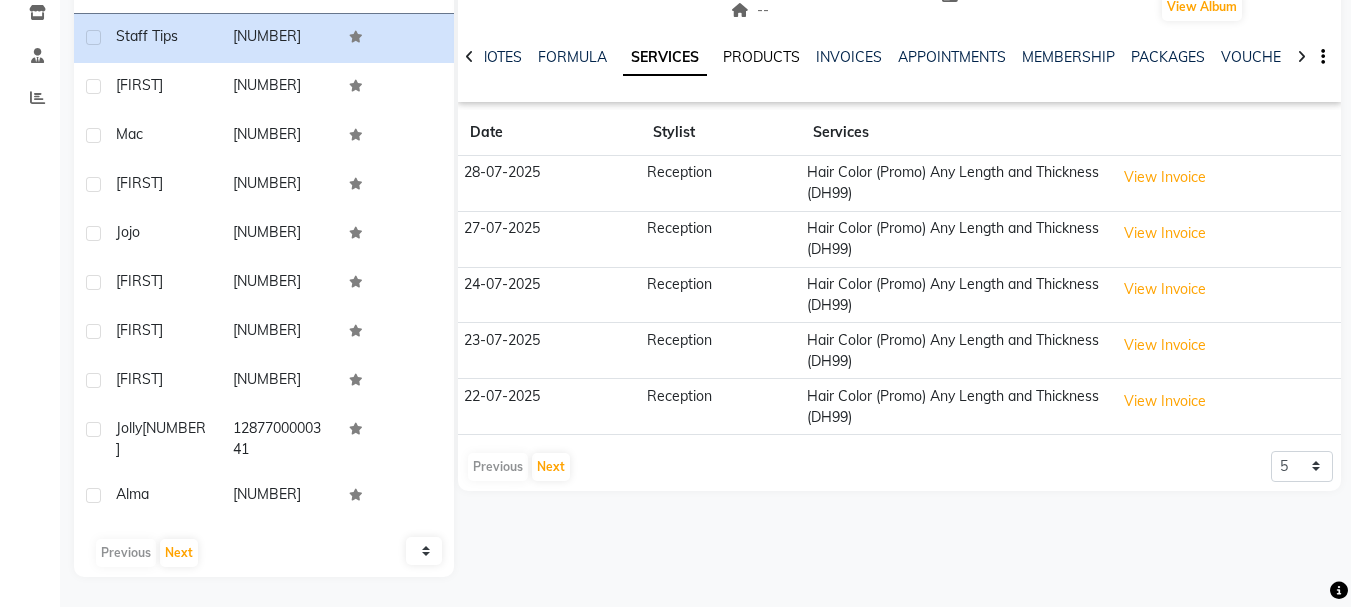 click on "PRODUCTS" 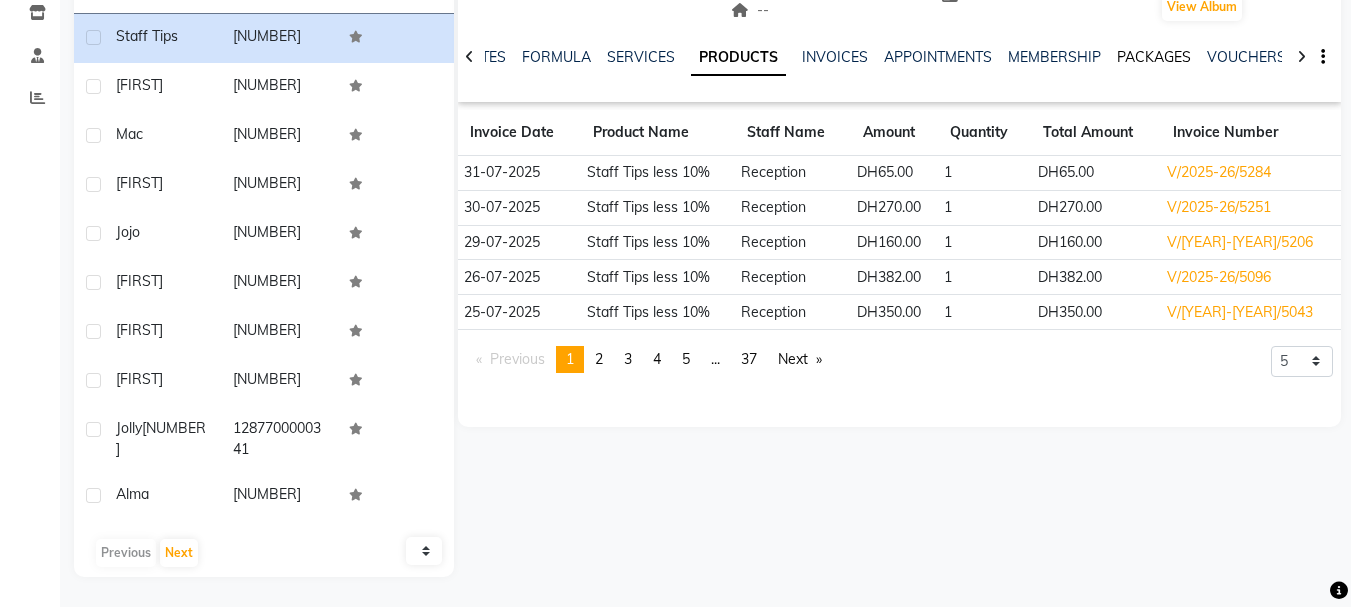 click on "PACKAGES" 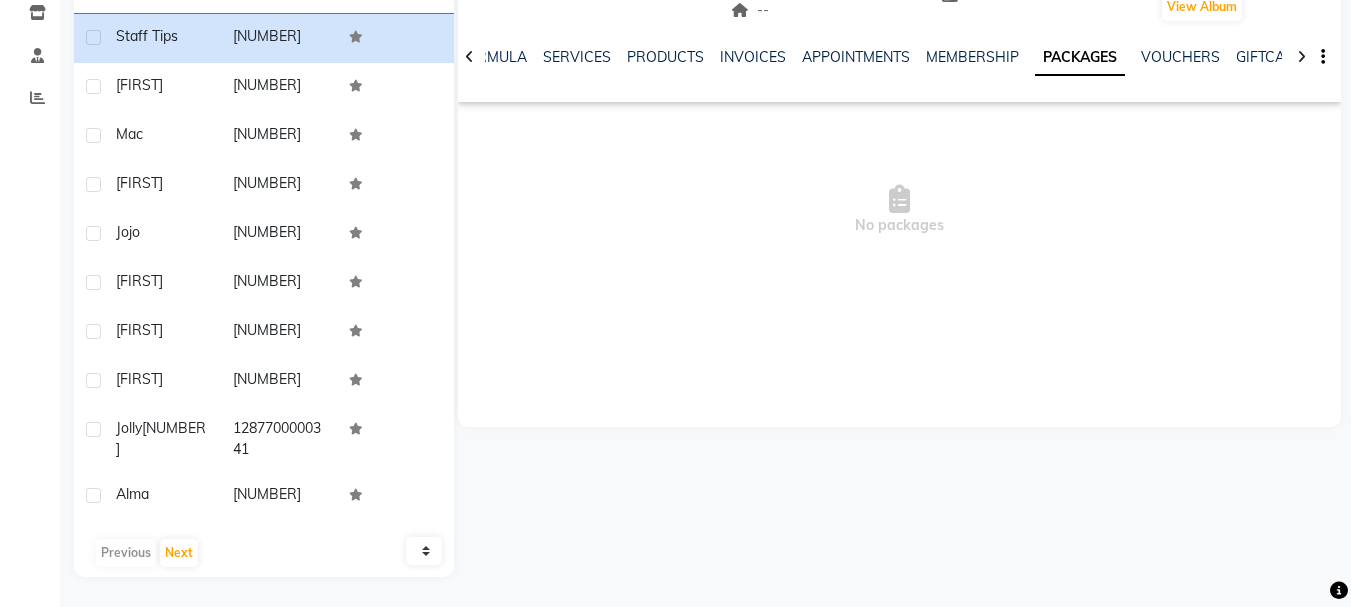 click on "NOTES FORMULA SERVICES PRODUCTS INVOICES APPOINTMENTS MEMBERSHIP PACKAGES VOUCHERS GIFTCARDS POINTS FORMS FAMILY CARDS WALLET" 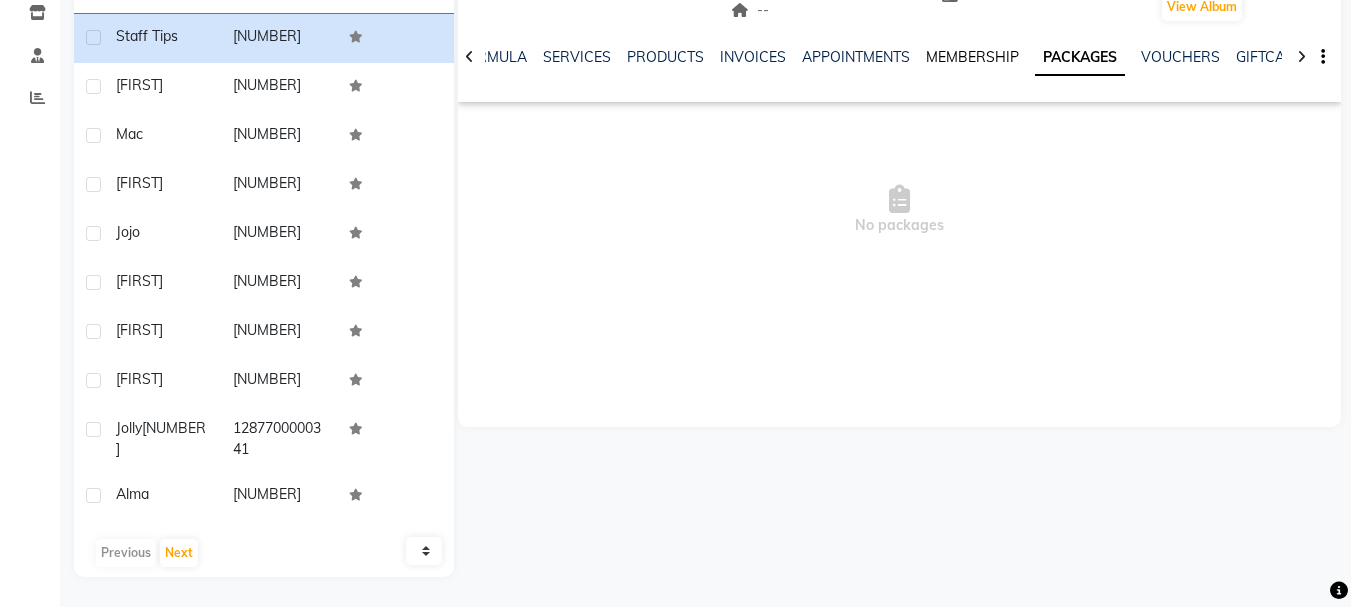 click on "MEMBERSHIP" 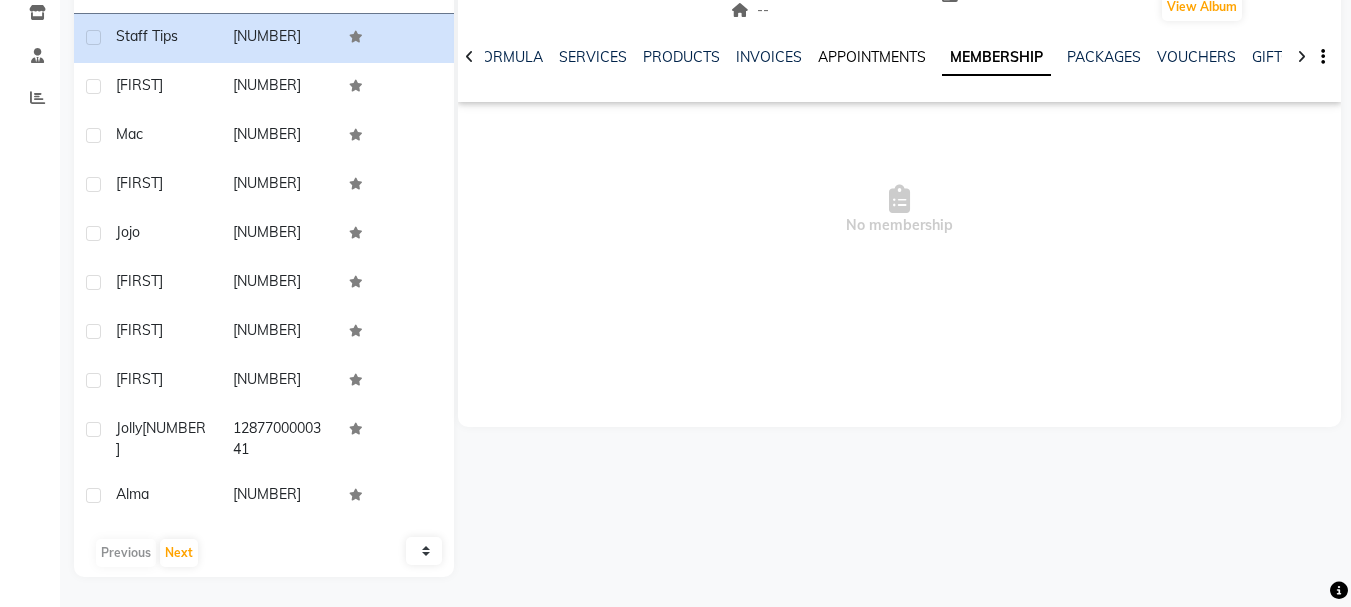 click on "APPOINTMENTS" 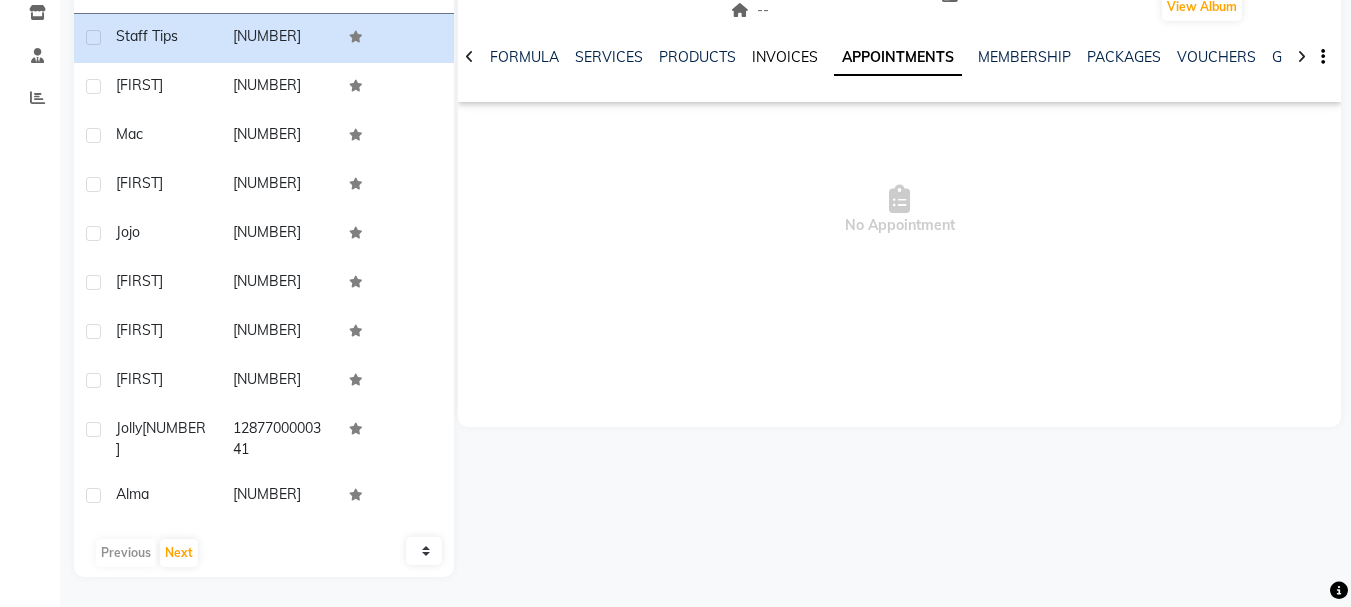 click on "INVOICES" 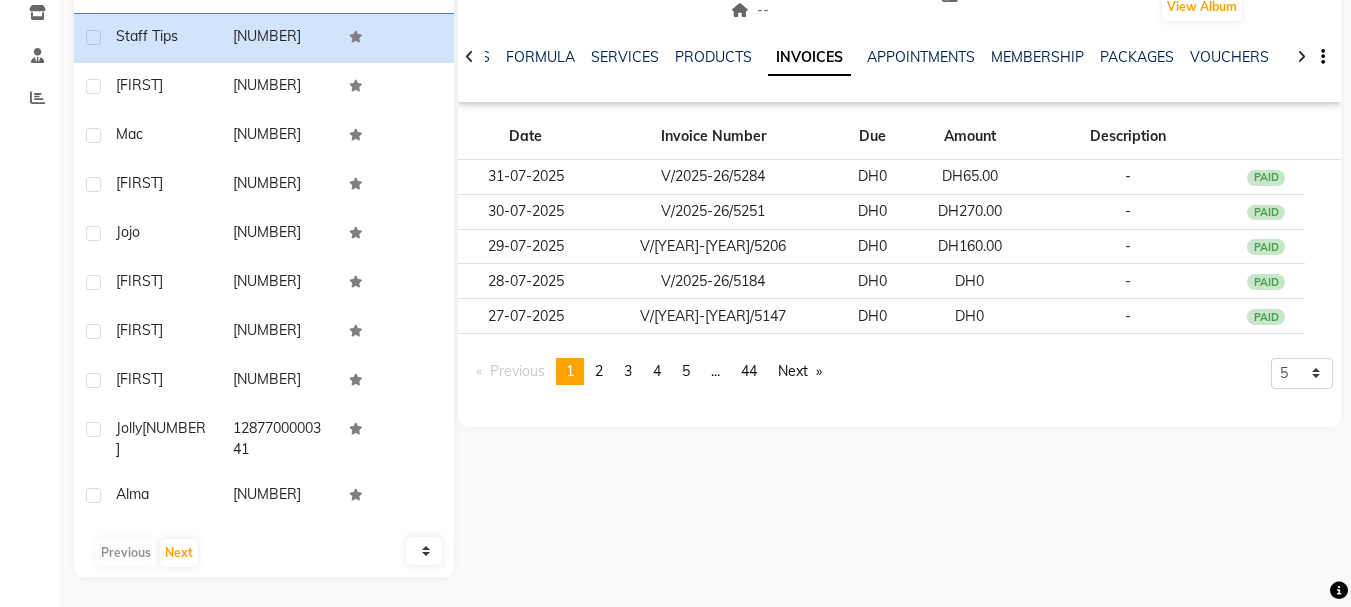 click on "NOTES FORMULA SERVICES PRODUCTS INVOICES APPOINTMENTS MEMBERSHIP PACKAGES VOUCHERS GIFTCARDS POINTS FORMS FAMILY CARDS WALLET" 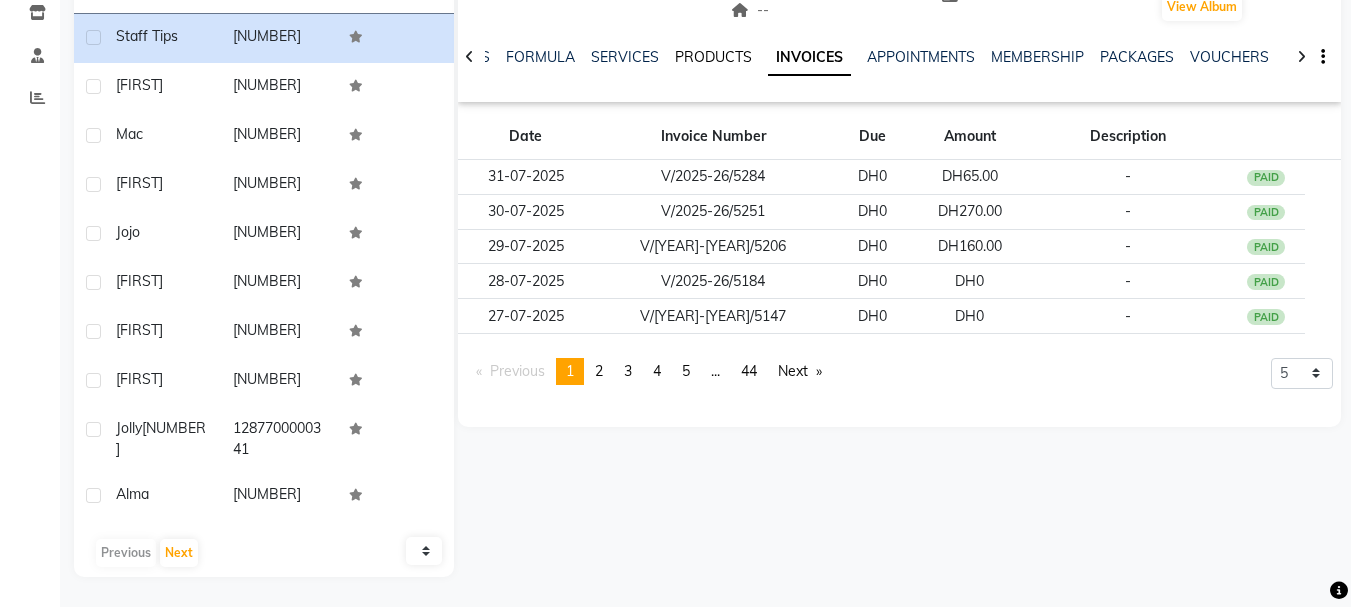 click on "PRODUCTS" 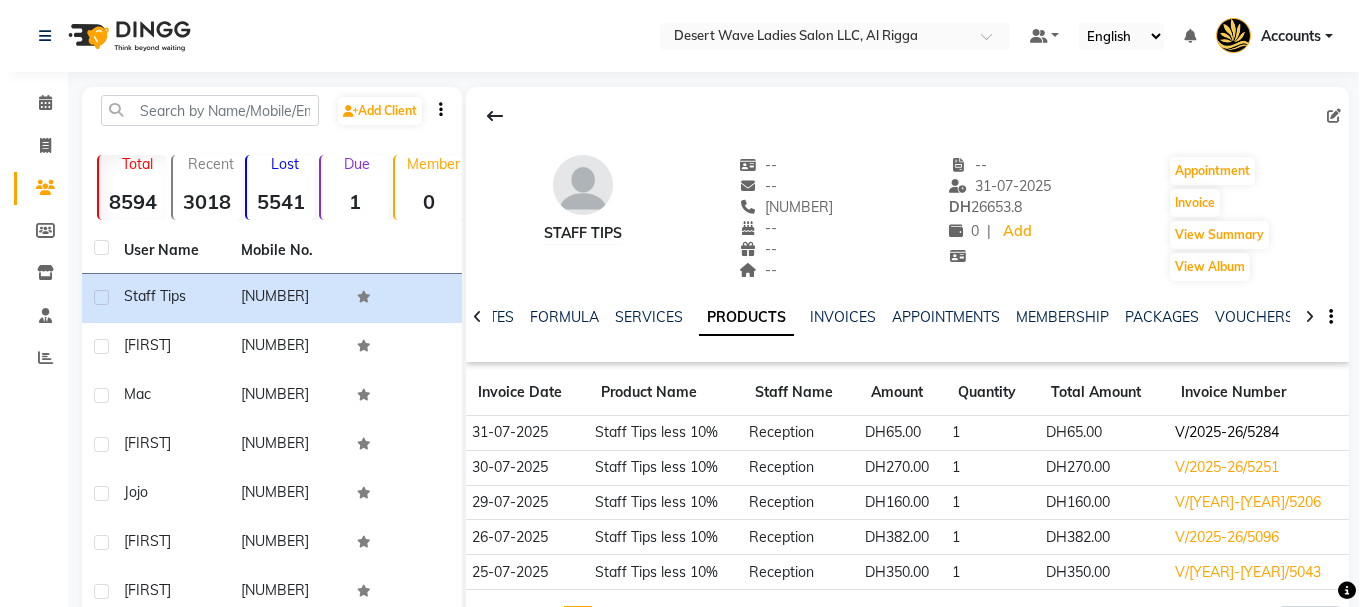 scroll, scrollTop: 100, scrollLeft: 0, axis: vertical 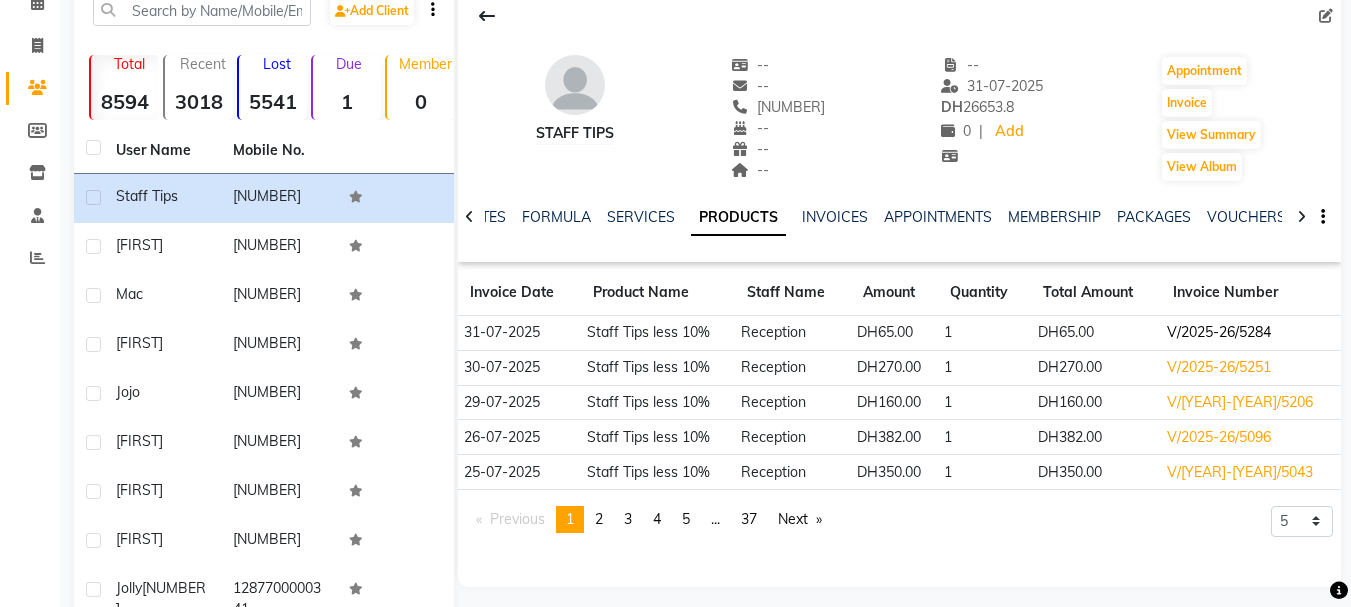 click on "V/2025-26/5284" 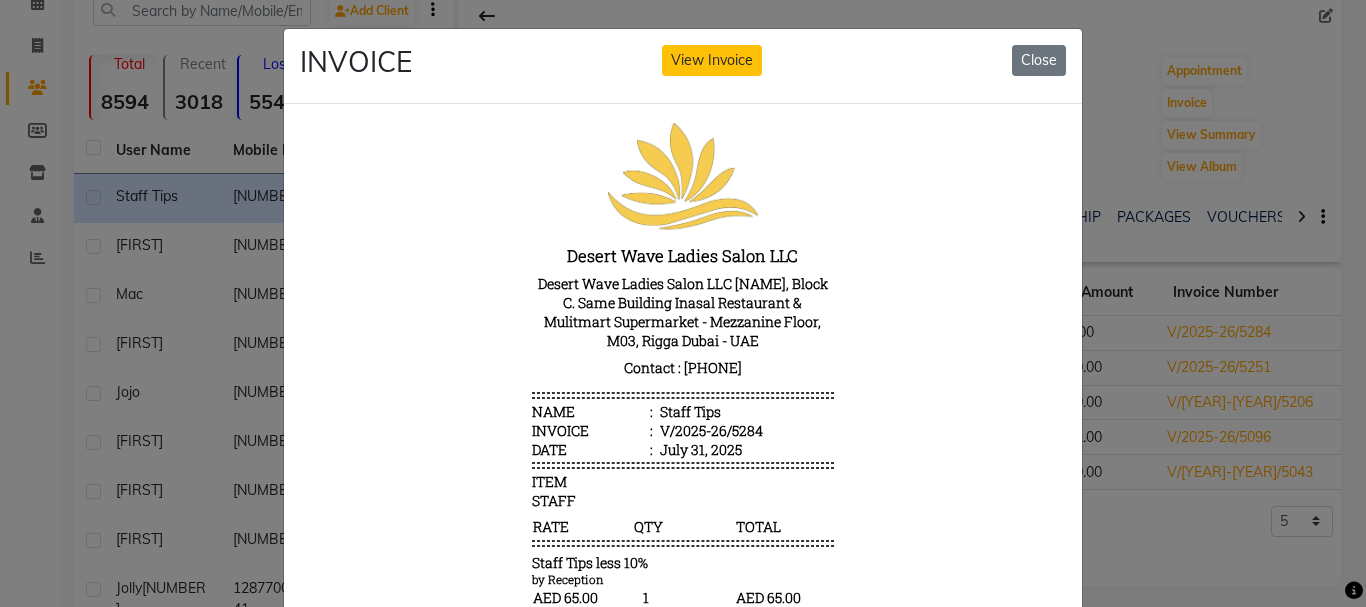 scroll, scrollTop: 16, scrollLeft: 0, axis: vertical 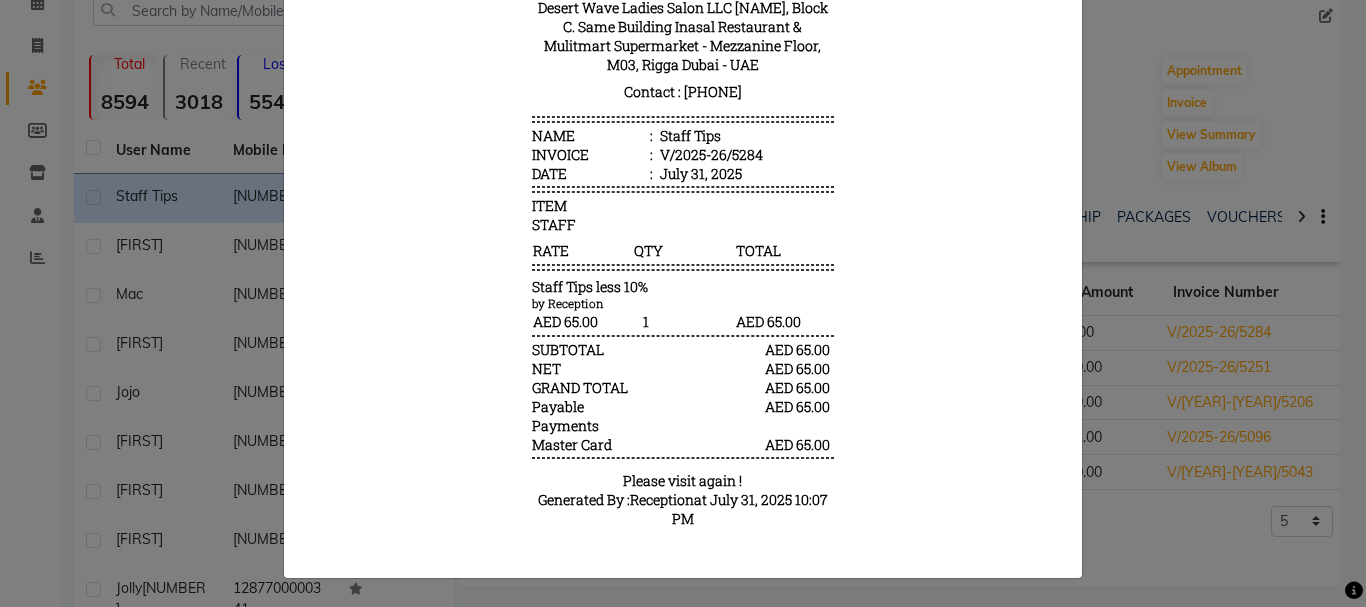 click on "Desert Wave Ladies Salon LLC
[NAME], Block C. Same Building Inasal Restaurant & Mulitmart Supermarket - Mezzanine Floor, M03, Rigga Dubai - UAE
Contact : [PHONE]
Name  :
Staff Tips
Invoice  :
V/[YEAR]-[YEAR]/5284
Date  :
July 31, 2025
ITEM
STAFF
RATE
QTY" at bounding box center [683, 193] 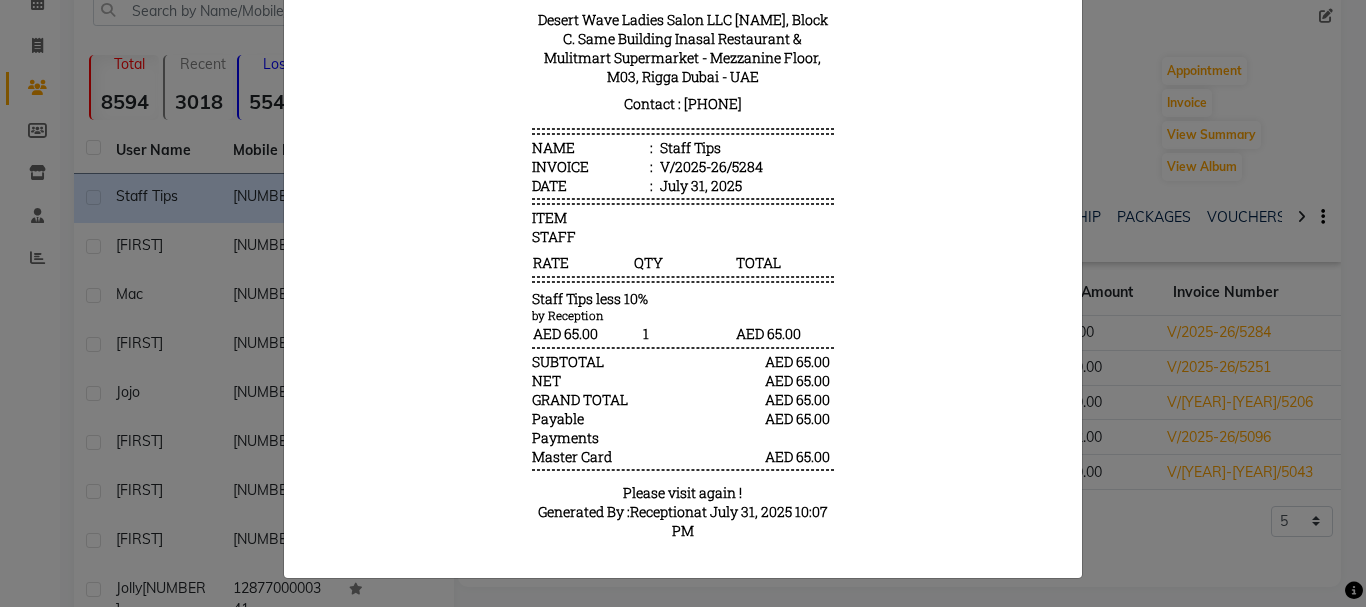 scroll, scrollTop: 0, scrollLeft: 0, axis: both 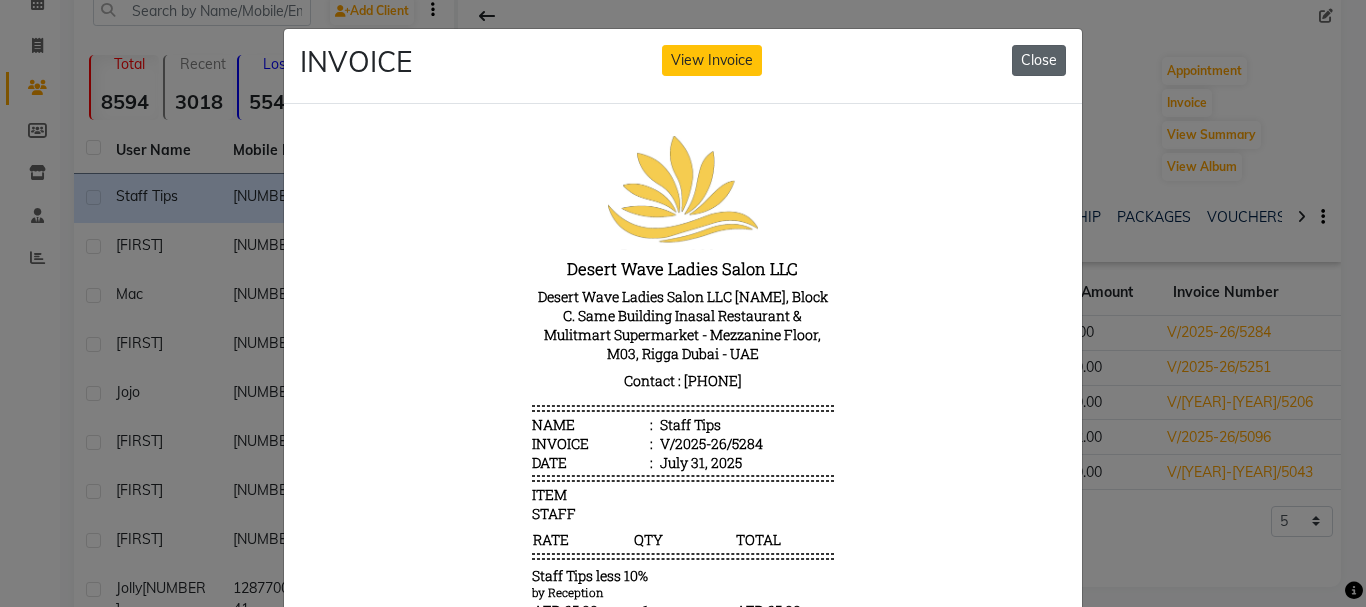 click on "Close" 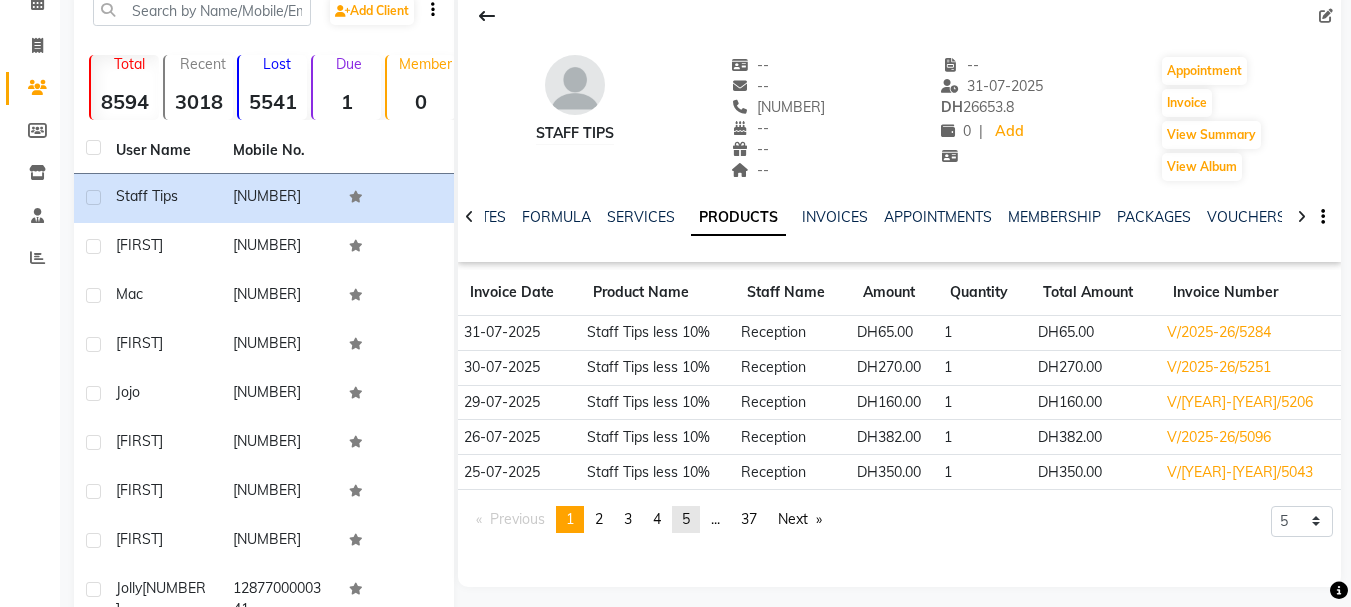 click on "5" 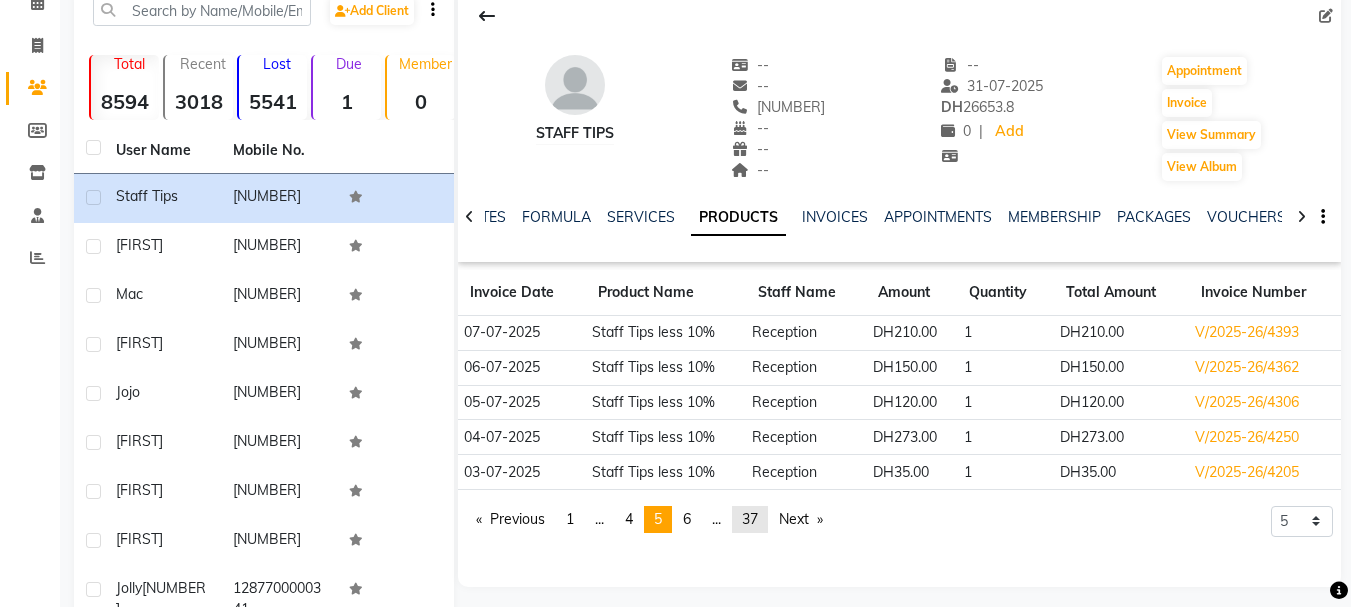 click on "37" 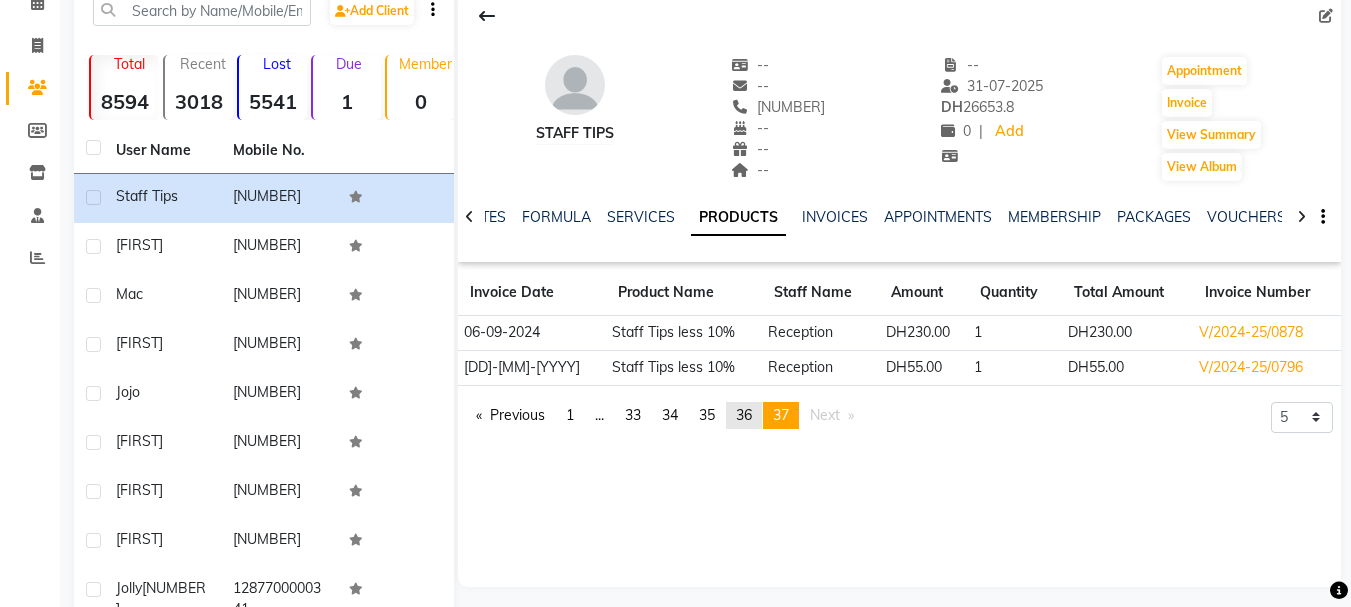 click on "36" 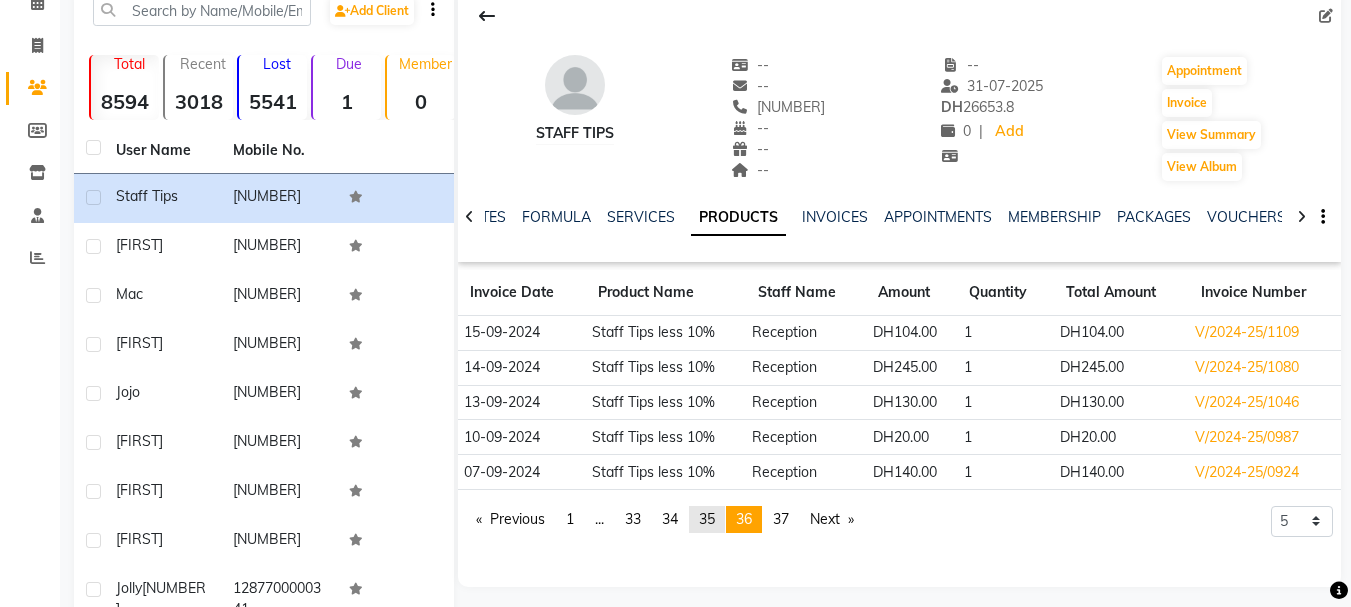 click on "35" 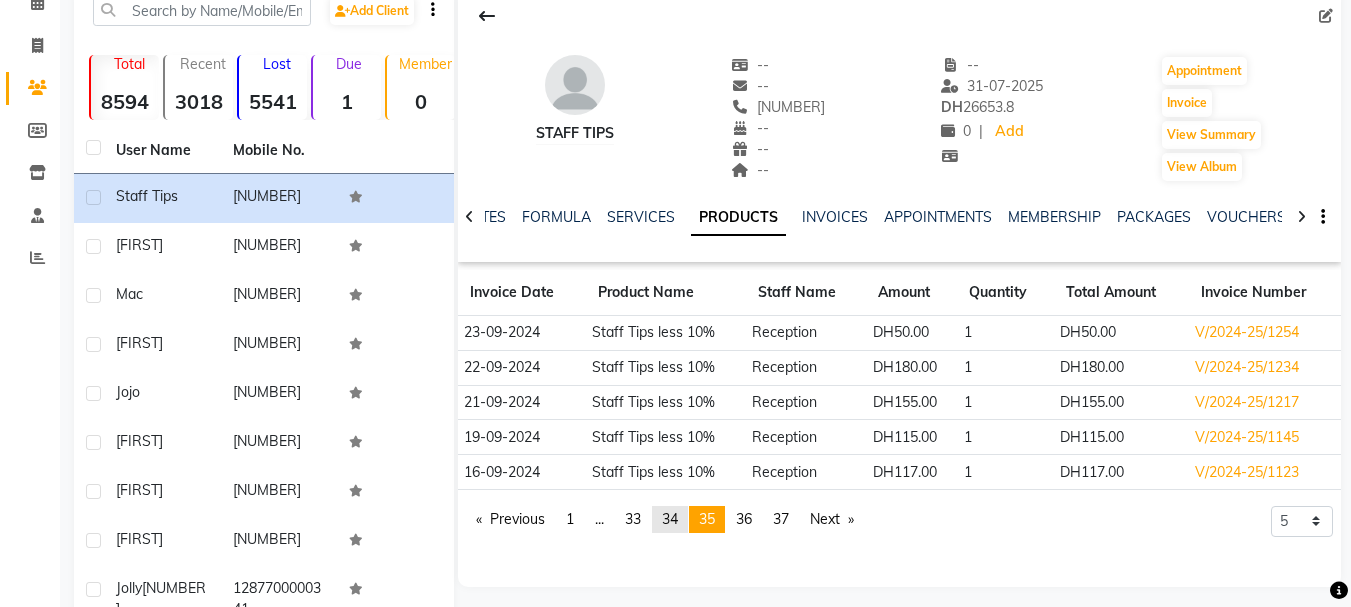 click on "34" 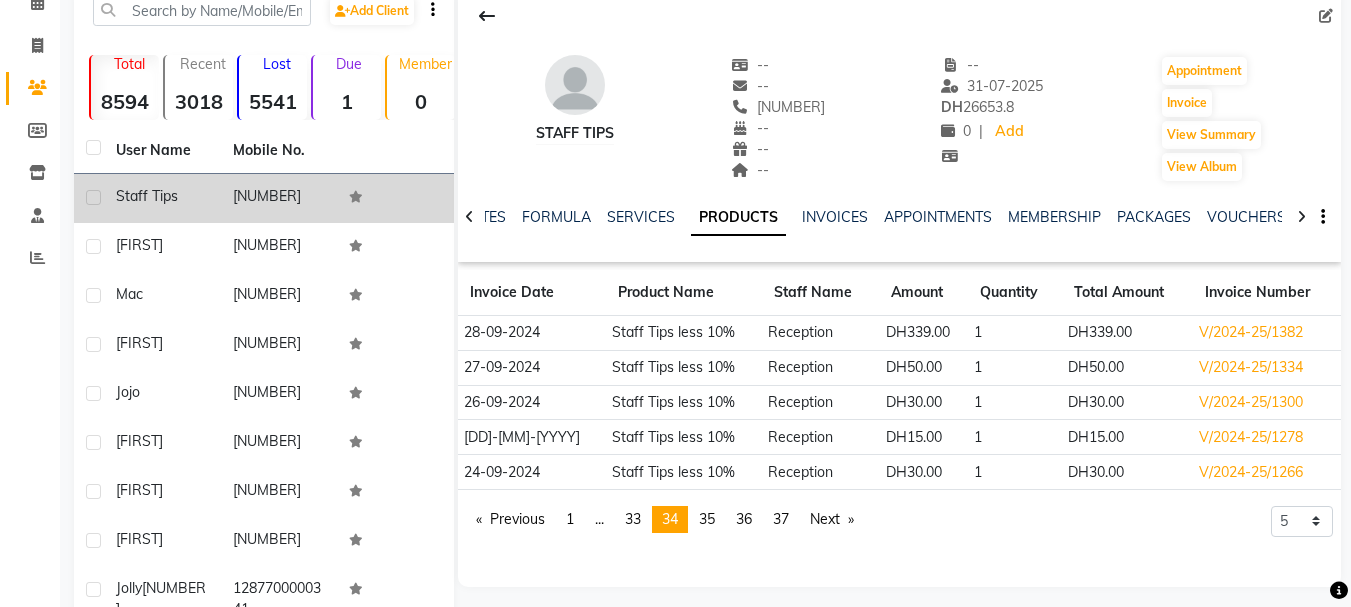 scroll, scrollTop: 0, scrollLeft: 0, axis: both 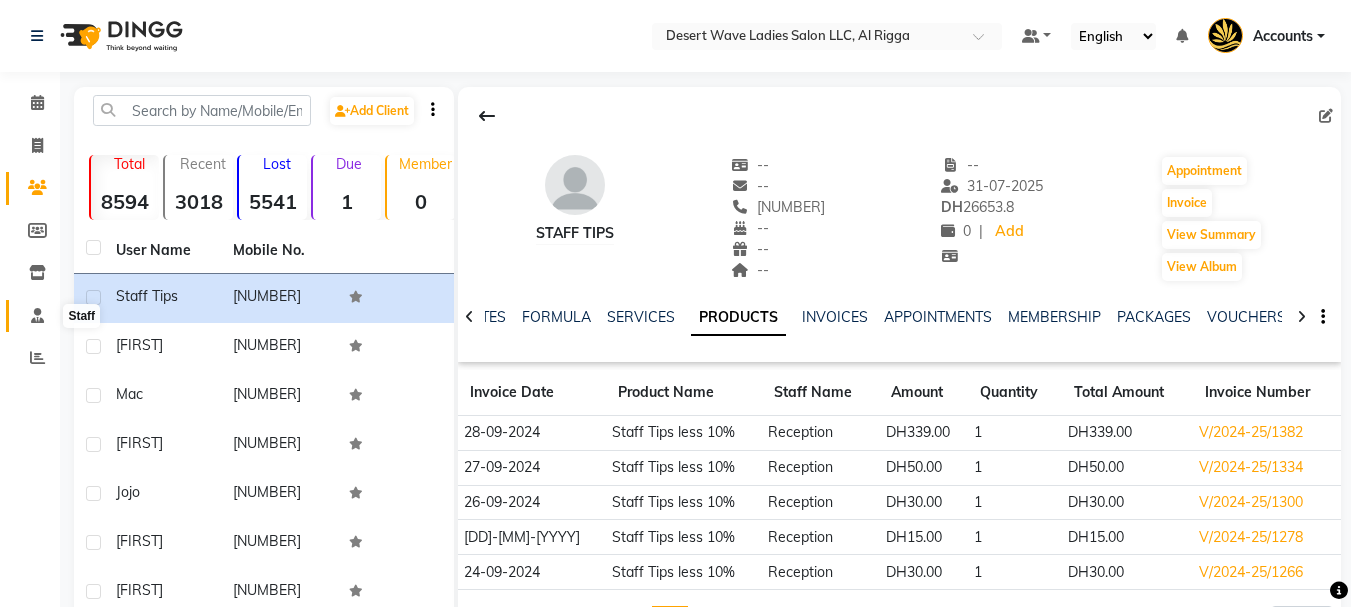 click 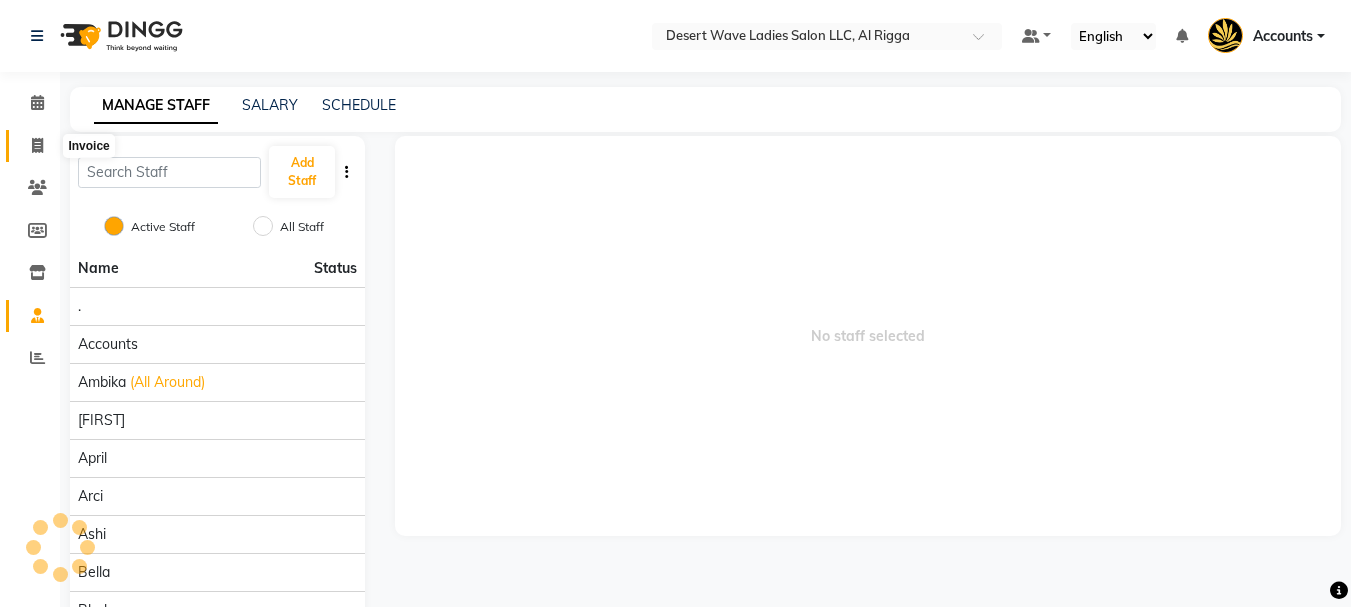 click 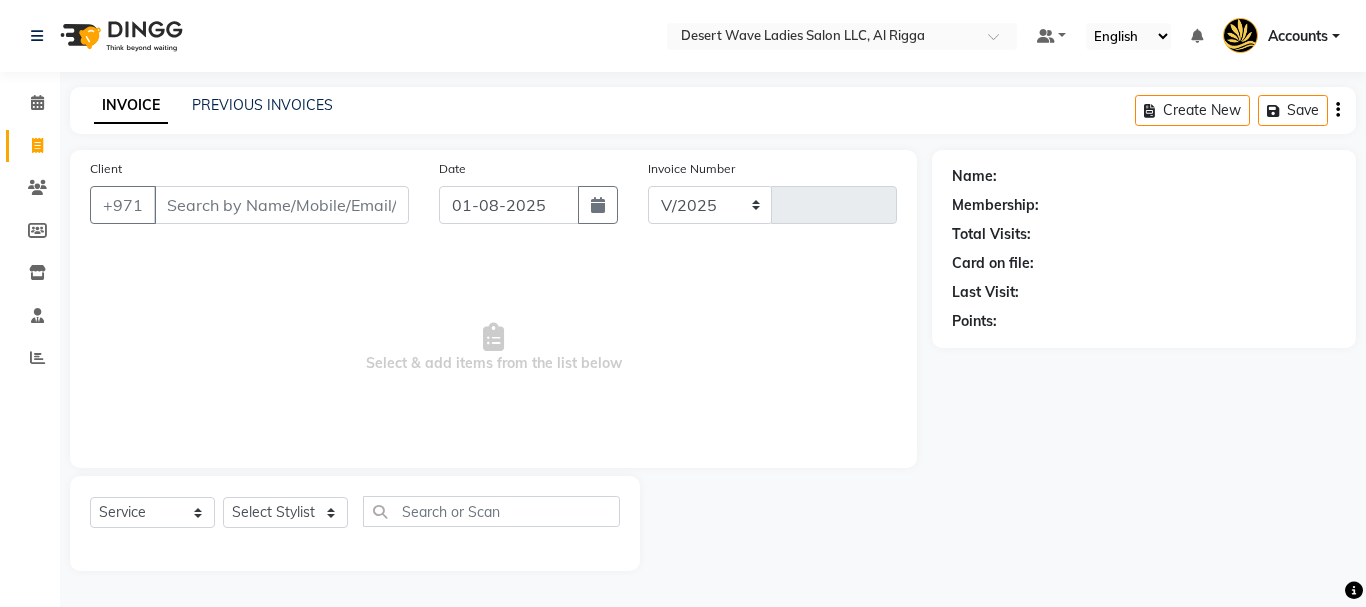 select on "6563" 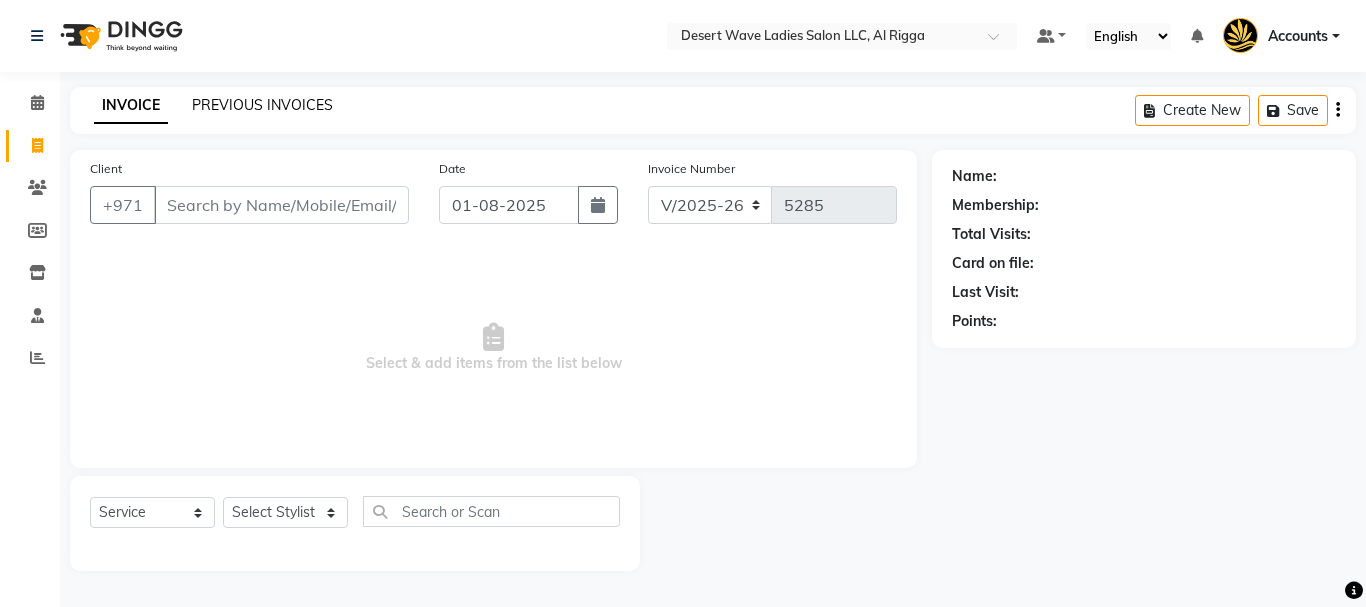 click on "PREVIOUS INVOICES" 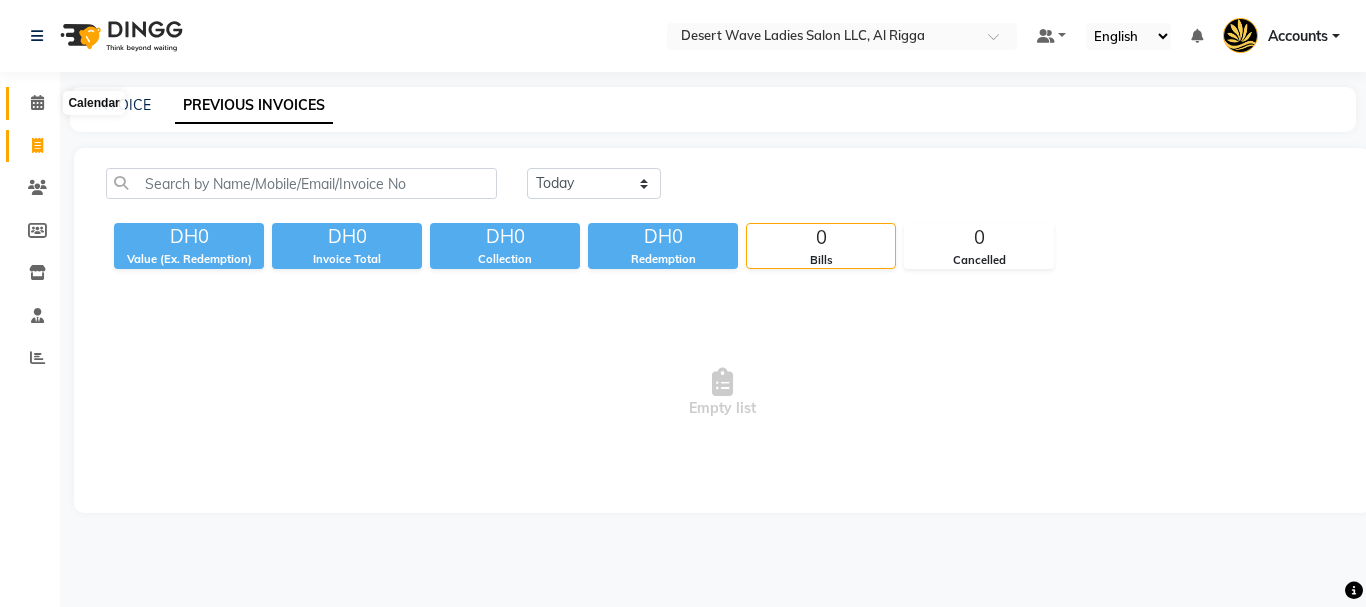 click 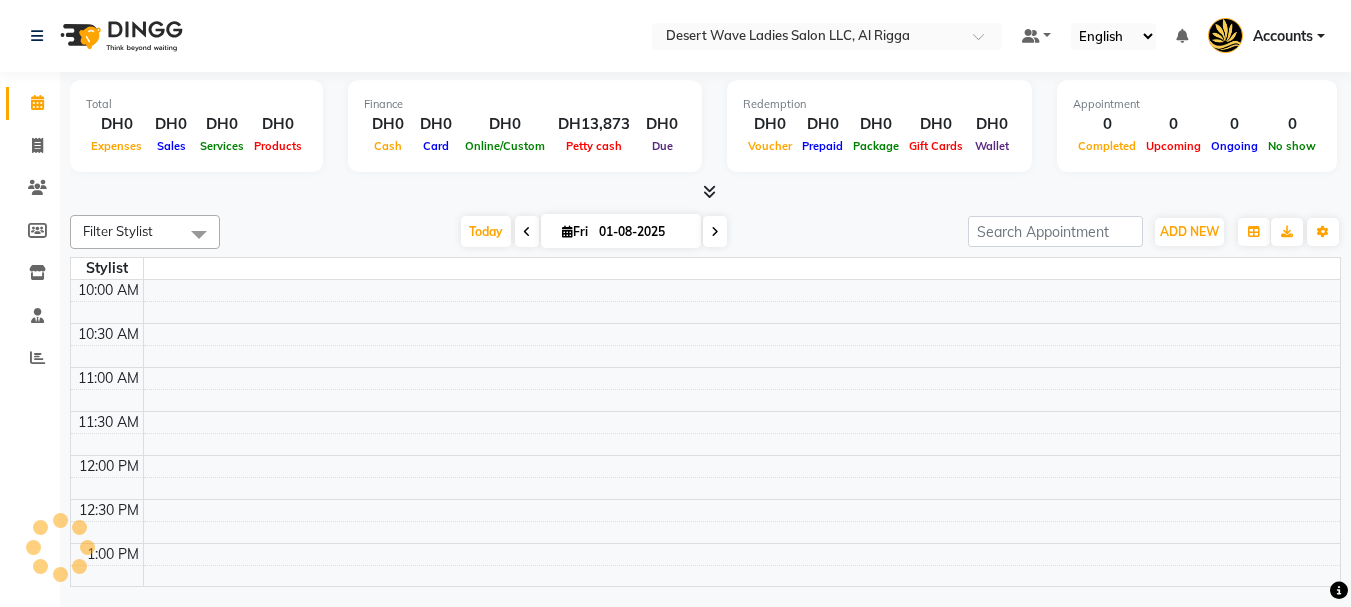 scroll, scrollTop: 0, scrollLeft: 0, axis: both 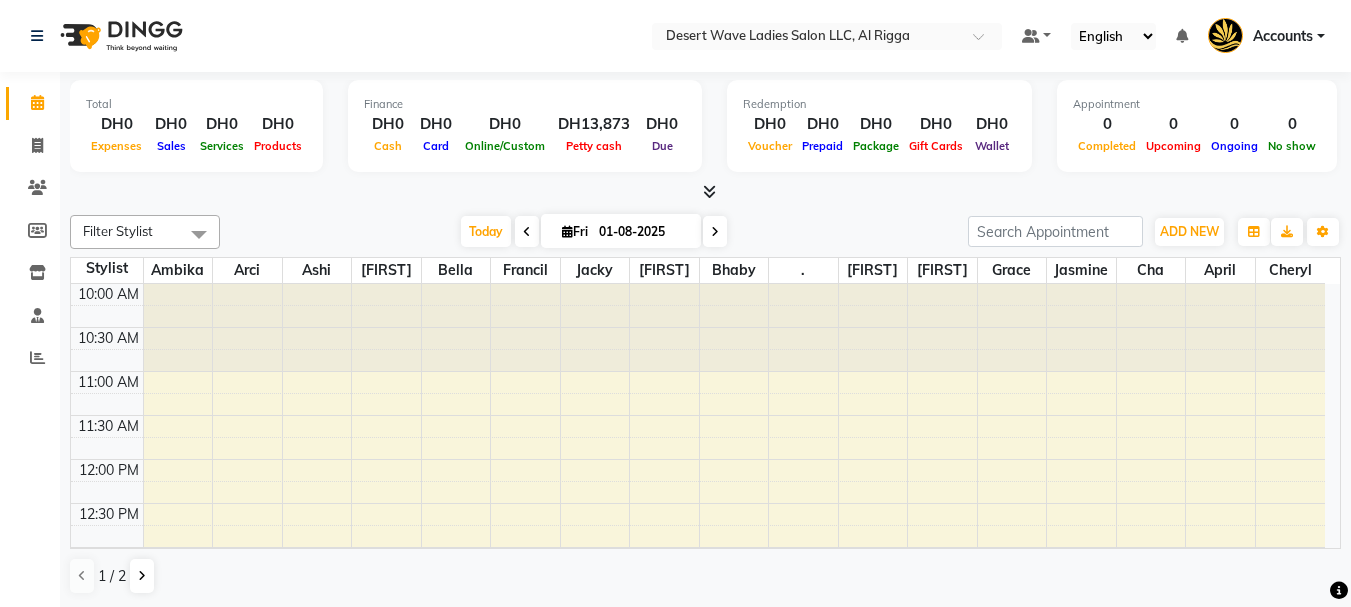 click 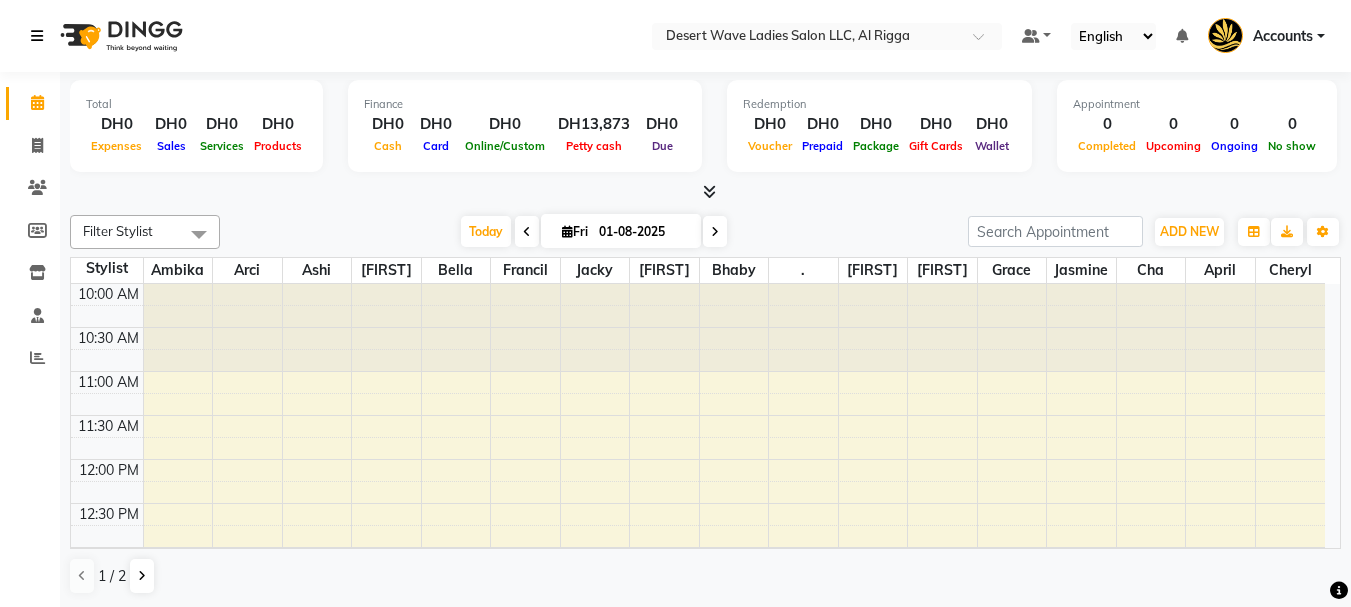 click at bounding box center (37, 36) 